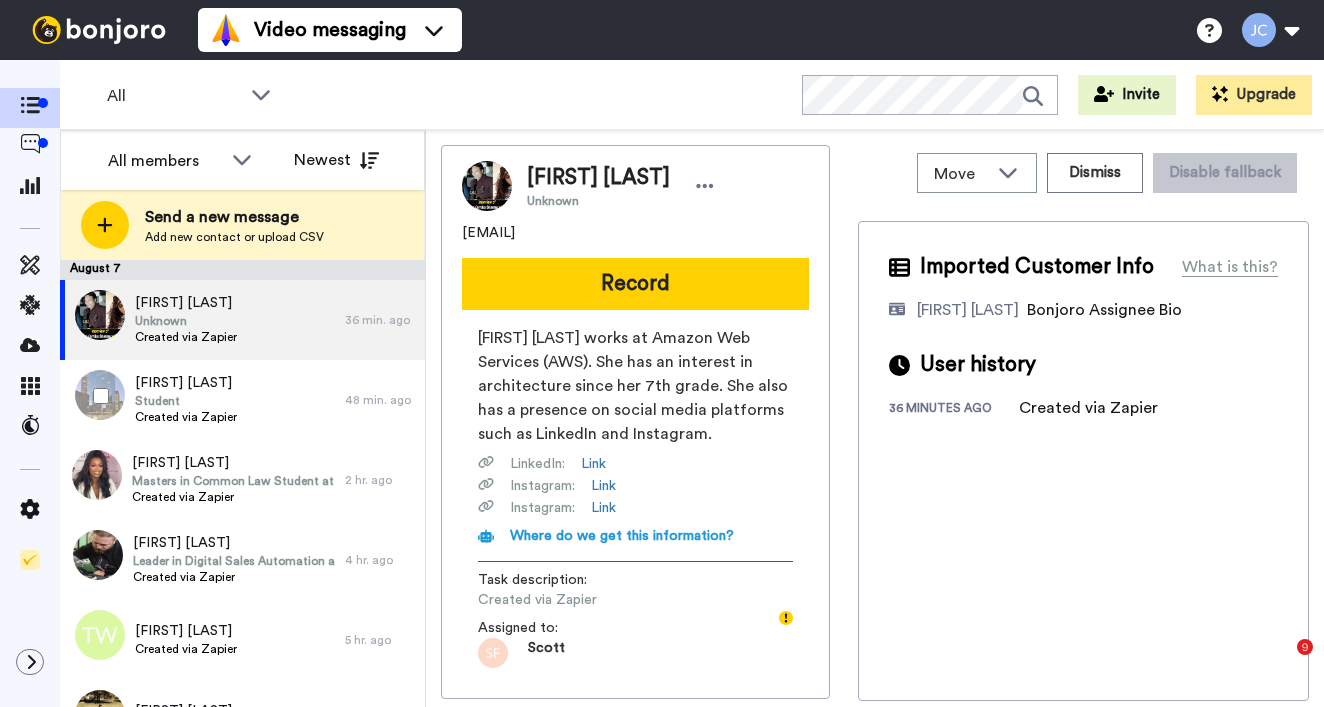 scroll, scrollTop: 0, scrollLeft: 0, axis: both 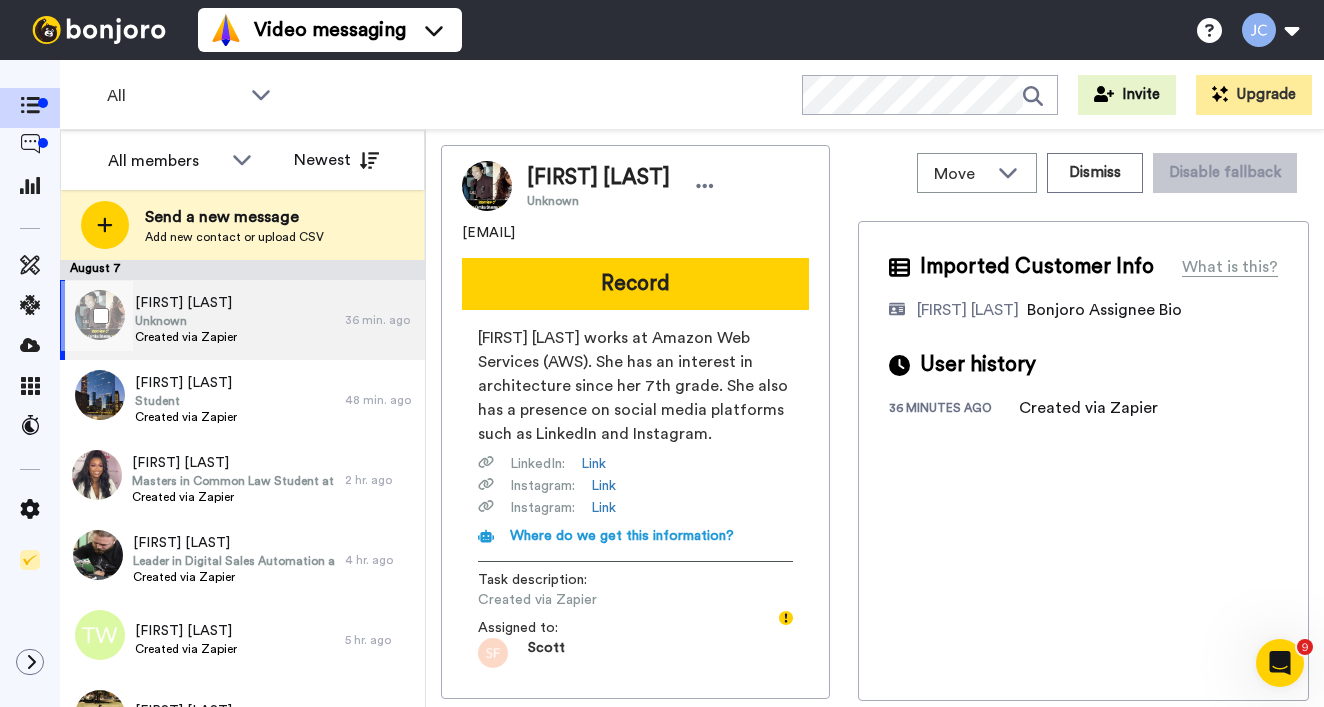 click on "Karnika Sharma Unknown Created via Zapier" at bounding box center [202, 320] 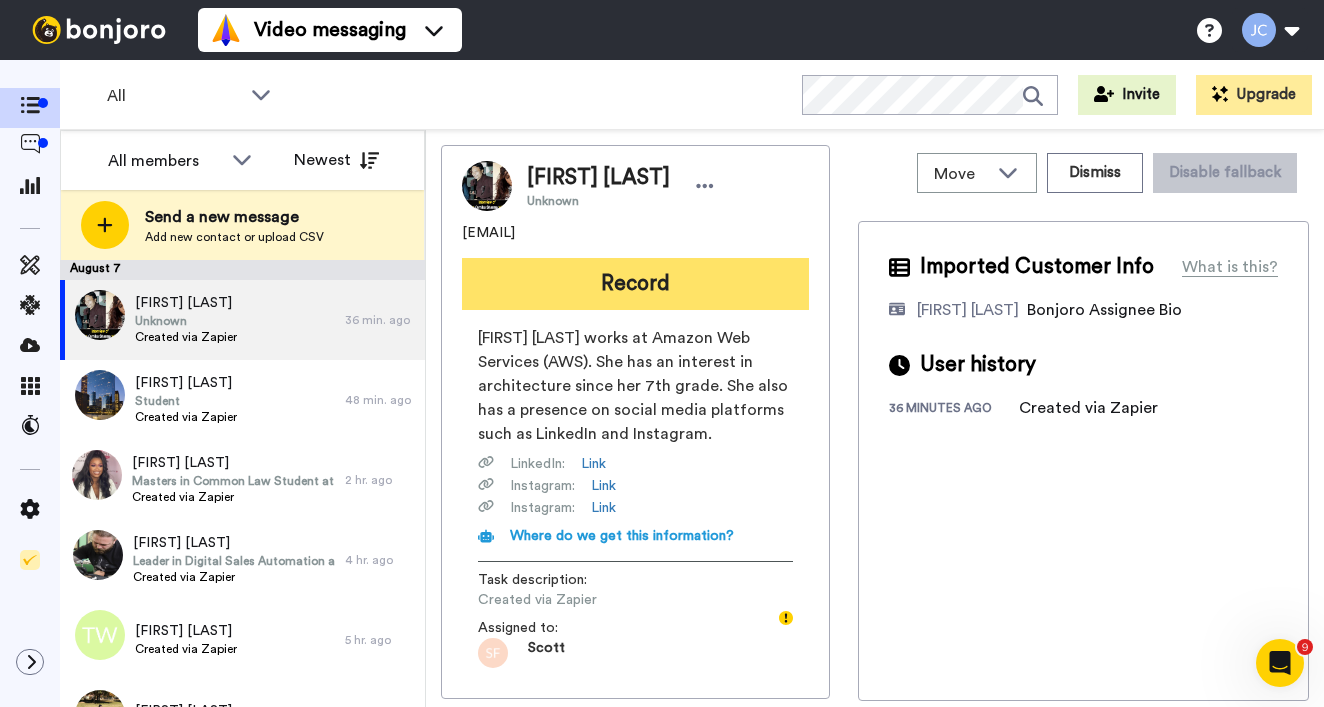 click on "Record" at bounding box center (635, 284) 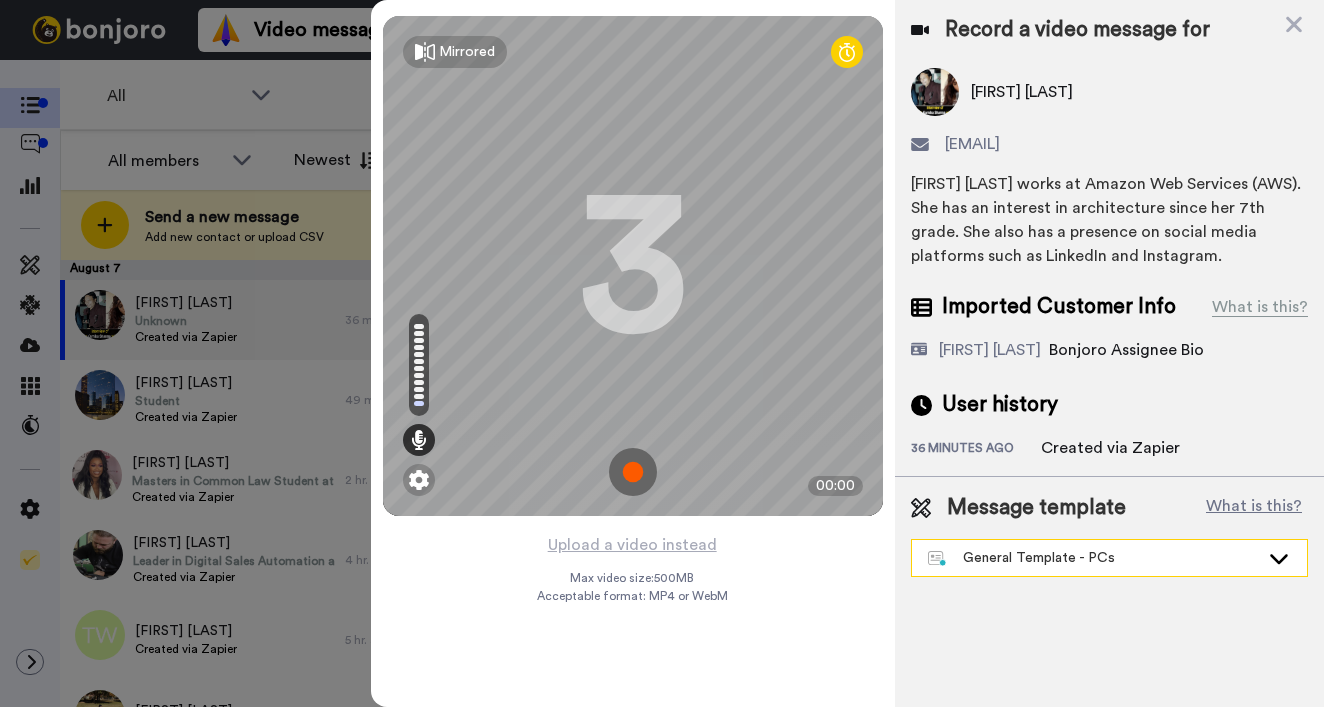 click on "General Template - PCs" at bounding box center [1093, 558] 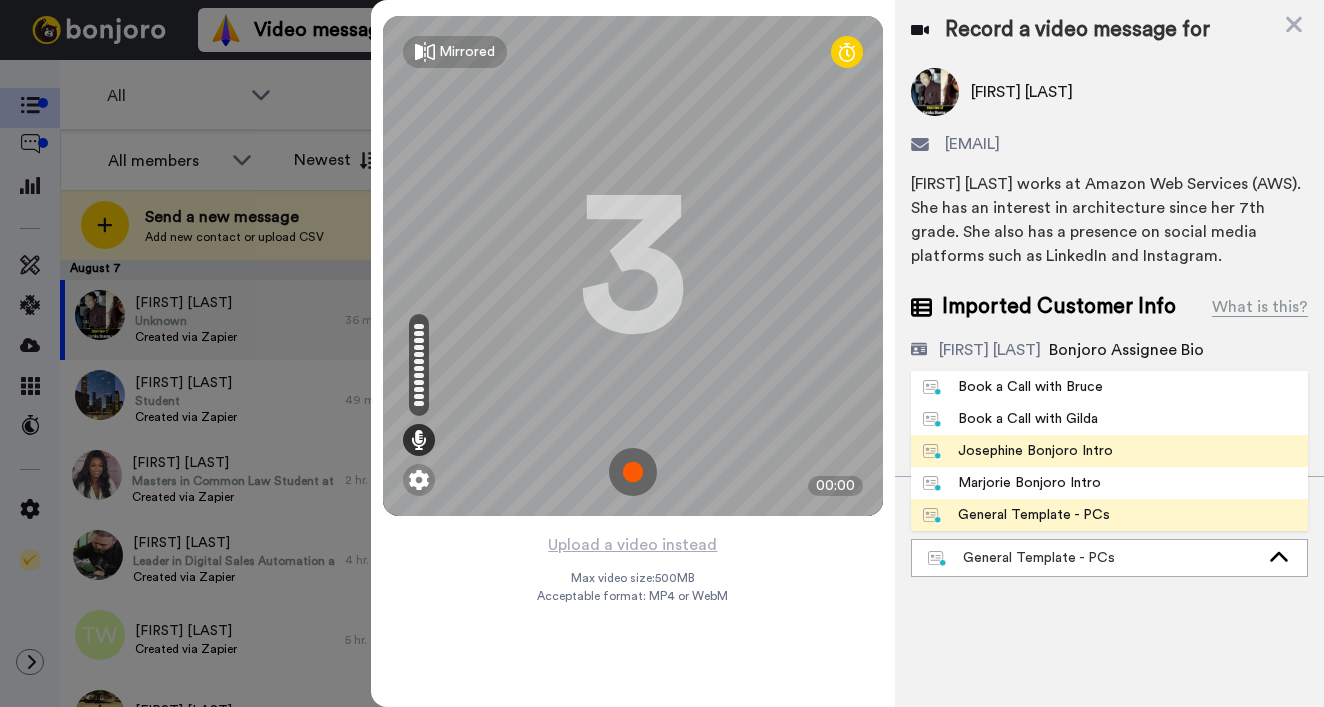 click on "Josephine Bonjoro Intro" at bounding box center [1018, 451] 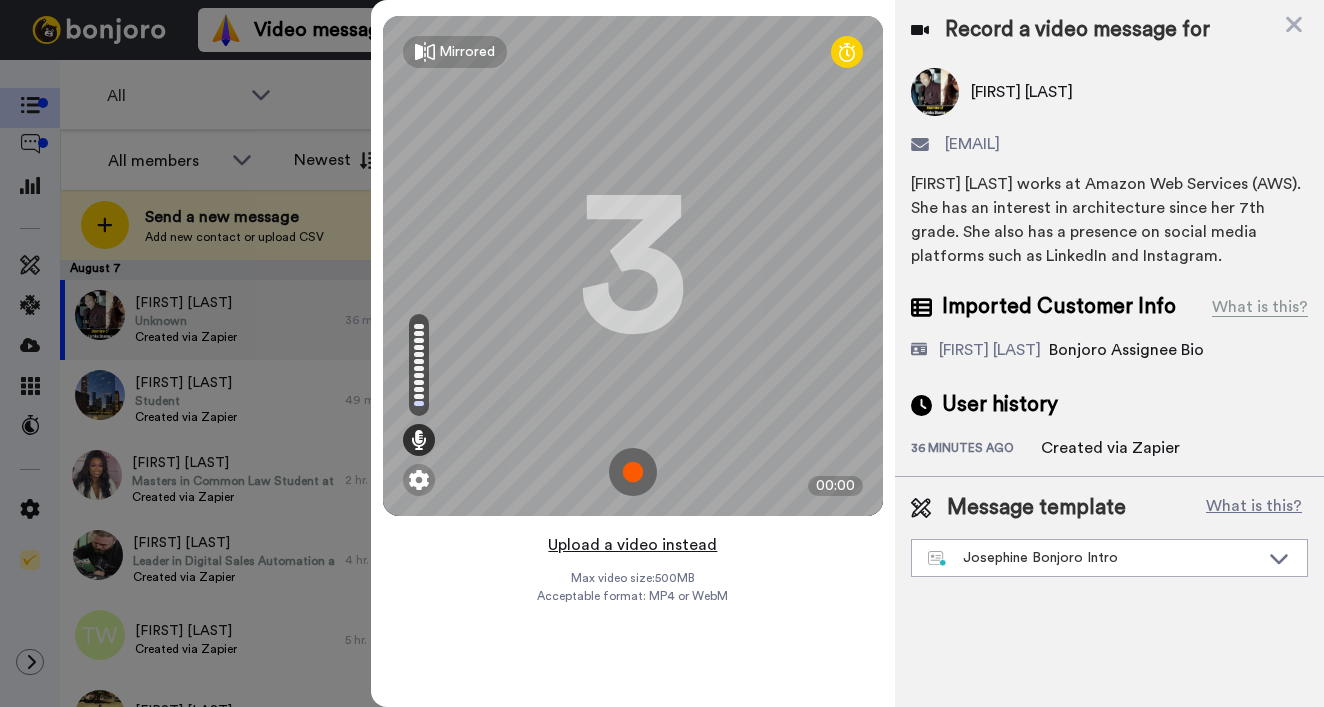 click on "Upload a video instead" at bounding box center (632, 545) 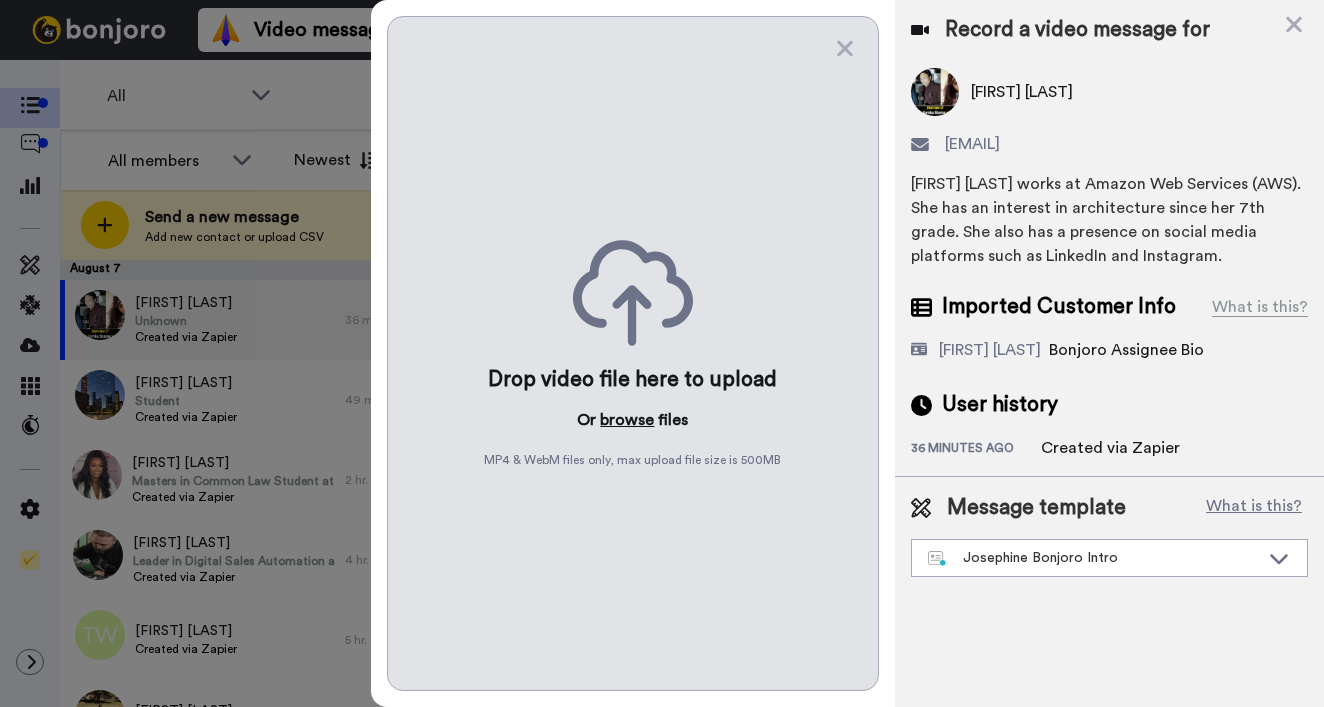click on "browse" at bounding box center (627, 420) 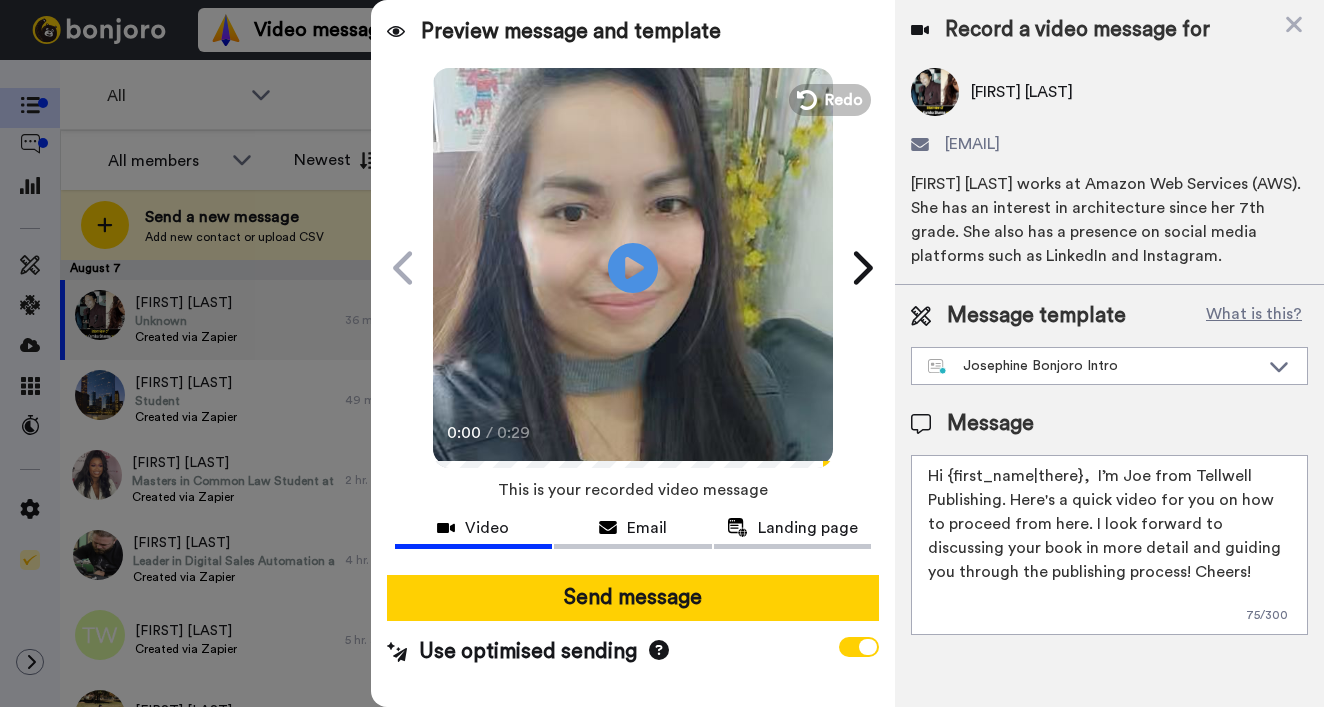 drag, startPoint x: 948, startPoint y: 474, endPoint x: 1077, endPoint y: 480, distance: 129.13947 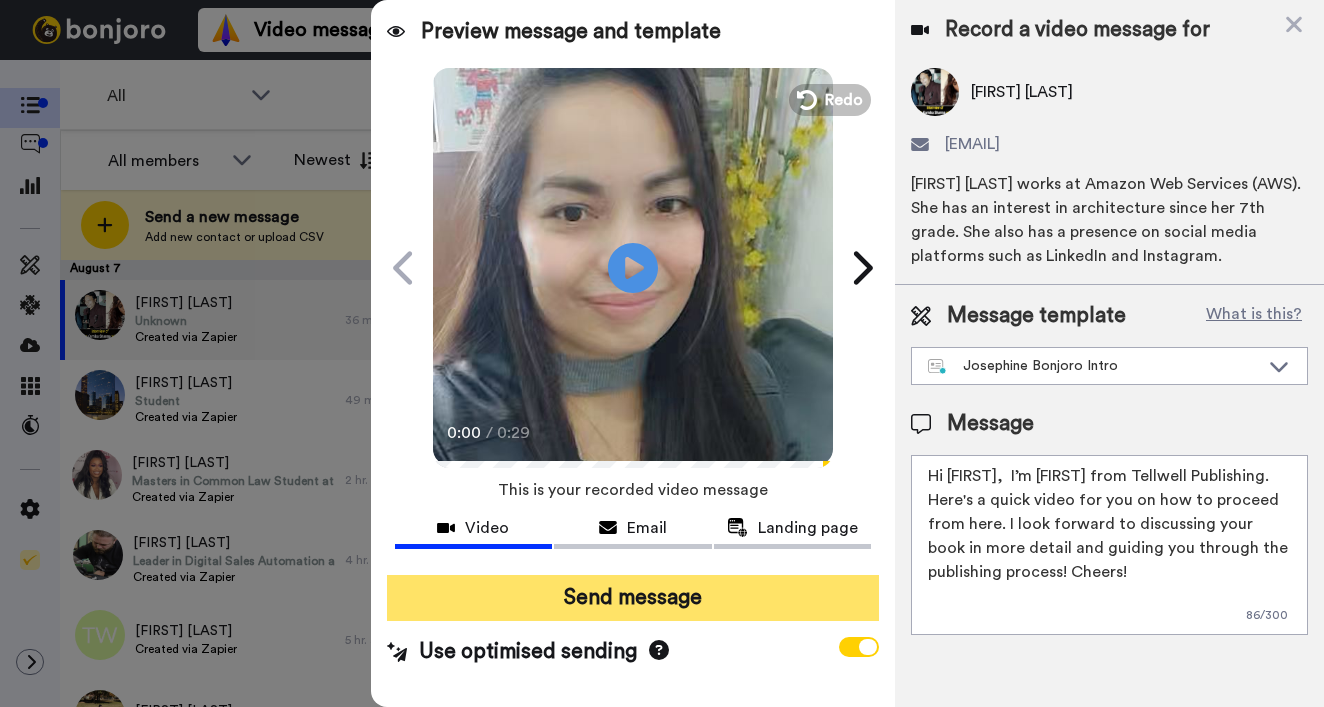 type on "Hi Karnika,  I’m Joe from Tellwell Publishing. Here's a quick video for you on how to proceed from here. I look forward to discussing your book in more detail and guiding you through the publishing process! Cheers!" 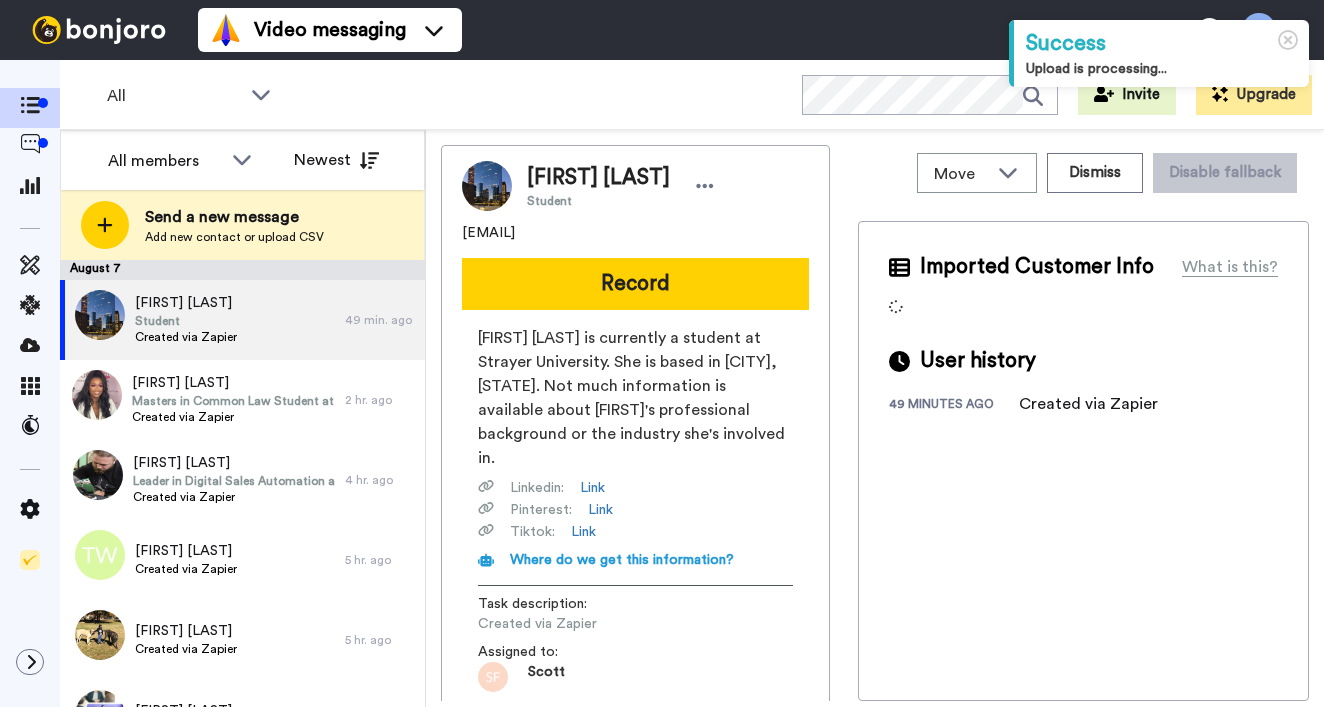 scroll, scrollTop: 0, scrollLeft: 0, axis: both 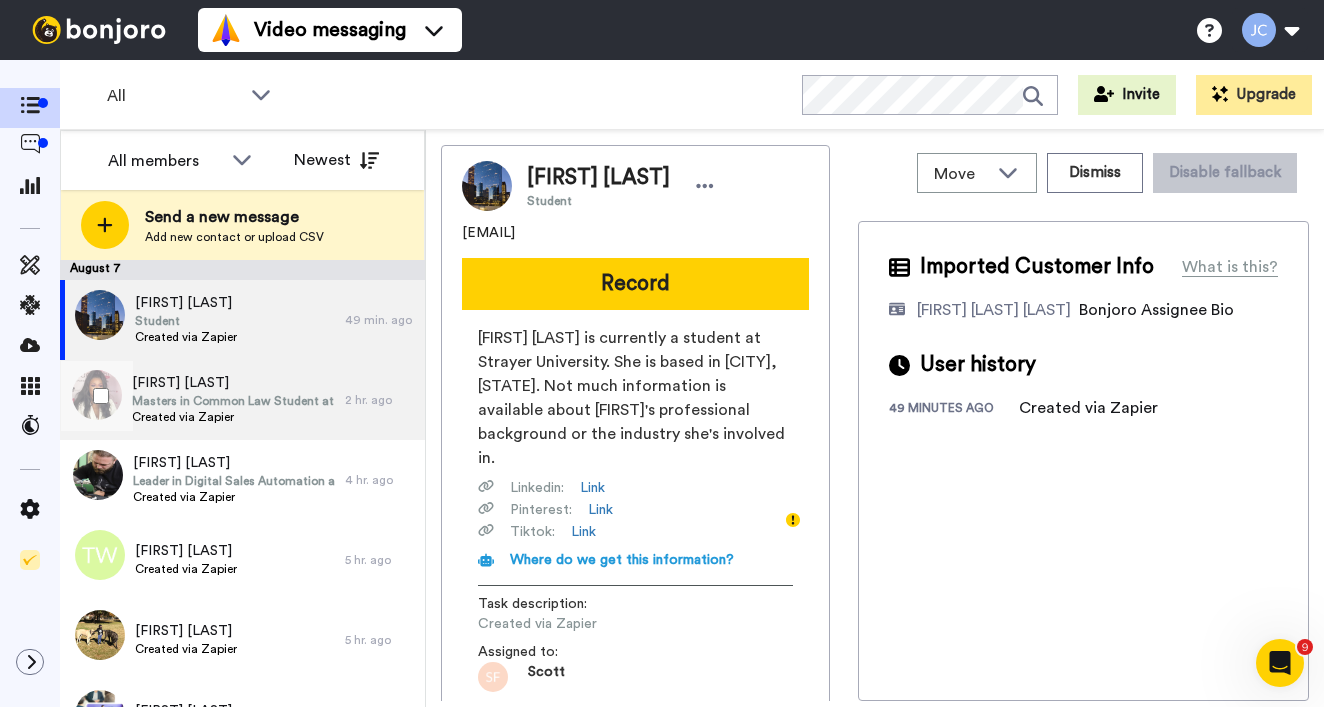 click on "Masters in Common Law Student at University College Dublin and Registered General Nurse" at bounding box center [233, 401] 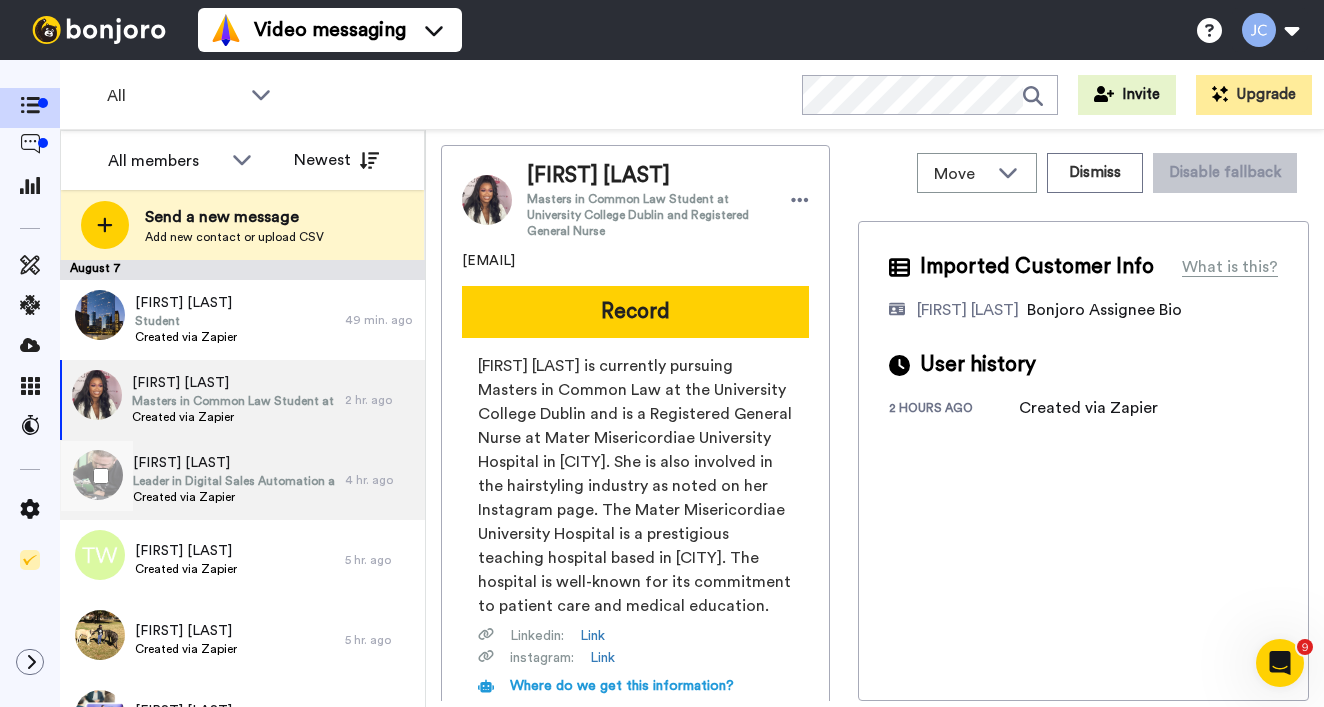 click on "Leader in Digital Sales Automation and Client Commerce" at bounding box center (234, 481) 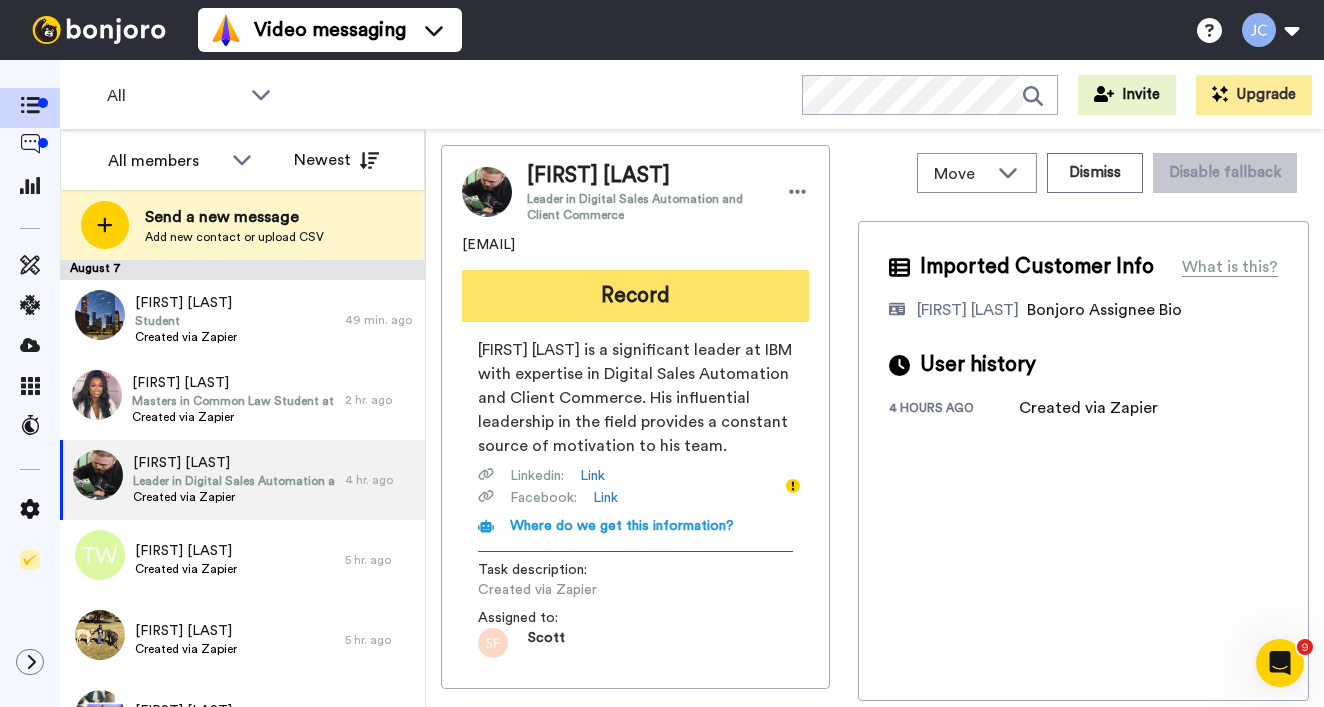 click on "Record" at bounding box center [635, 296] 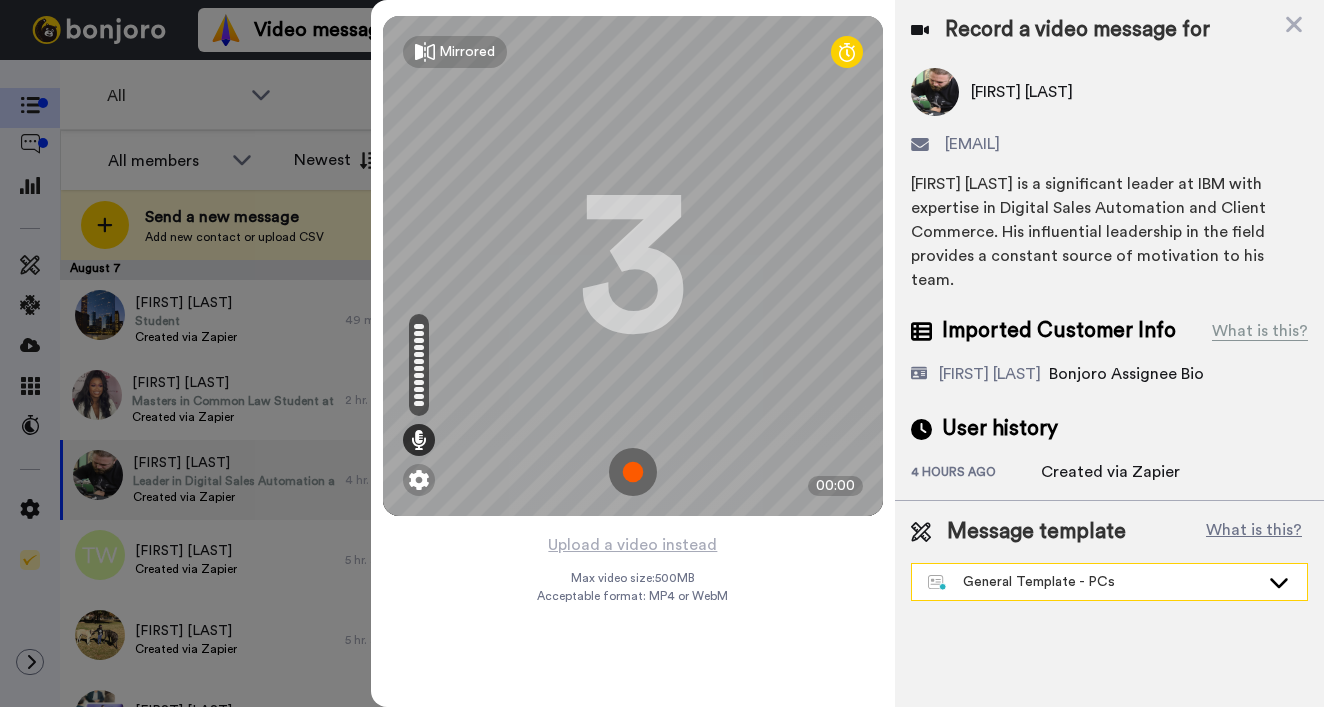 click on "General Template - PCs" at bounding box center (1109, 582) 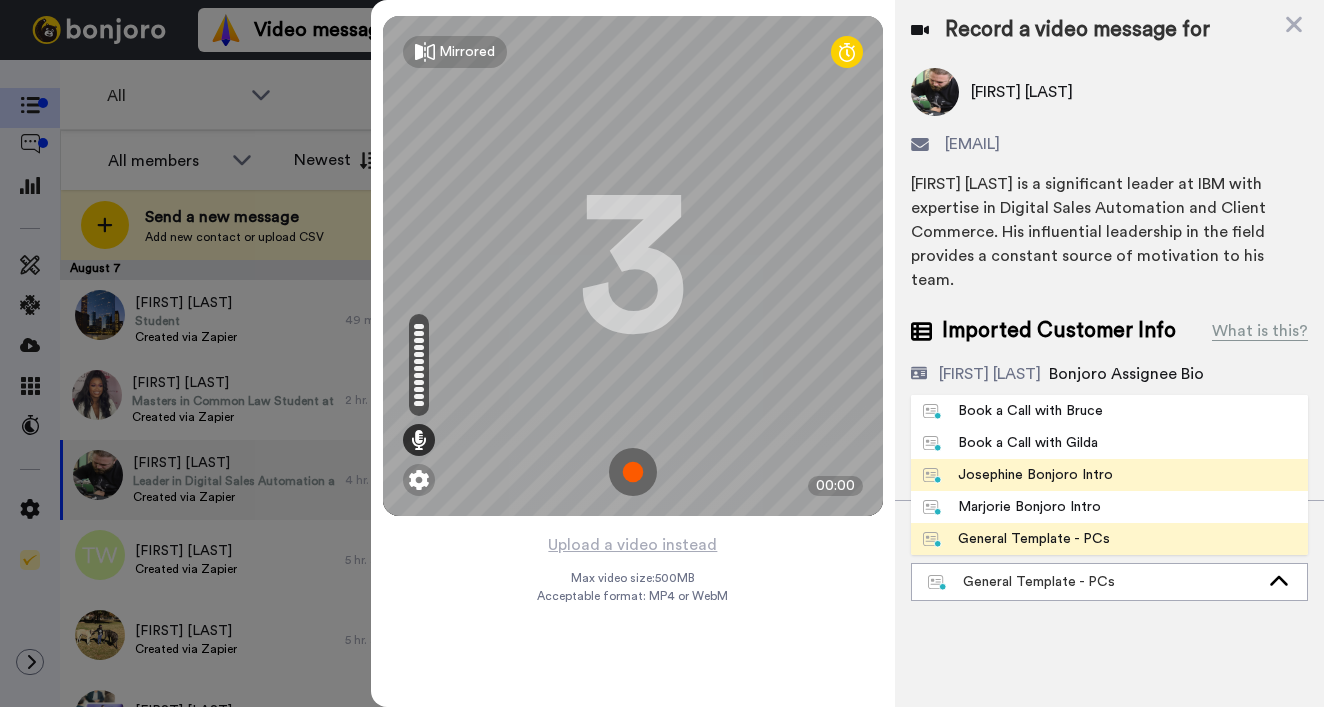 click on "Josephine Bonjoro Intro" at bounding box center [1018, 475] 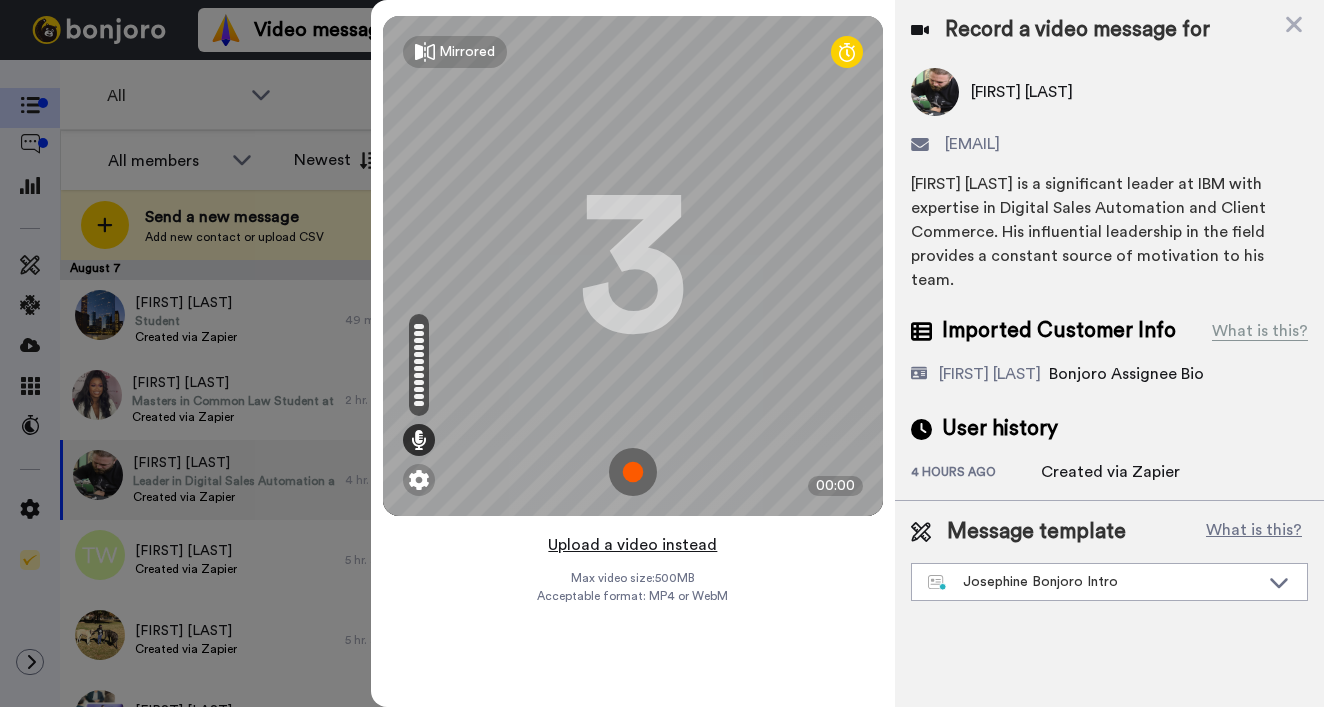 click on "Upload a video instead" at bounding box center [632, 545] 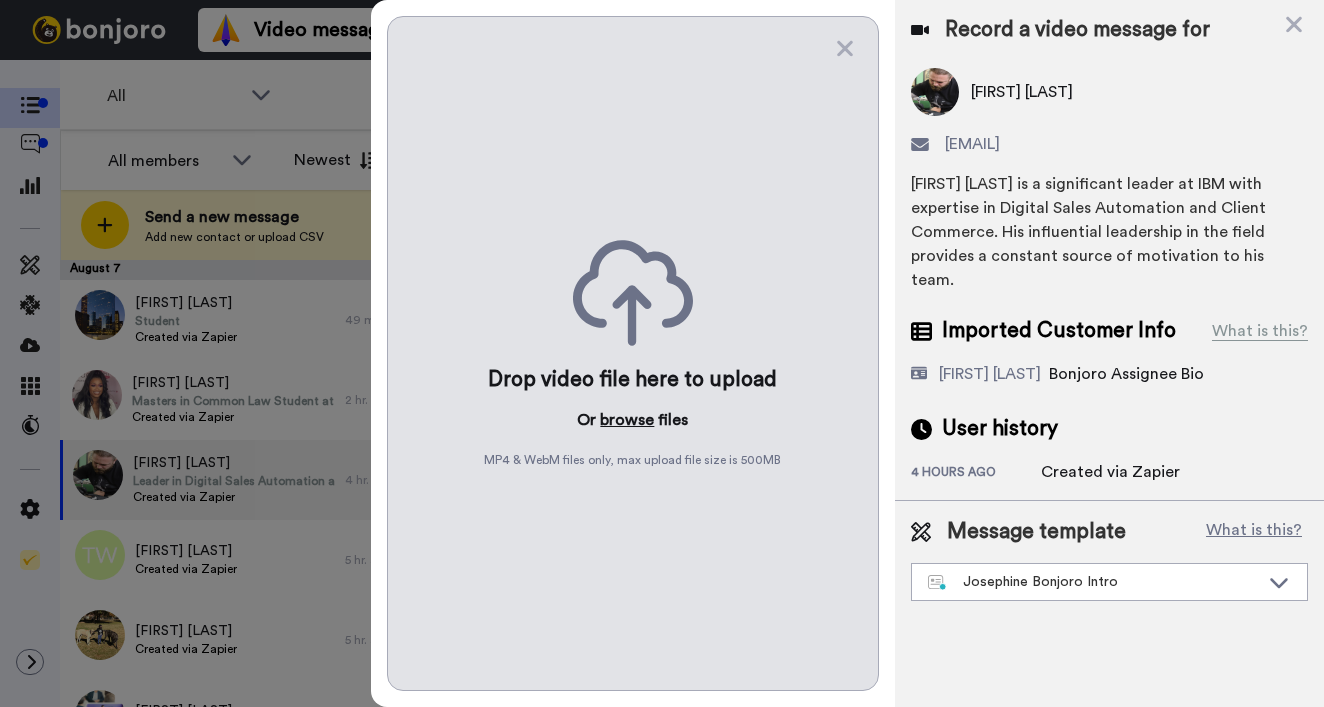 click on "browse" at bounding box center (627, 420) 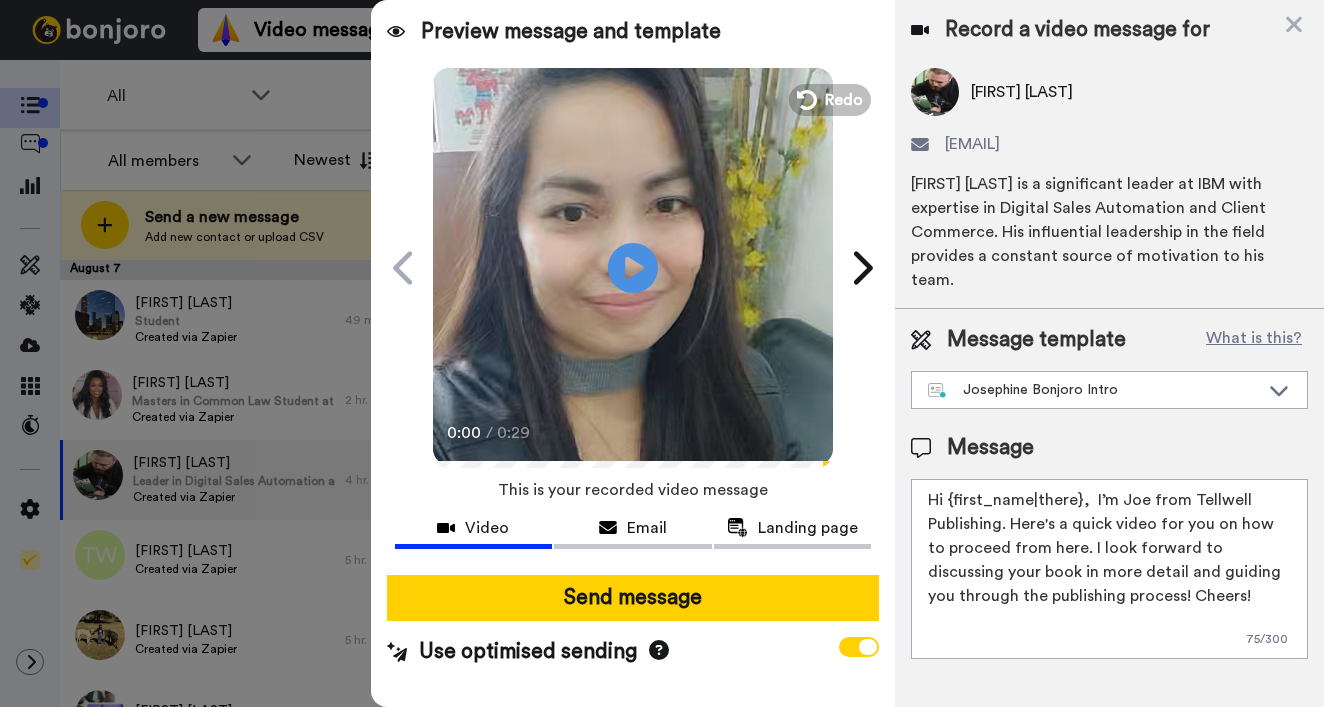 drag, startPoint x: 949, startPoint y: 475, endPoint x: 1078, endPoint y: 480, distance: 129.09686 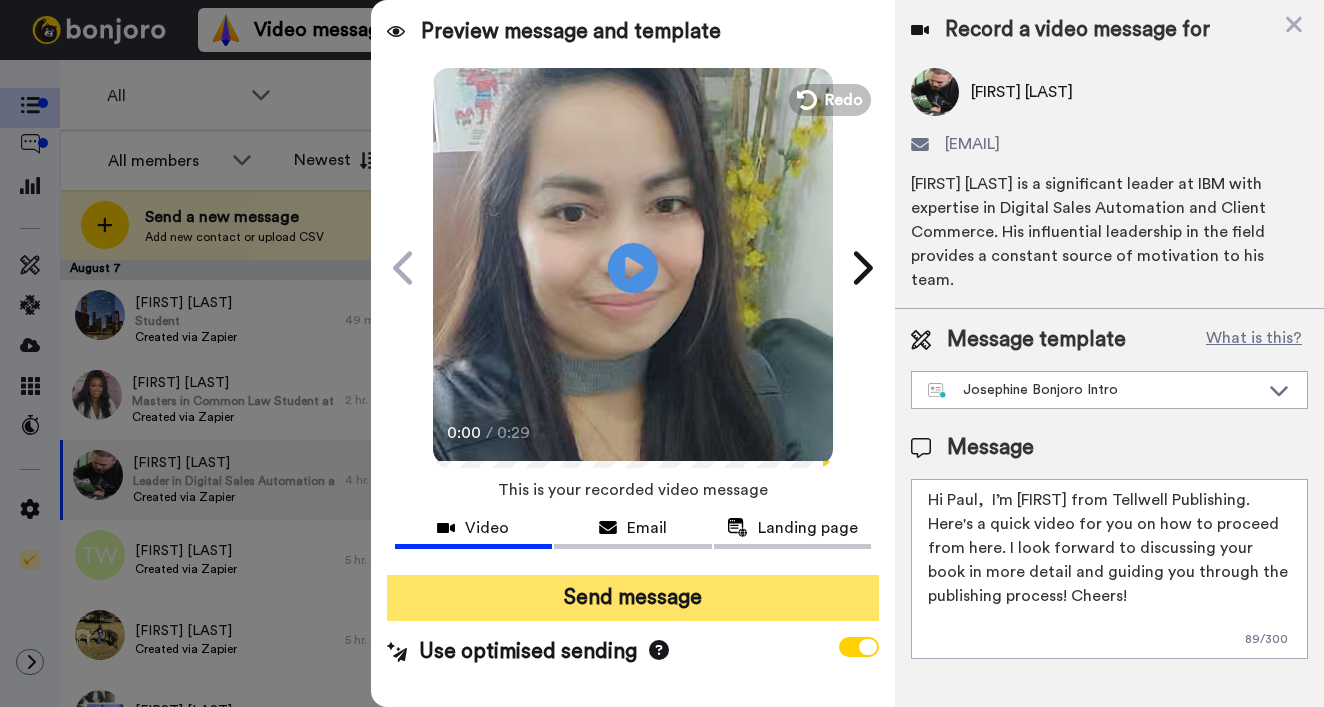 type on "Hi Paul,  I’m [FIRST] from Tellwell Publishing. Here's a quick video for you on how to proceed from here. I look forward to discussing your book in more detail and guiding you through the publishing process! Cheers!" 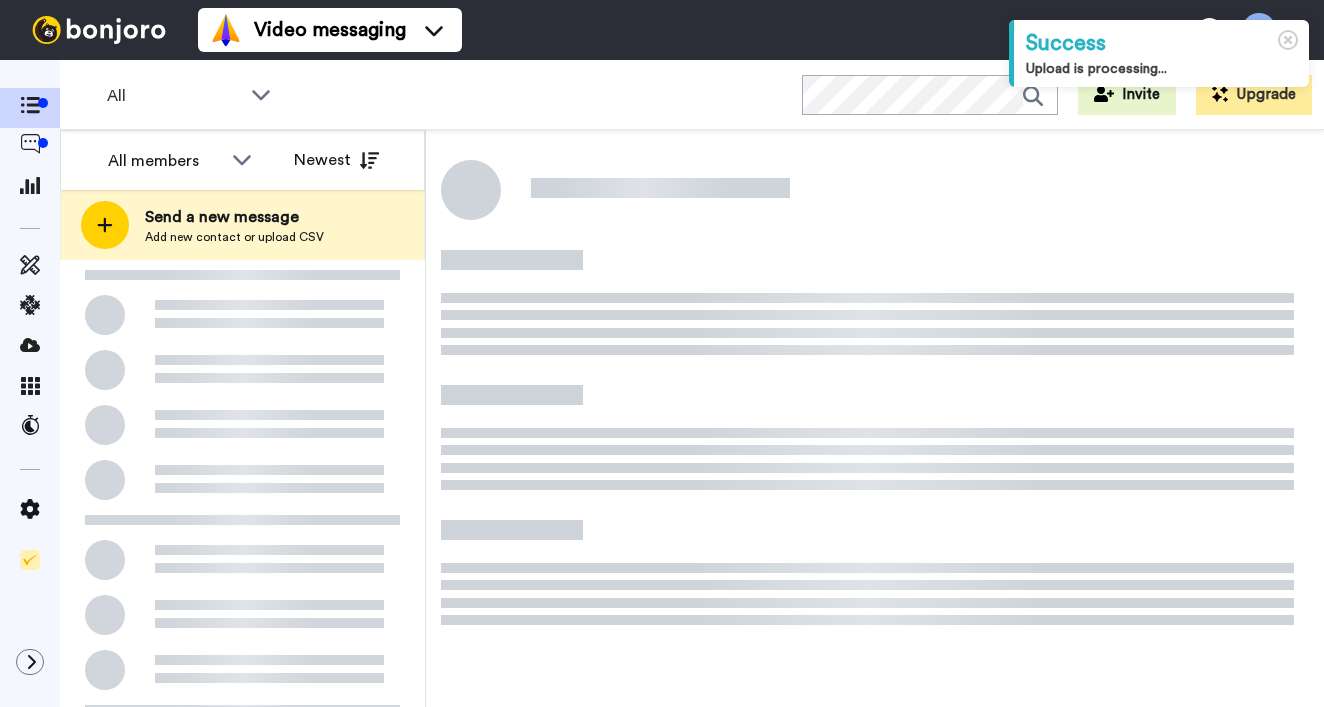 scroll, scrollTop: 0, scrollLeft: 0, axis: both 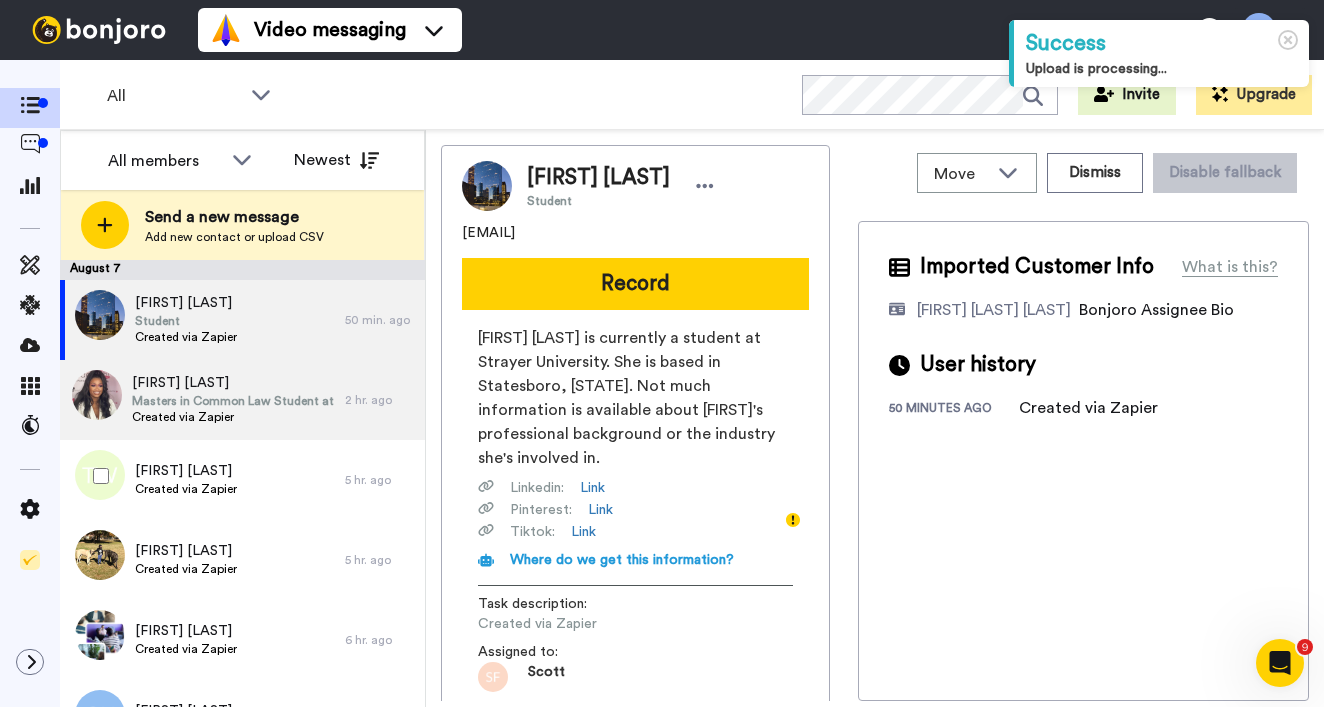 click on "Created via Zapier" at bounding box center [233, 417] 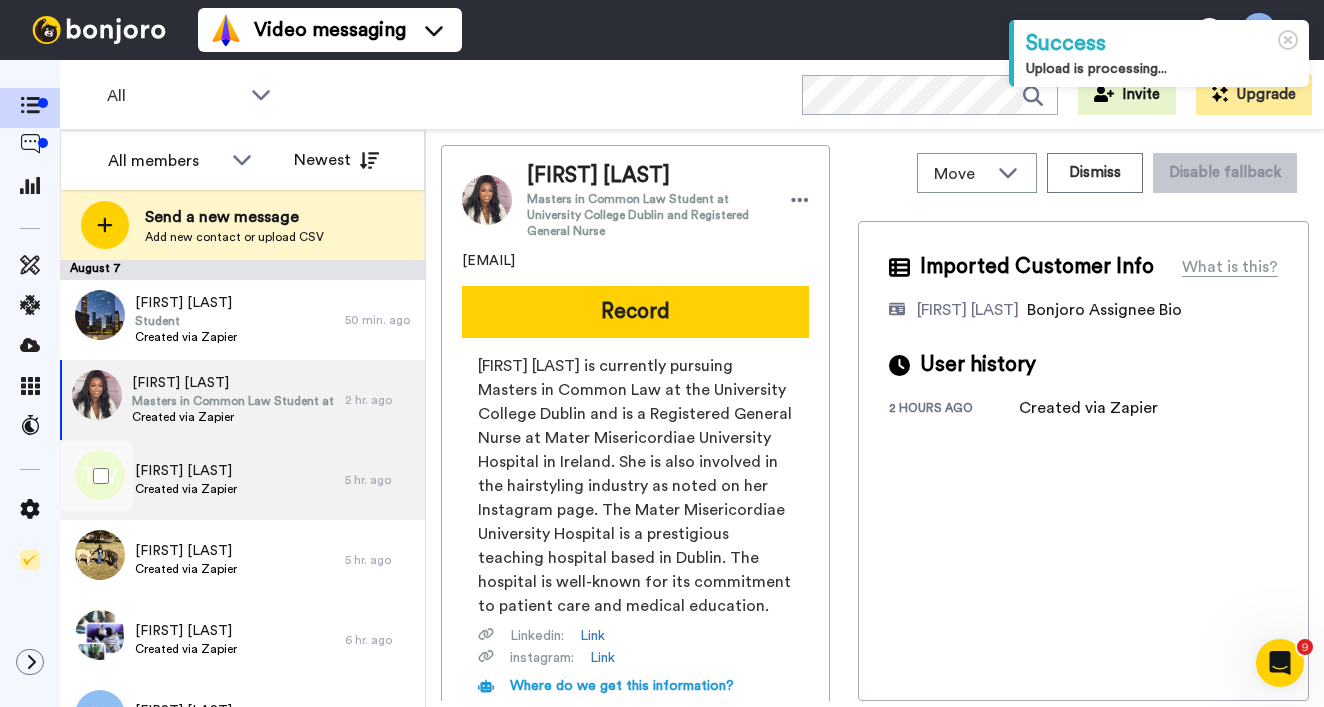 click on "Tamah Williams Created via Zapier" at bounding box center [202, 480] 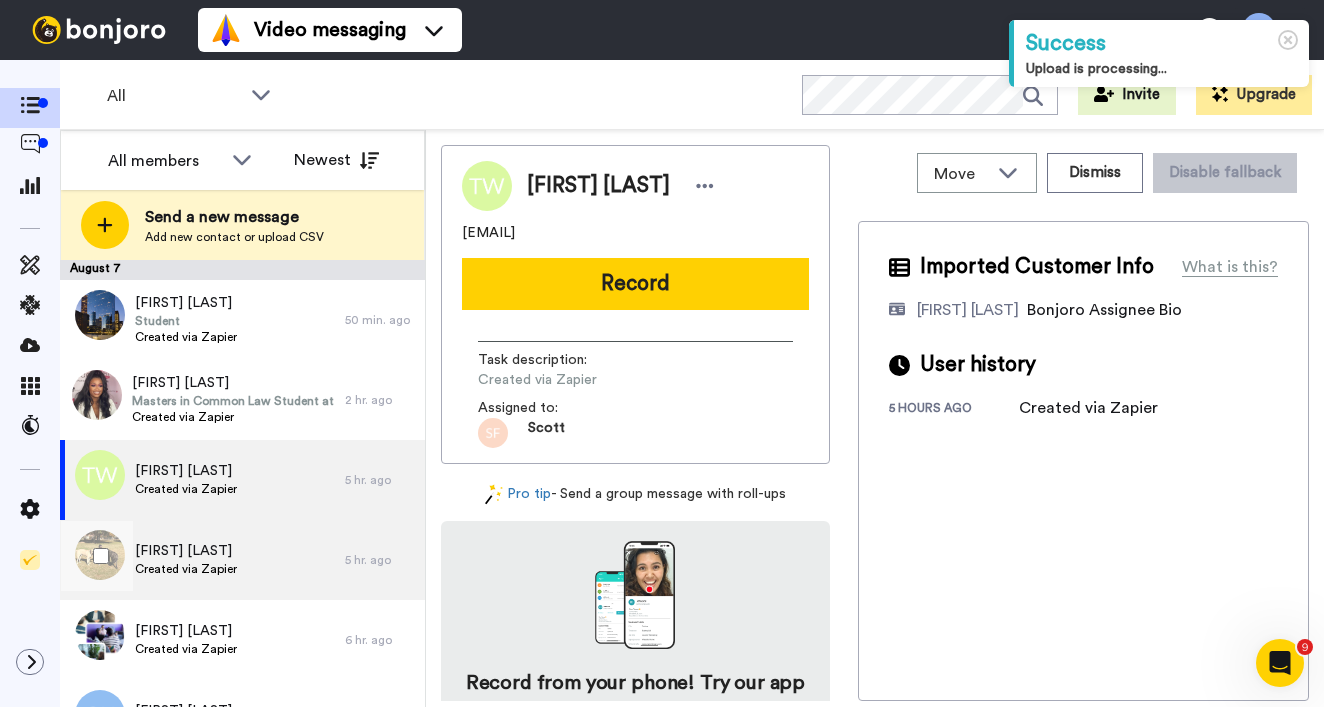 click on "[FIRST] [LAST]" at bounding box center [186, 551] 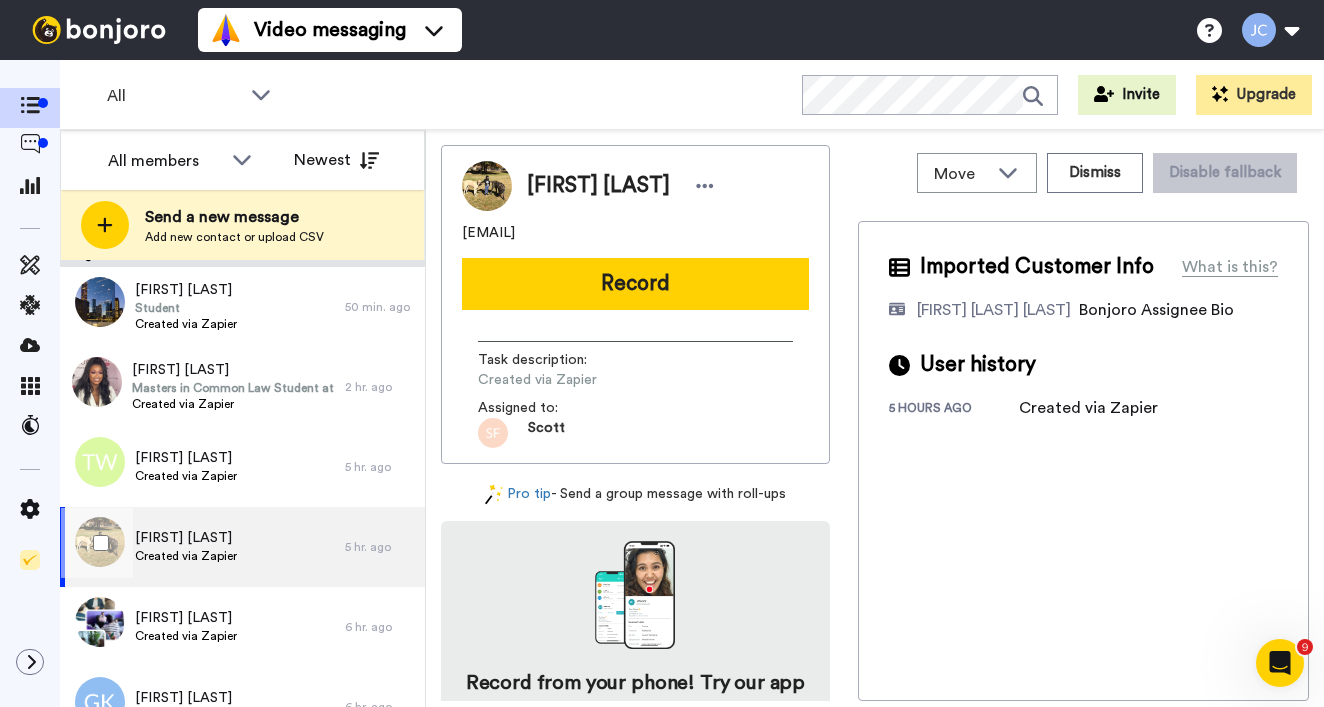 scroll, scrollTop: 79, scrollLeft: 0, axis: vertical 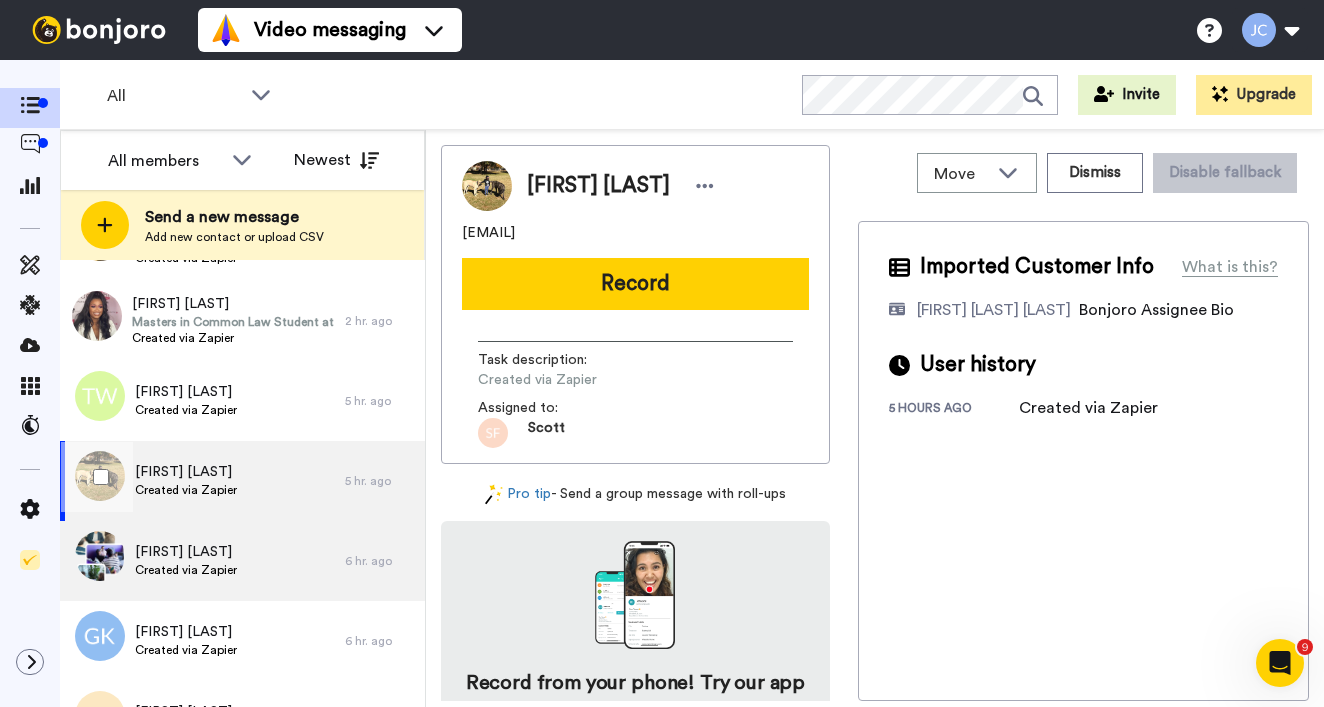 click on "[FIRST] [LAST]" at bounding box center [186, 552] 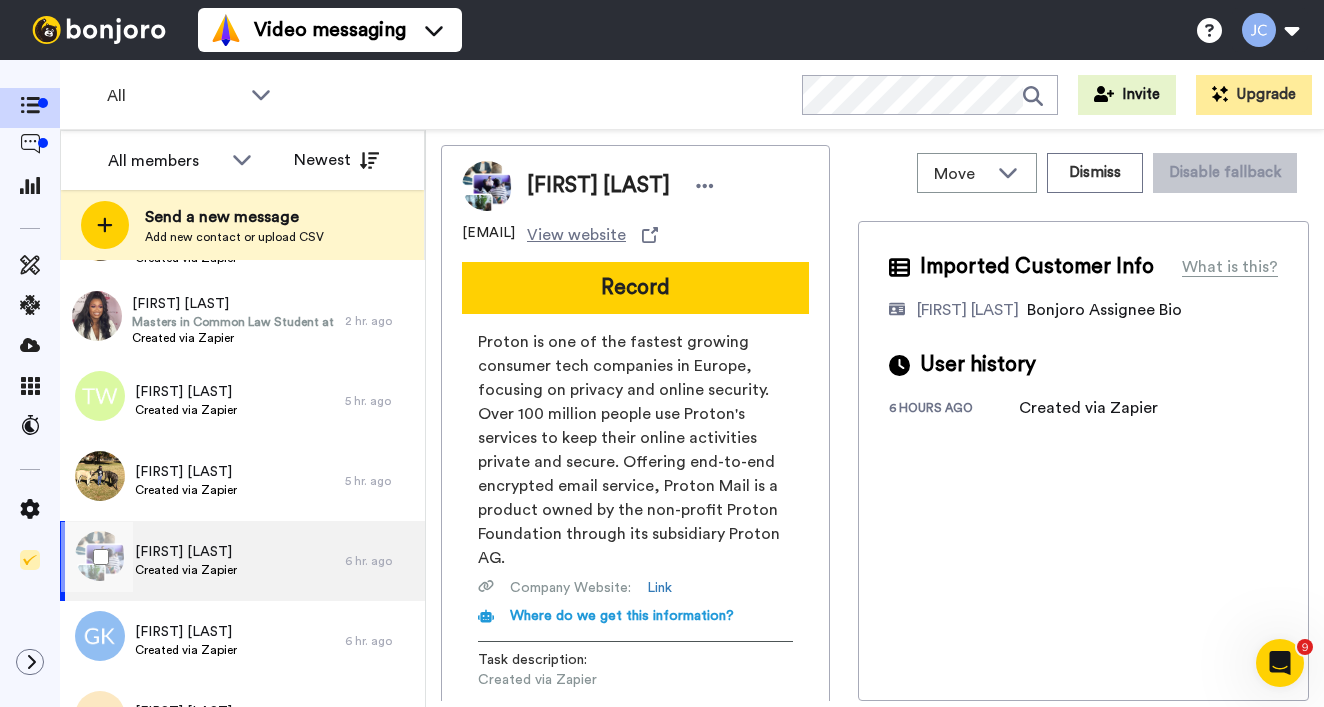 scroll, scrollTop: 87, scrollLeft: 0, axis: vertical 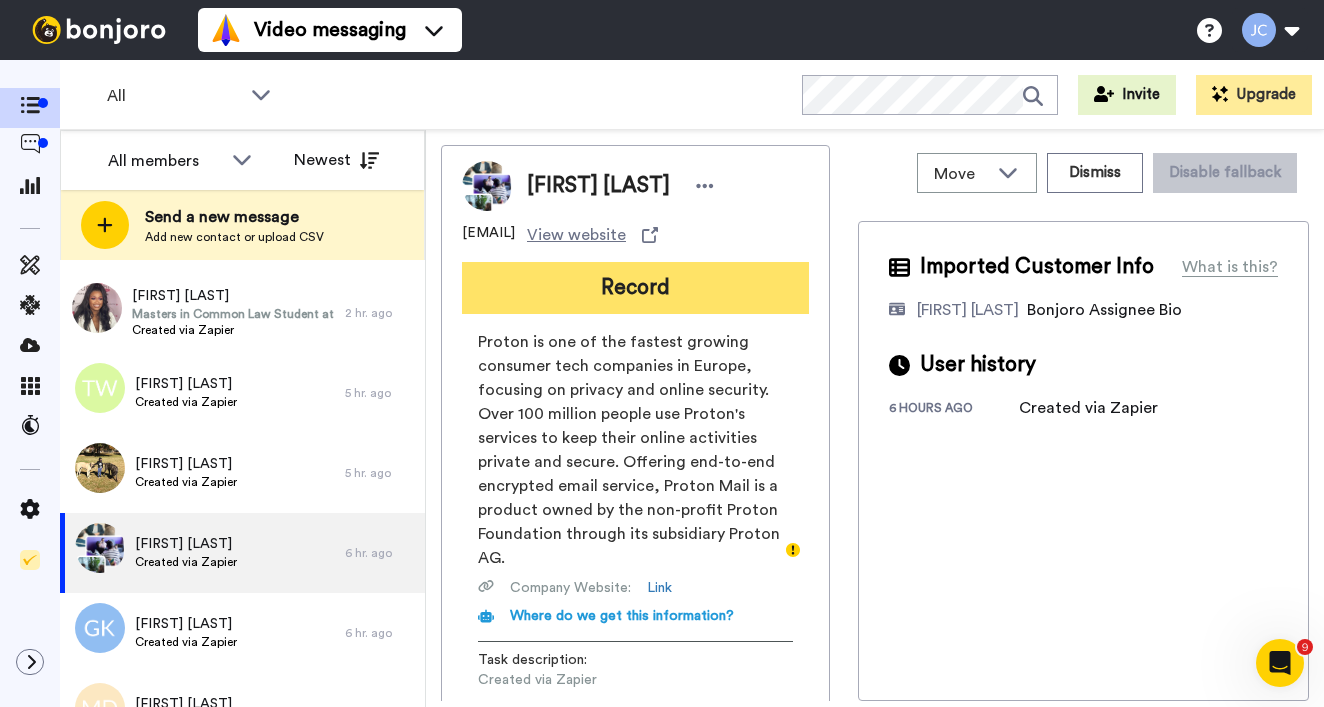 click on "Record" at bounding box center (635, 288) 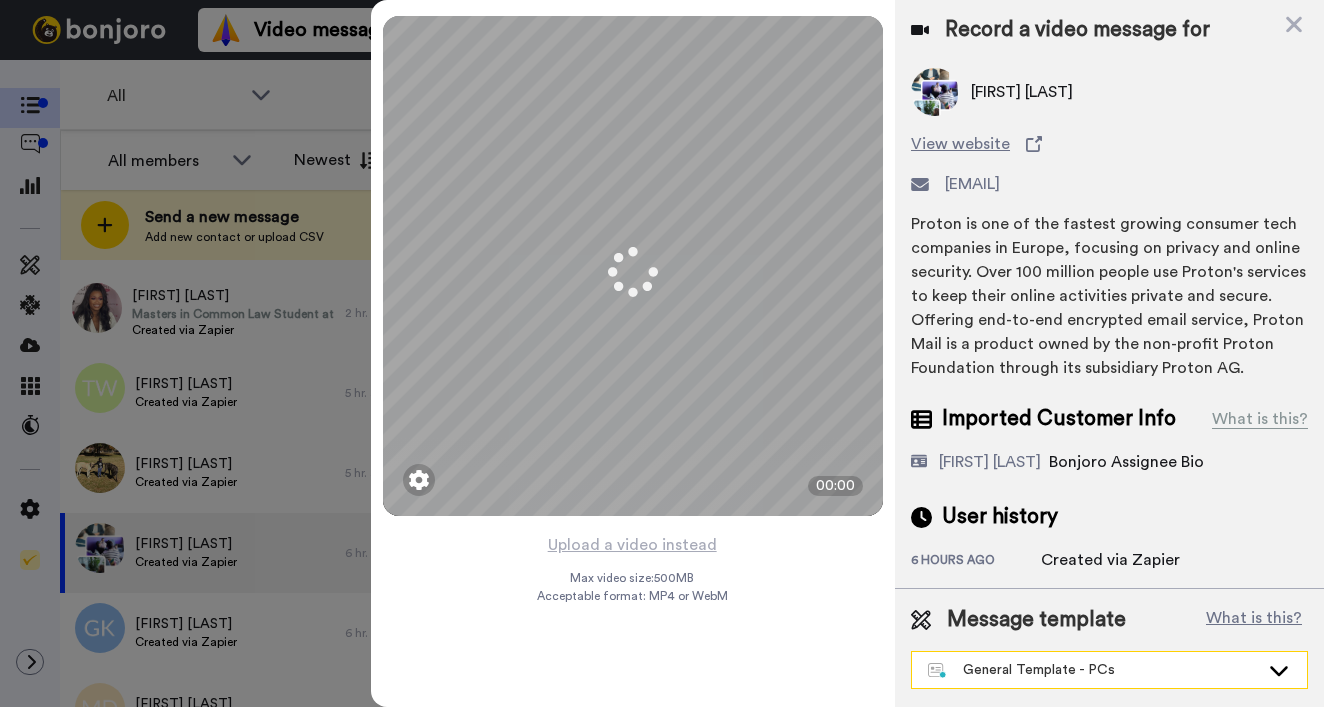 click on "General Template - PCs" at bounding box center (1093, 670) 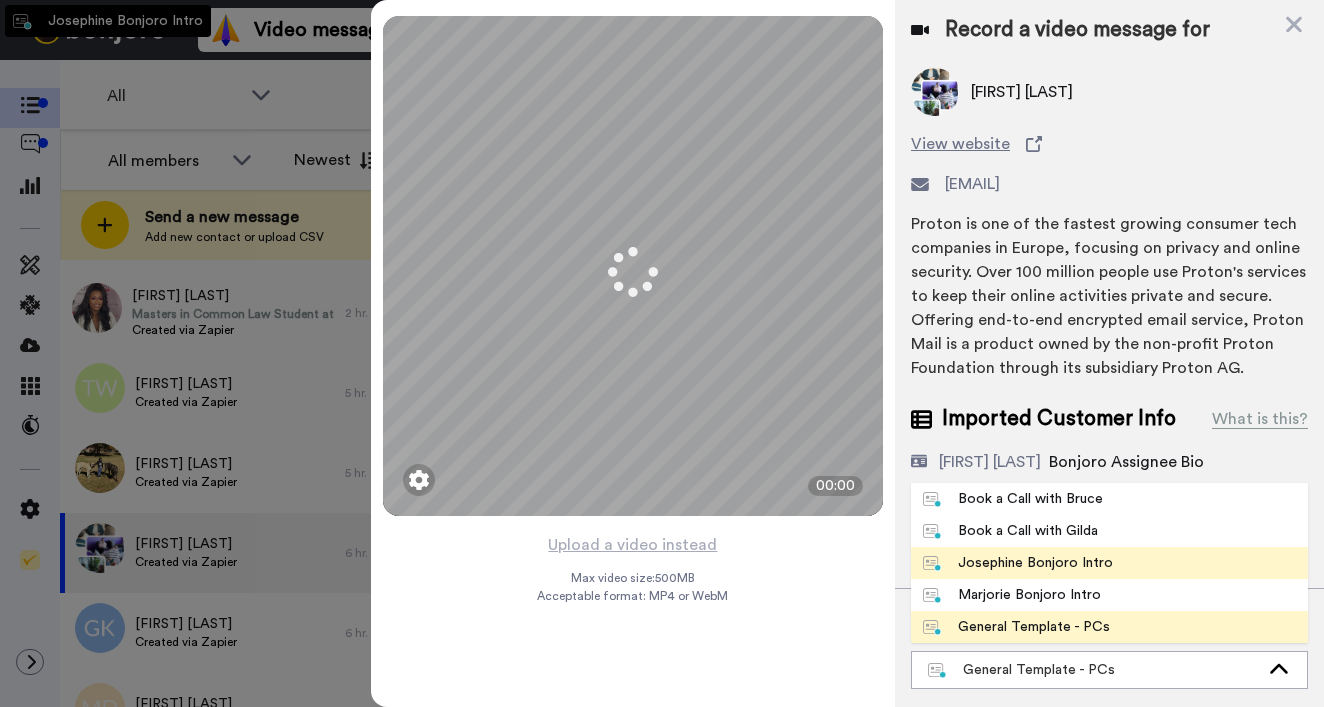 click on "Josephine Bonjoro Intro" at bounding box center (1018, 563) 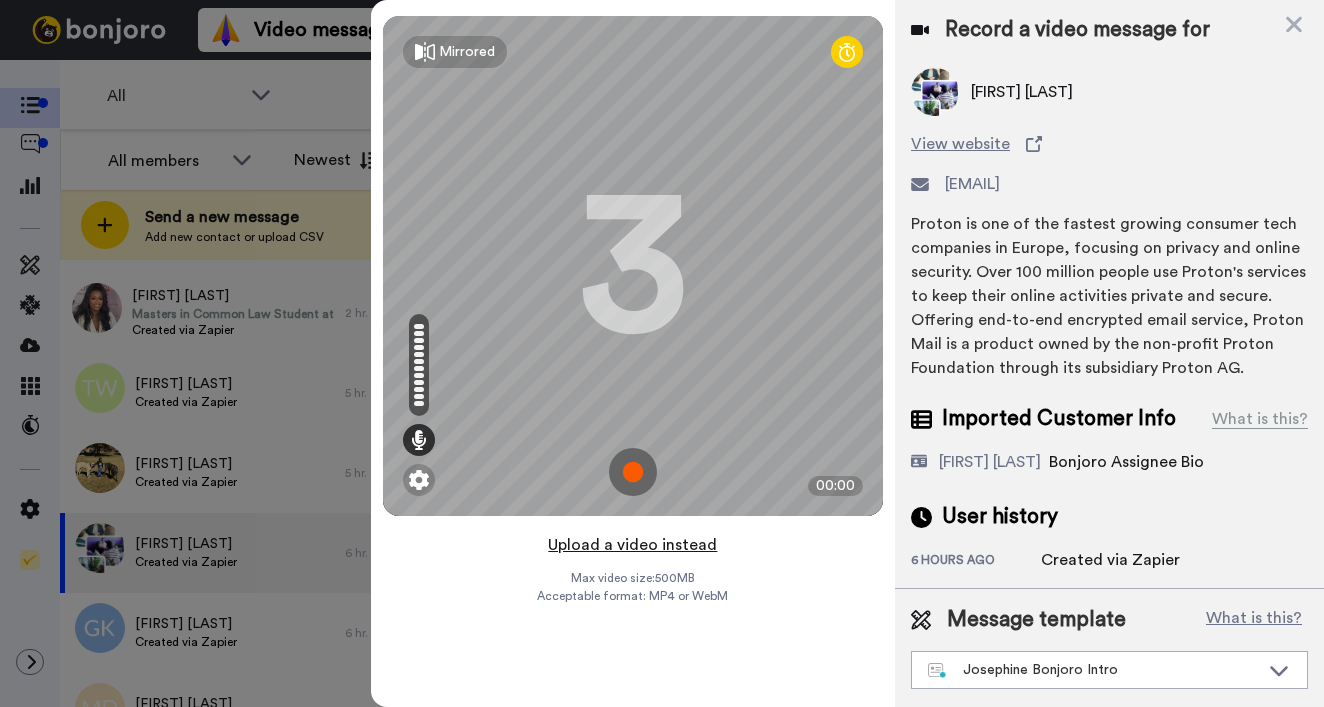 click on "Upload a video instead" at bounding box center [632, 545] 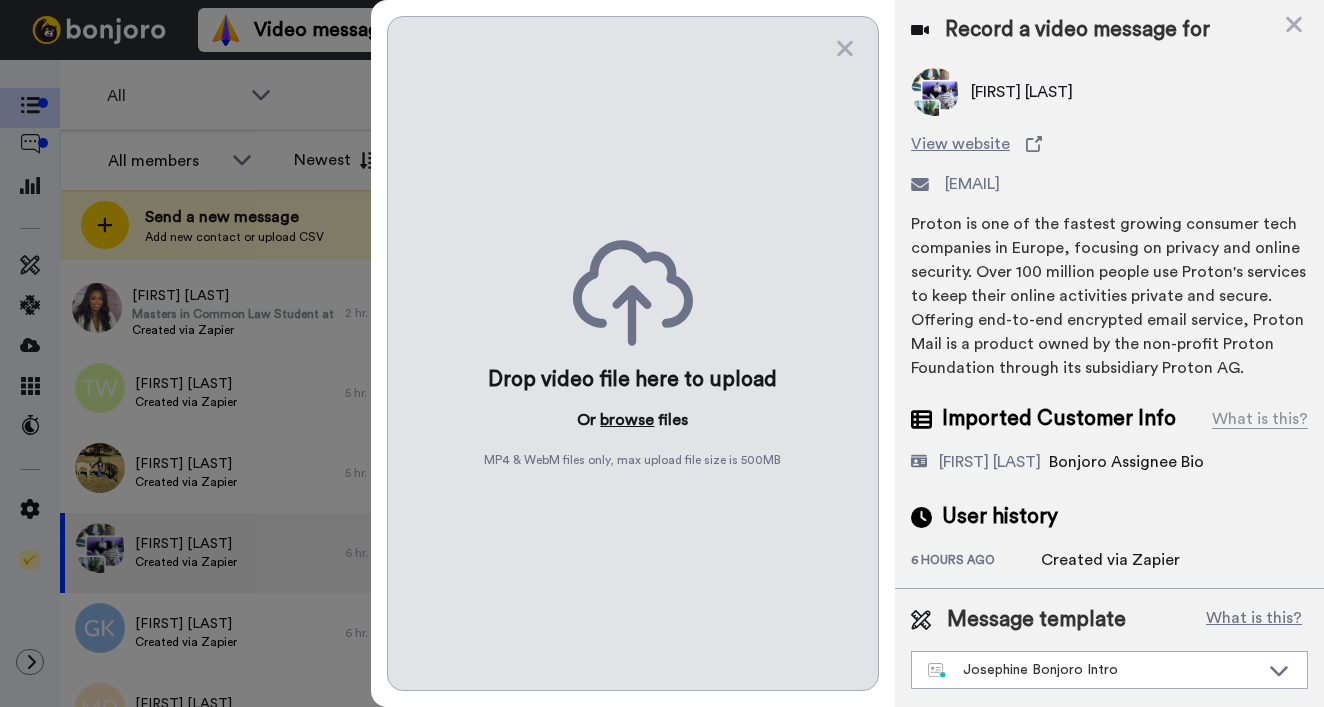click on "browse" at bounding box center (627, 420) 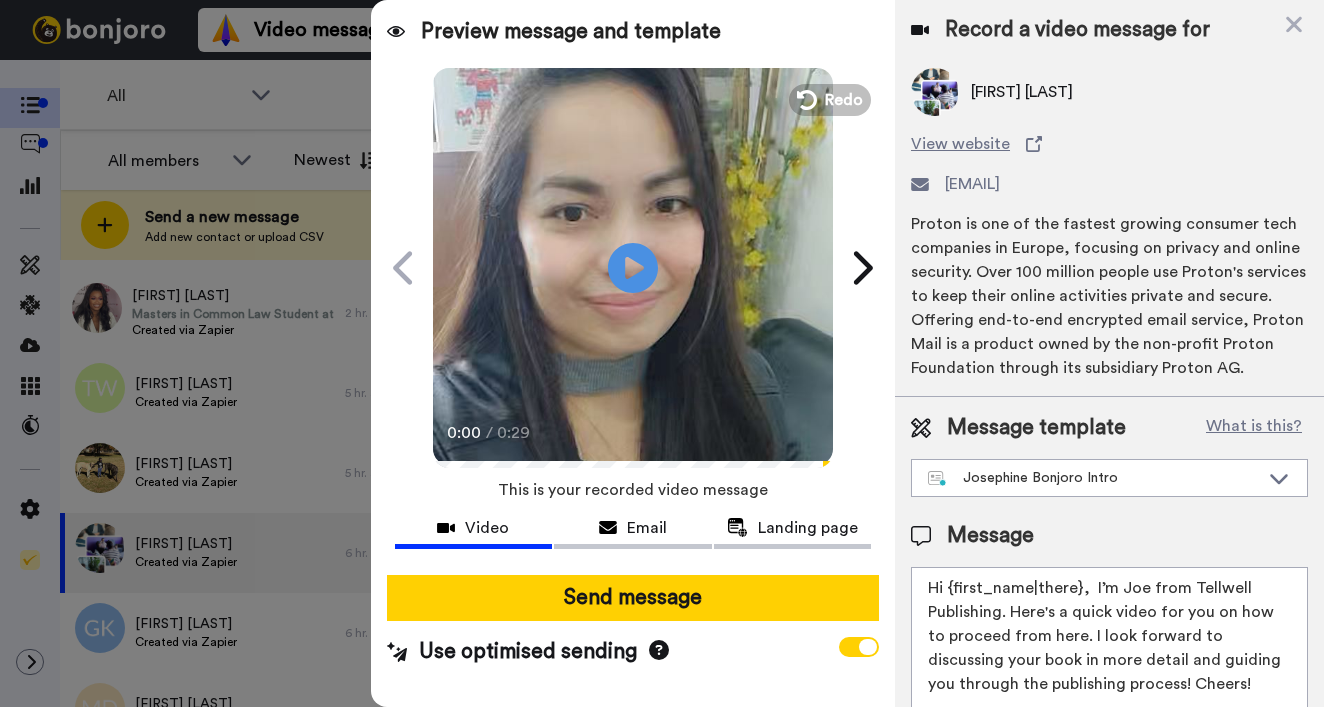 drag, startPoint x: 947, startPoint y: 586, endPoint x: 1078, endPoint y: 587, distance: 131.00381 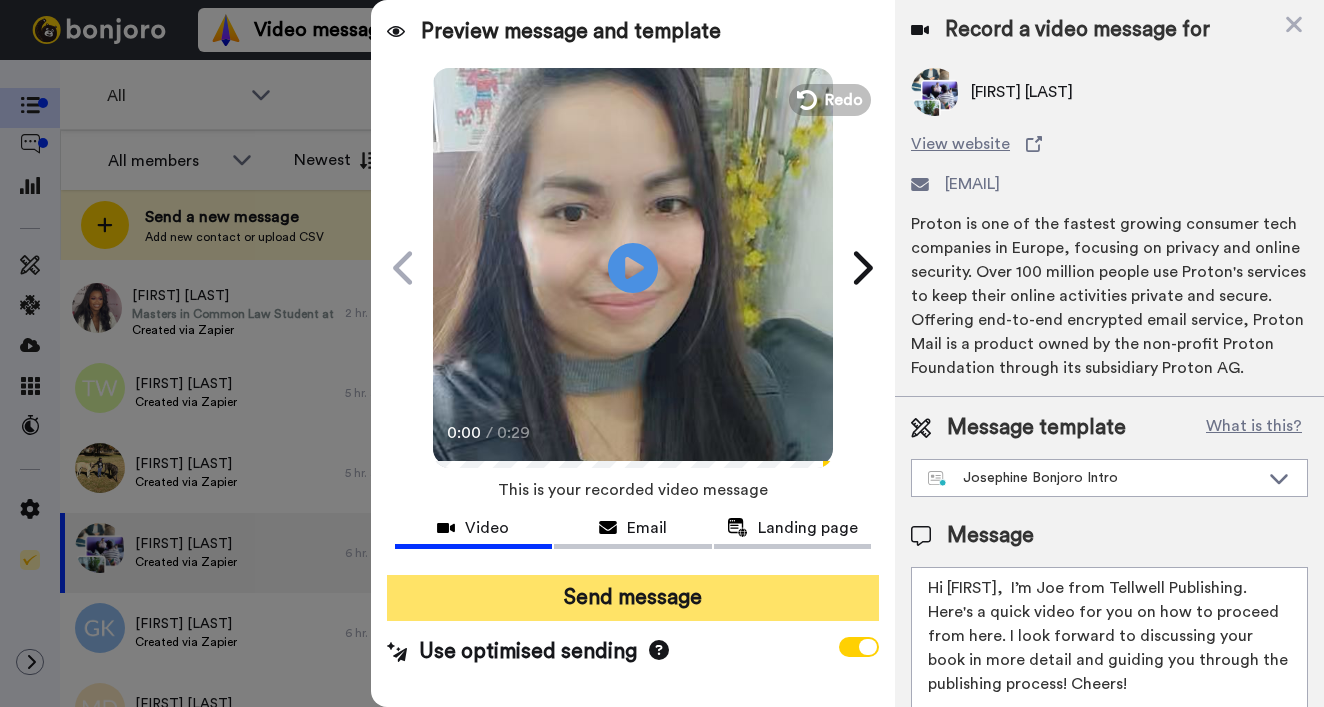 type on "Hi Leni,  I’m Joe from Tellwell Publishing. Here's a quick video for you on how to proceed from here. I look forward to discussing your book in more detail and guiding you through the publishing process! Cheers!" 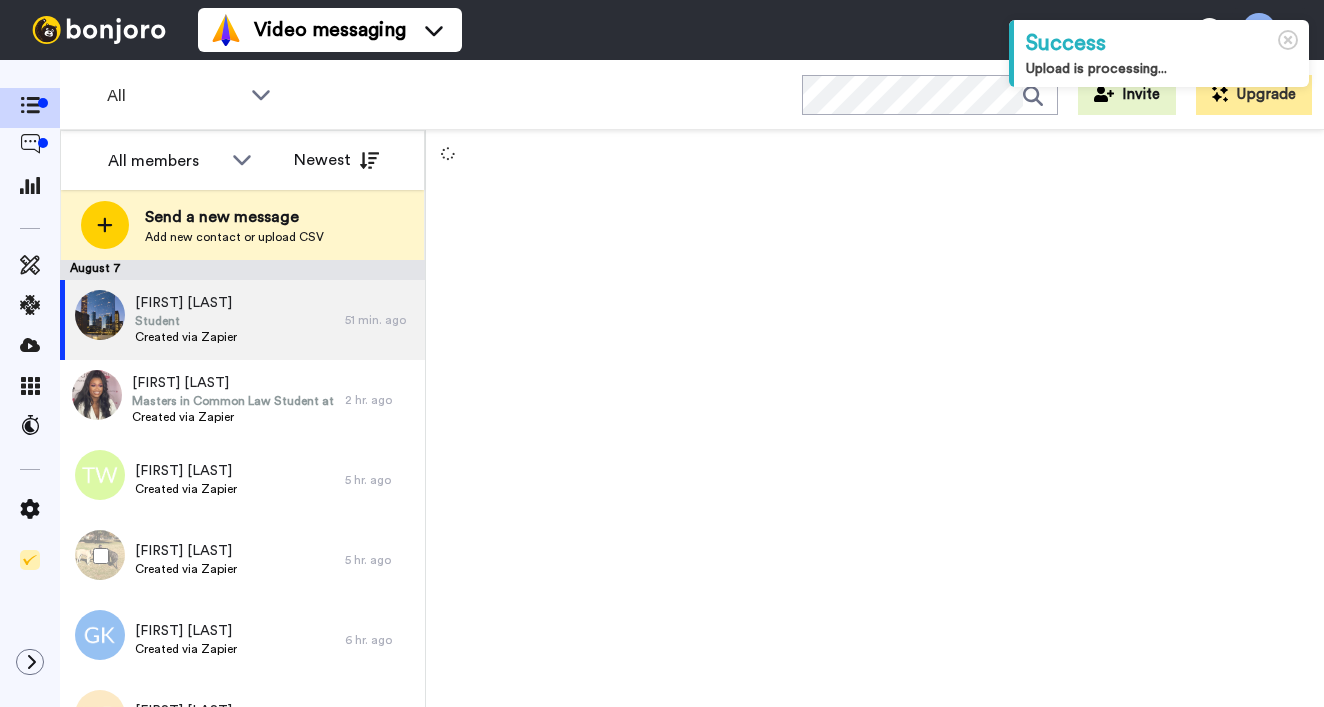 scroll, scrollTop: 0, scrollLeft: 0, axis: both 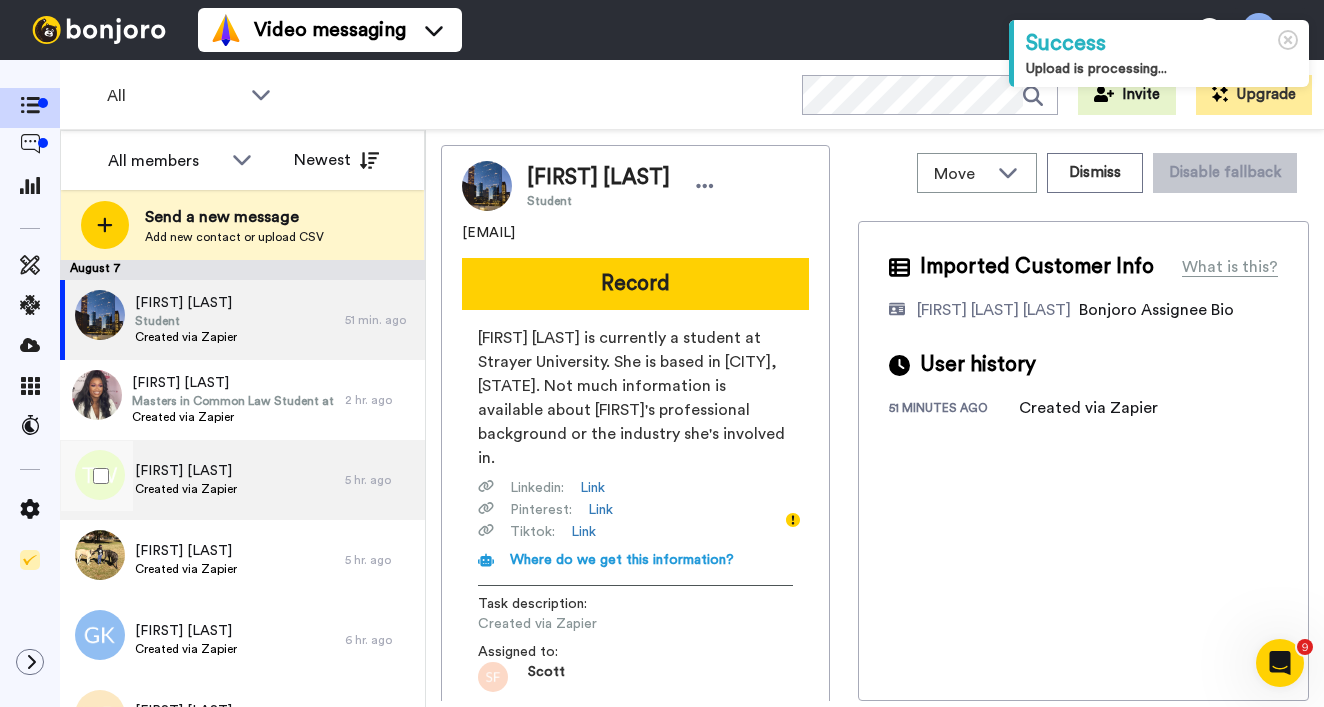 click on "Created via Zapier" at bounding box center (186, 489) 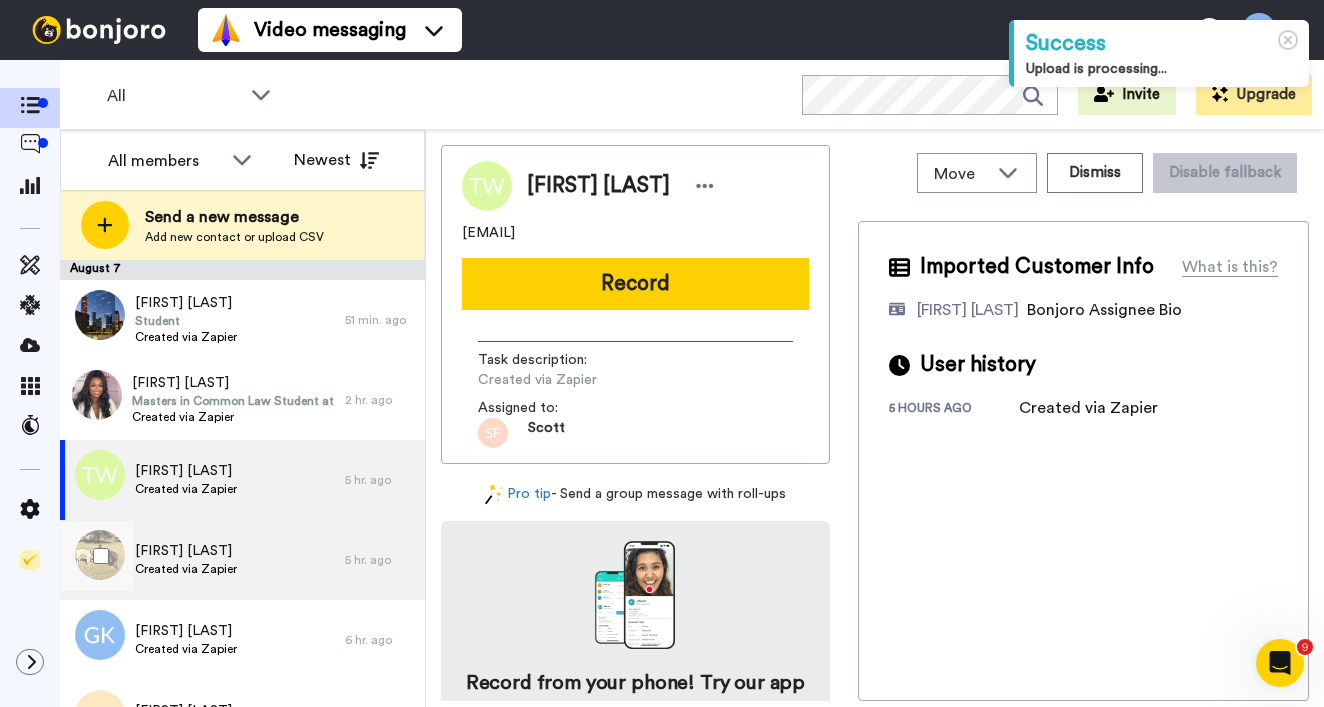 click on "[FIRST] [LAST]" at bounding box center (186, 551) 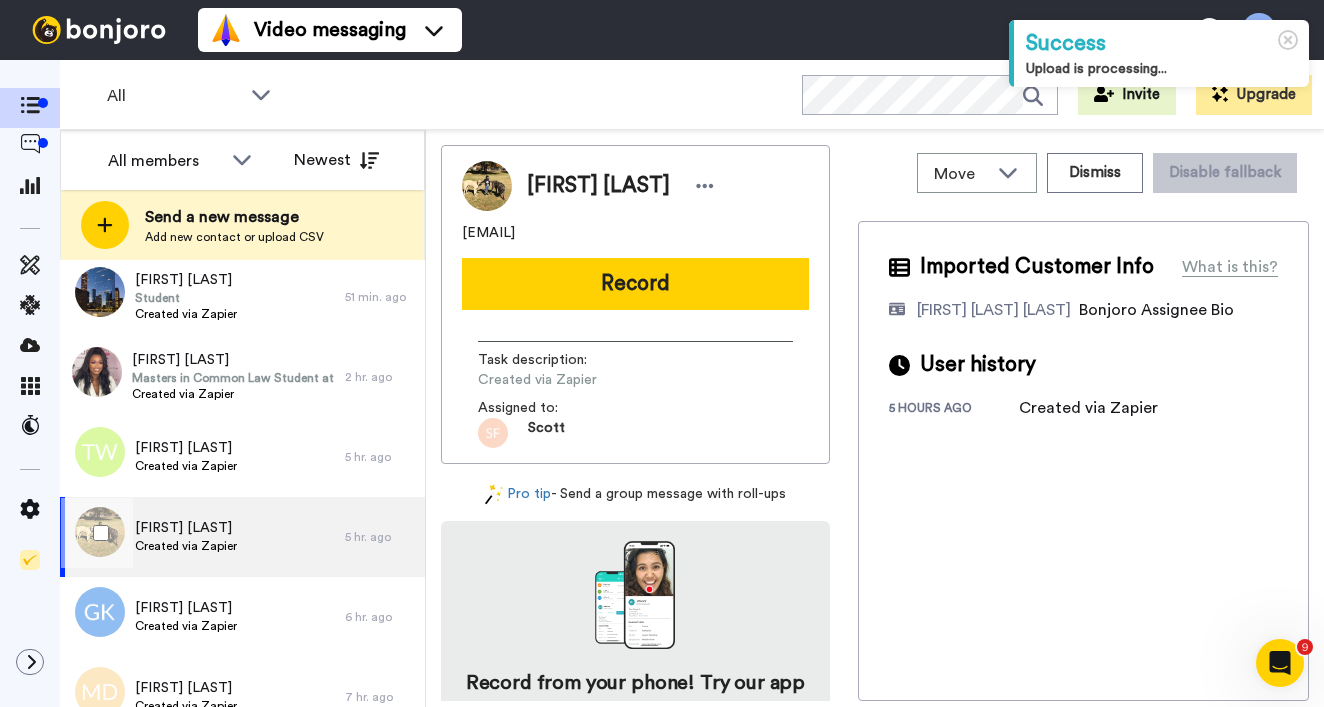 scroll, scrollTop: 74, scrollLeft: 0, axis: vertical 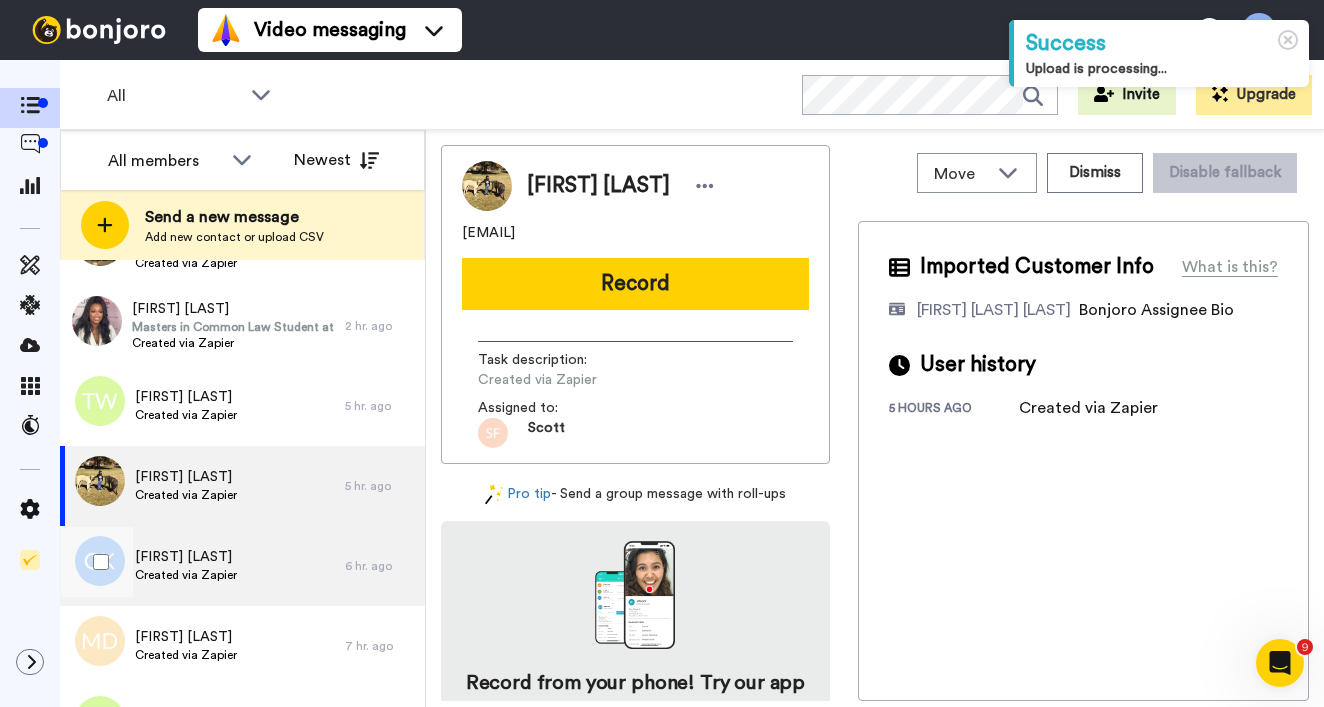 click on "Created via Zapier" at bounding box center (186, 575) 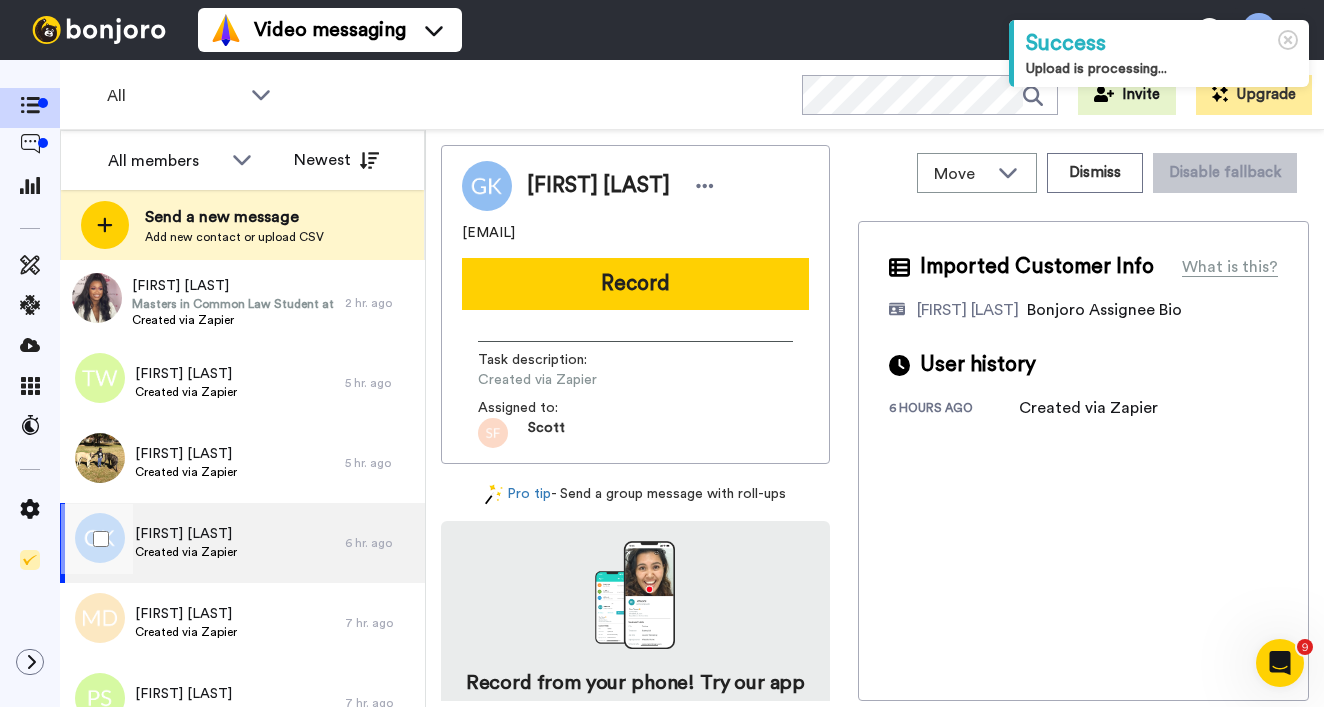 scroll, scrollTop: 123, scrollLeft: 0, axis: vertical 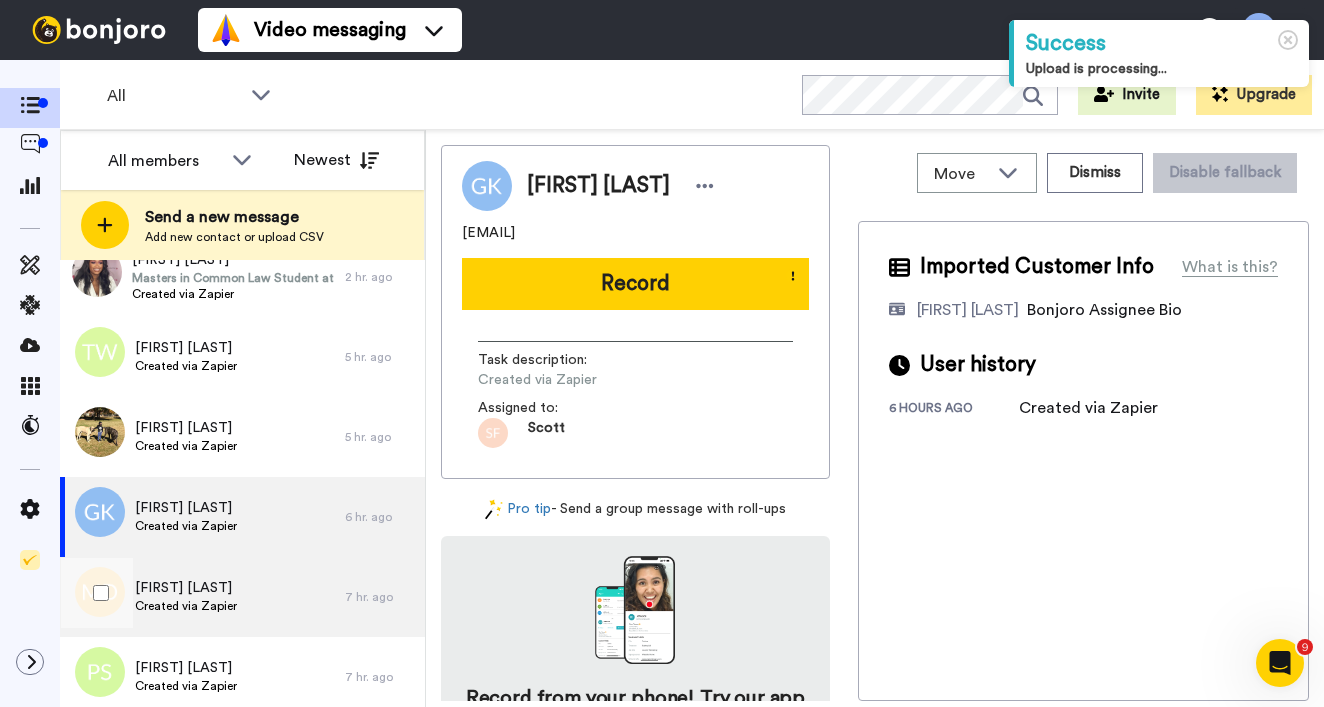 click on "[FIRST] [LAST]" at bounding box center [186, 588] 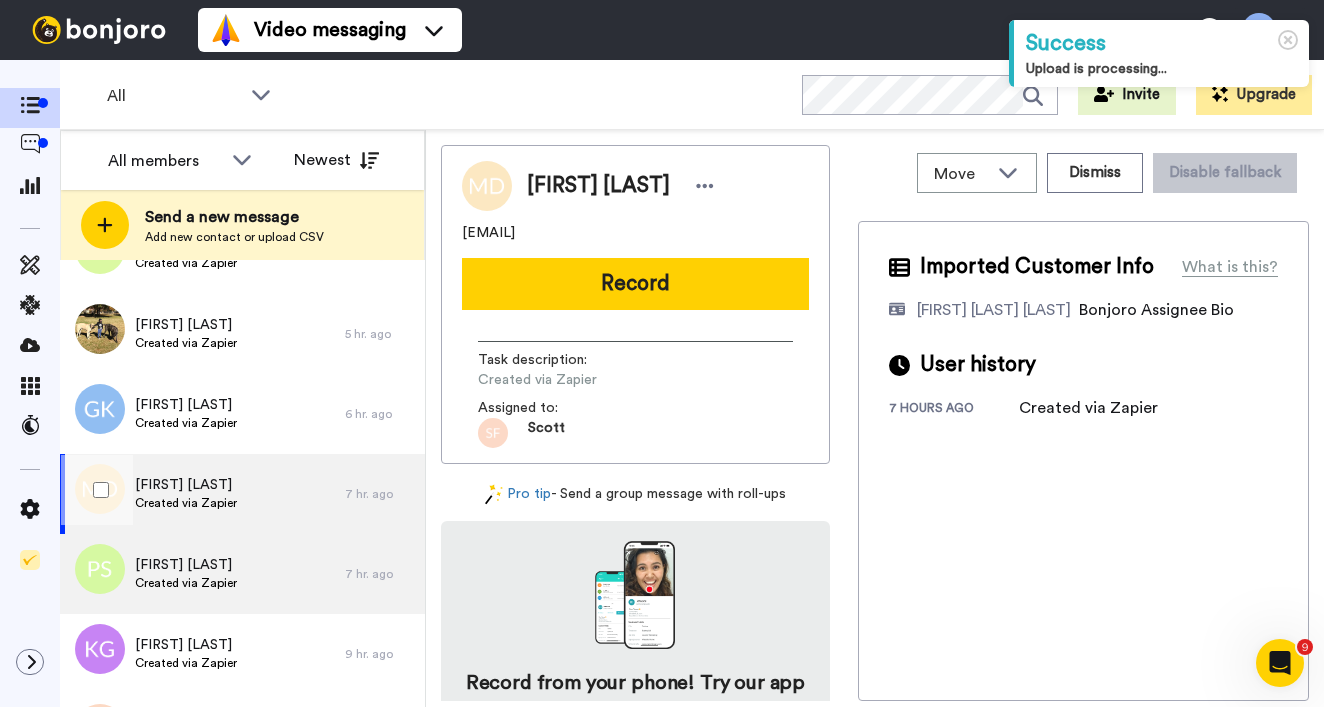 scroll, scrollTop: 230, scrollLeft: 0, axis: vertical 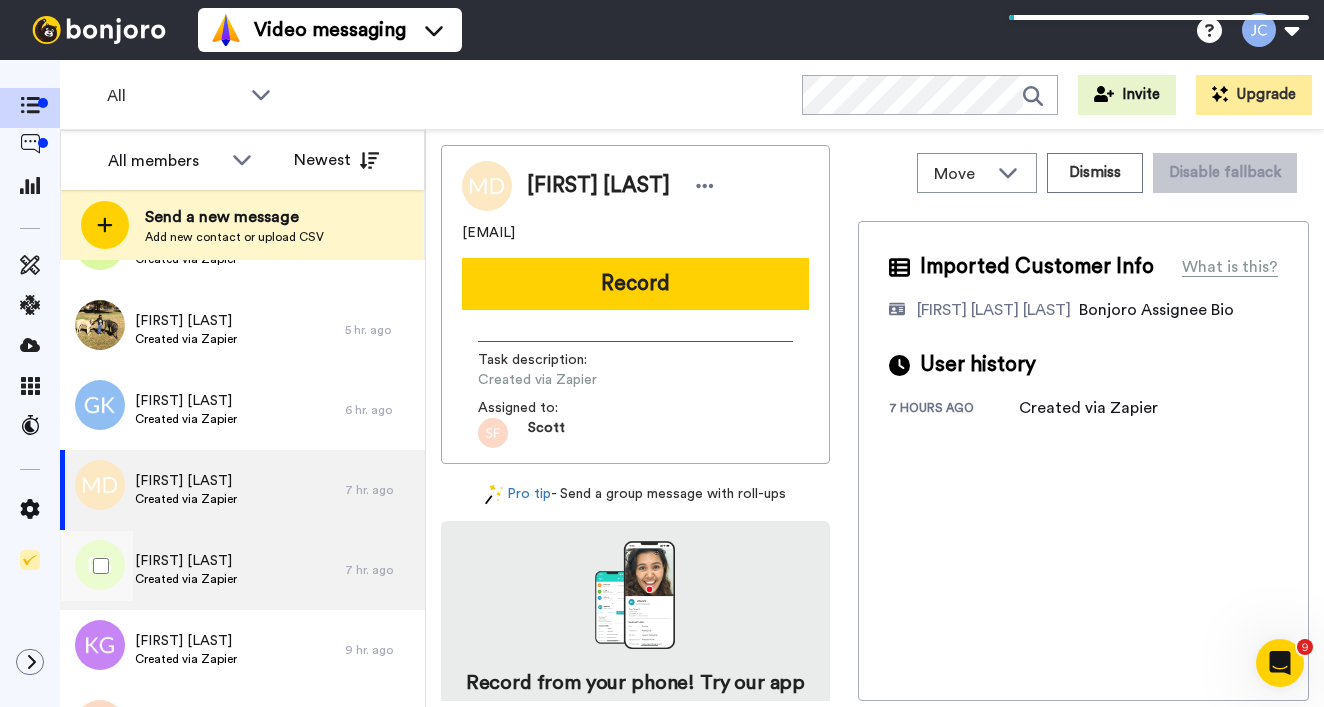 click on "Created via Zapier" at bounding box center [186, 579] 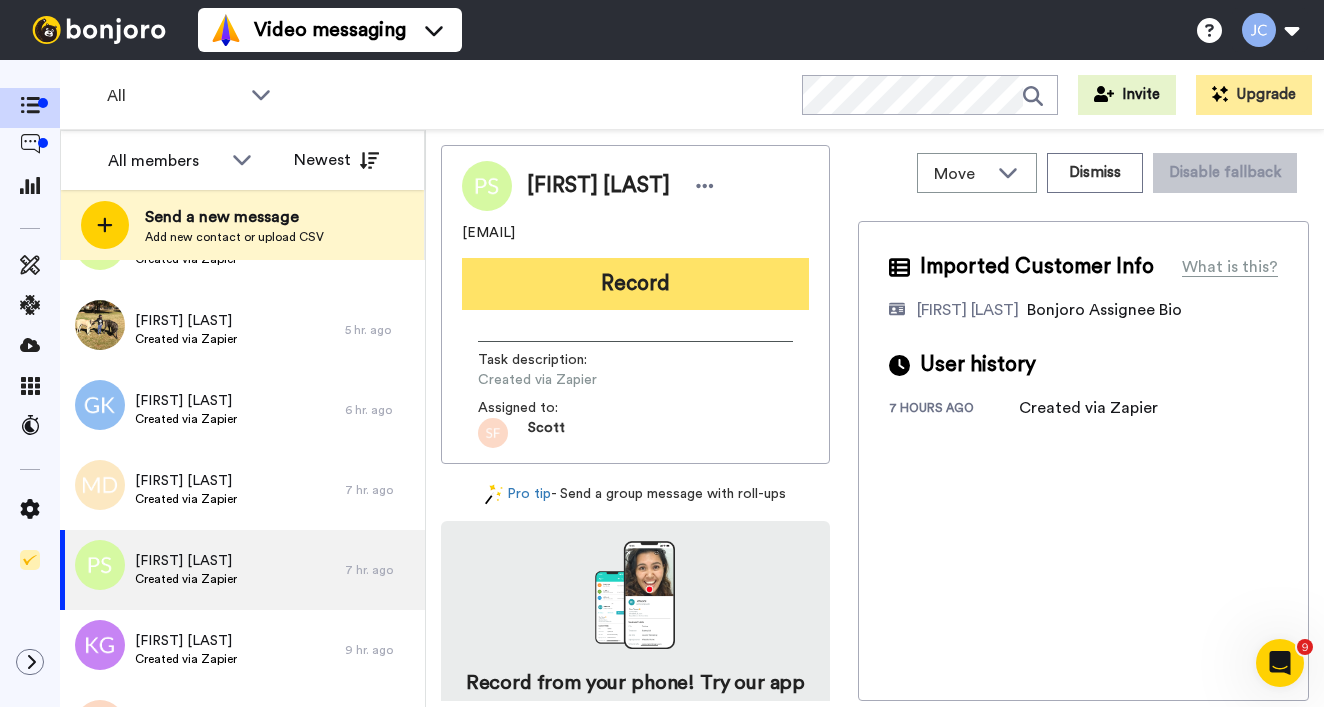 click on "Record" at bounding box center [635, 284] 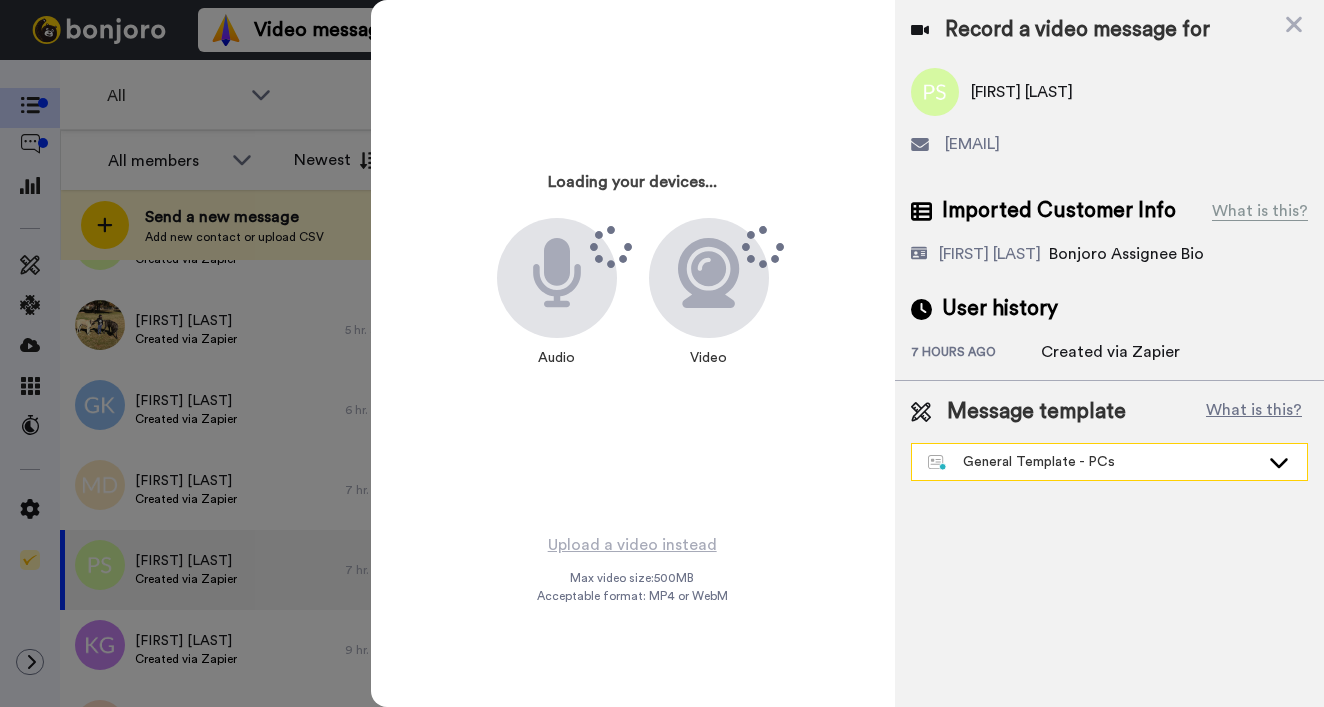 click on "General Template - PCs" at bounding box center (1109, 462) 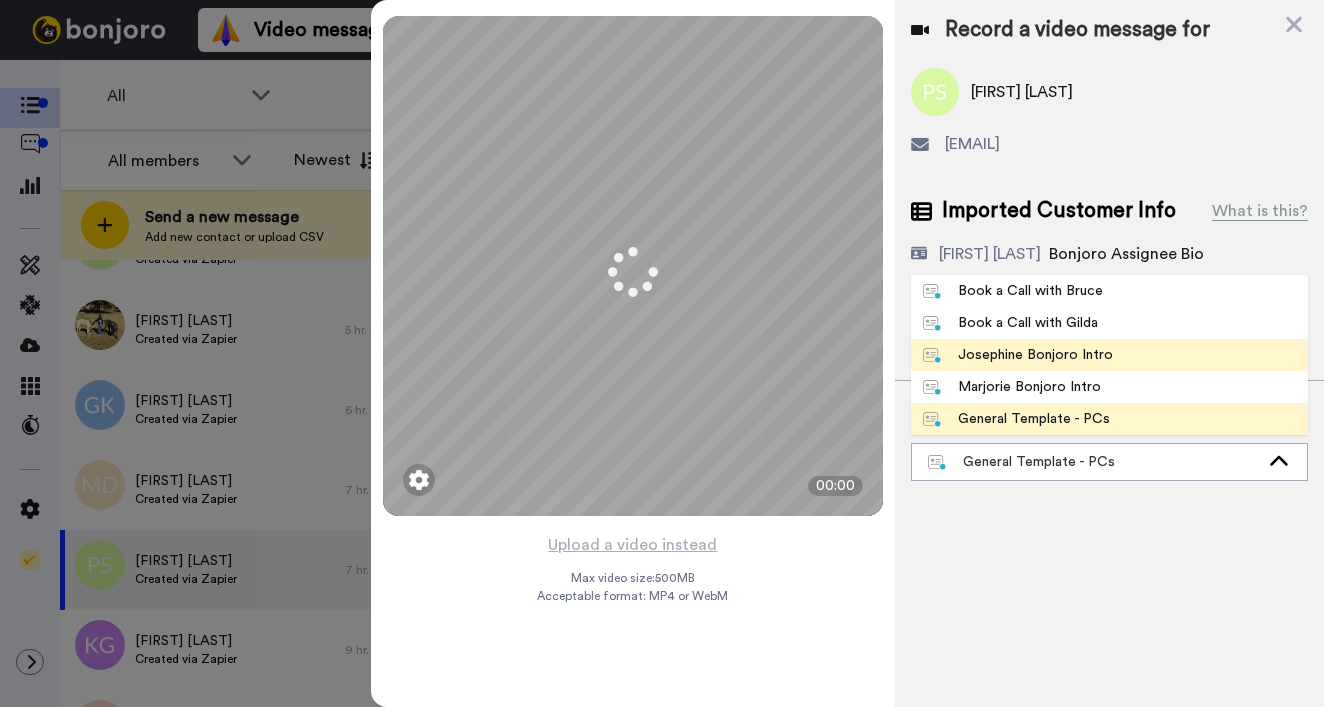 click on "Josephine Bonjoro Intro" at bounding box center (1018, 355) 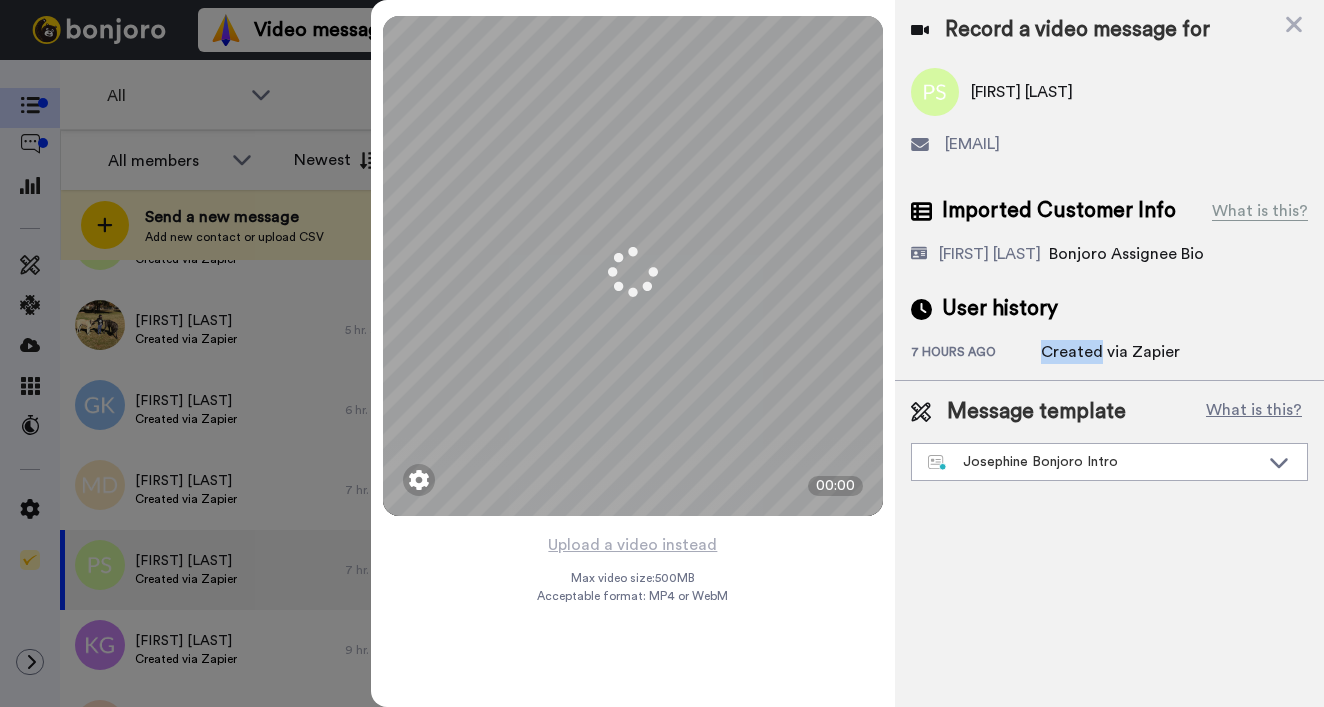click on "Created via Zapier" at bounding box center [1110, 352] 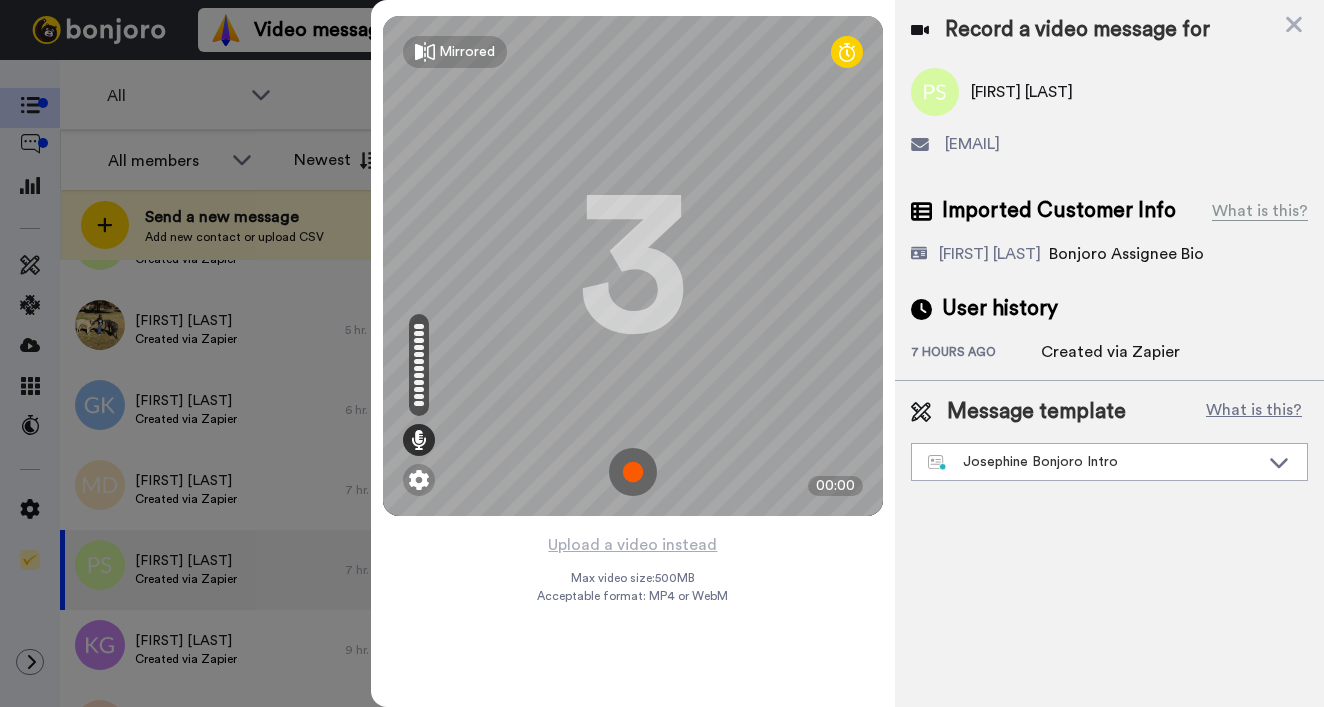 click on "Record a video message for Pip Simmonds pipsimmonds@hotmail.com Imported Customer Info What is this? Josephine Cataluña Bonjoro Assignee Bio User history 7 hours ago Created via Zapier Message template What is this? Josephine Bonjoro Intro Book a Call with Bruce Book a Call with Gilda Josephine Bonjoro Intro Marjorie Bonjoro Intro General Template - PCs" at bounding box center (1109, 353) 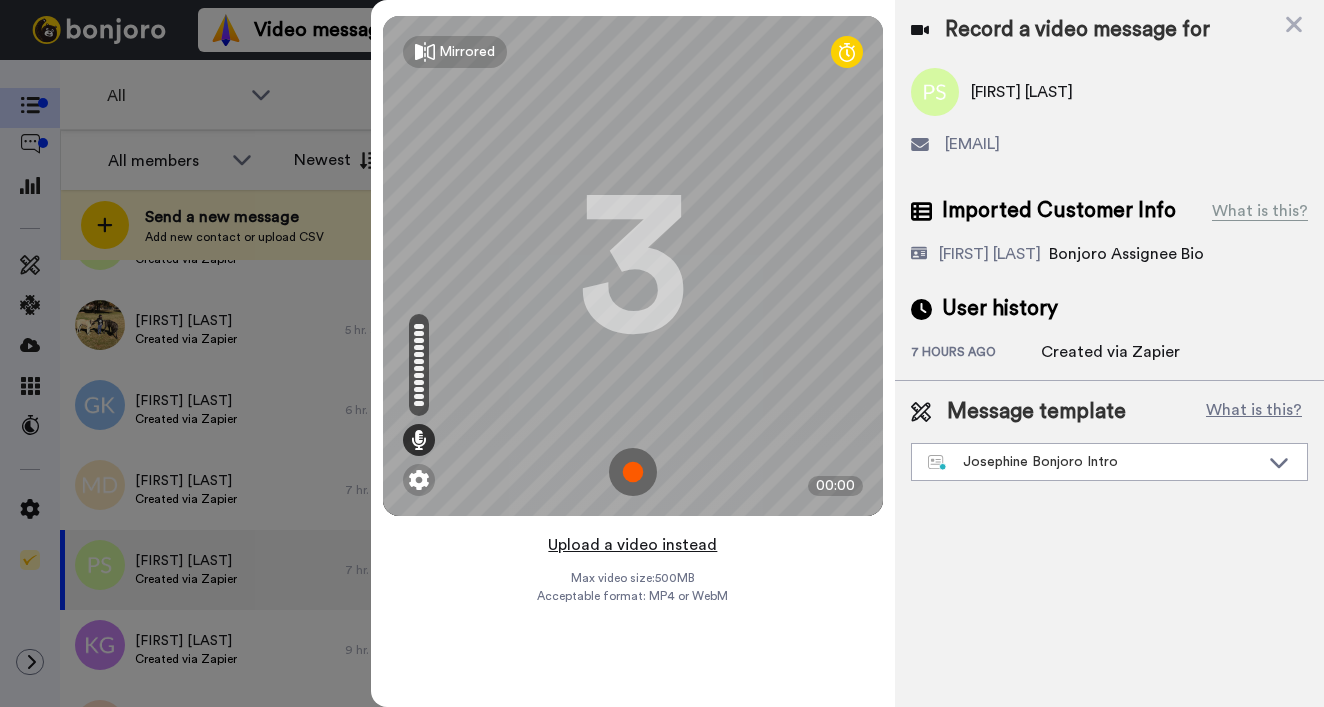 click on "Upload a video instead" at bounding box center (632, 545) 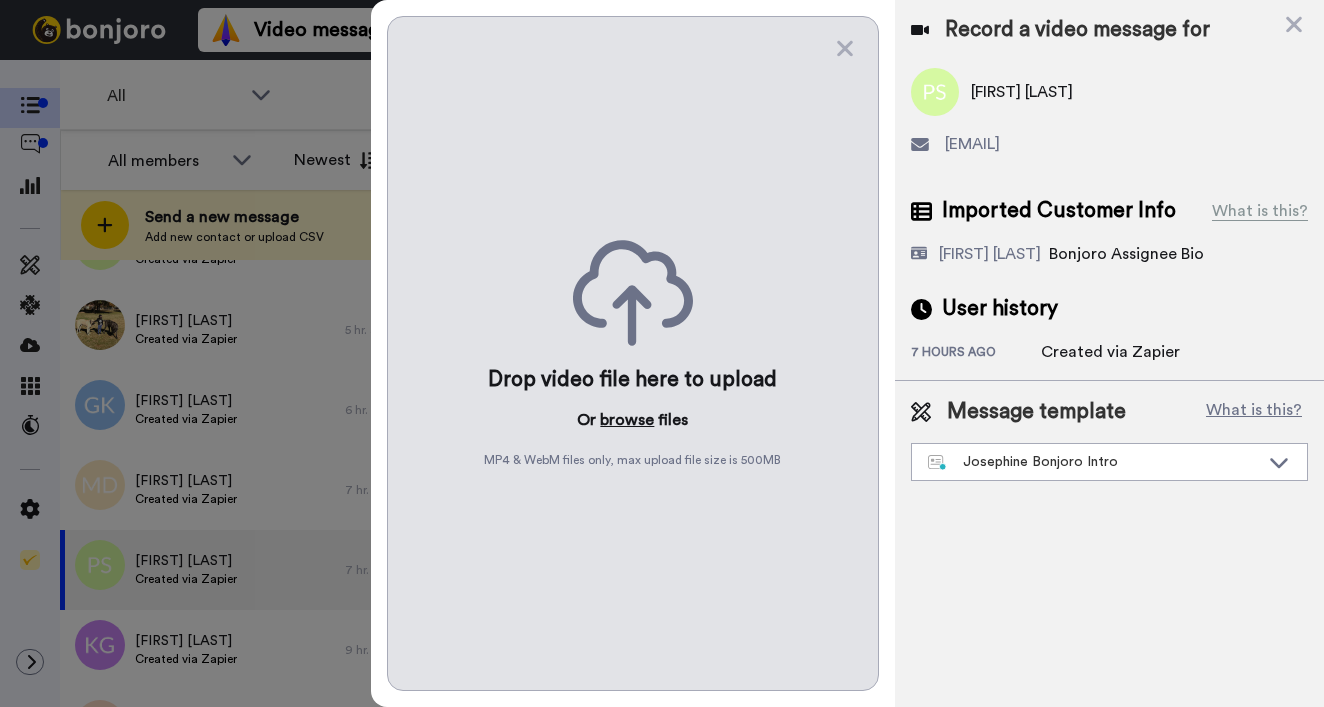 click on "browse" at bounding box center (627, 420) 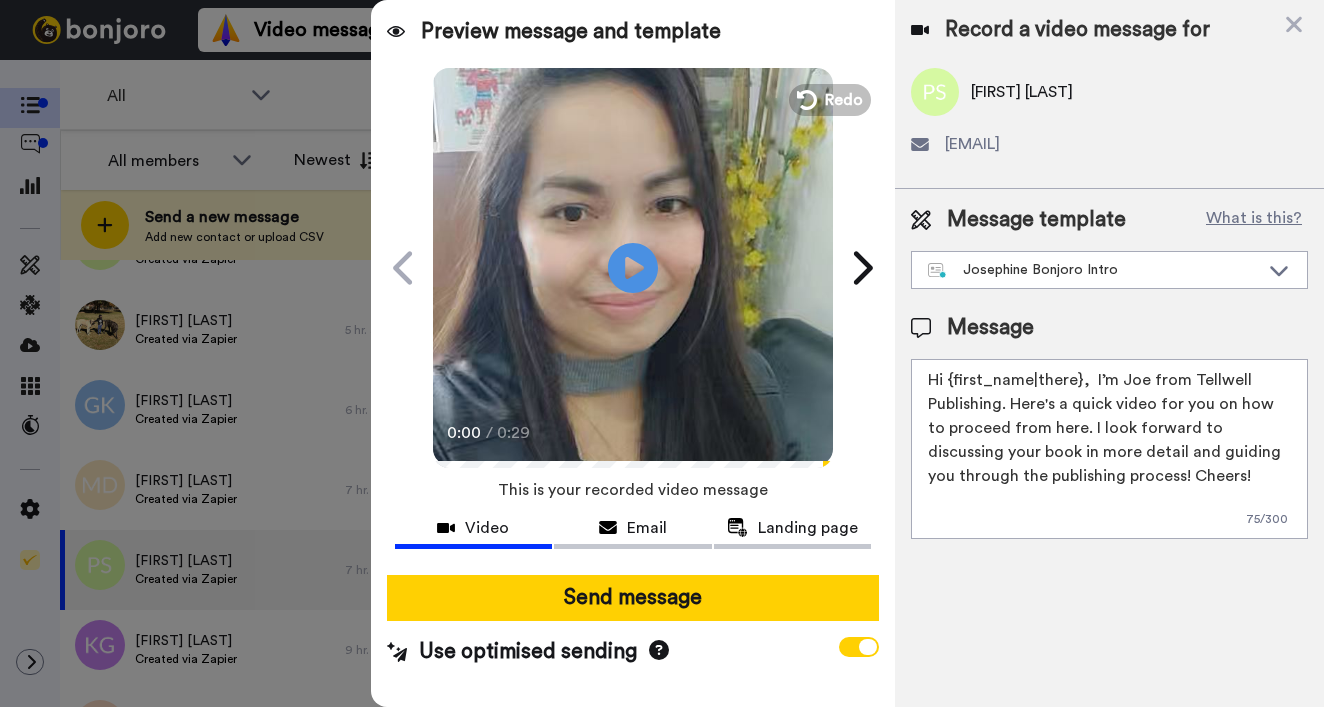 drag, startPoint x: 949, startPoint y: 378, endPoint x: 1077, endPoint y: 383, distance: 128.09763 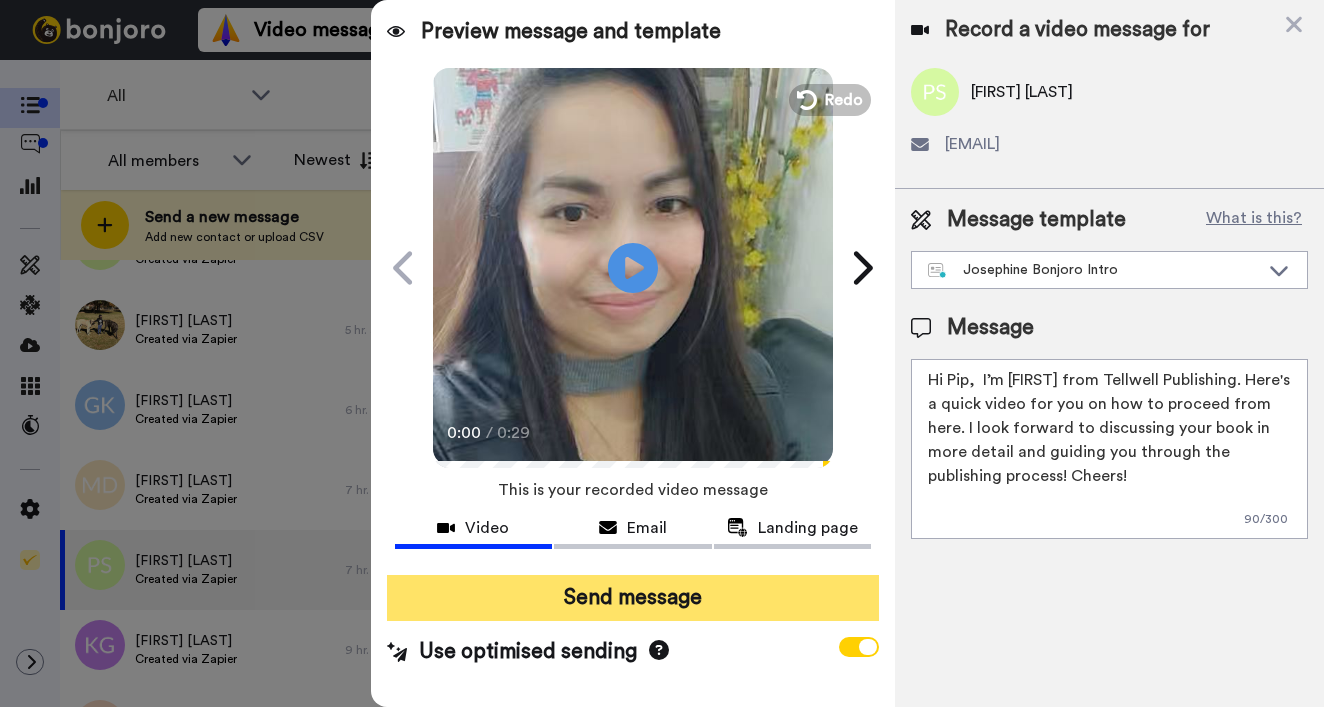 type on "Hi Pip,  I’m Joe from Tellwell Publishing. Here's a quick video for you on how to proceed from here. I look forward to discussing your book in more detail and guiding you through the publishing process! Cheers!" 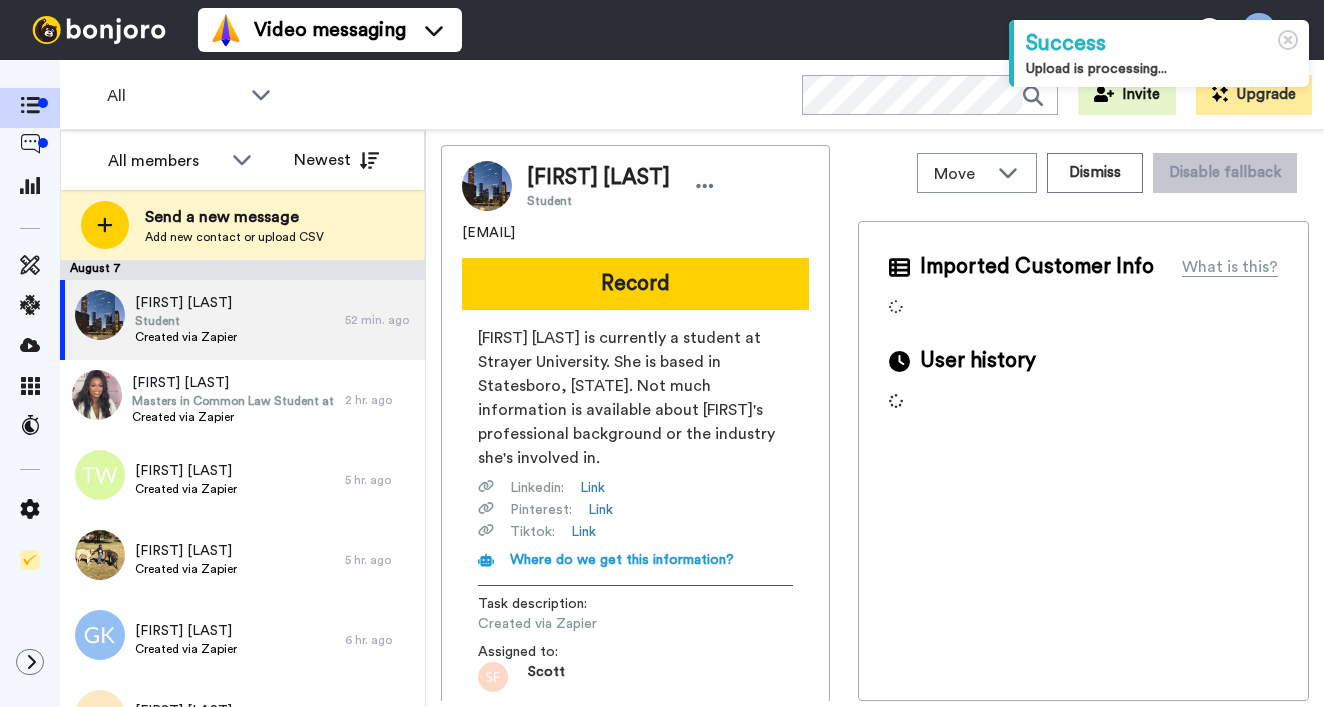 scroll, scrollTop: 0, scrollLeft: 0, axis: both 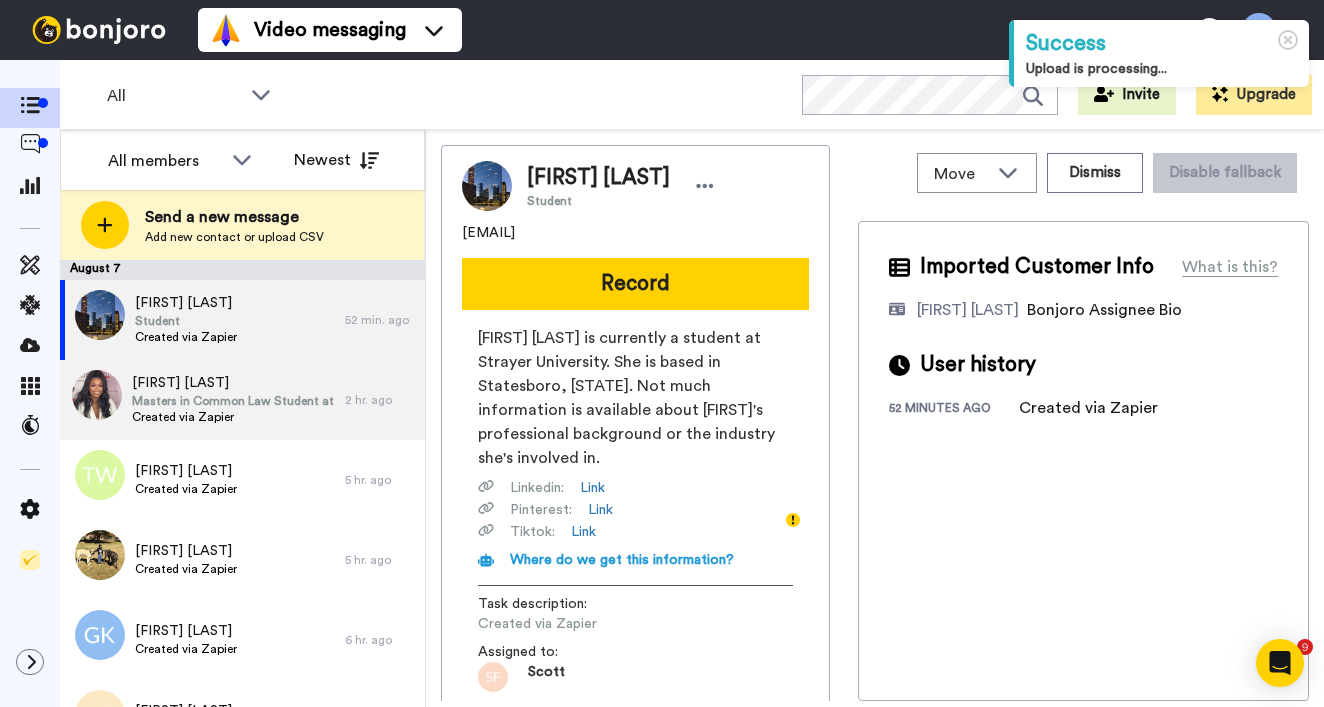 click on "Masters in Common Law Student at University College Dublin and Registered General Nurse" at bounding box center [233, 401] 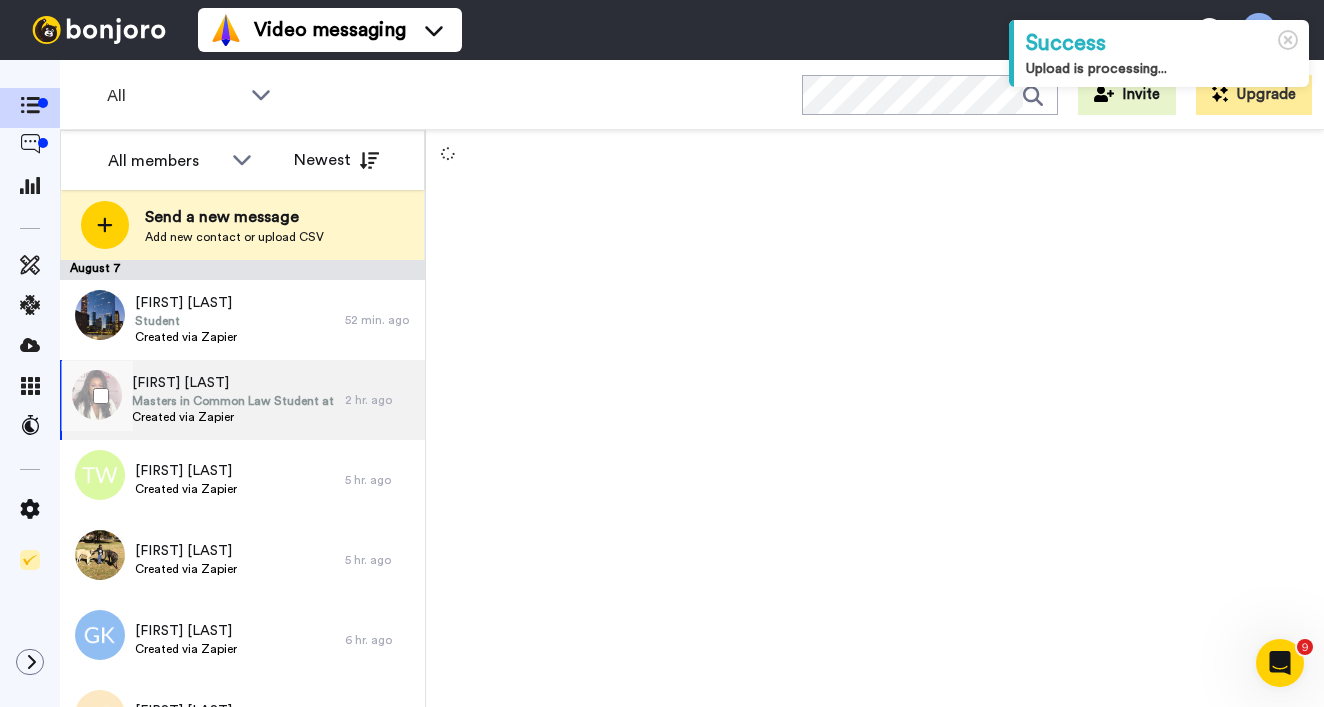 scroll, scrollTop: 0, scrollLeft: 0, axis: both 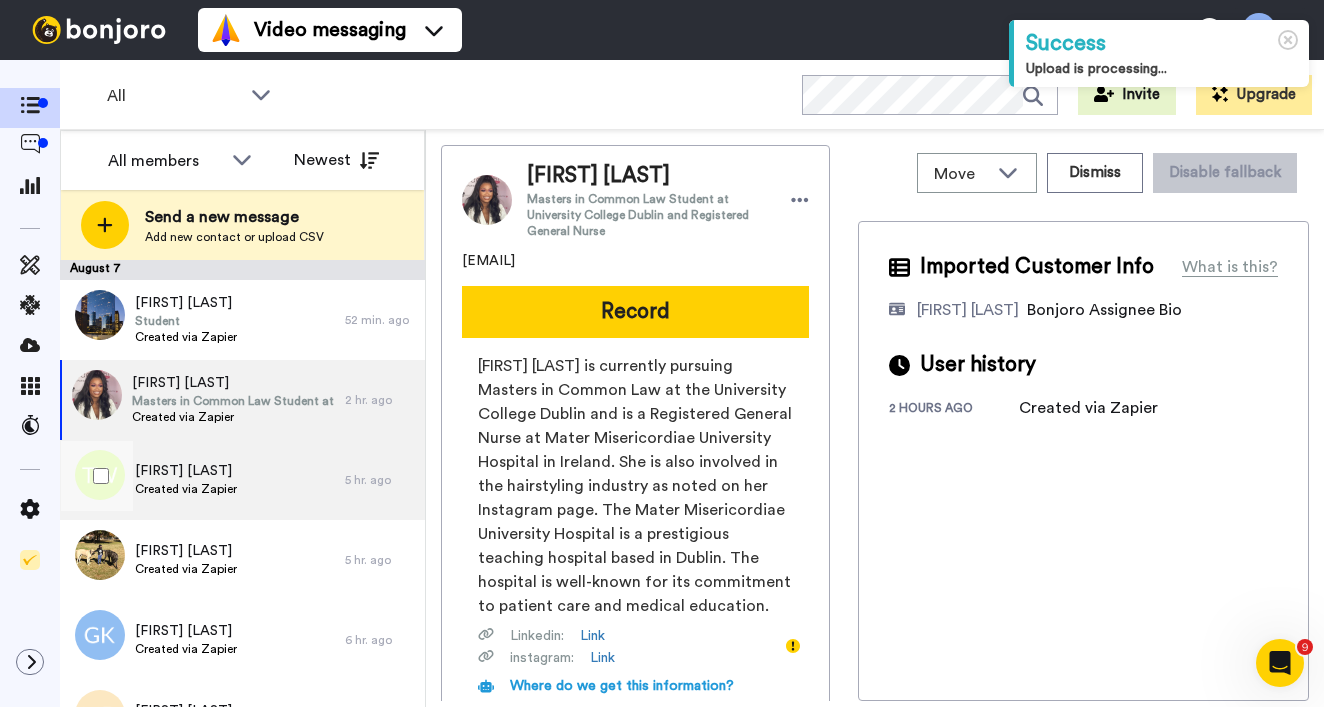 click on "[FIRST] [LAST] Created via Zapier" at bounding box center (202, 480) 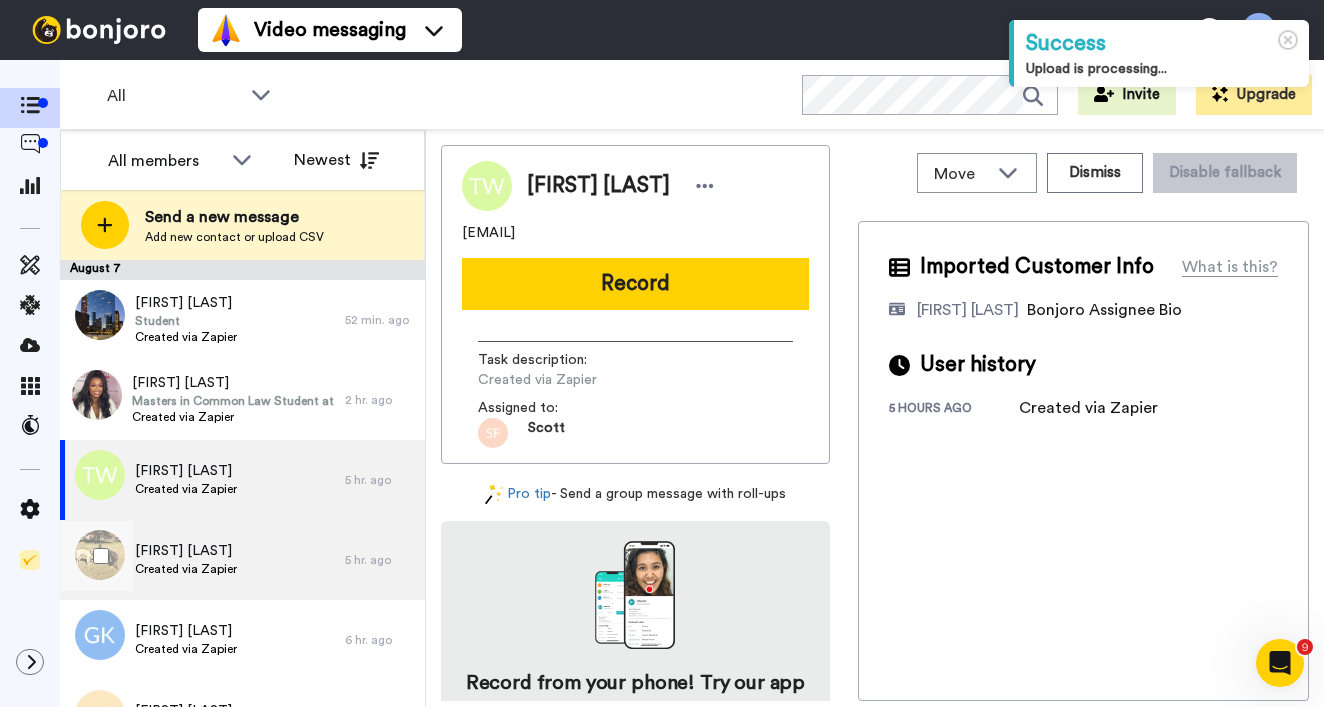 click on "Created via Zapier" at bounding box center [186, 569] 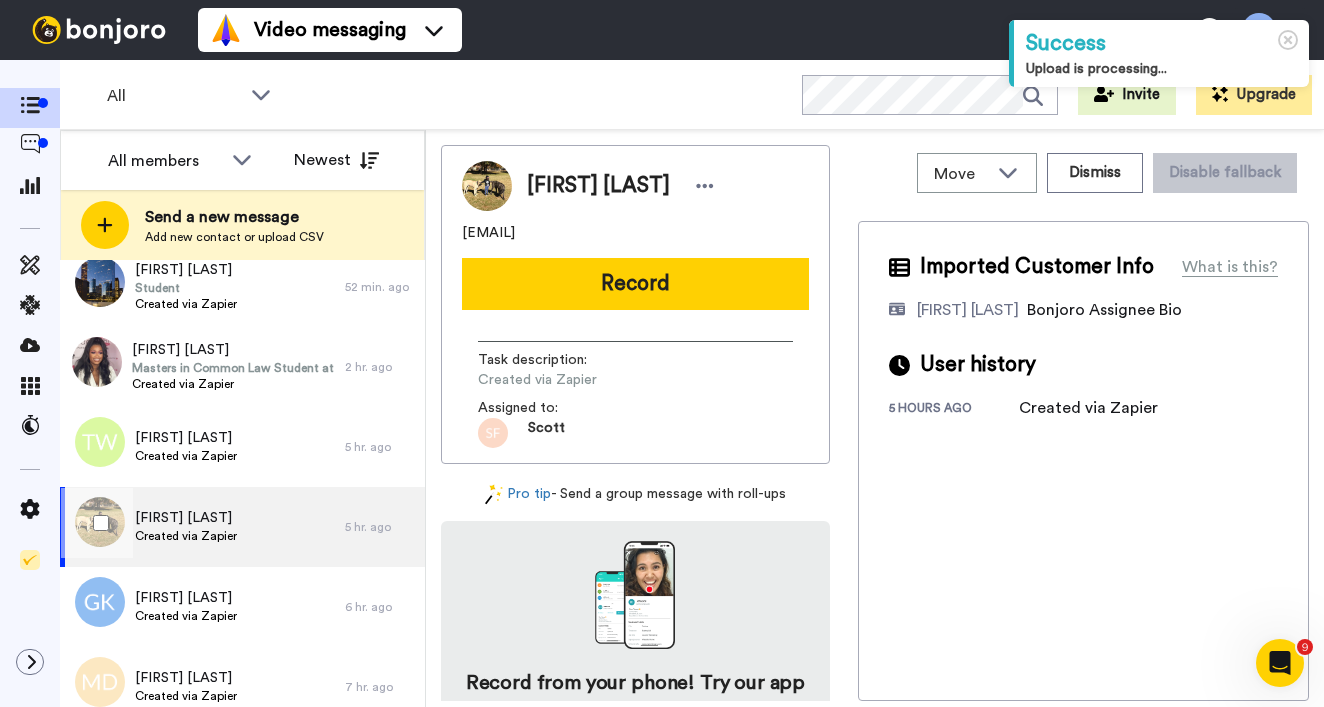 scroll, scrollTop: 129, scrollLeft: 0, axis: vertical 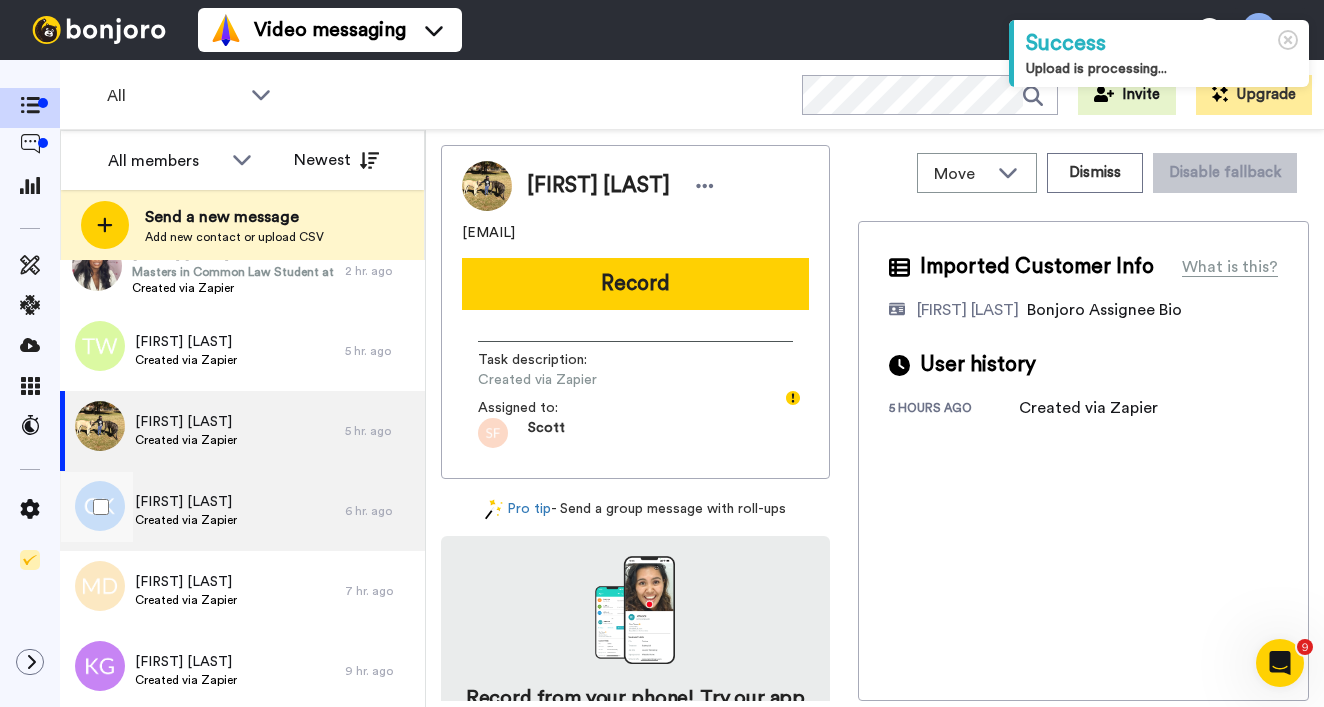 click on "[FIRST] [LAST]" at bounding box center (186, 502) 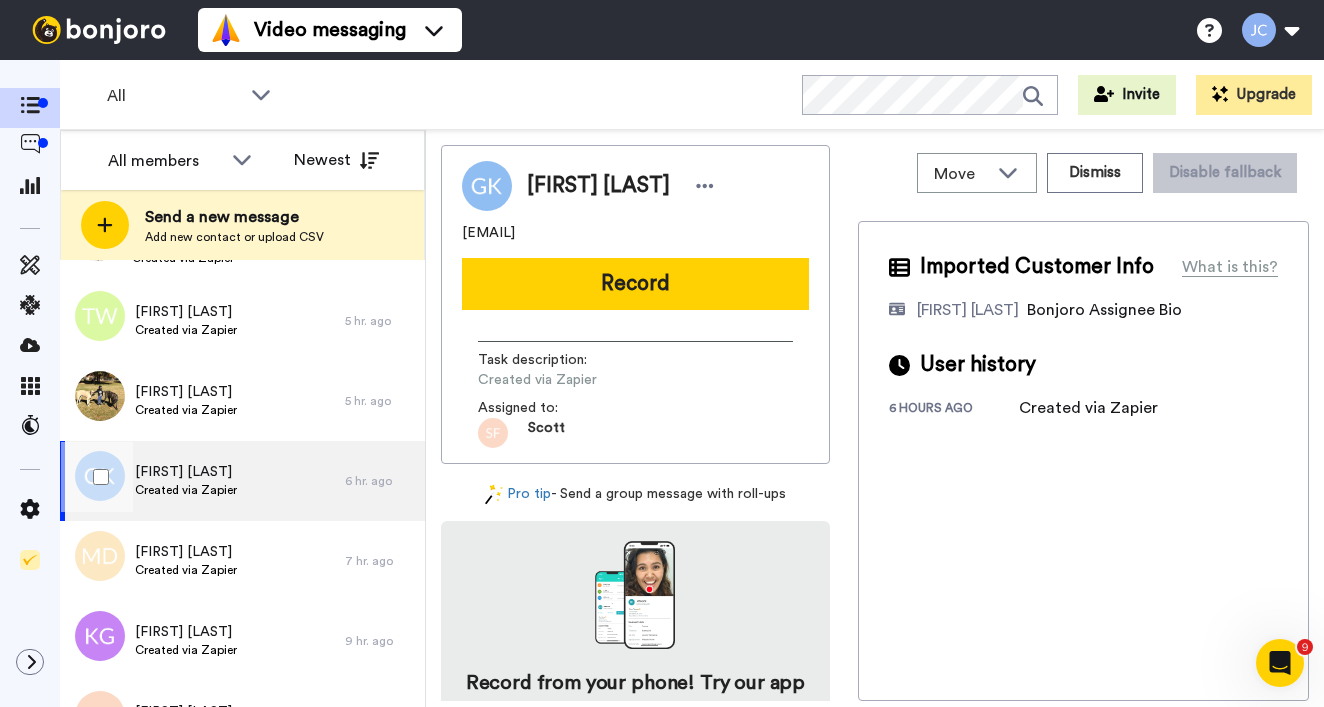 scroll, scrollTop: 163, scrollLeft: 0, axis: vertical 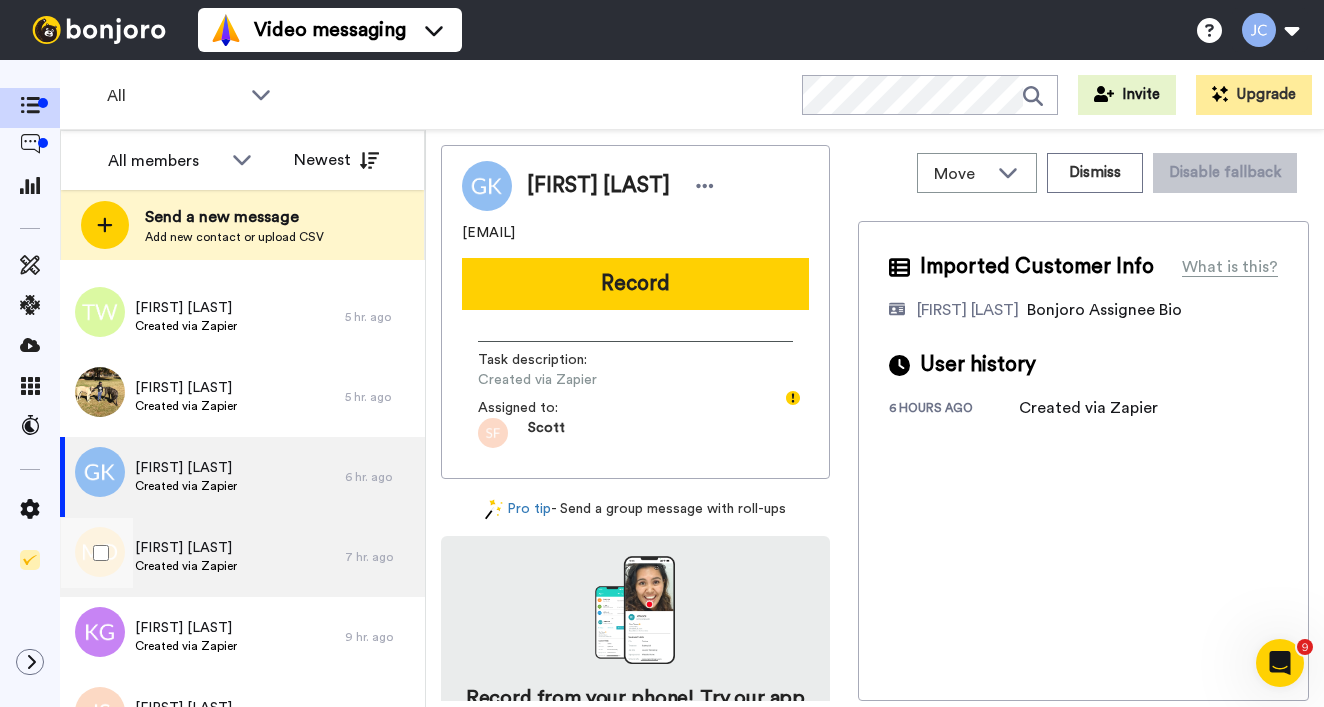 click on "Maria Davis Created via Zapier" at bounding box center [202, 557] 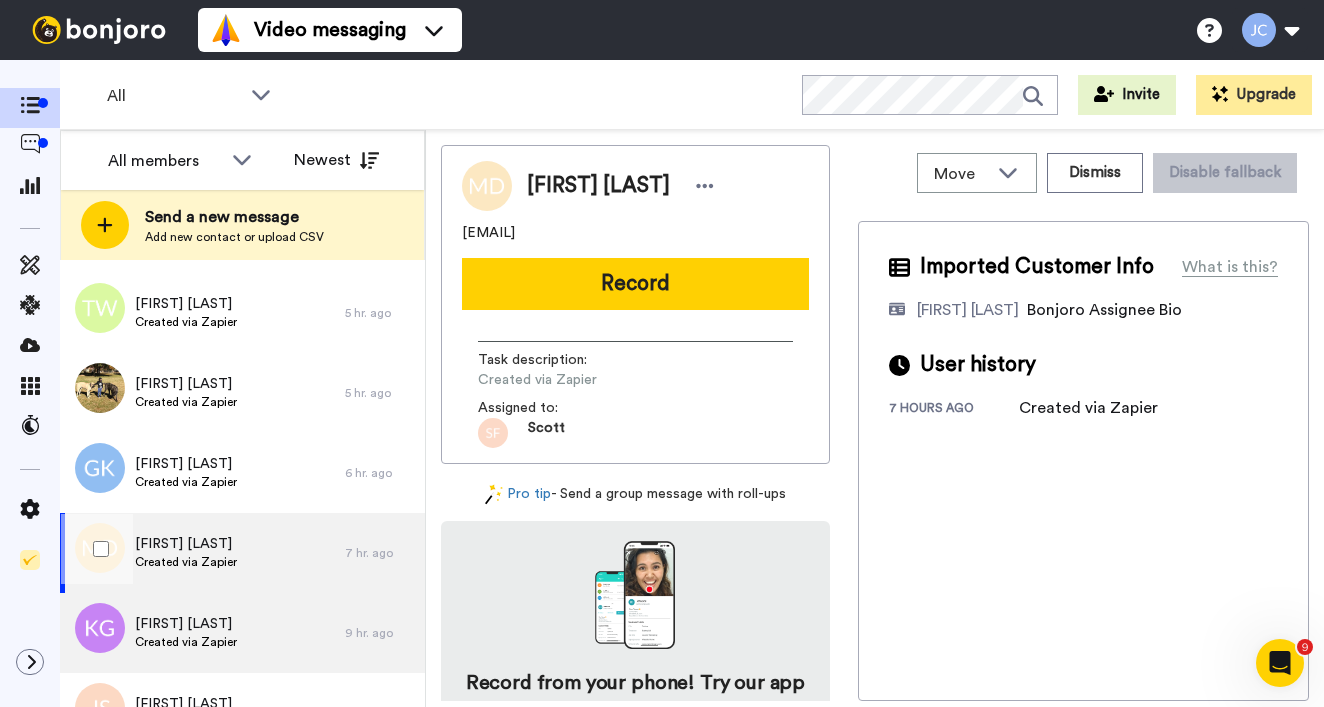 scroll, scrollTop: 233, scrollLeft: 0, axis: vertical 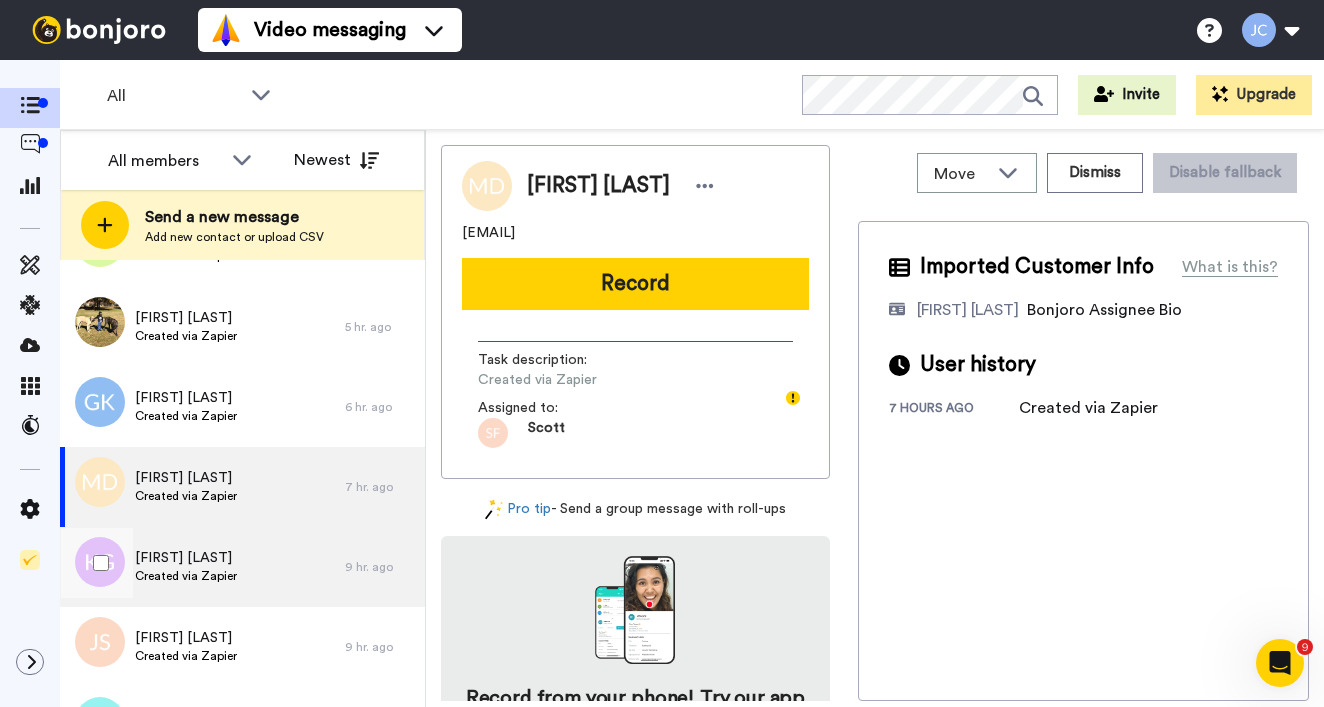 click on "[FIRST] [LAST]" at bounding box center [186, 558] 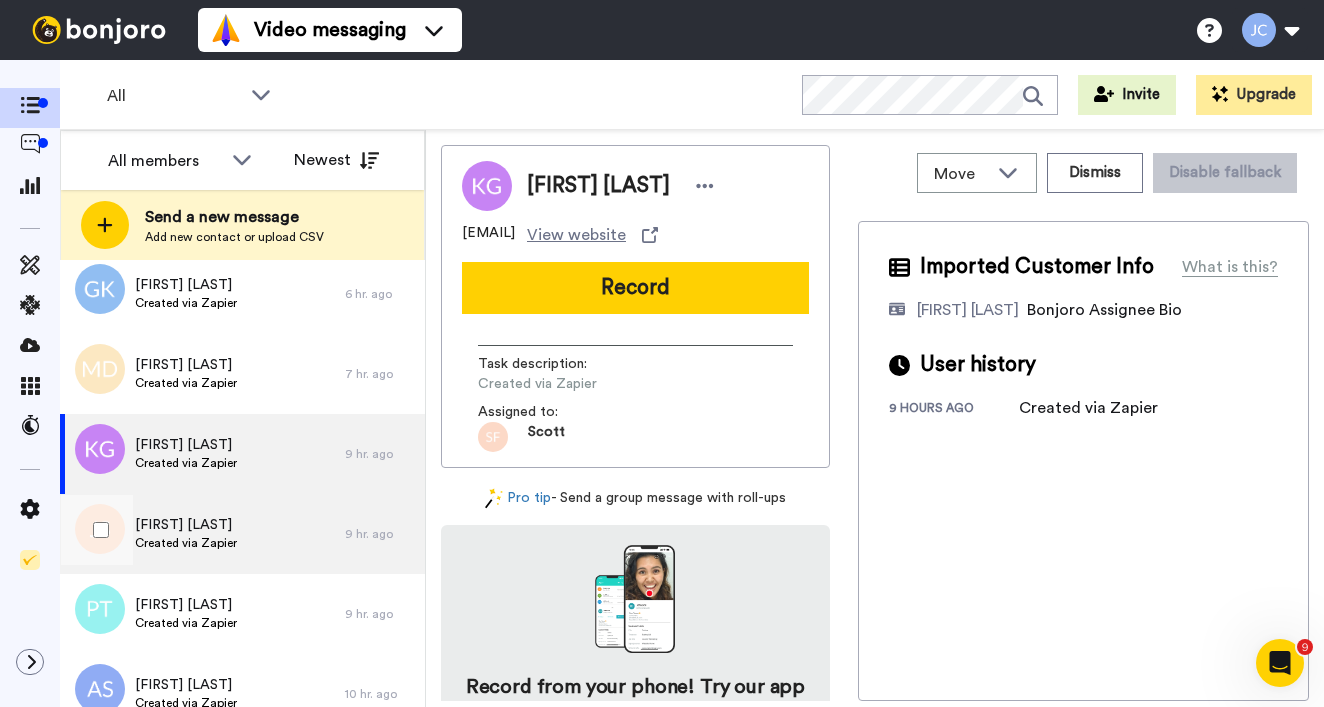 scroll, scrollTop: 368, scrollLeft: 0, axis: vertical 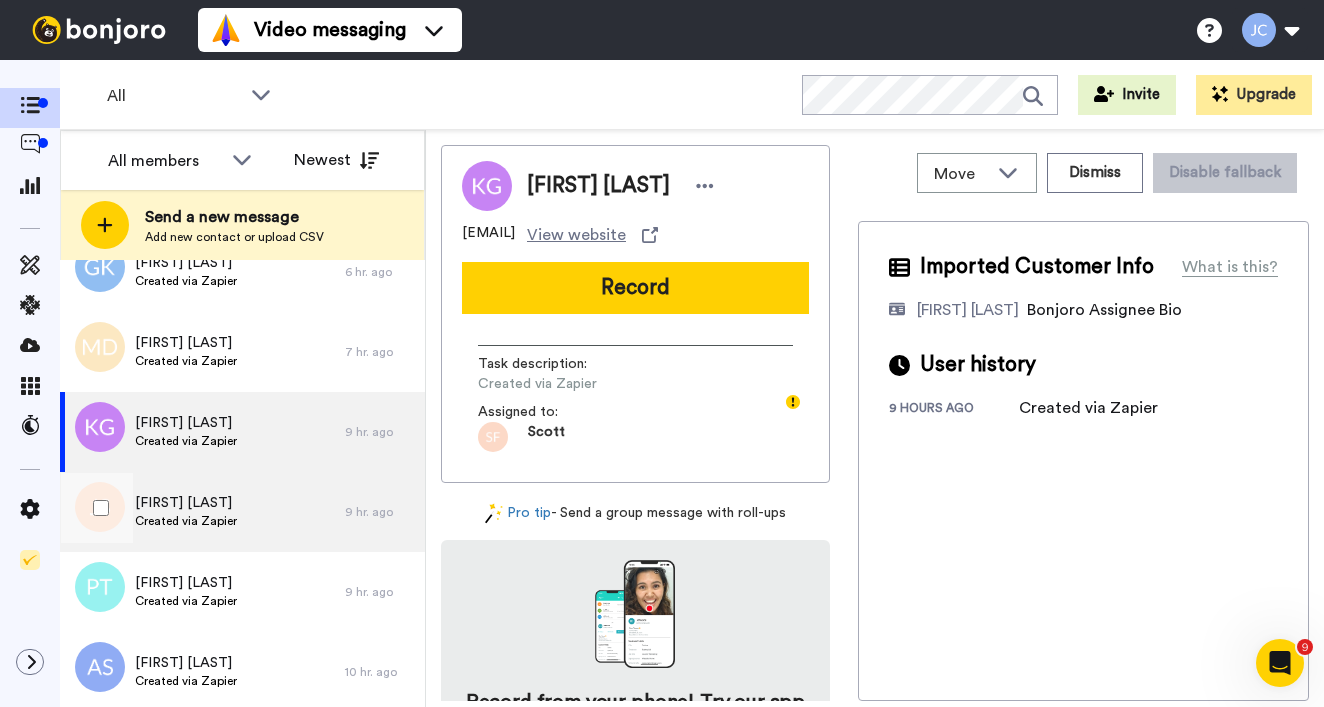 click on "[FIRST] [LAST]" at bounding box center [186, 503] 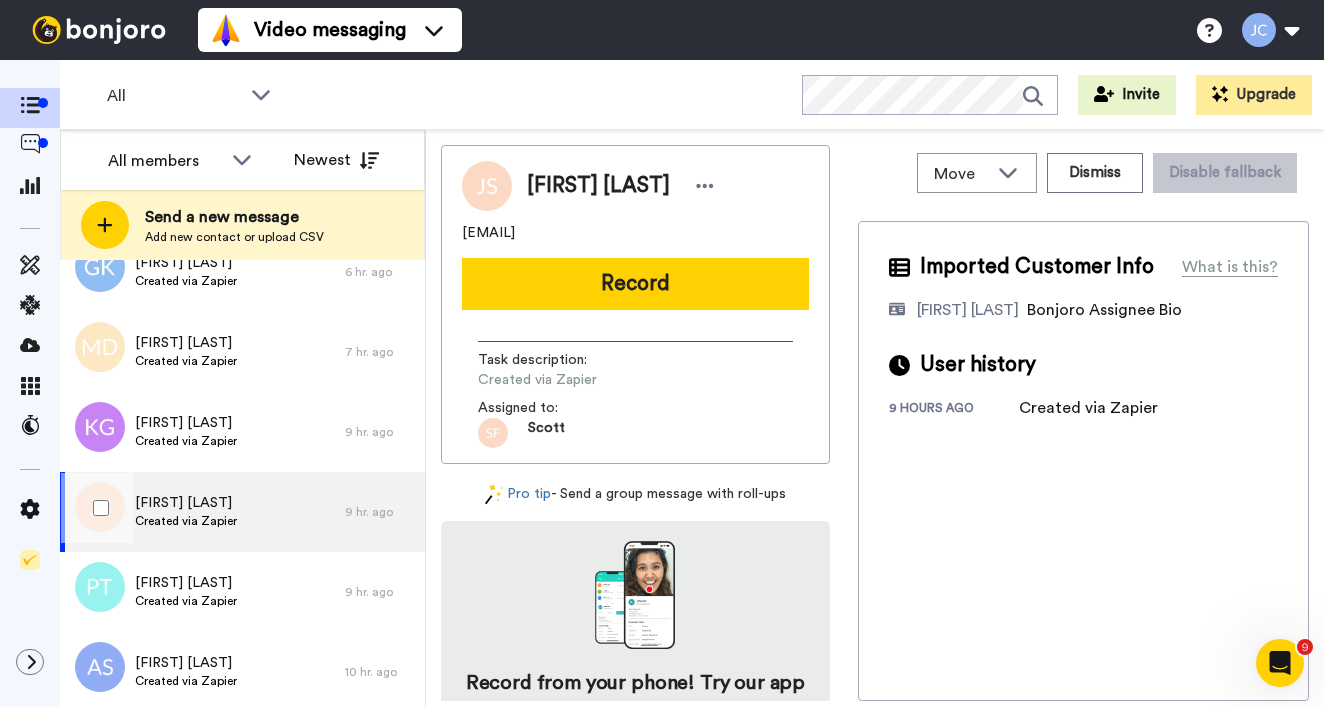 scroll, scrollTop: 510, scrollLeft: 0, axis: vertical 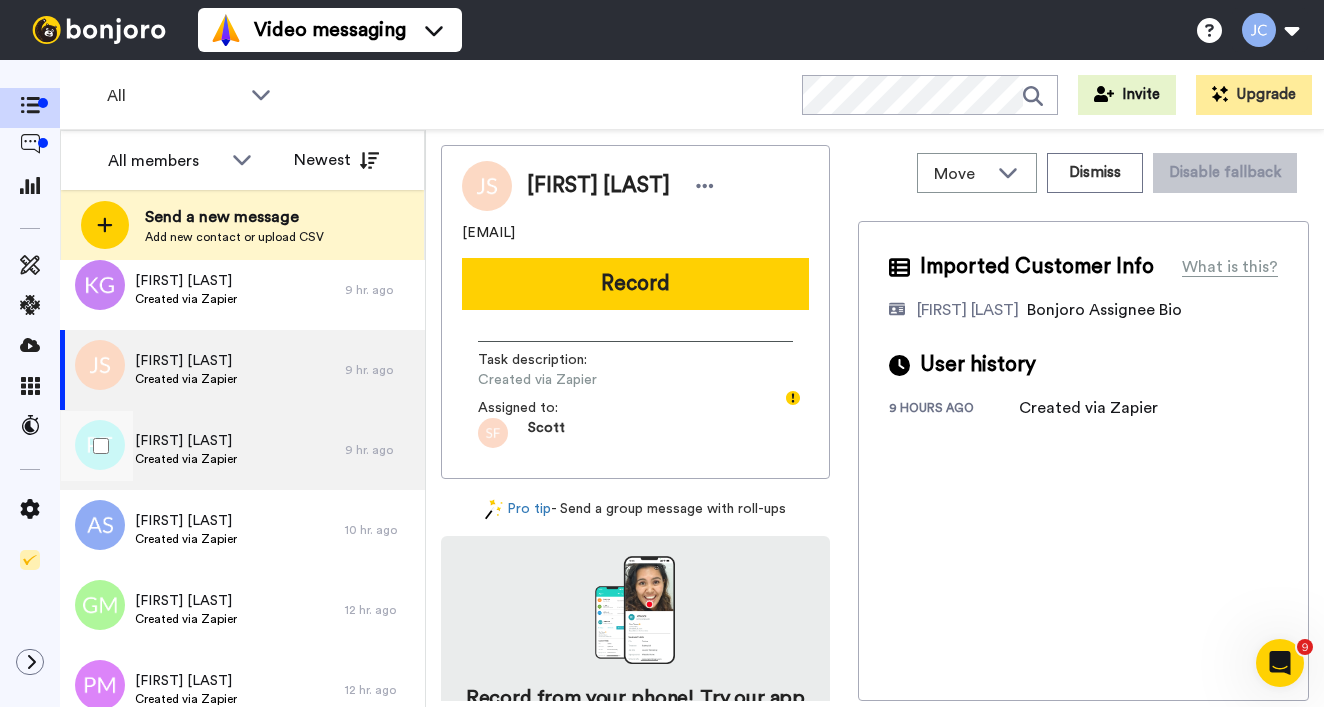 click on "Created via Zapier" at bounding box center (186, 459) 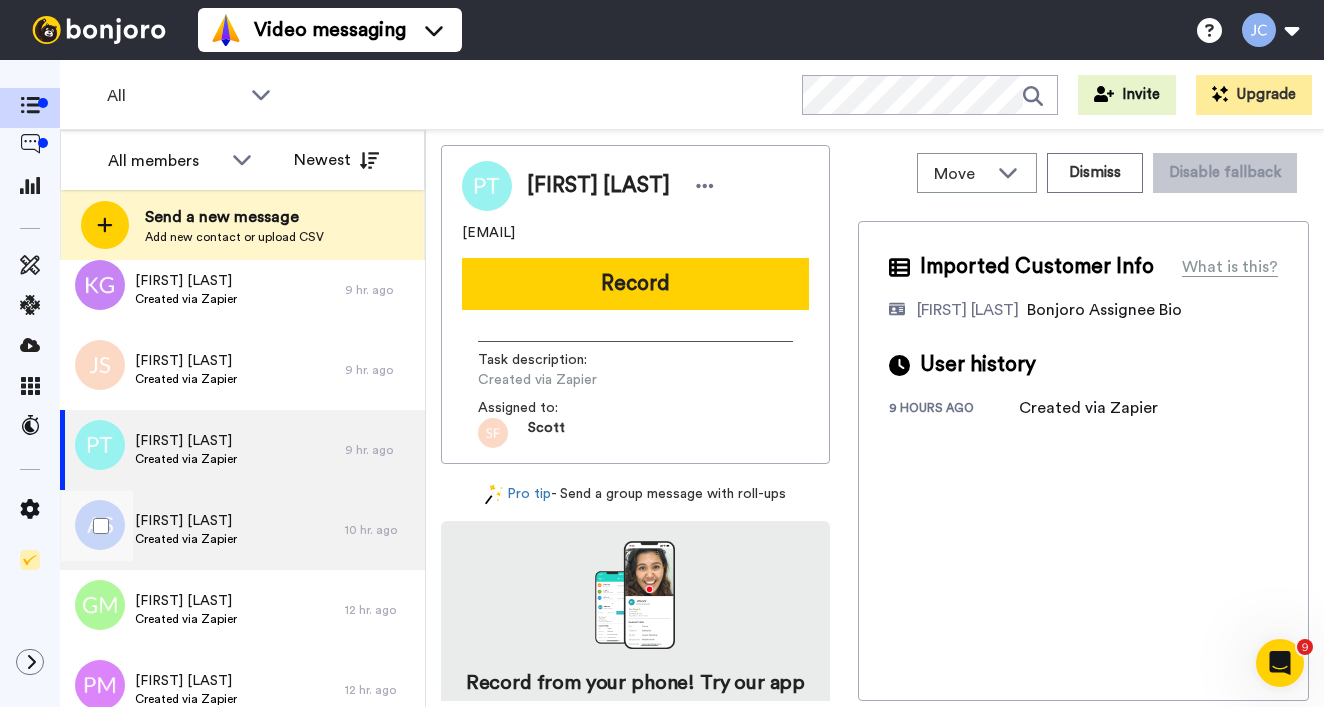 click on "Annette Sartor Created via Zapier" at bounding box center [202, 530] 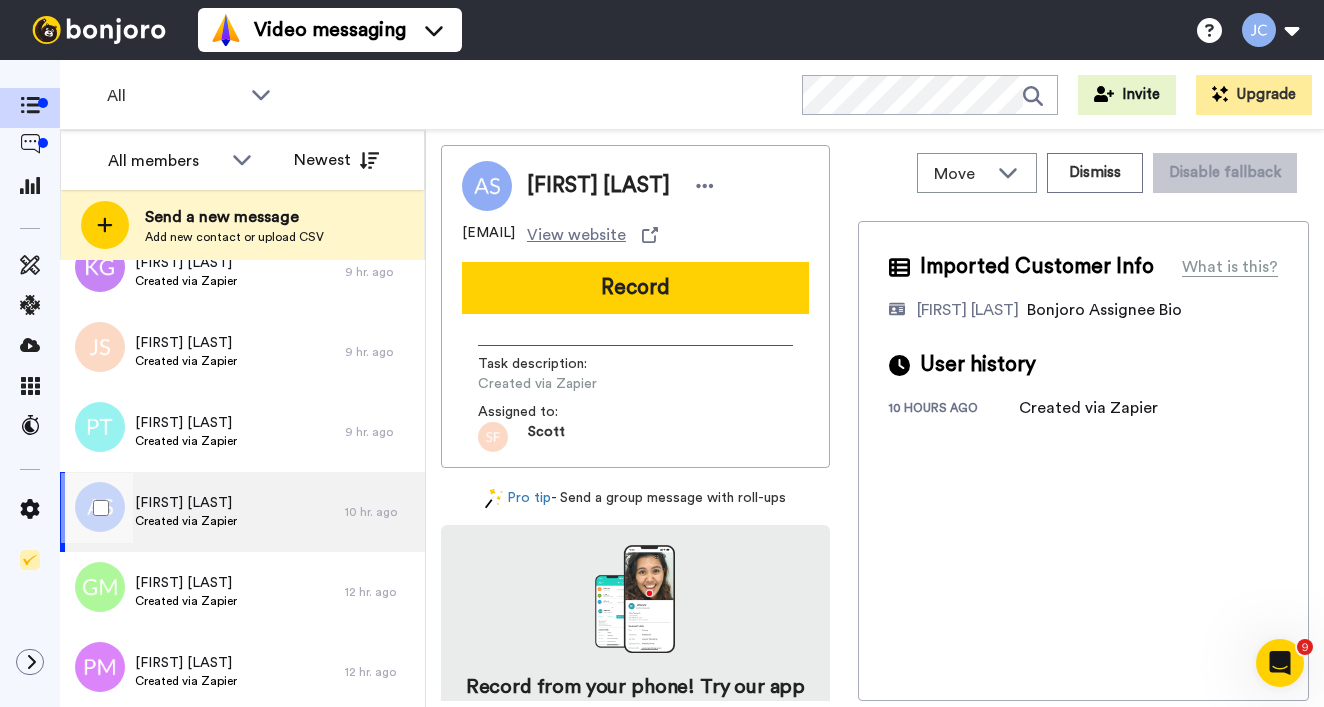 scroll, scrollTop: 532, scrollLeft: 0, axis: vertical 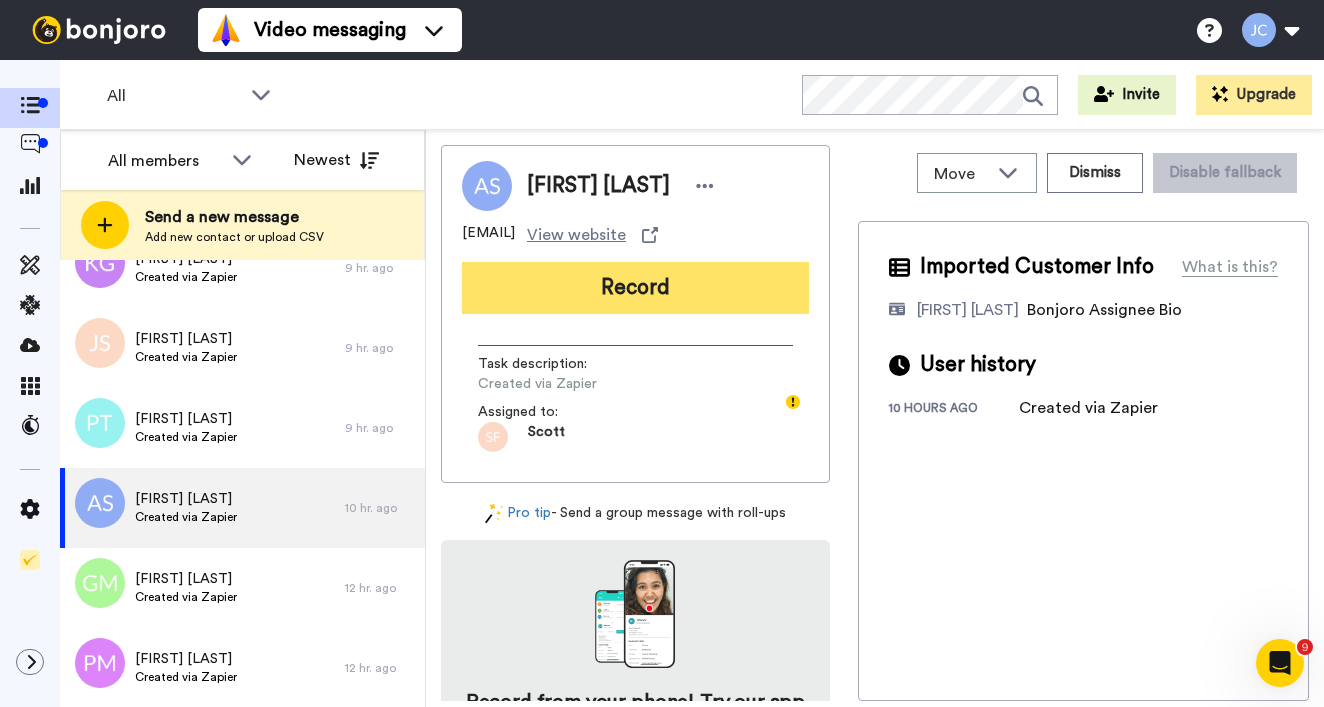 click on "Record" at bounding box center [635, 288] 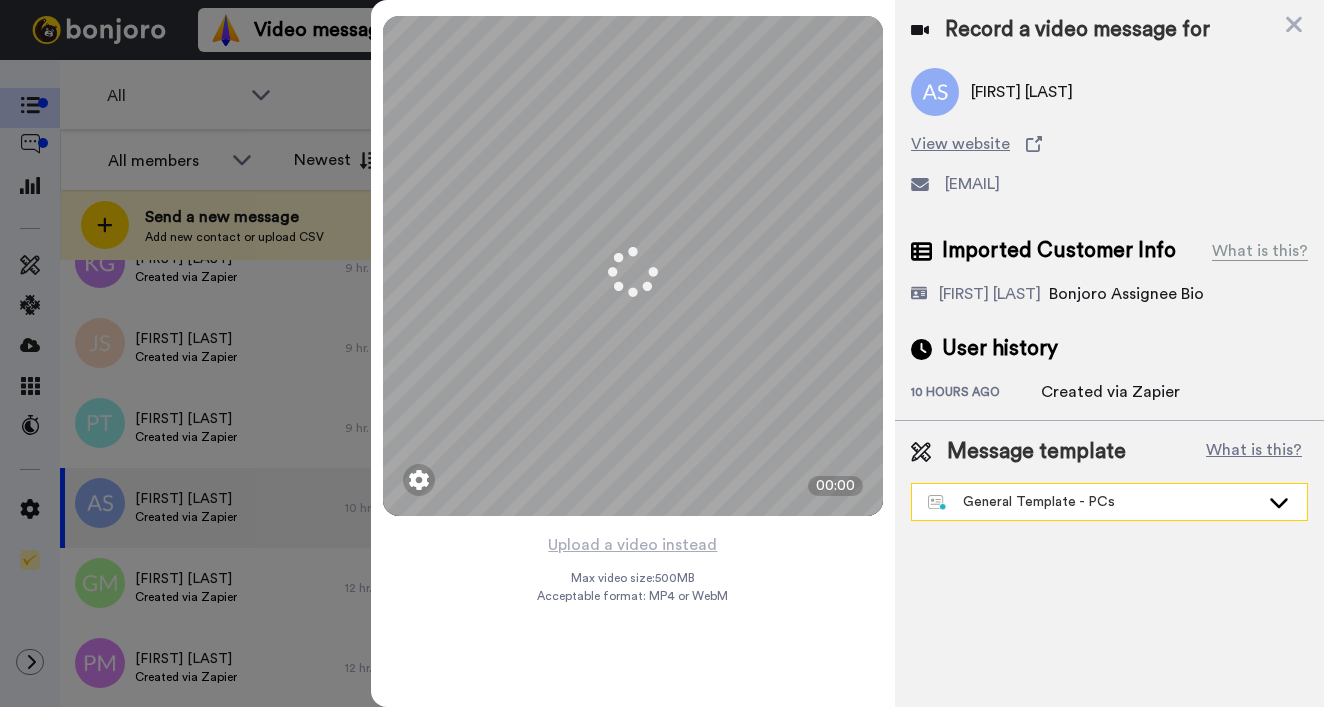 click on "General Template - PCs" at bounding box center (1093, 502) 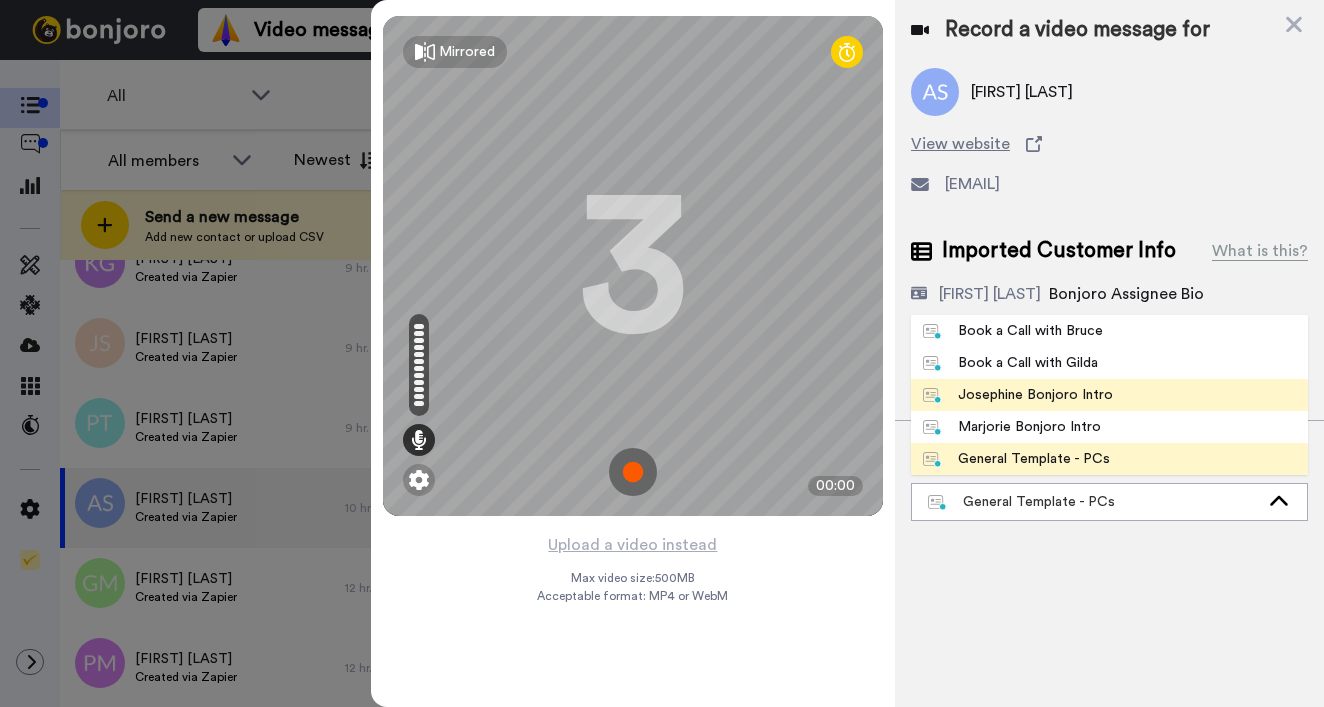 click on "Josephine Bonjoro Intro" at bounding box center (1018, 395) 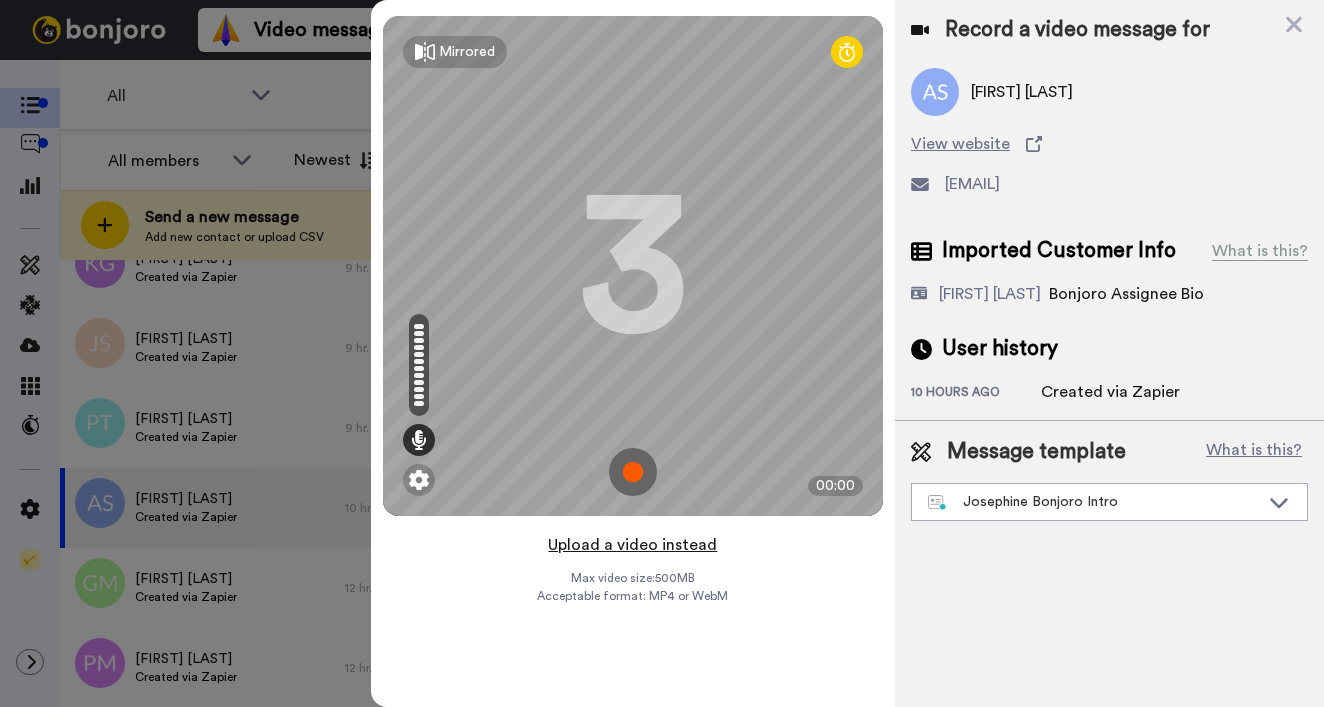click on "Upload a video instead" at bounding box center [632, 545] 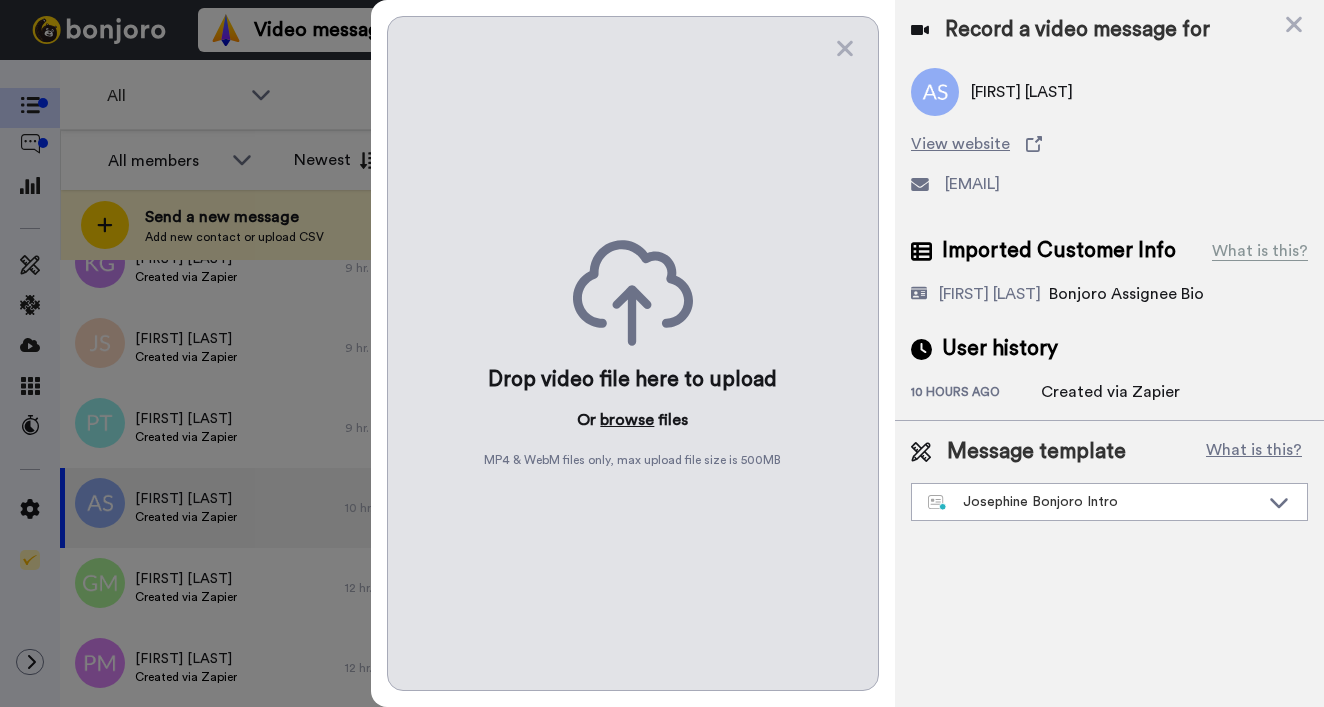 click on "browse" at bounding box center [627, 420] 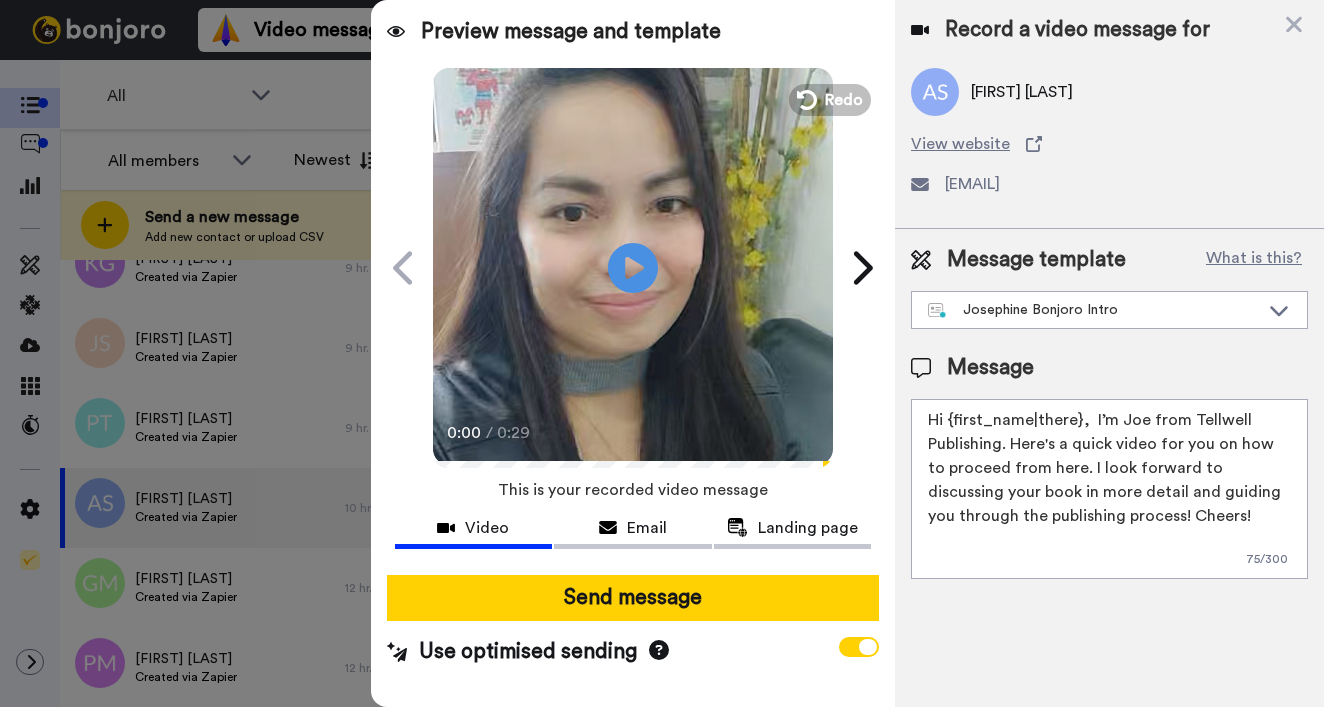 drag, startPoint x: 949, startPoint y: 420, endPoint x: 1077, endPoint y: 422, distance: 128.01562 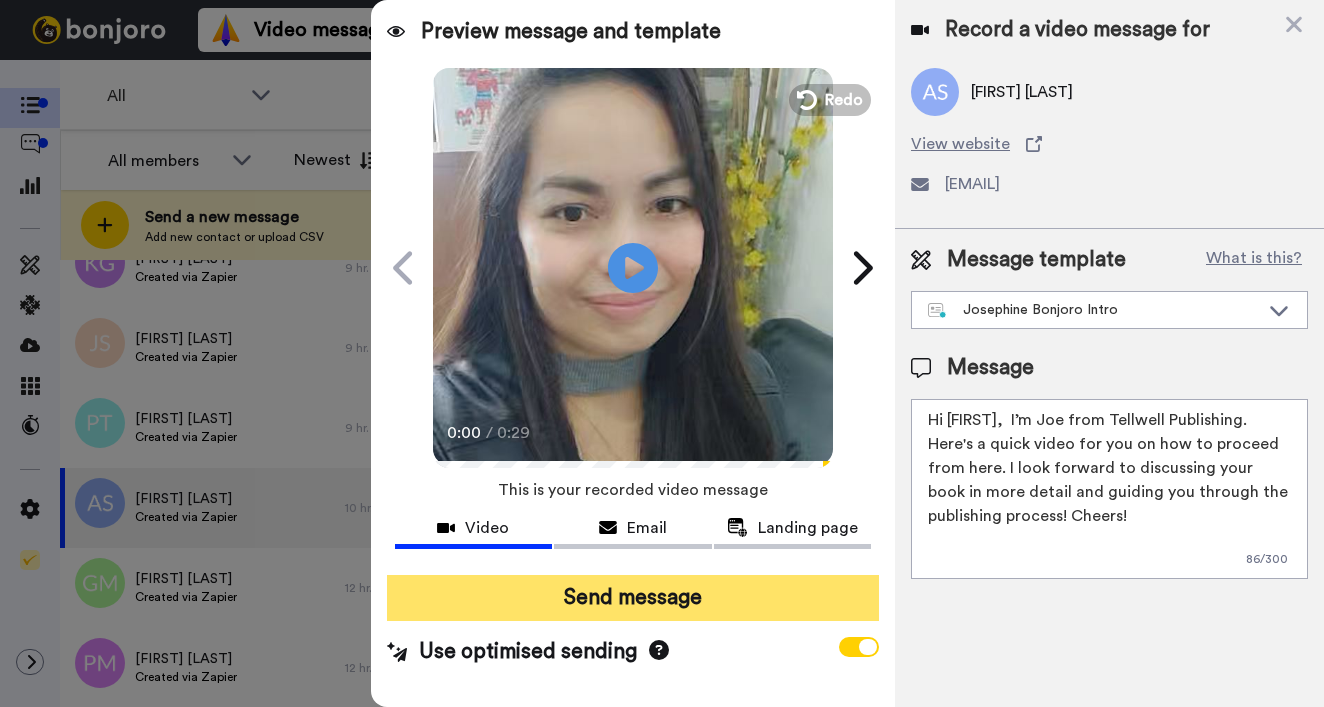 type on "Hi Annette,  I’m Joe from Tellwell Publishing. Here's a quick video for you on how to proceed from here. I look forward to discussing your book in more detail and guiding you through the publishing process! Cheers!" 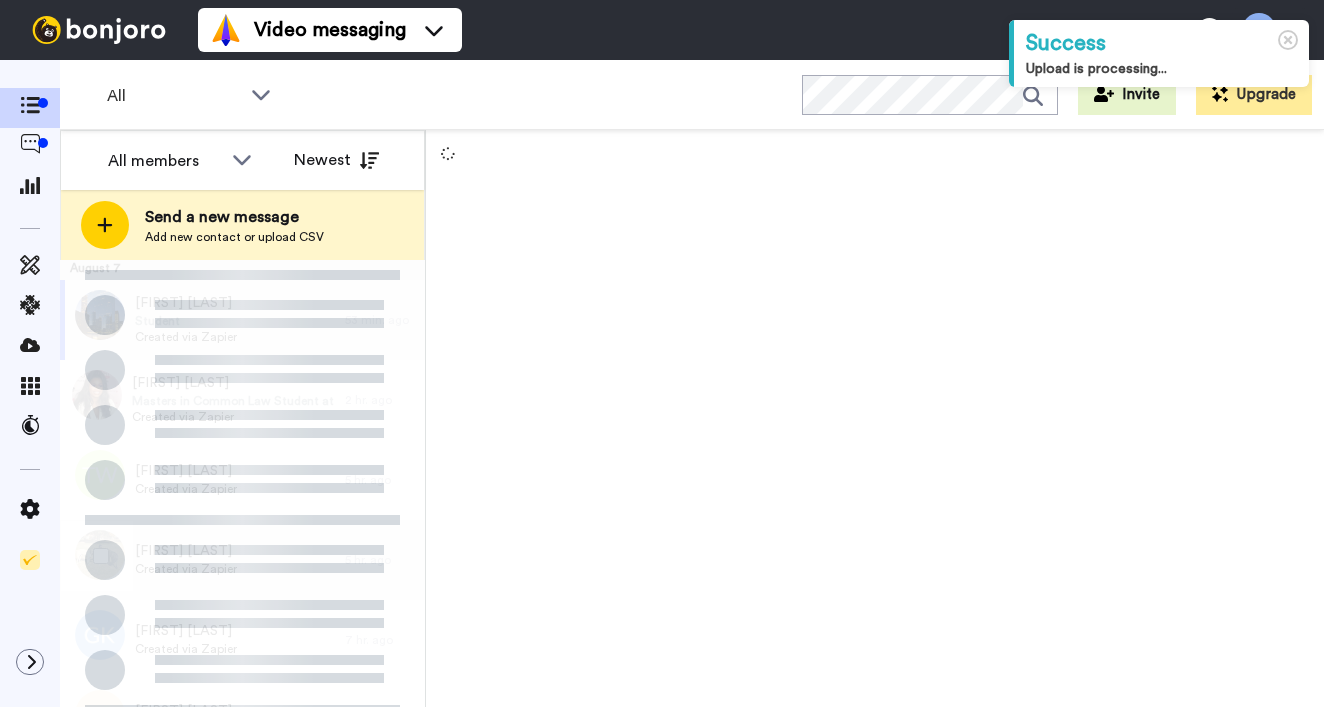 scroll, scrollTop: 0, scrollLeft: 0, axis: both 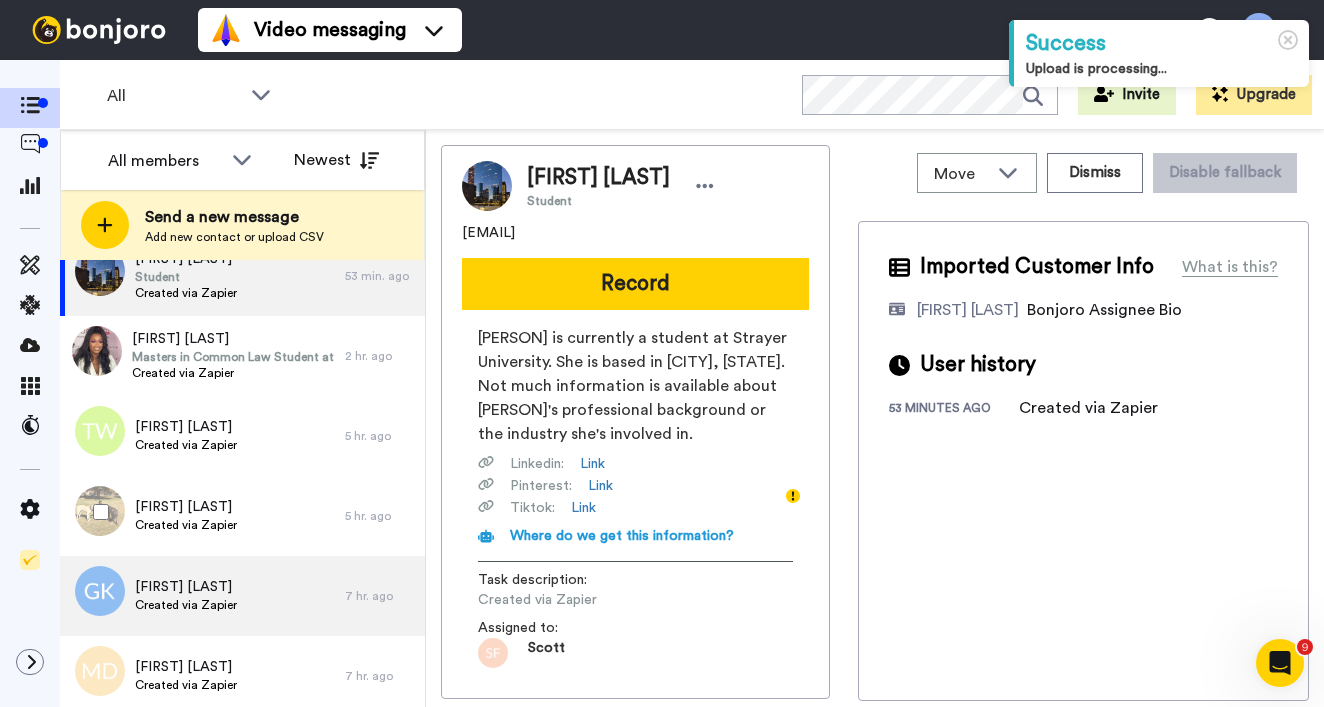 click on "Gina Kessee Created via Zapier" at bounding box center (202, 596) 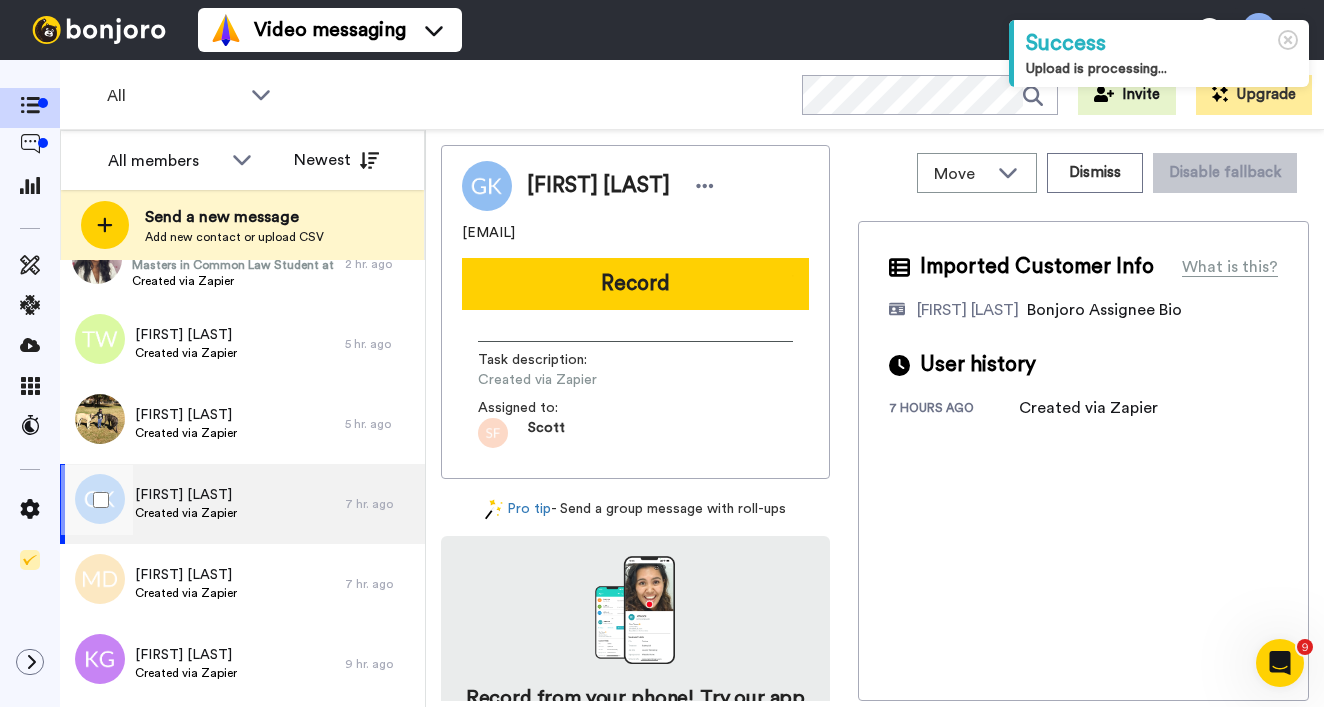 scroll, scrollTop: 209, scrollLeft: 0, axis: vertical 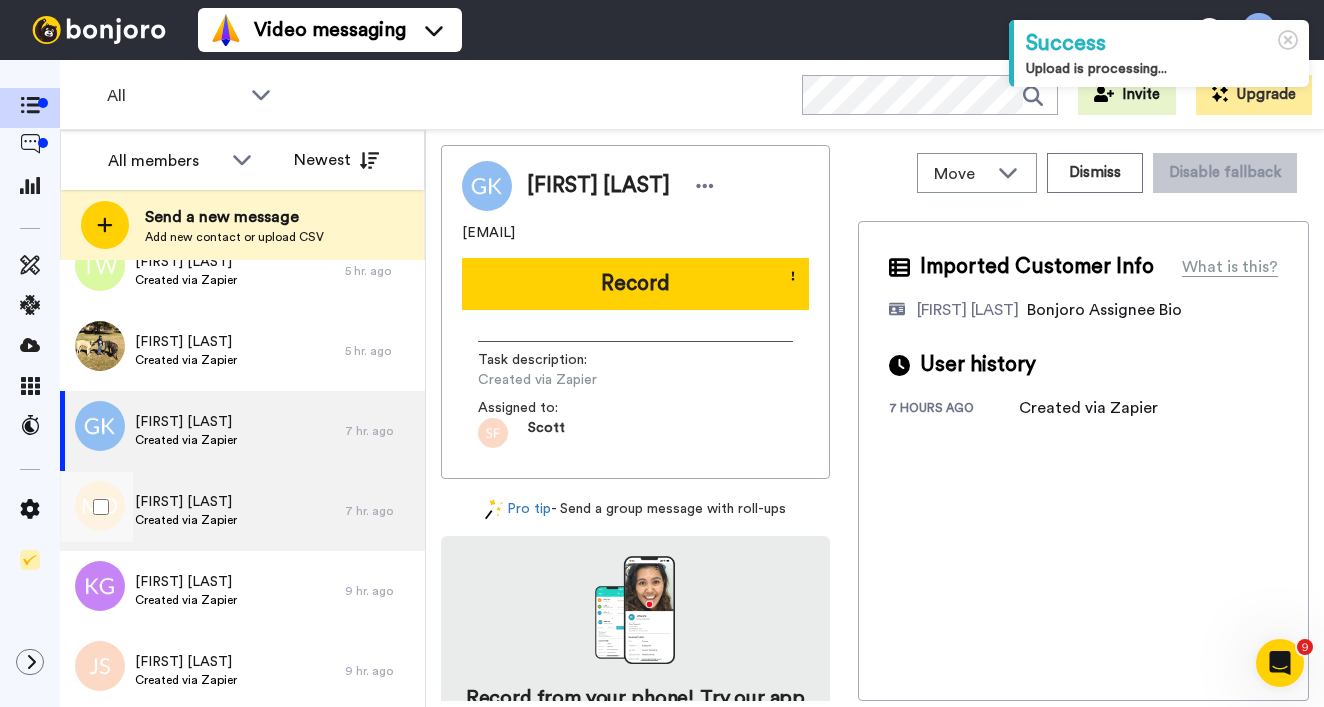 click on "Maria Davis Created via Zapier" at bounding box center (186, 511) 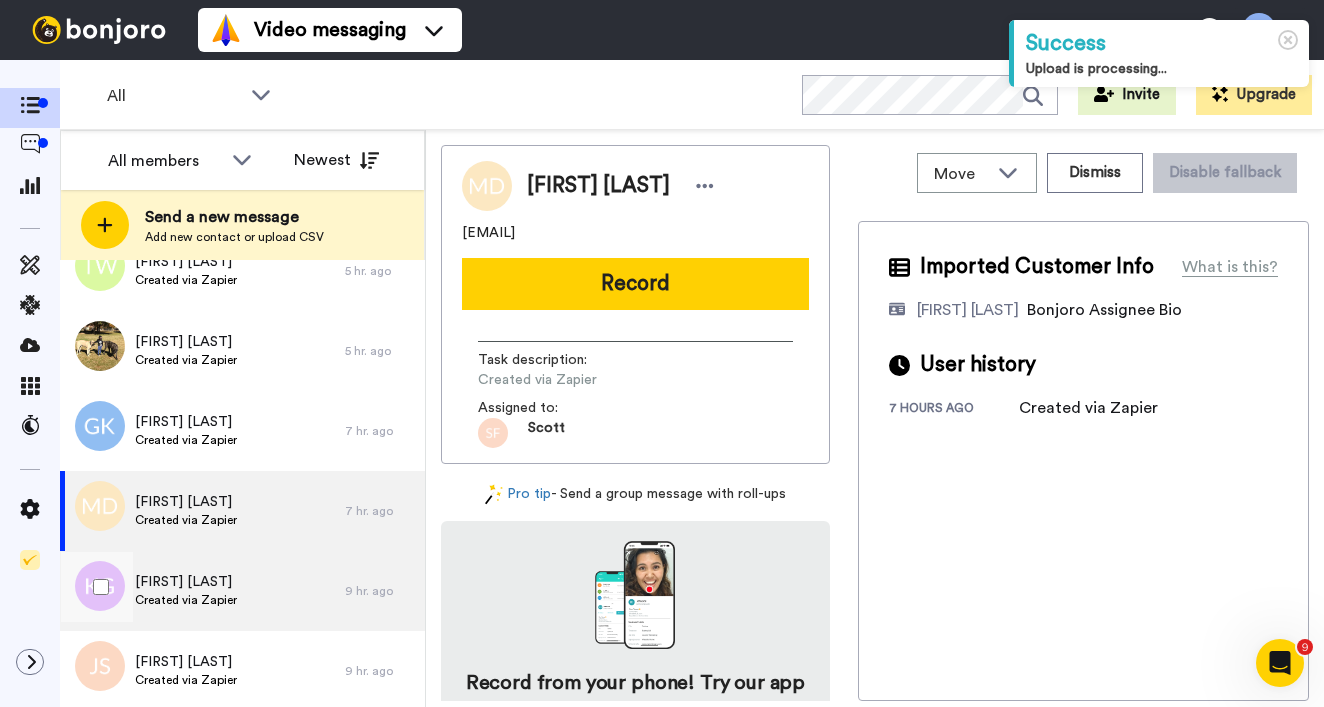 click on "[FIRST] [LAST]" at bounding box center [186, 582] 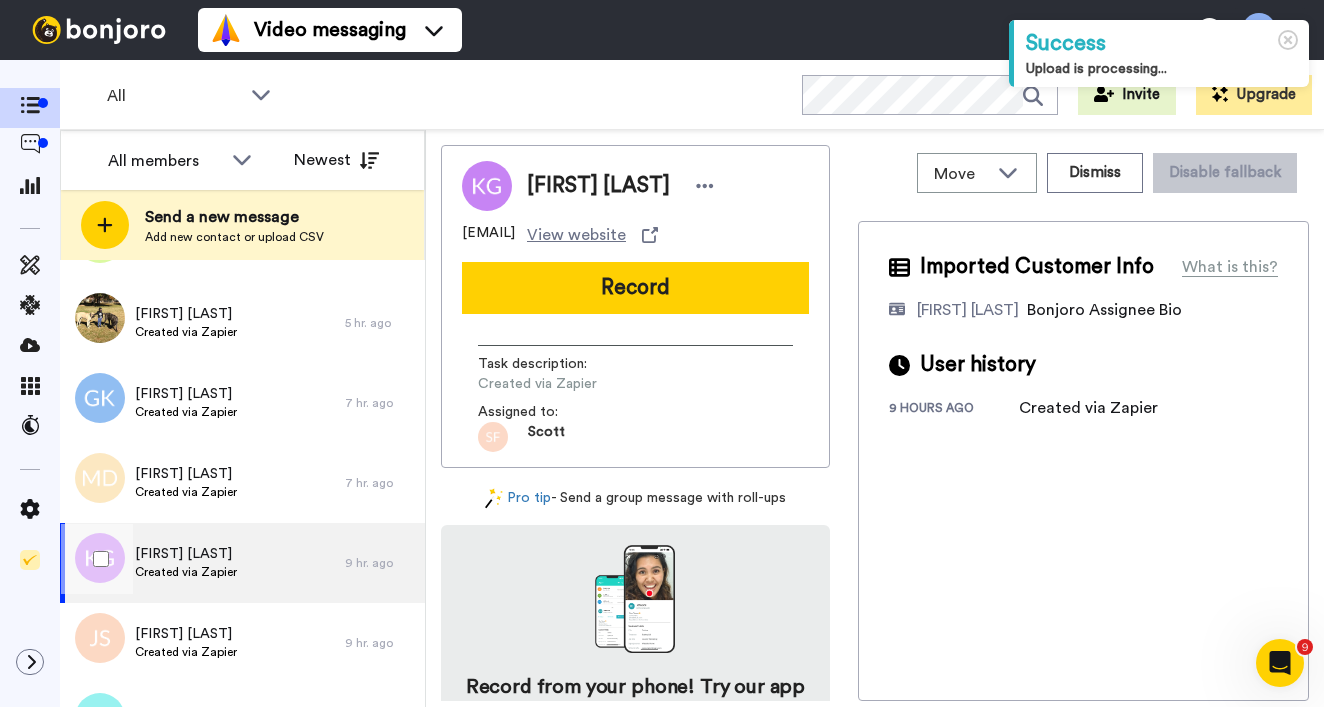 scroll, scrollTop: 280, scrollLeft: 0, axis: vertical 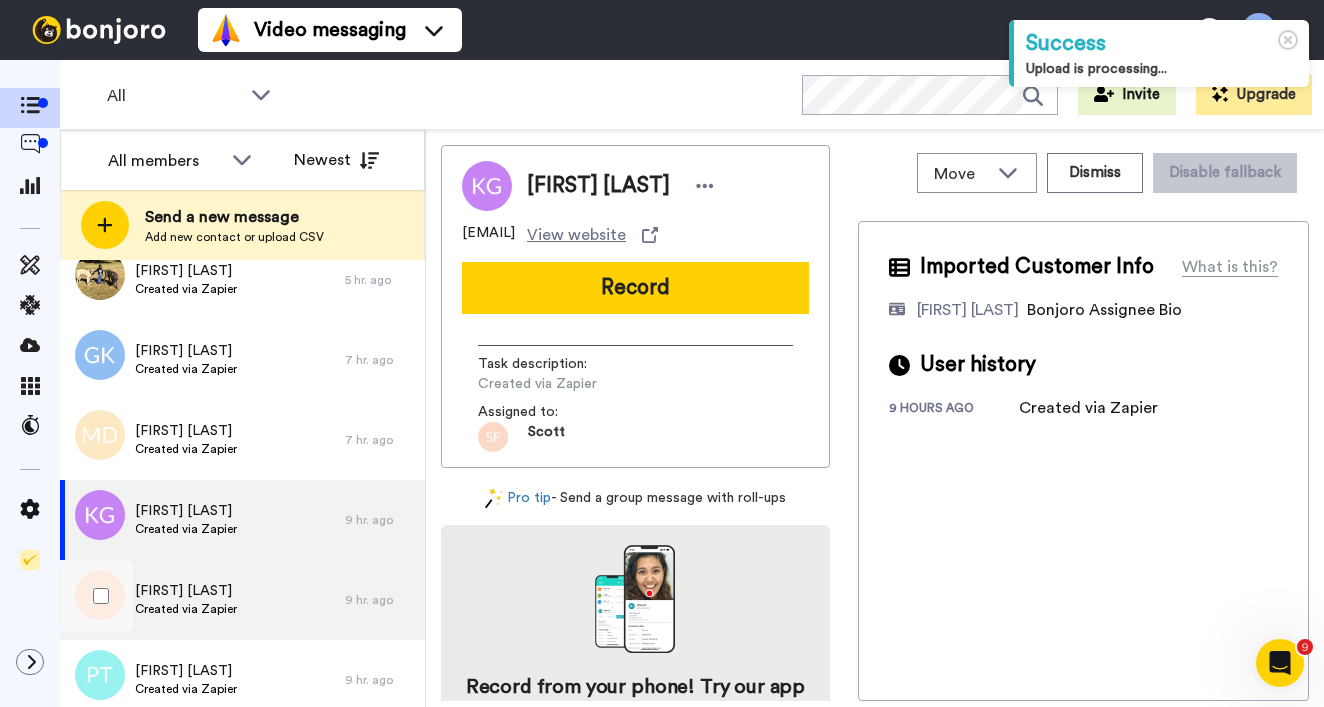 click on "Janice Santiago Created via Zapier" at bounding box center (202, 600) 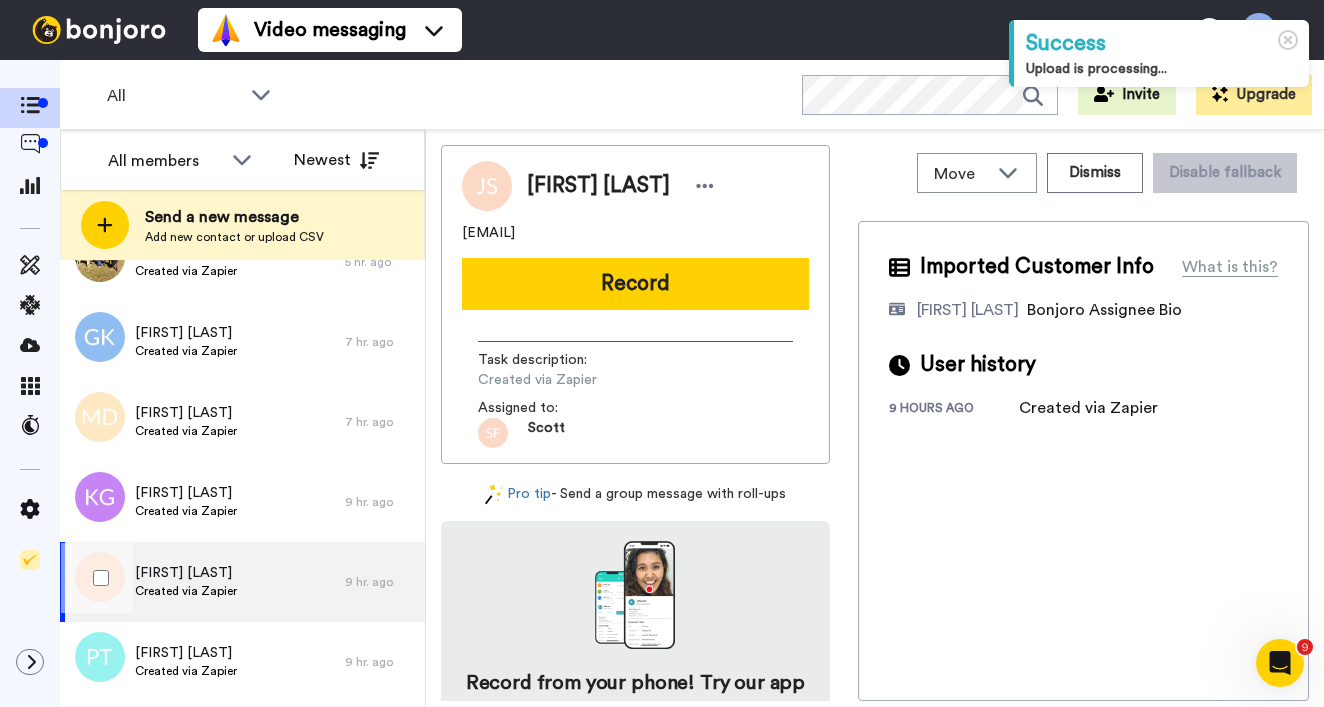 scroll, scrollTop: 388, scrollLeft: 0, axis: vertical 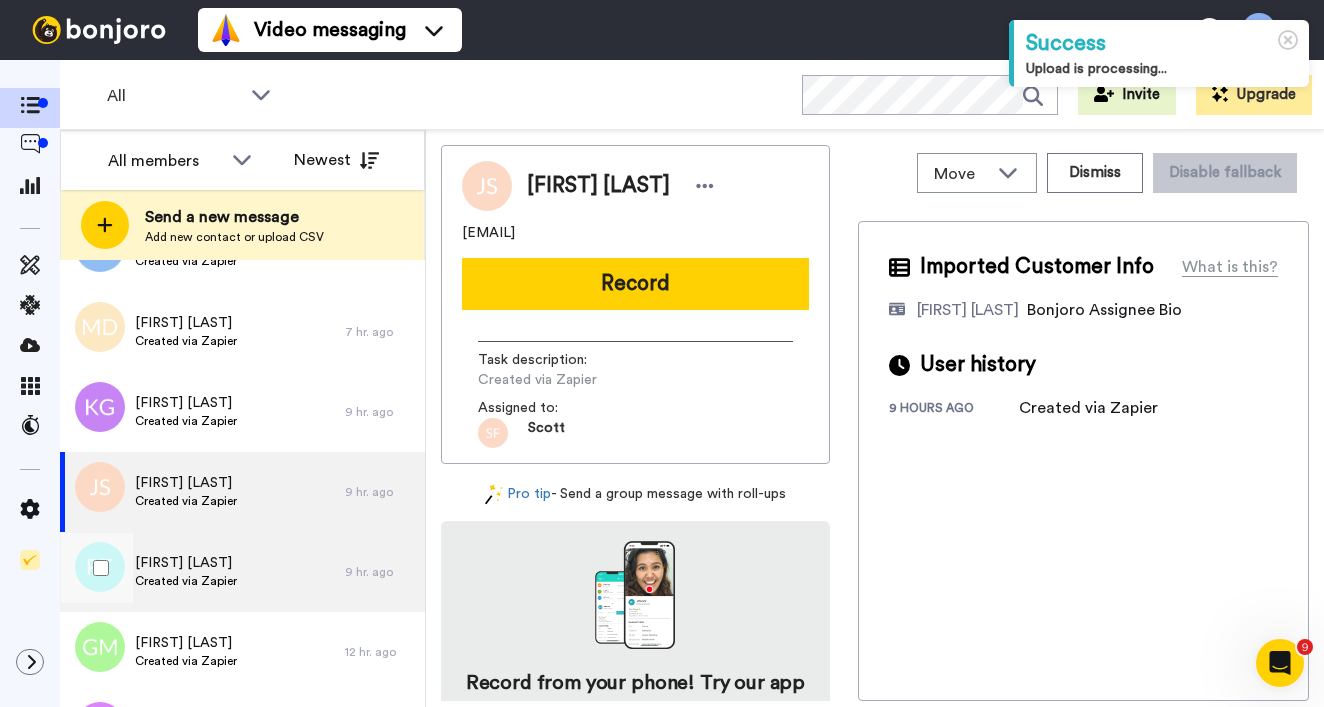 click on "[FIRST] [LAST]" at bounding box center (186, 563) 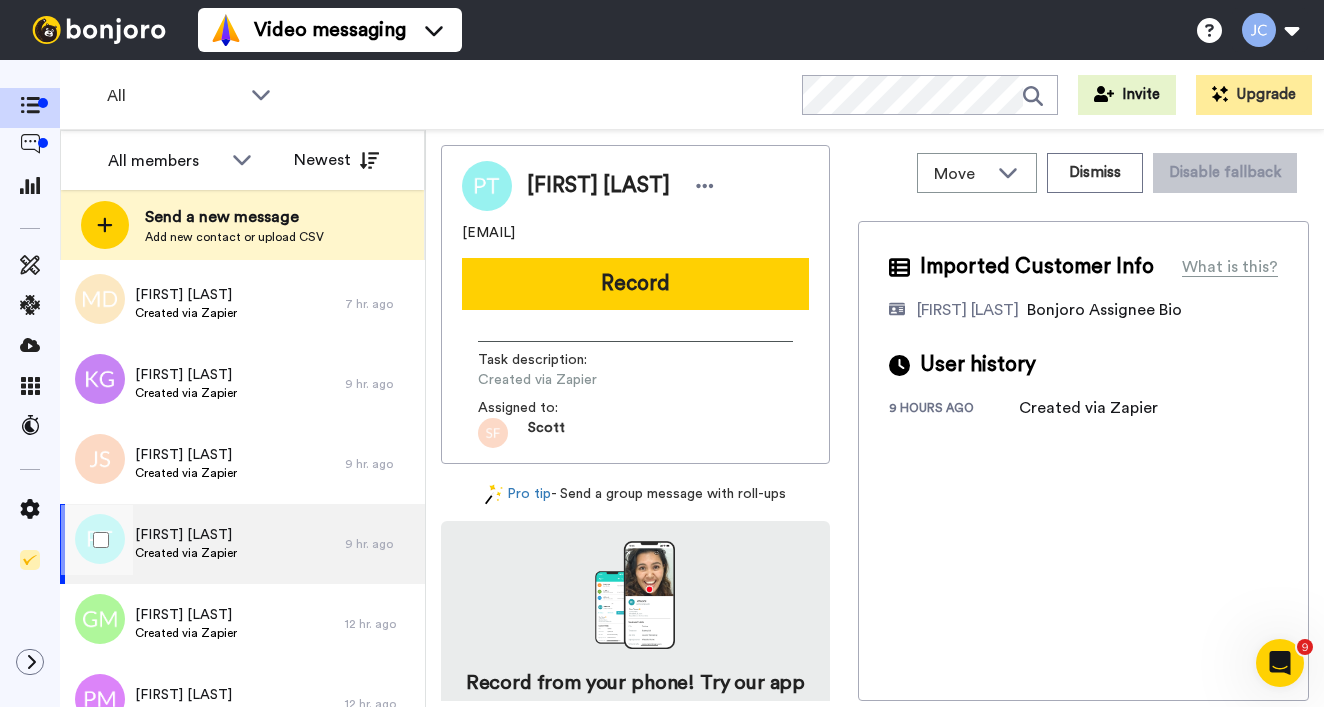 scroll, scrollTop: 467, scrollLeft: 0, axis: vertical 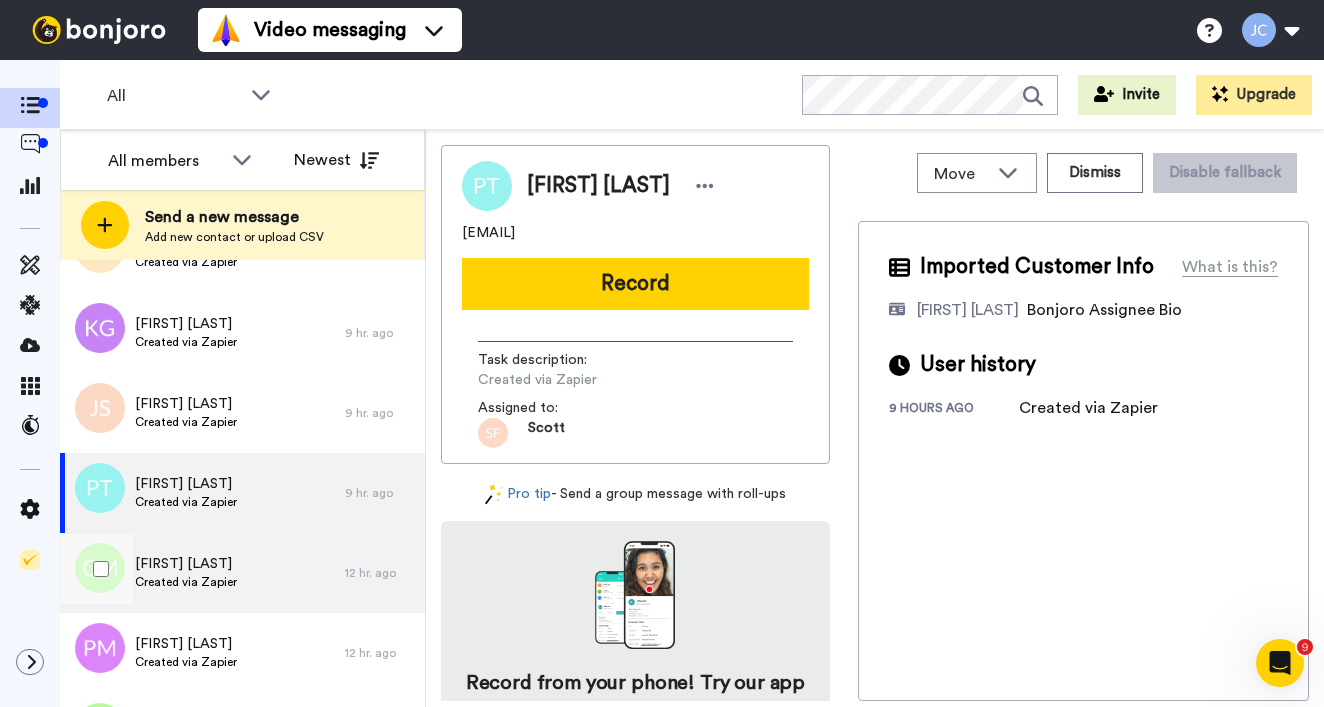 click on "[FIRST] [LAST]" at bounding box center [186, 564] 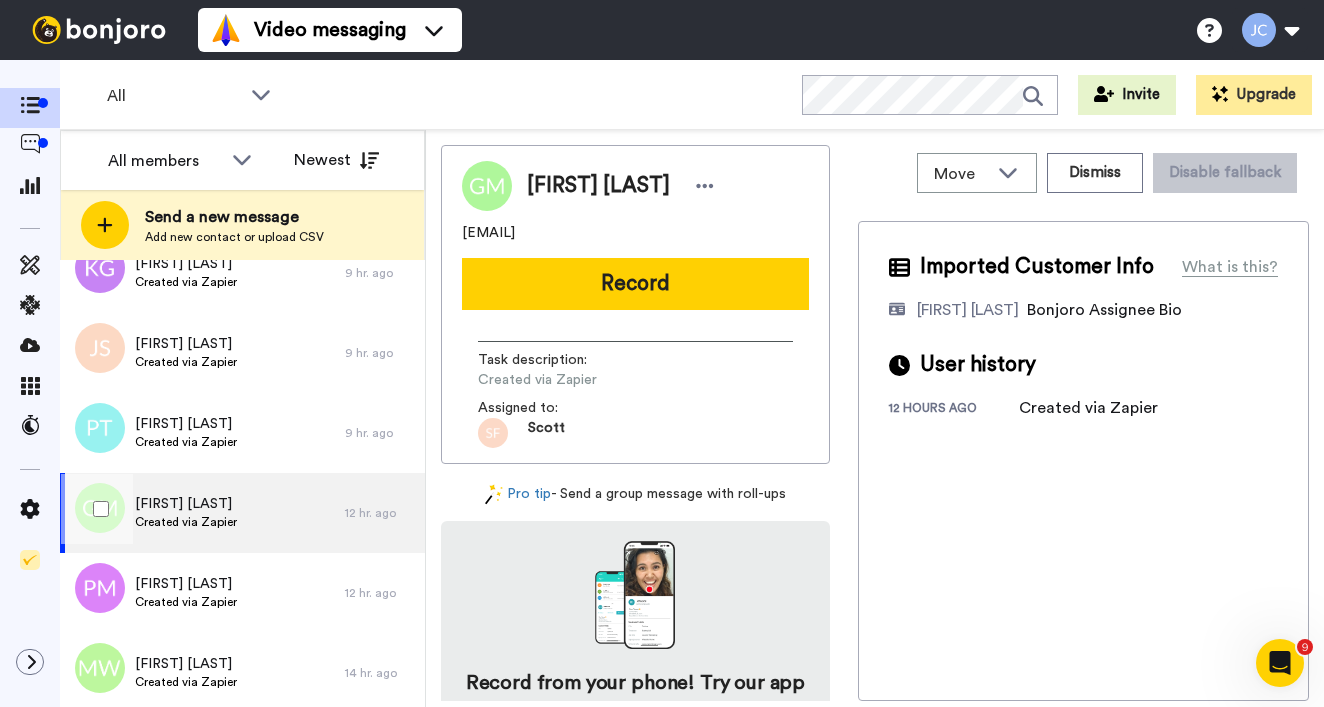scroll, scrollTop: 580, scrollLeft: 0, axis: vertical 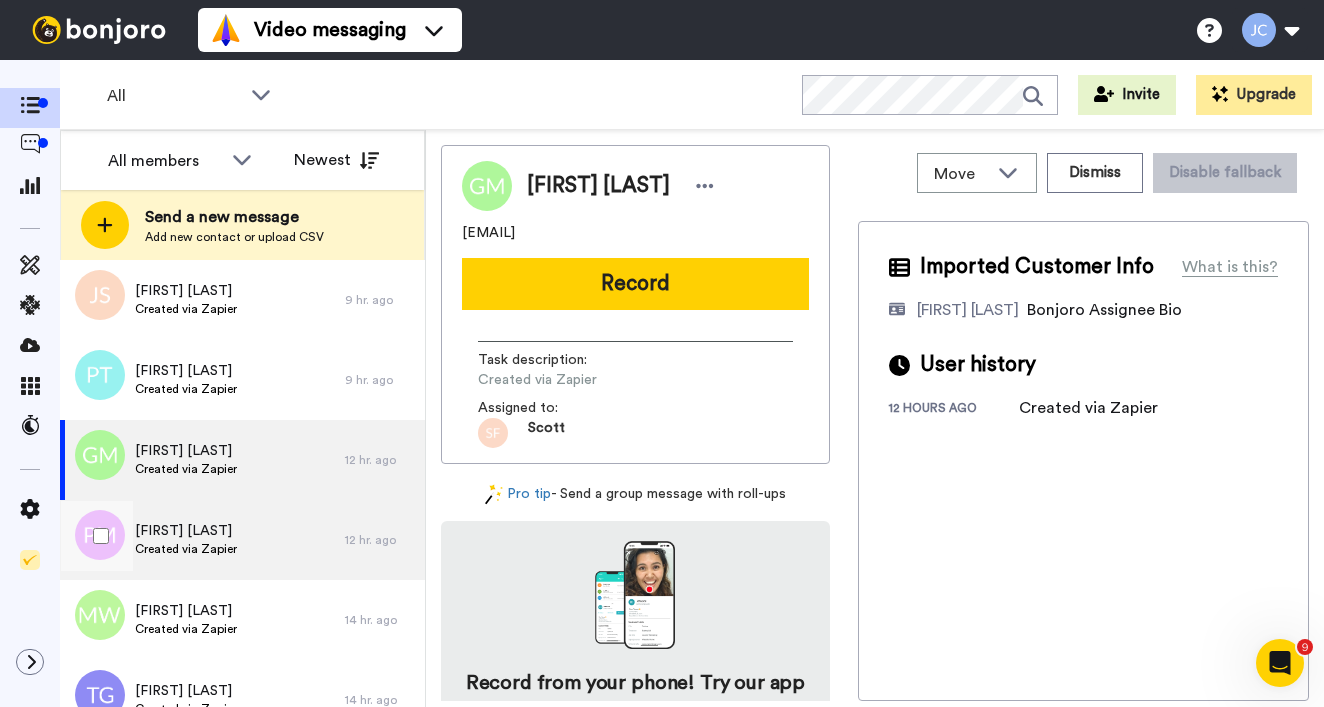click on "Created via Zapier" at bounding box center (186, 549) 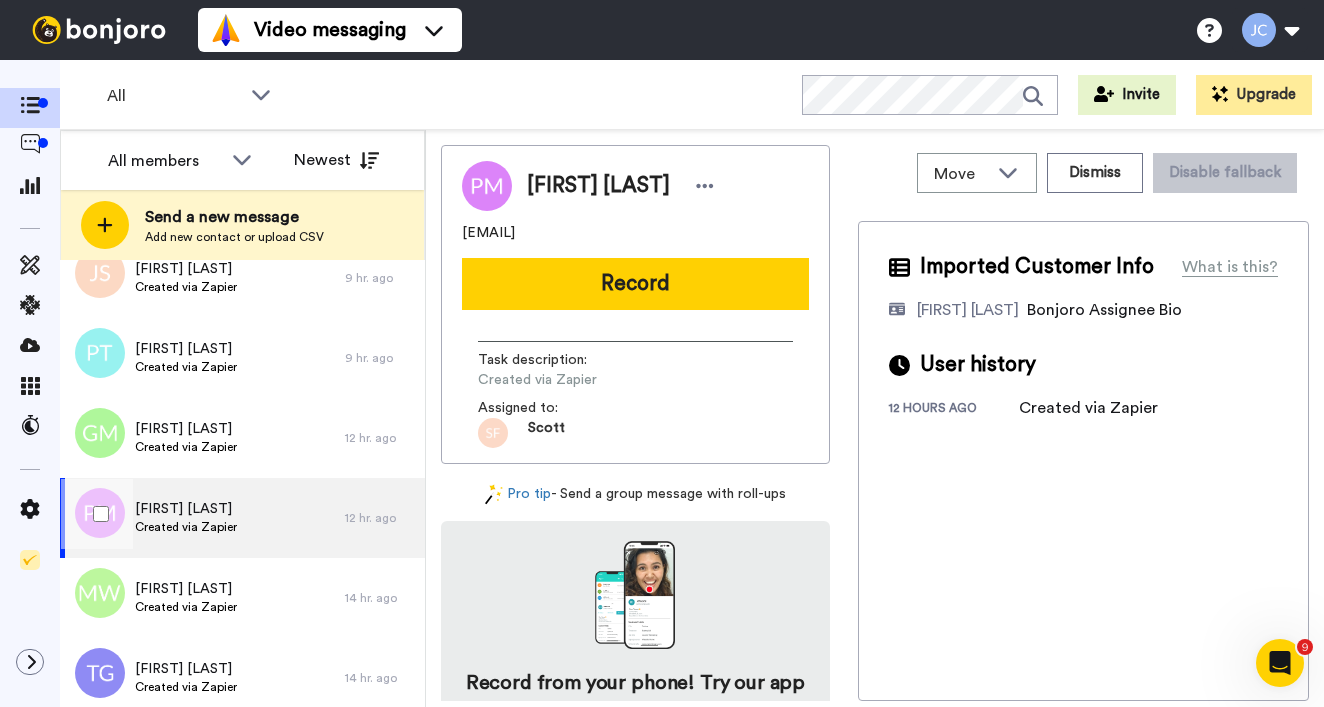 scroll, scrollTop: 639, scrollLeft: 0, axis: vertical 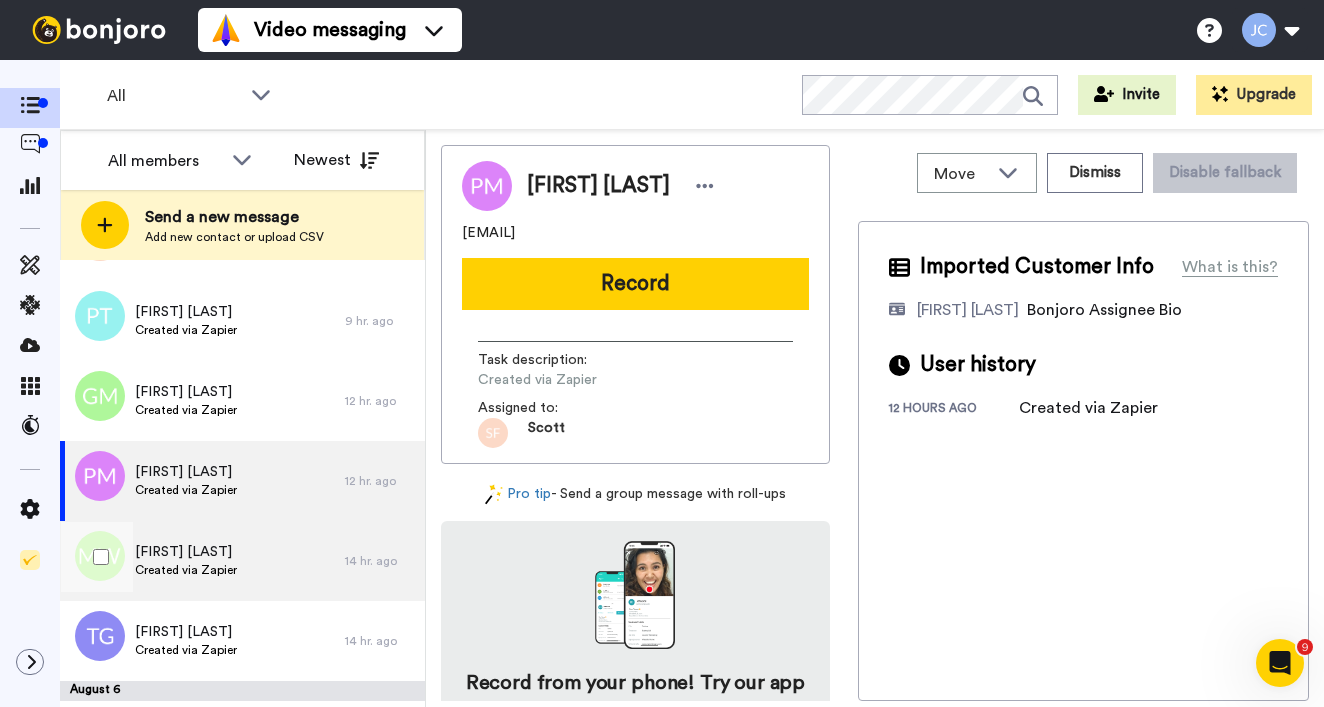 click on "[FIRST] [LAST]" at bounding box center [186, 552] 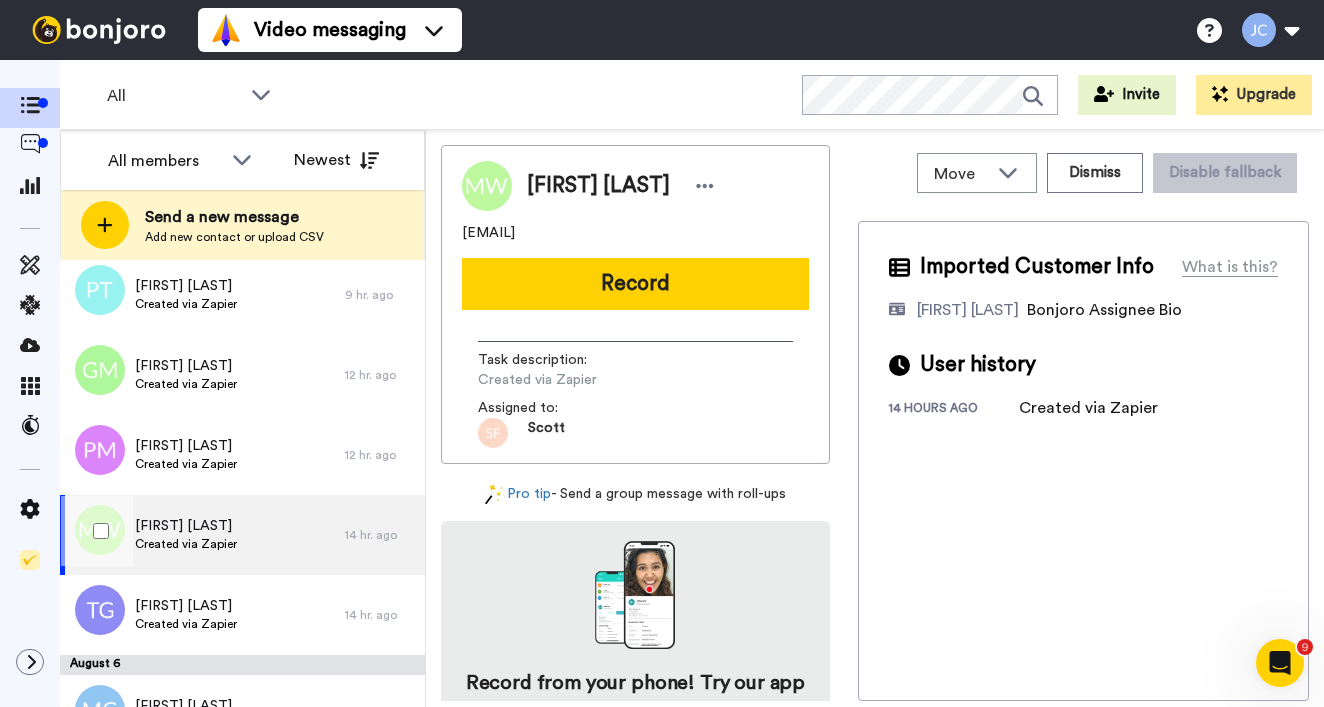 scroll, scrollTop: 691, scrollLeft: 0, axis: vertical 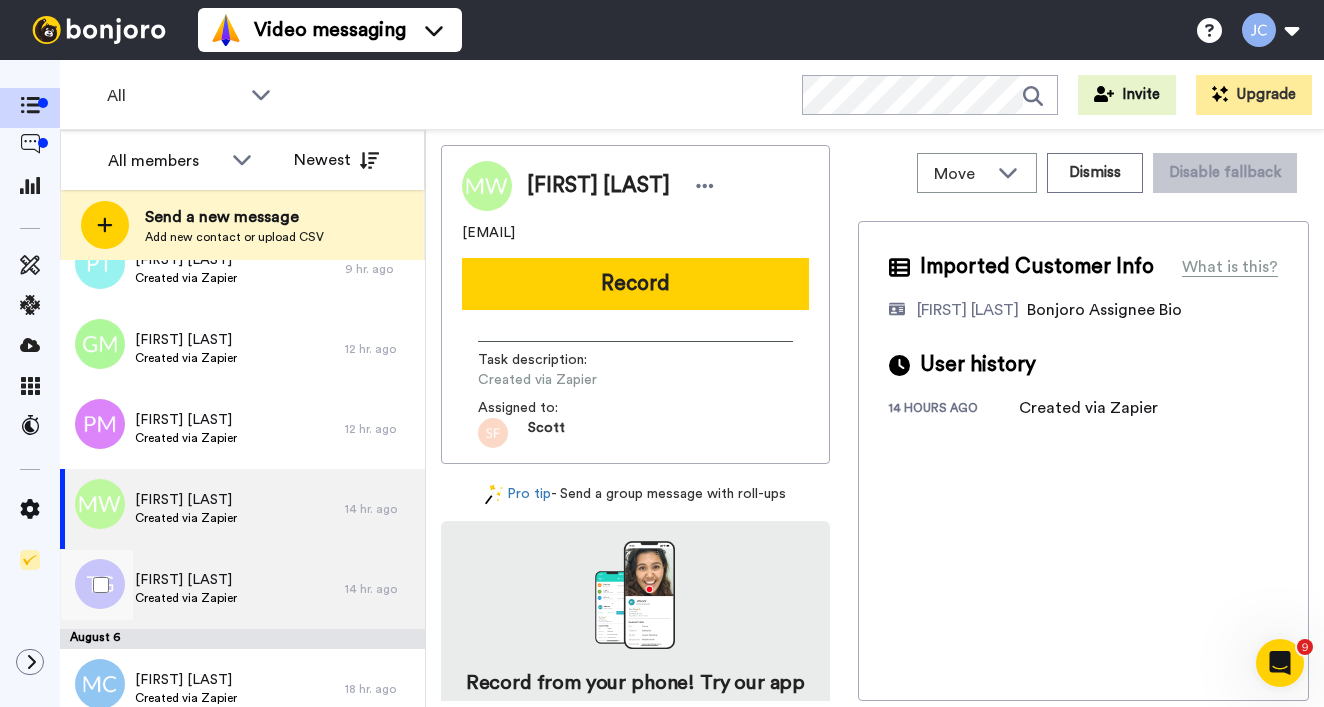 click on "Created via Zapier" at bounding box center (186, 598) 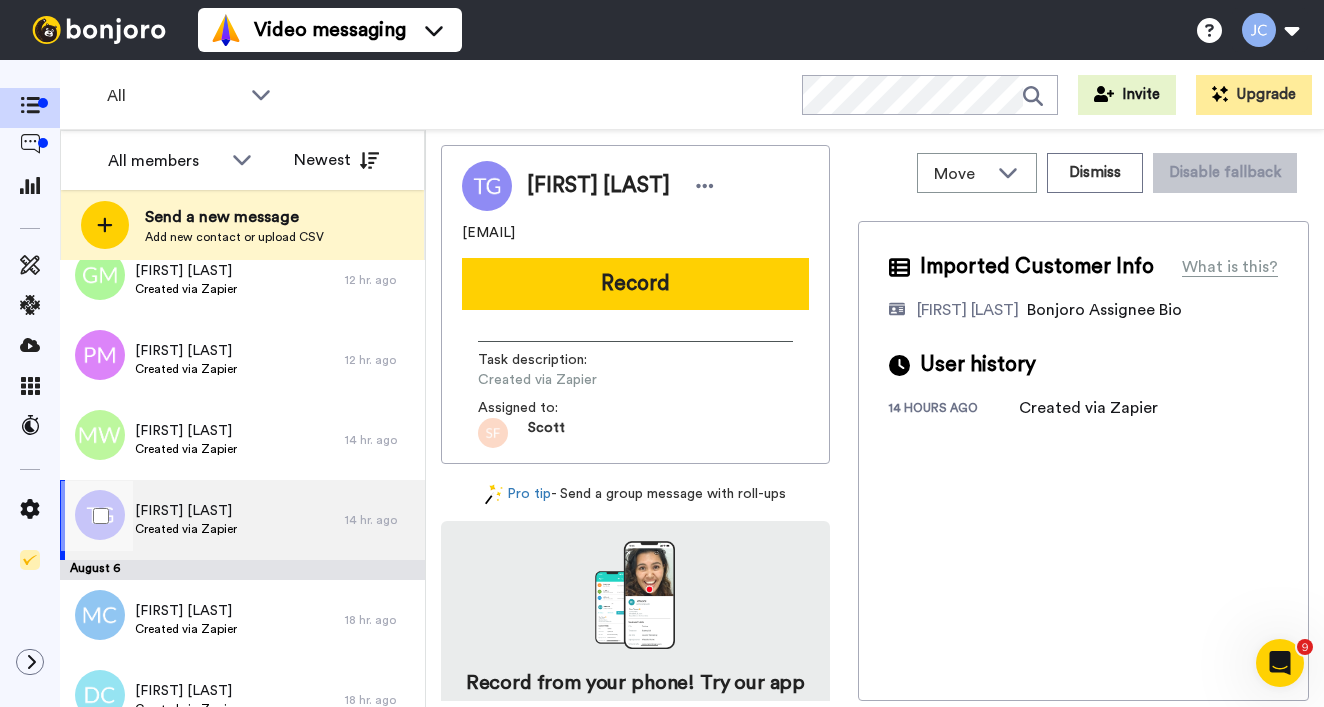 scroll, scrollTop: 813, scrollLeft: 0, axis: vertical 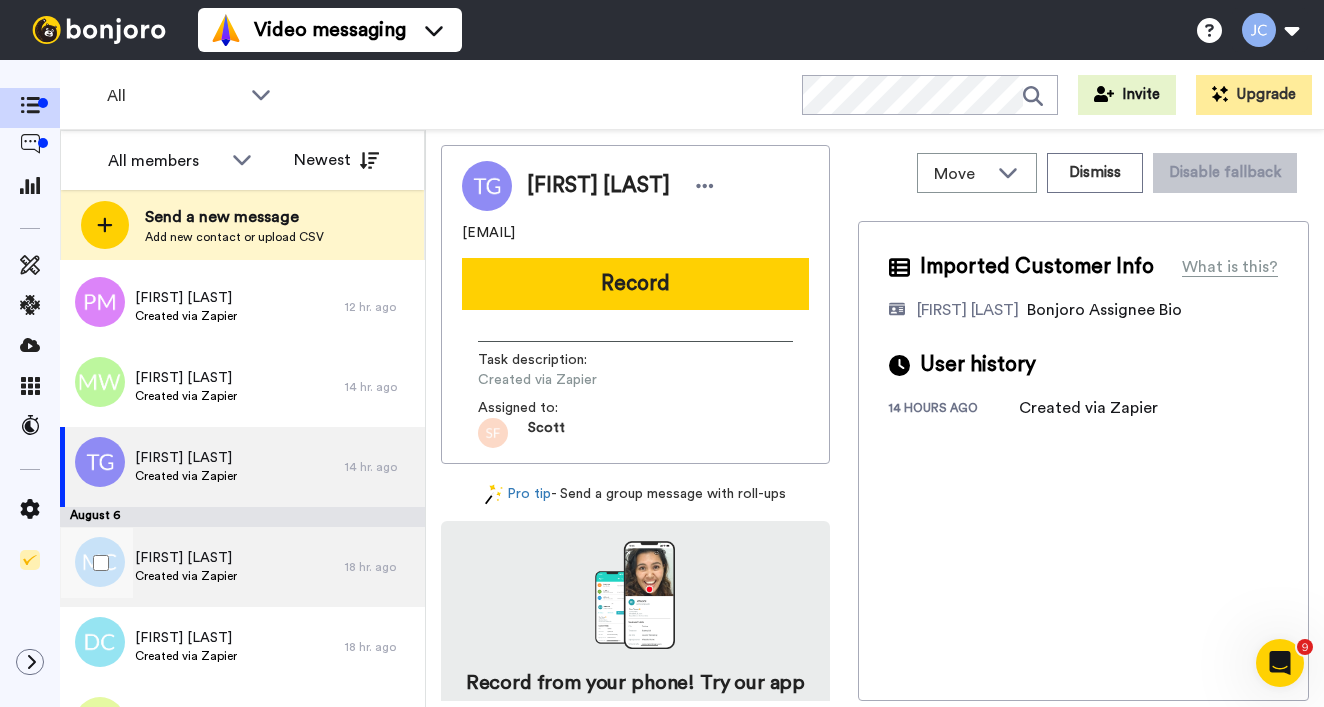 click on "Created via Zapier" at bounding box center (186, 576) 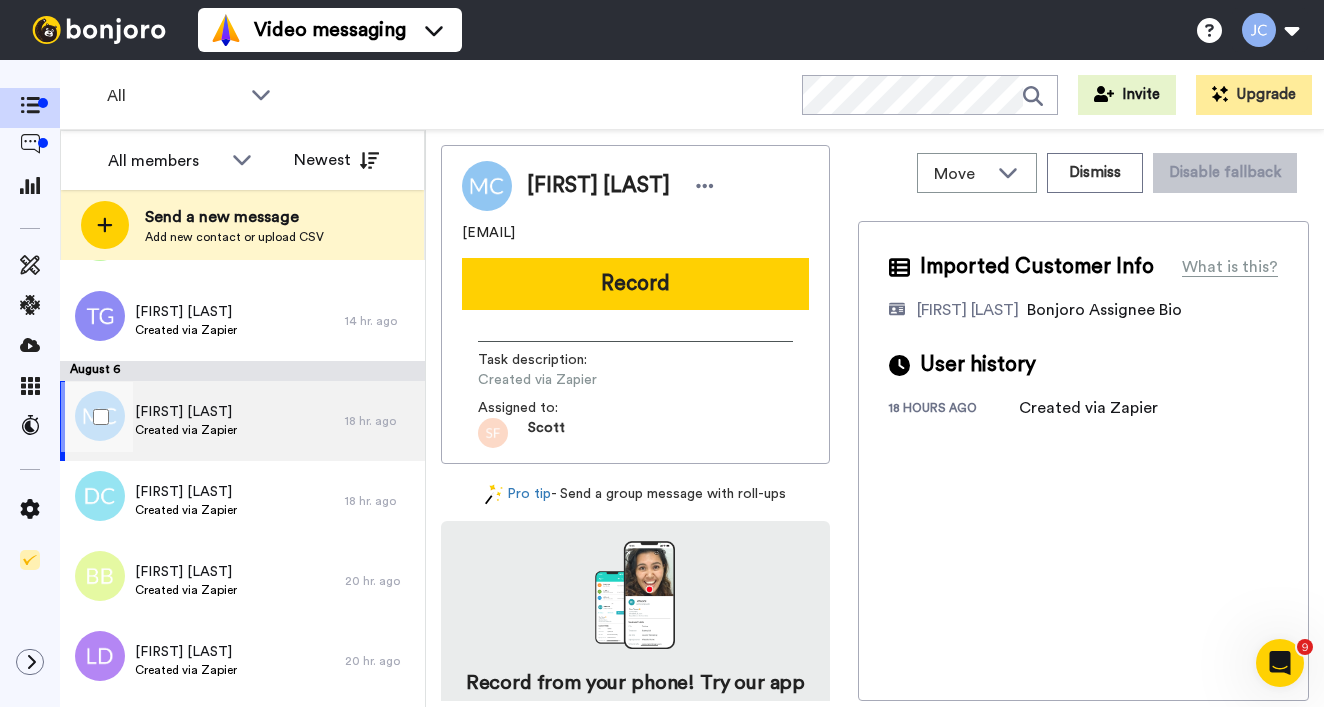 scroll, scrollTop: 1023, scrollLeft: 0, axis: vertical 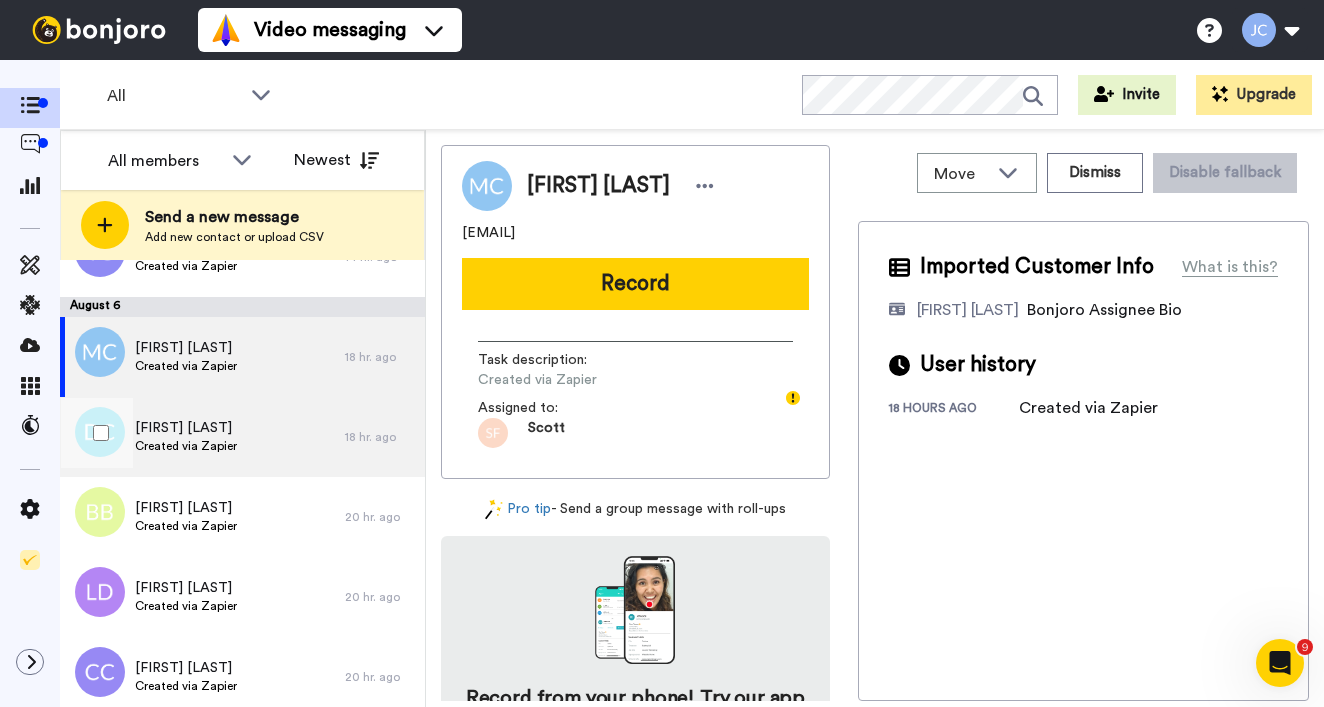 click on "Daniela Cachart Created via Zapier" at bounding box center [202, 437] 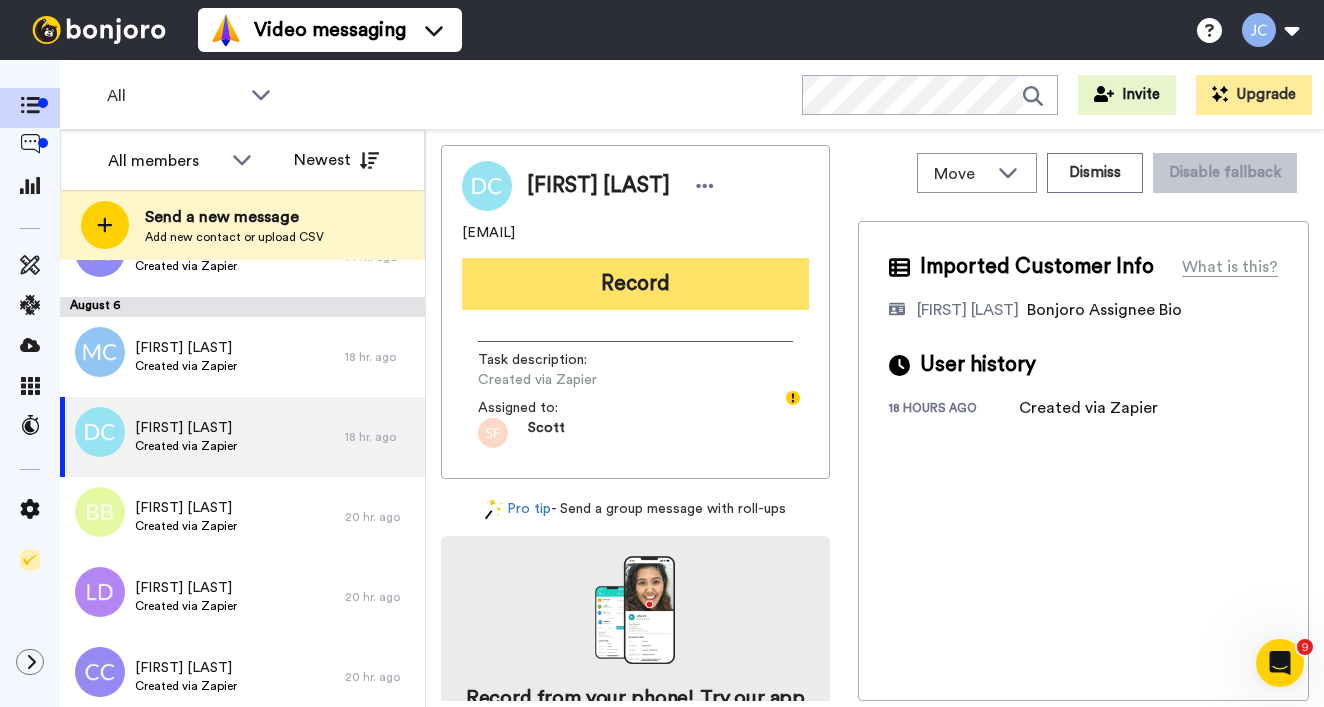 click on "Record" at bounding box center [635, 284] 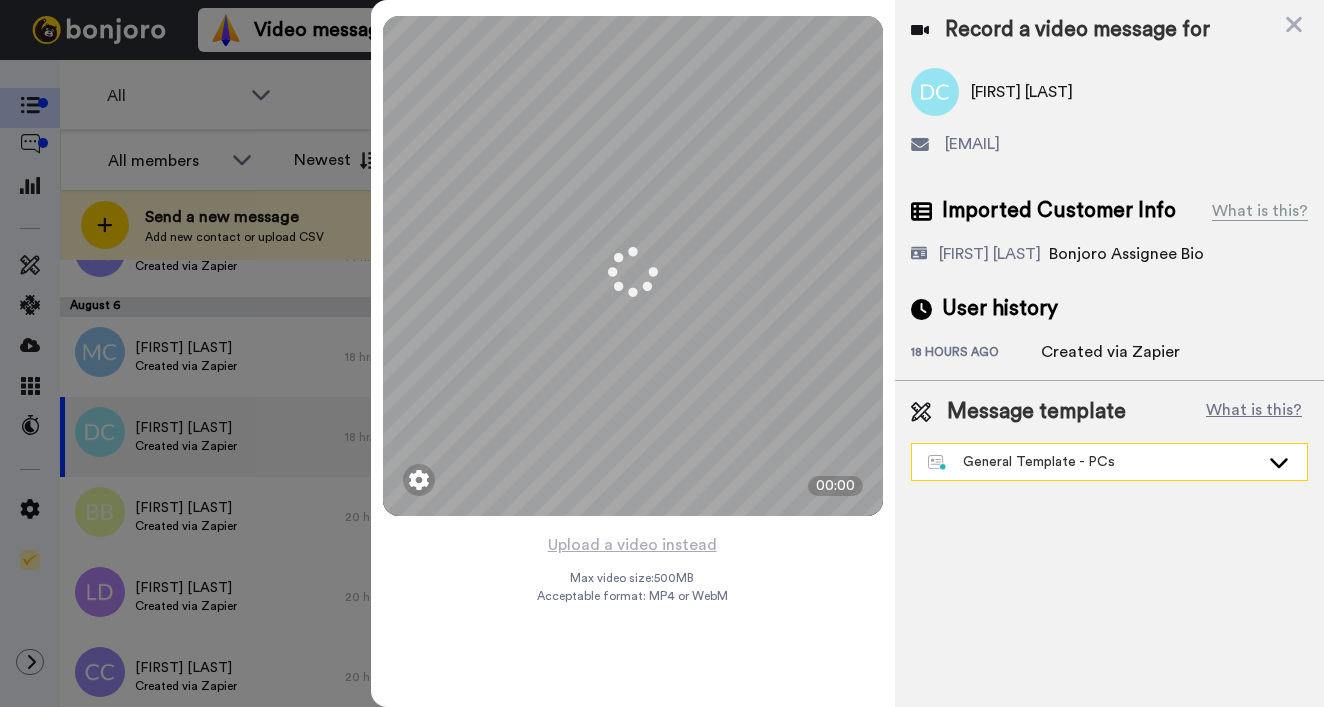 click on "General Template - PCs" at bounding box center [1093, 462] 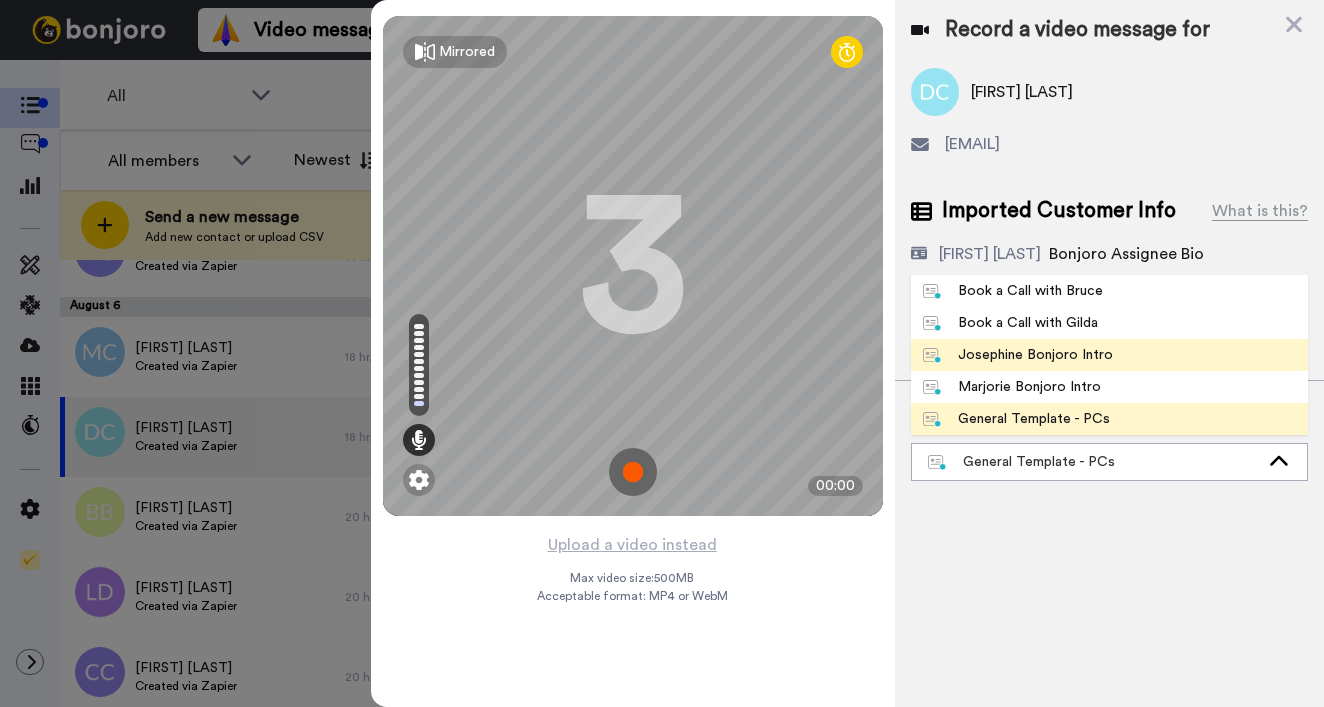 click on "Josephine Bonjoro Intro" at bounding box center (1018, 355) 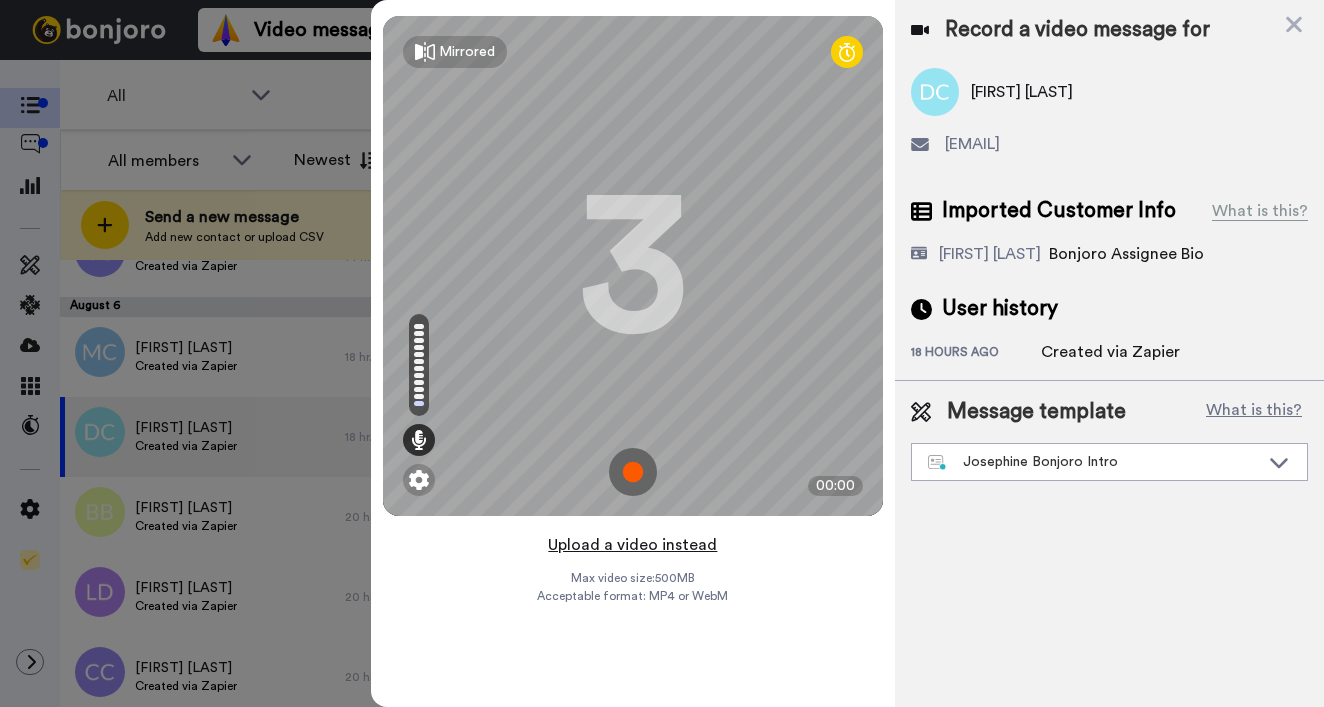 click on "Upload a video instead" at bounding box center [632, 545] 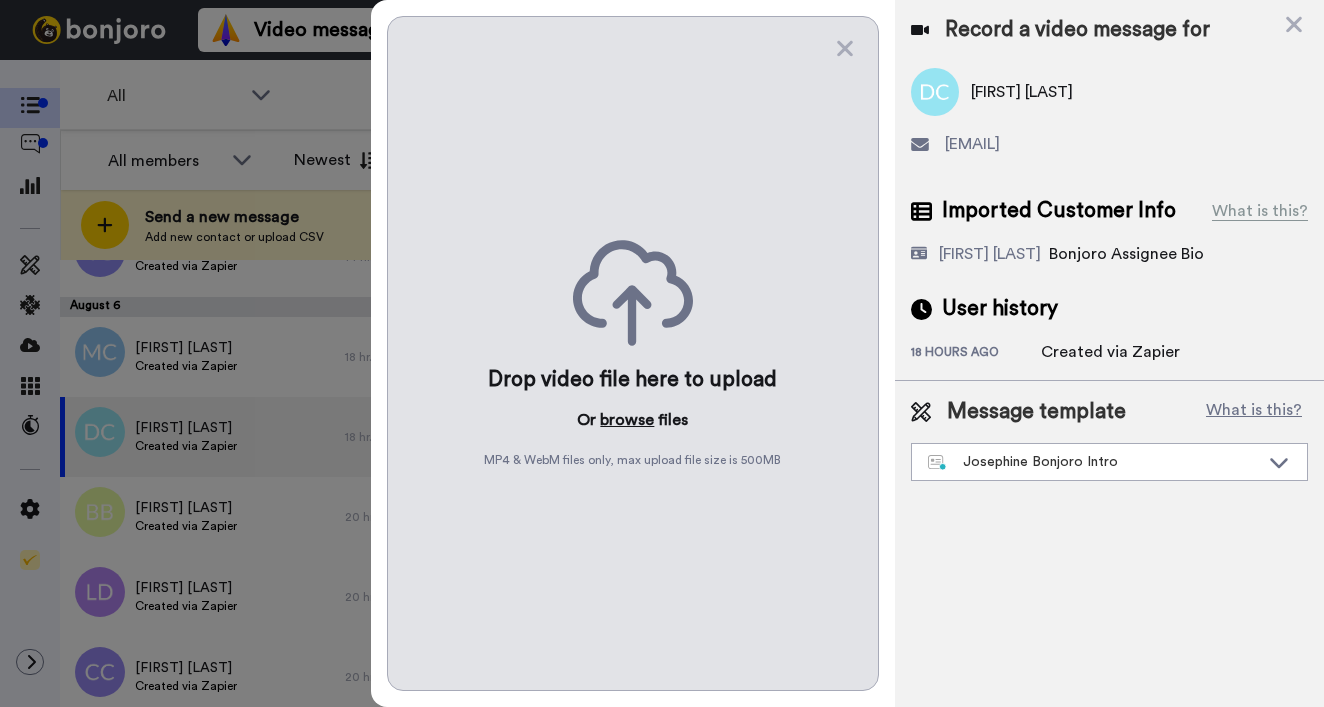 click on "browse" at bounding box center (627, 420) 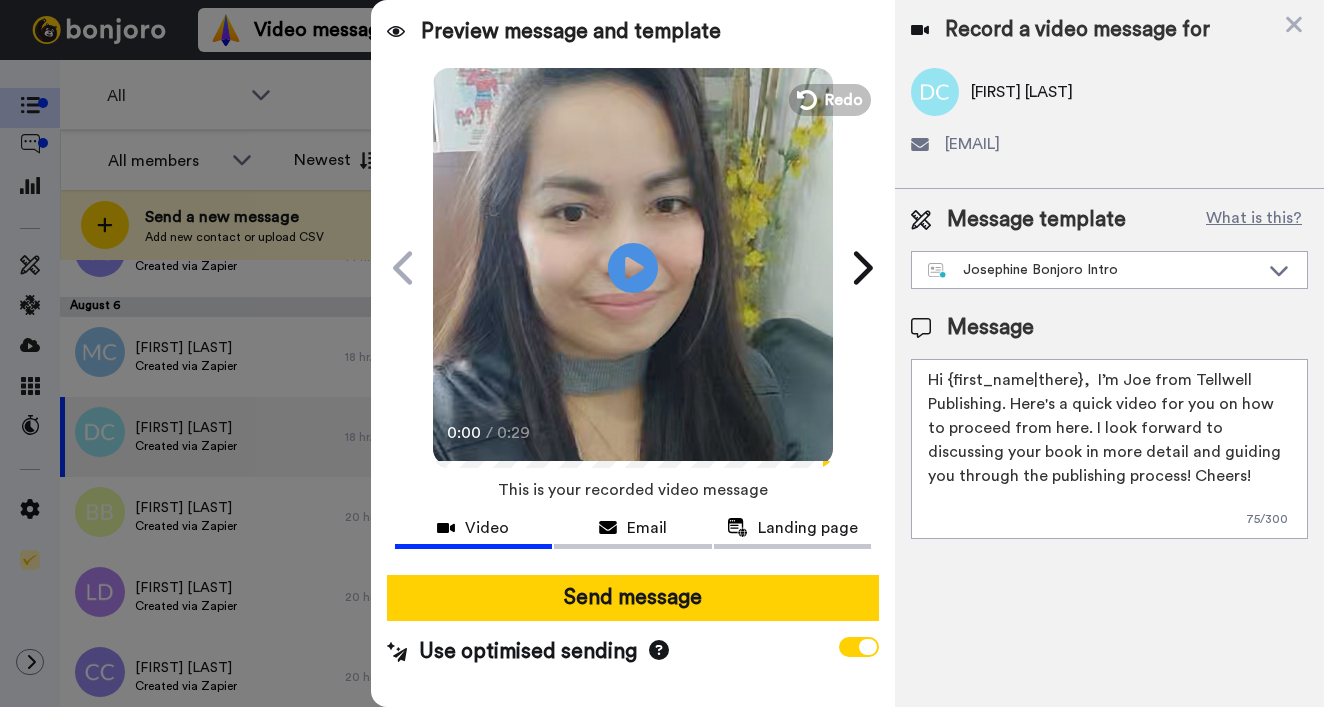 drag, startPoint x: 948, startPoint y: 383, endPoint x: 1077, endPoint y: 379, distance: 129.062 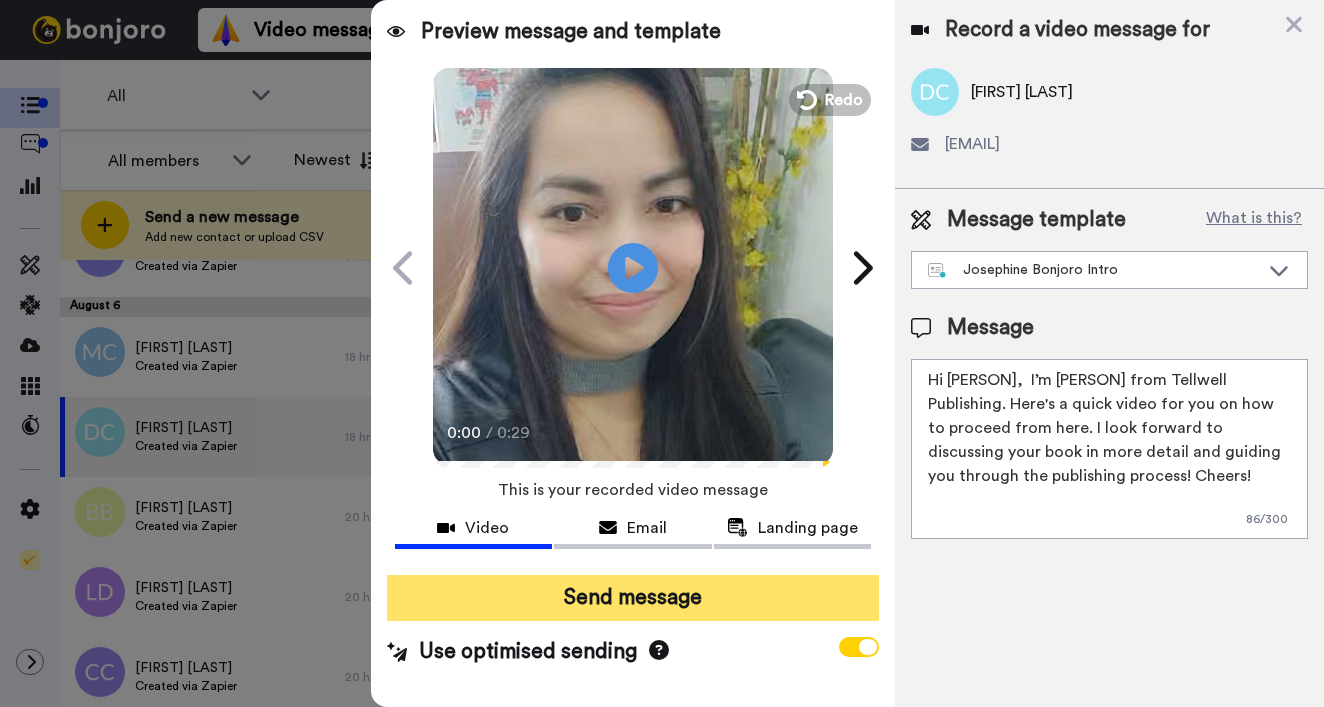 type on "Hi Daniela,  I’m Joe from Tellwell Publishing. Here's a quick video for you on how to proceed from here. I look forward to discussing your book in more detail and guiding you through the publishing process! Cheers!" 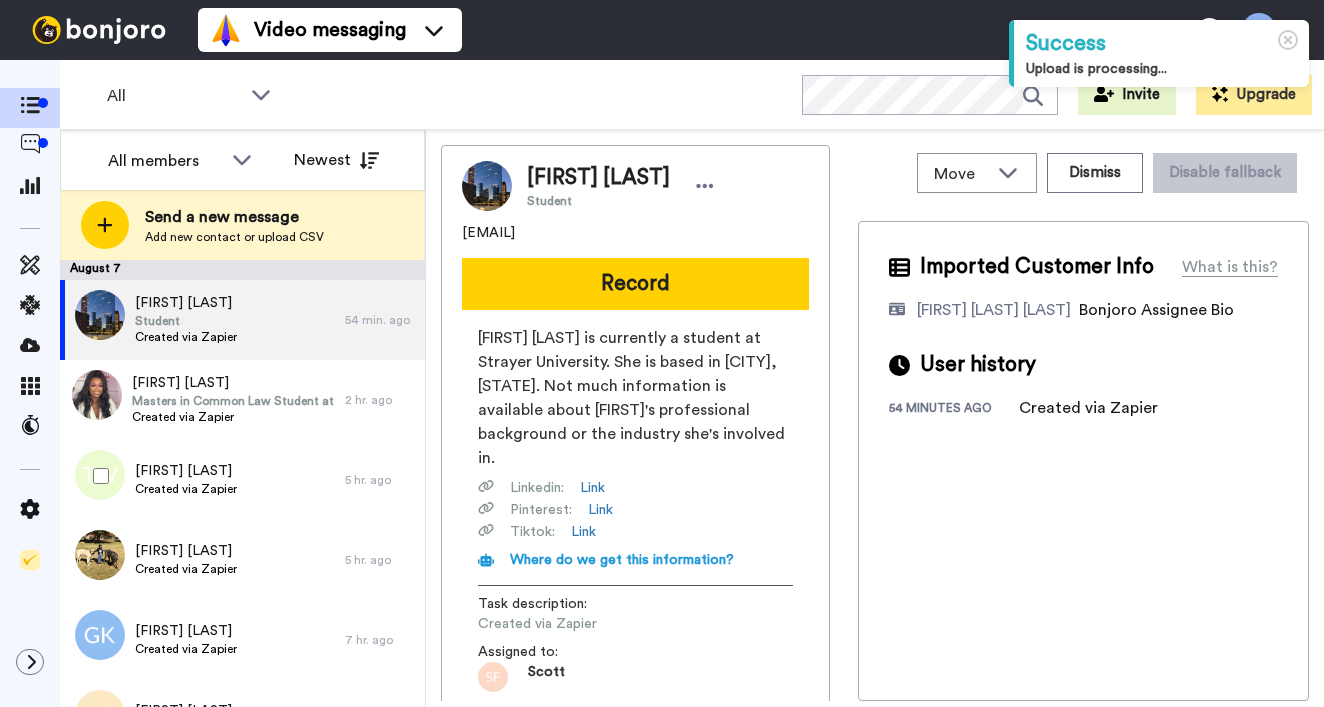 scroll, scrollTop: 0, scrollLeft: 0, axis: both 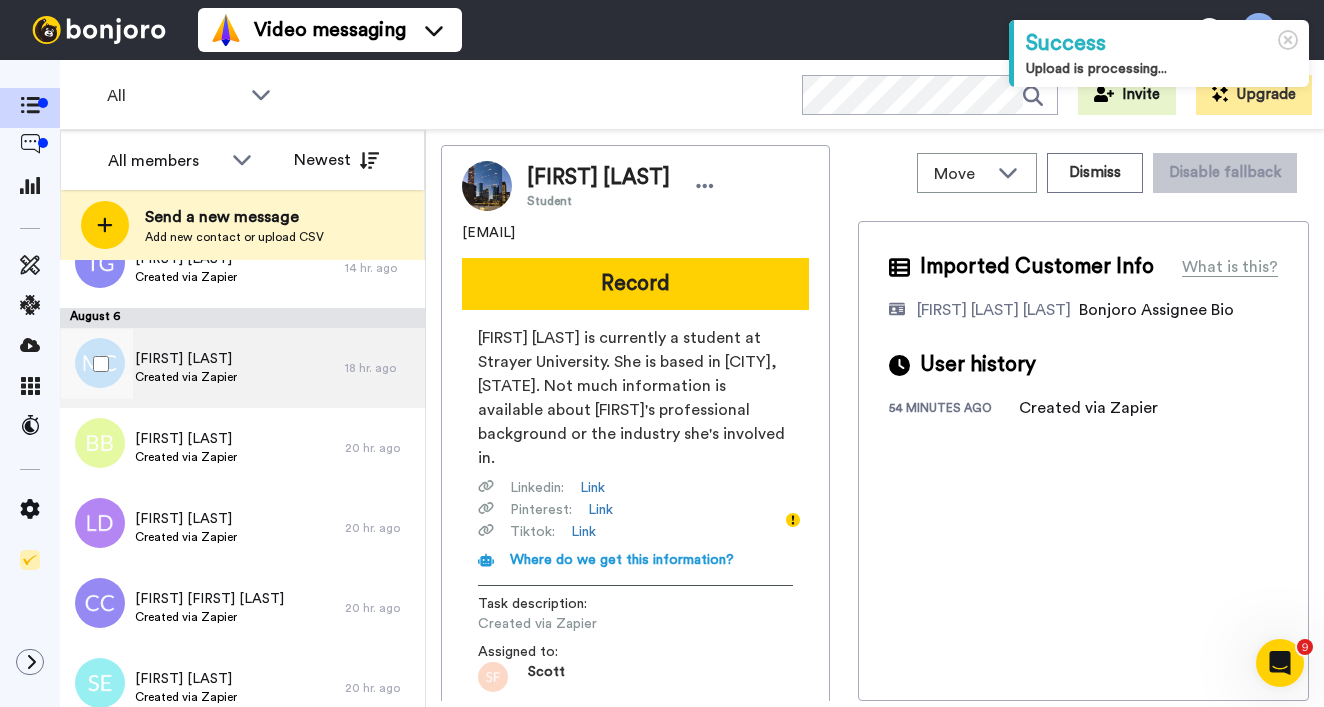 click on "Created via Zapier" at bounding box center (186, 377) 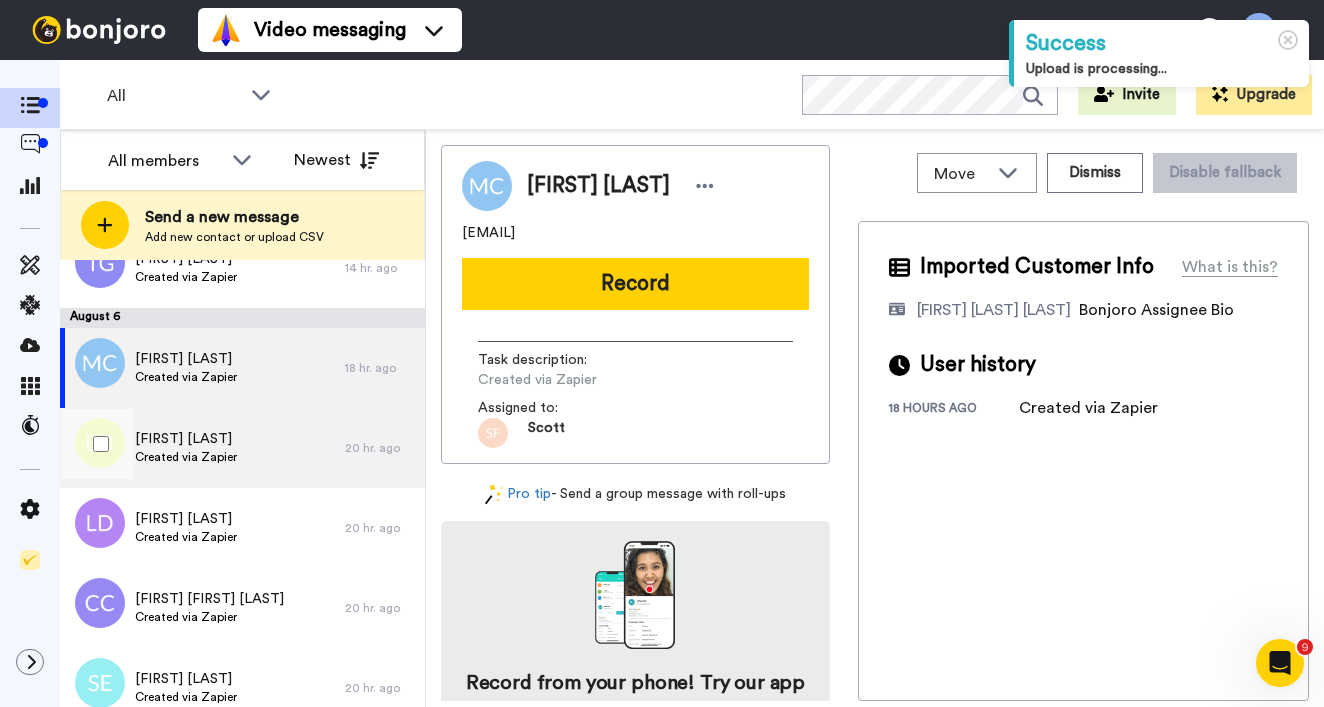 click on "[FIRST] [LAST]" at bounding box center (186, 439) 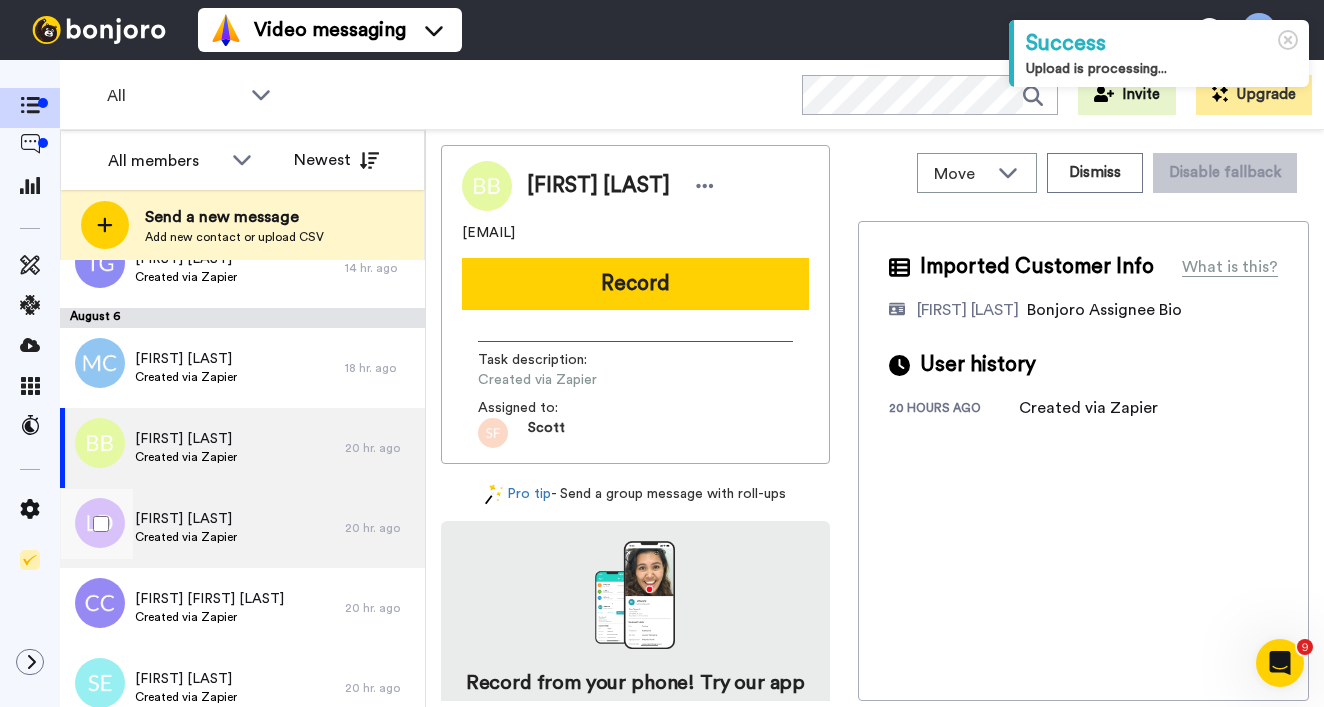click on "[FIRST] [LAST]" at bounding box center (186, 519) 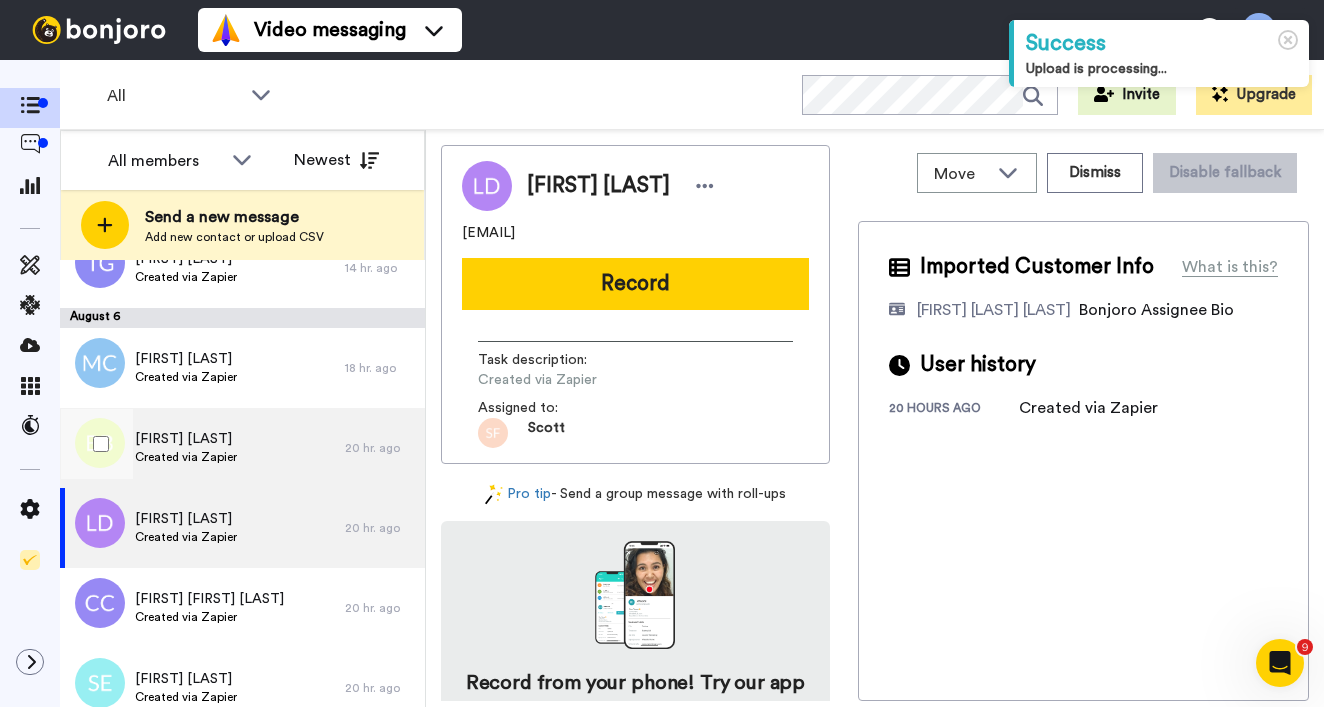 click on "Brooke Biddle" at bounding box center (186, 439) 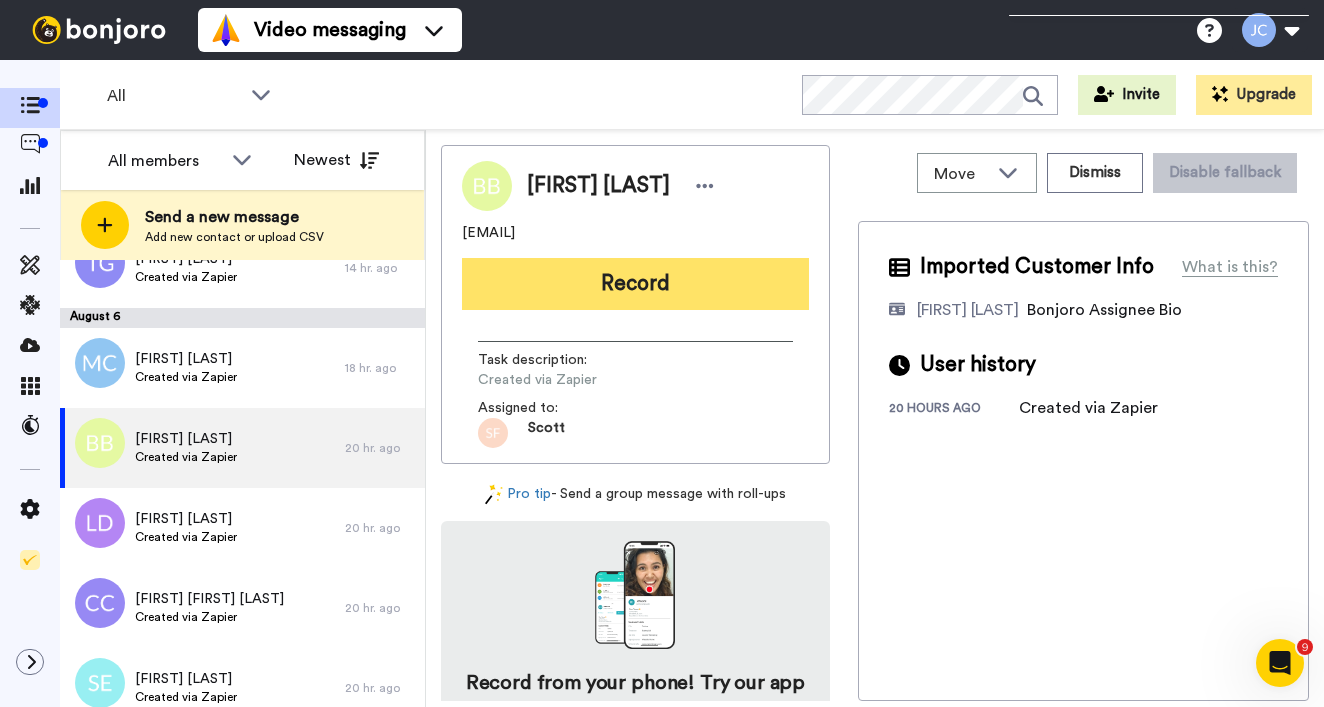 click on "Record" at bounding box center [635, 284] 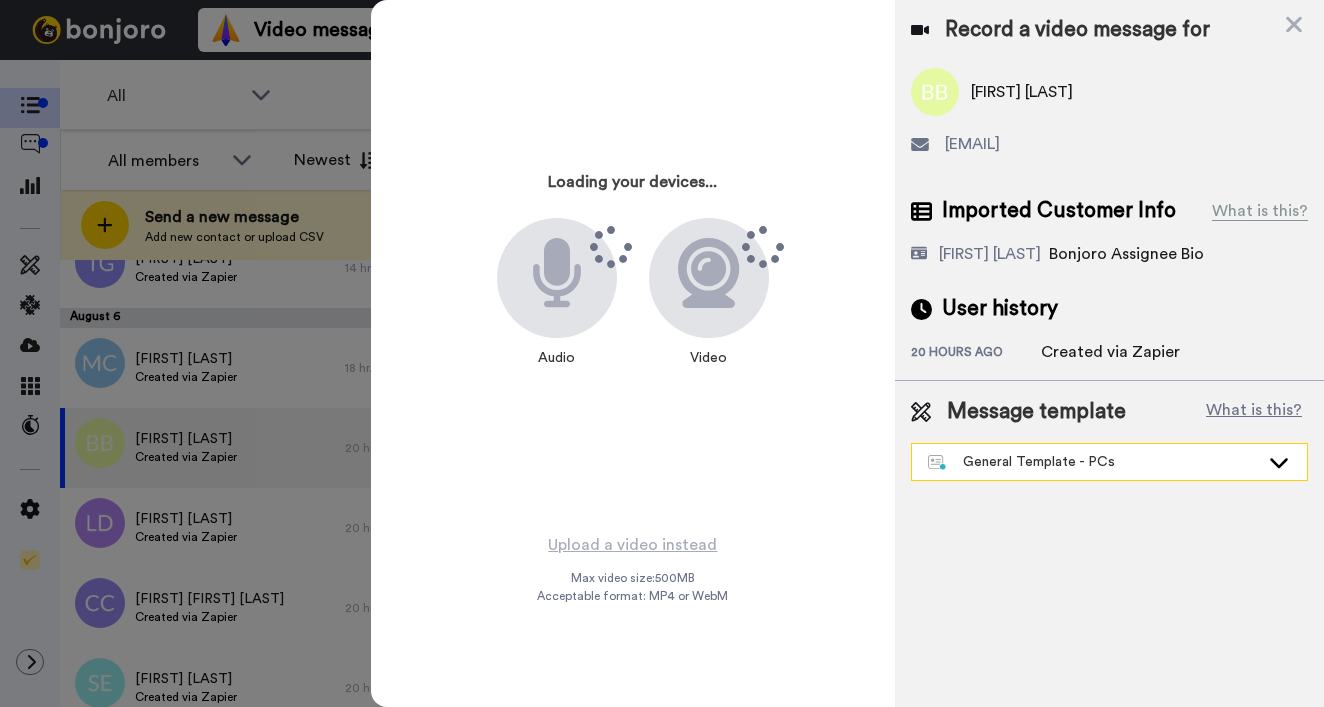 click on "General Template - PCs" at bounding box center (1093, 462) 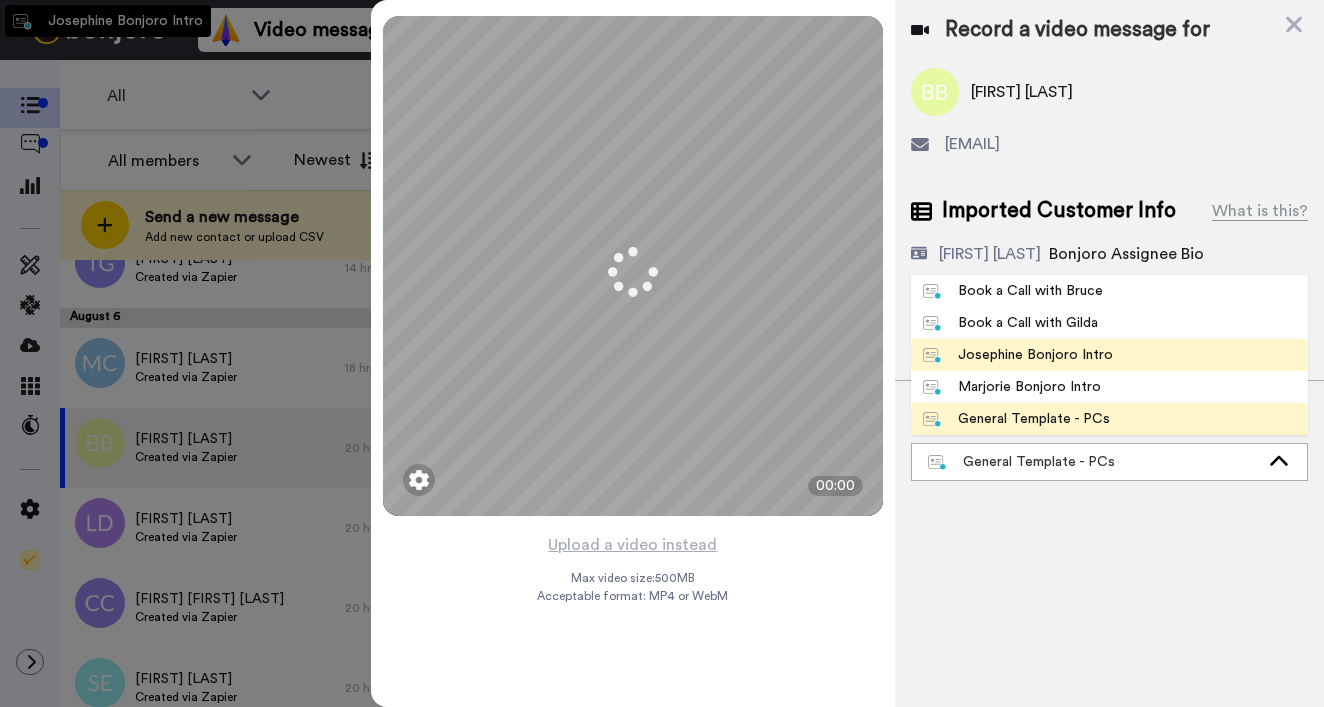 click on "Josephine Bonjoro Intro" at bounding box center [1018, 355] 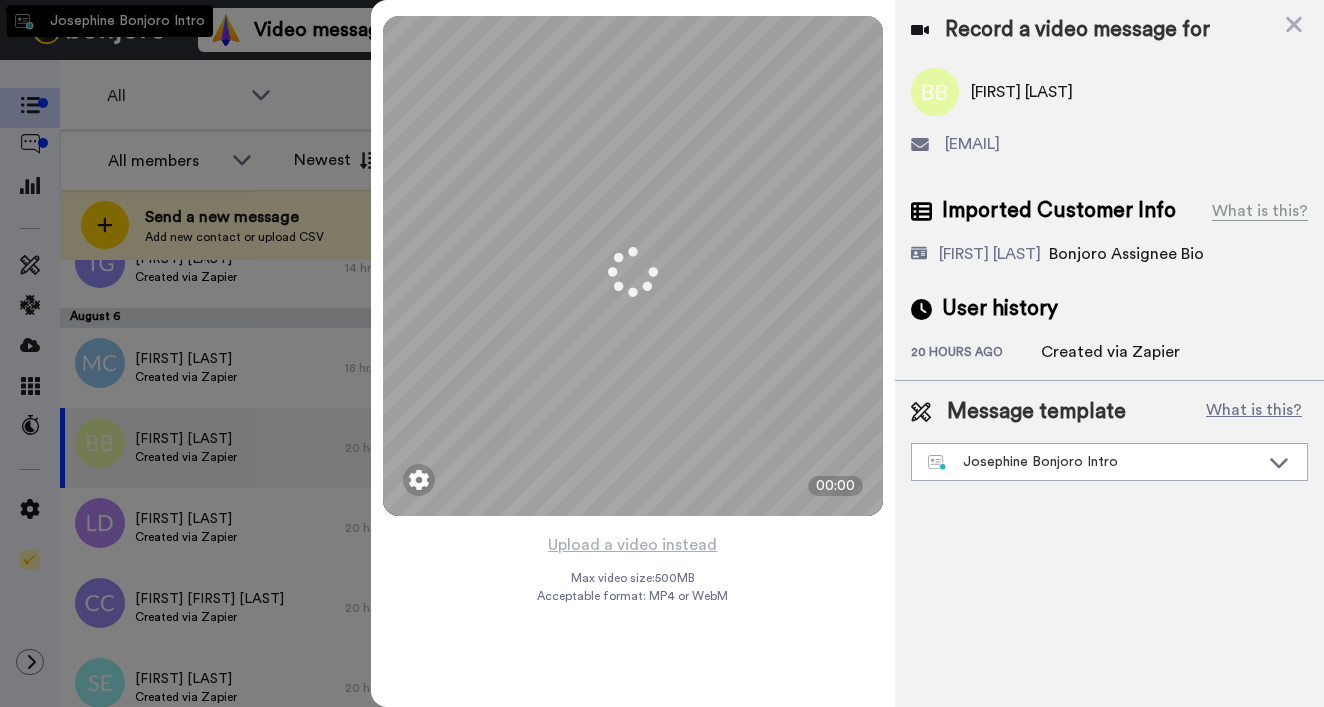 click on "Created via Zapier" at bounding box center [1110, 352] 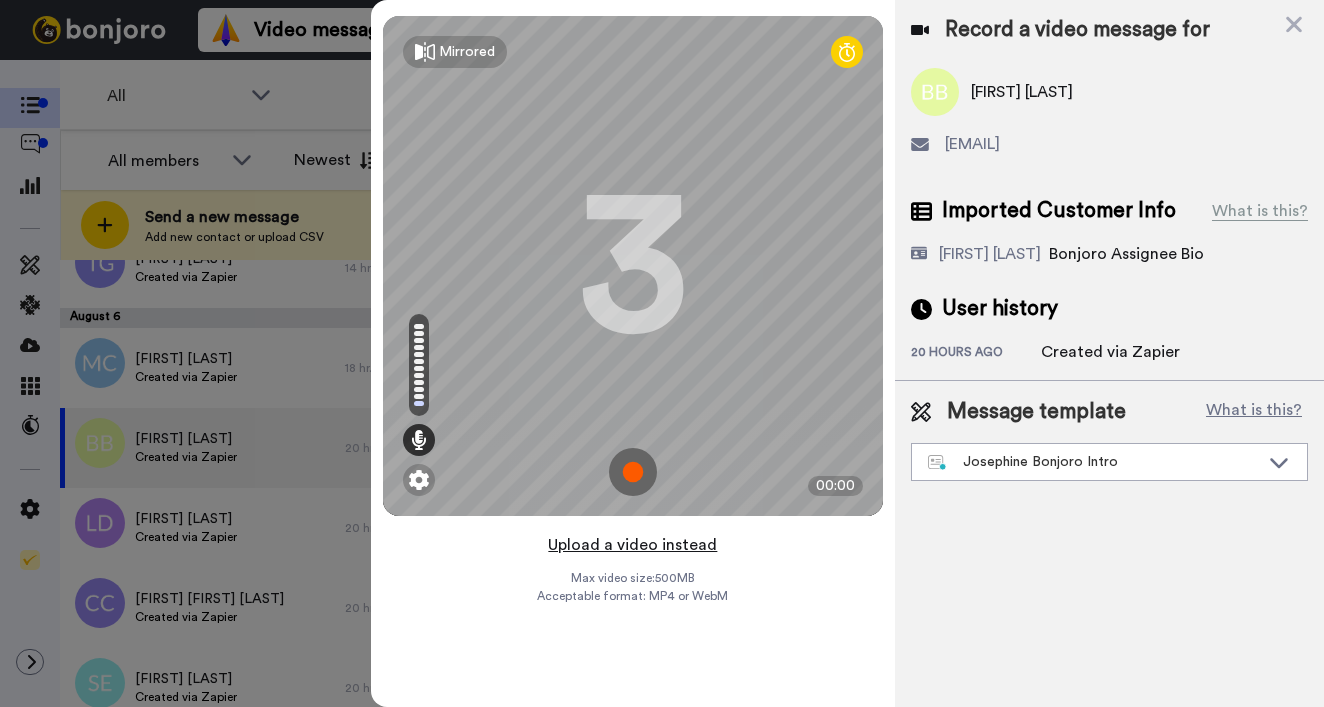 click on "Upload a video instead" at bounding box center (632, 545) 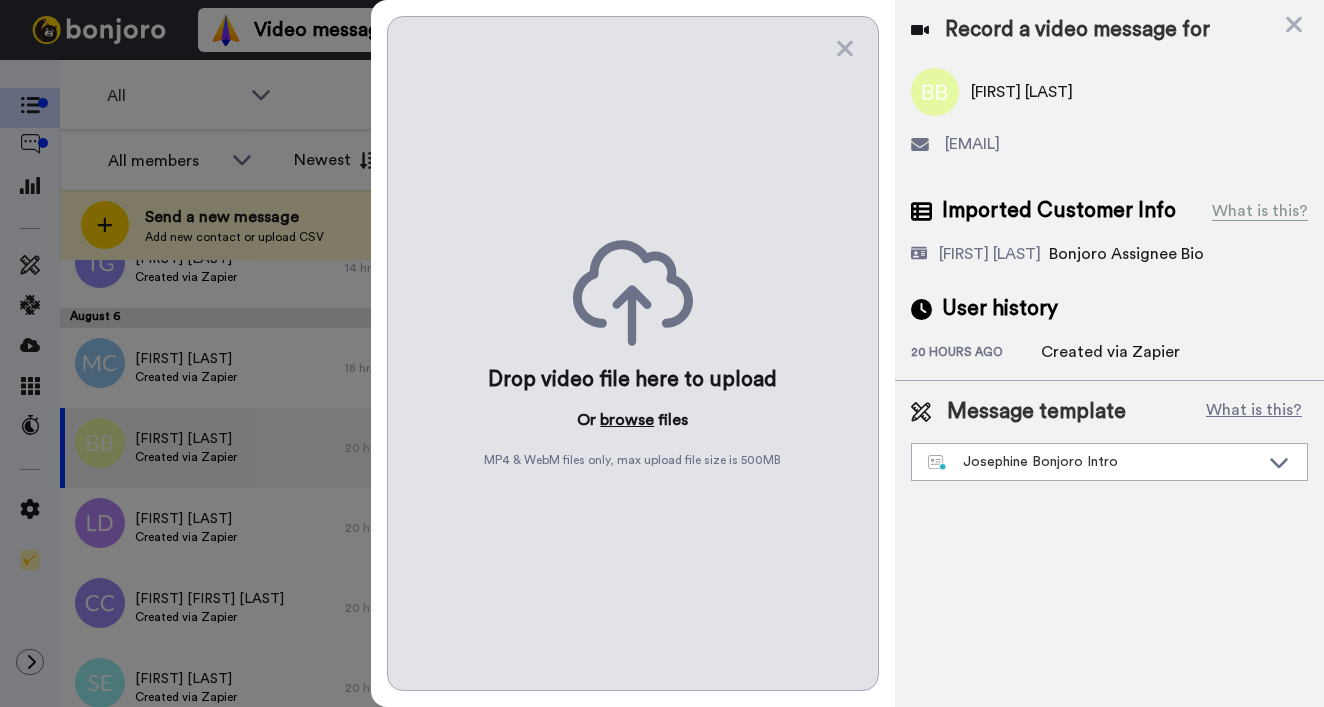 click on "browse" at bounding box center [627, 420] 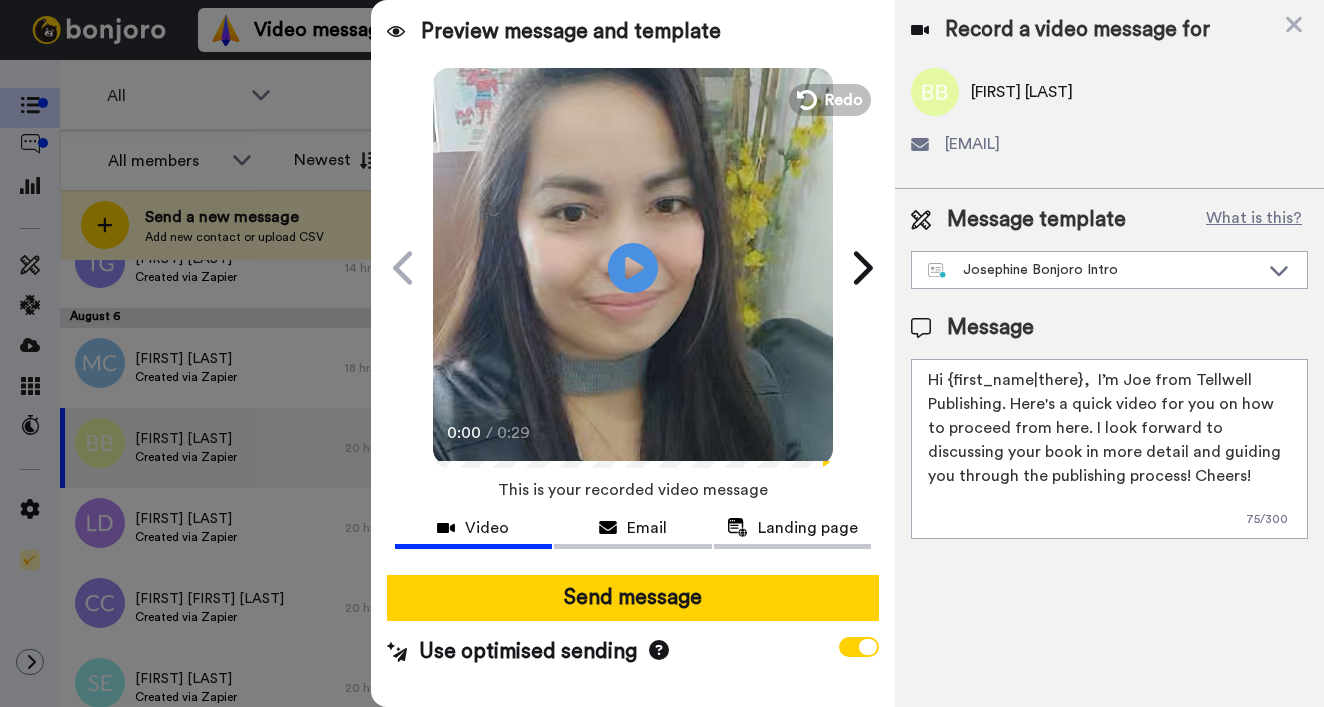 drag, startPoint x: 949, startPoint y: 386, endPoint x: 1076, endPoint y: 382, distance: 127.06297 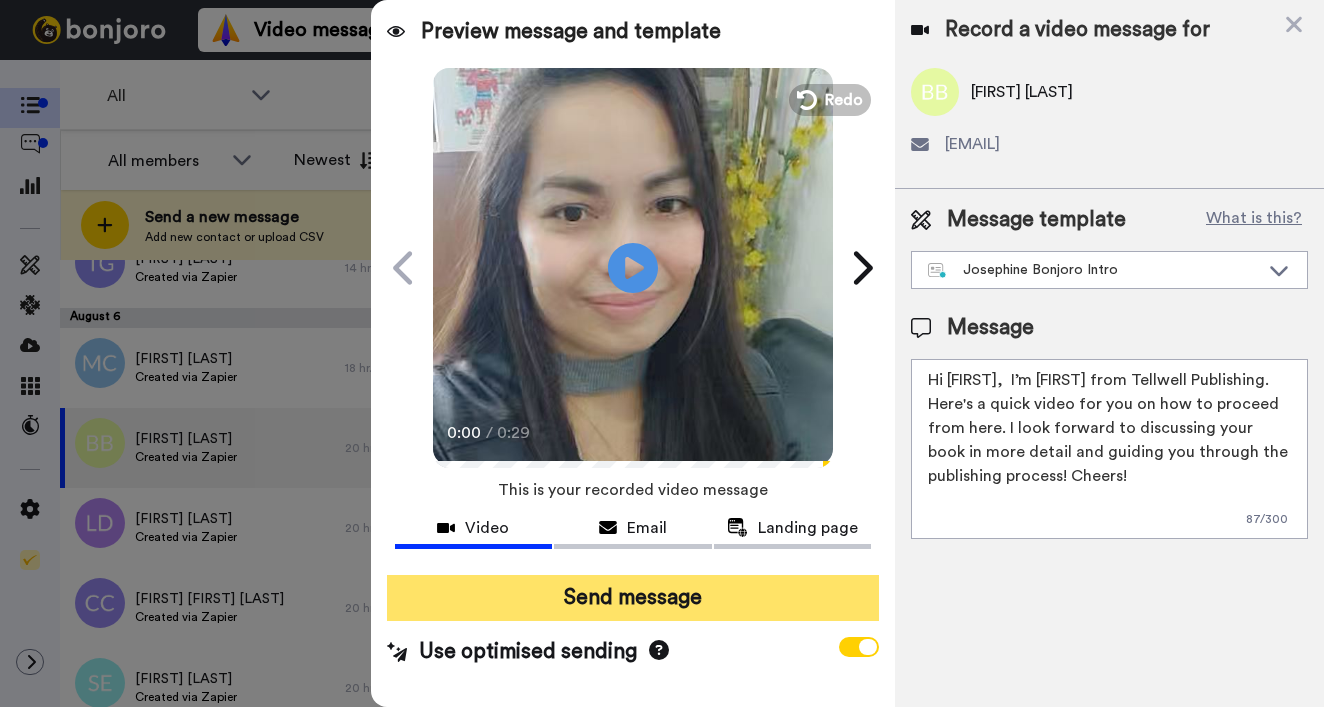 type on "Hi Brooke,  I’m Joe from Tellwell Publishing. Here's a quick video for you on how to proceed from here. I look forward to discussing your book in more detail and guiding you through the publishing process! Cheers!" 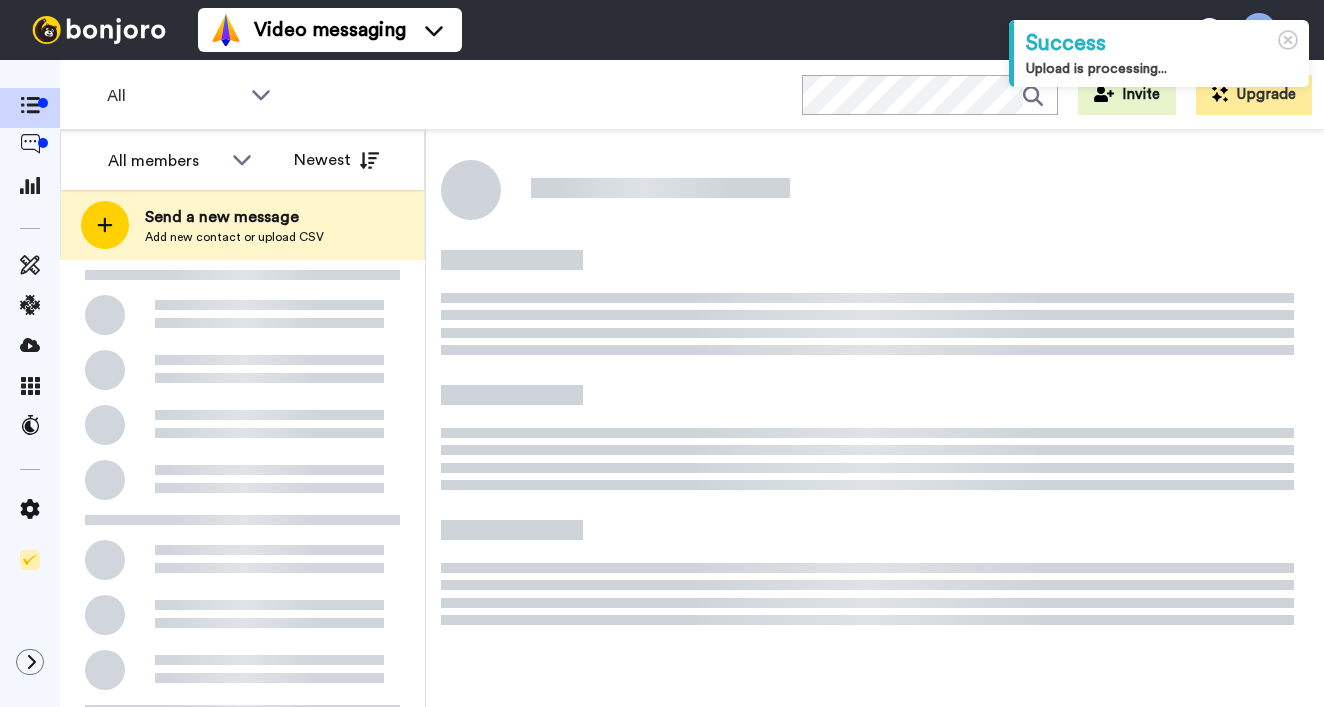 scroll, scrollTop: 0, scrollLeft: 0, axis: both 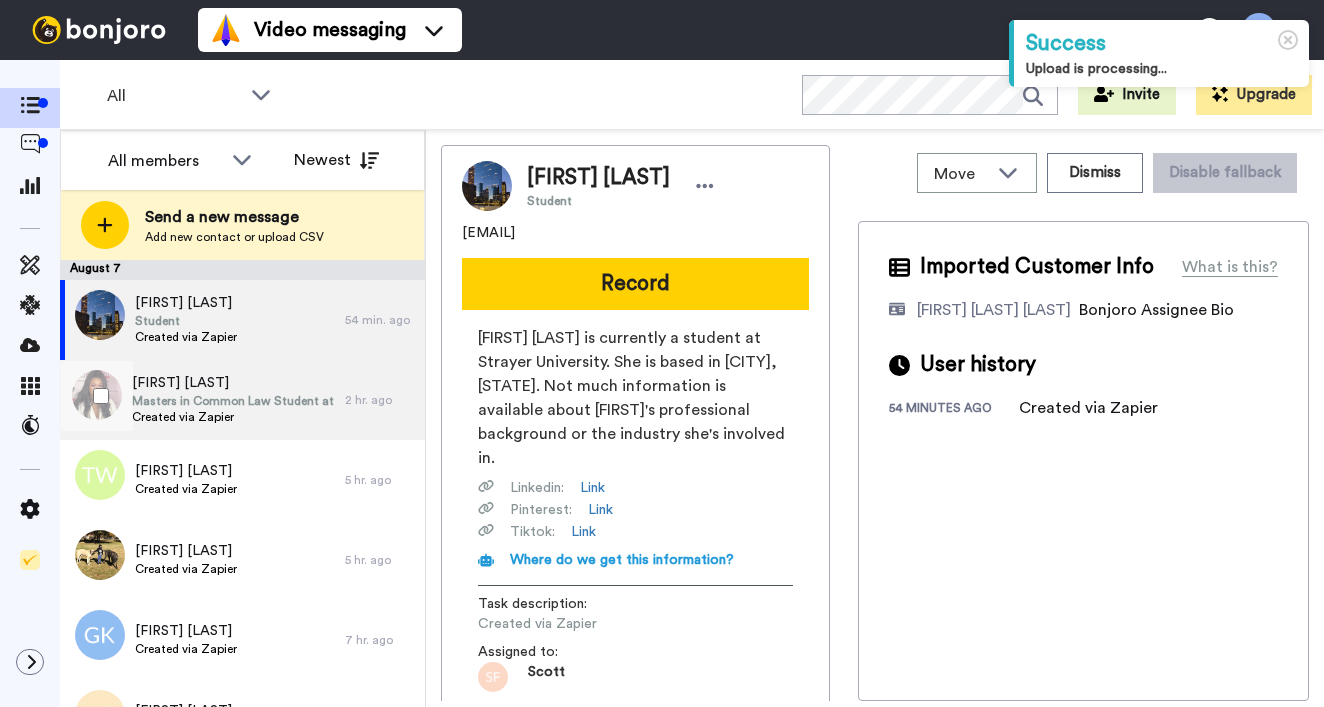 click on "Created via Zapier" at bounding box center (233, 417) 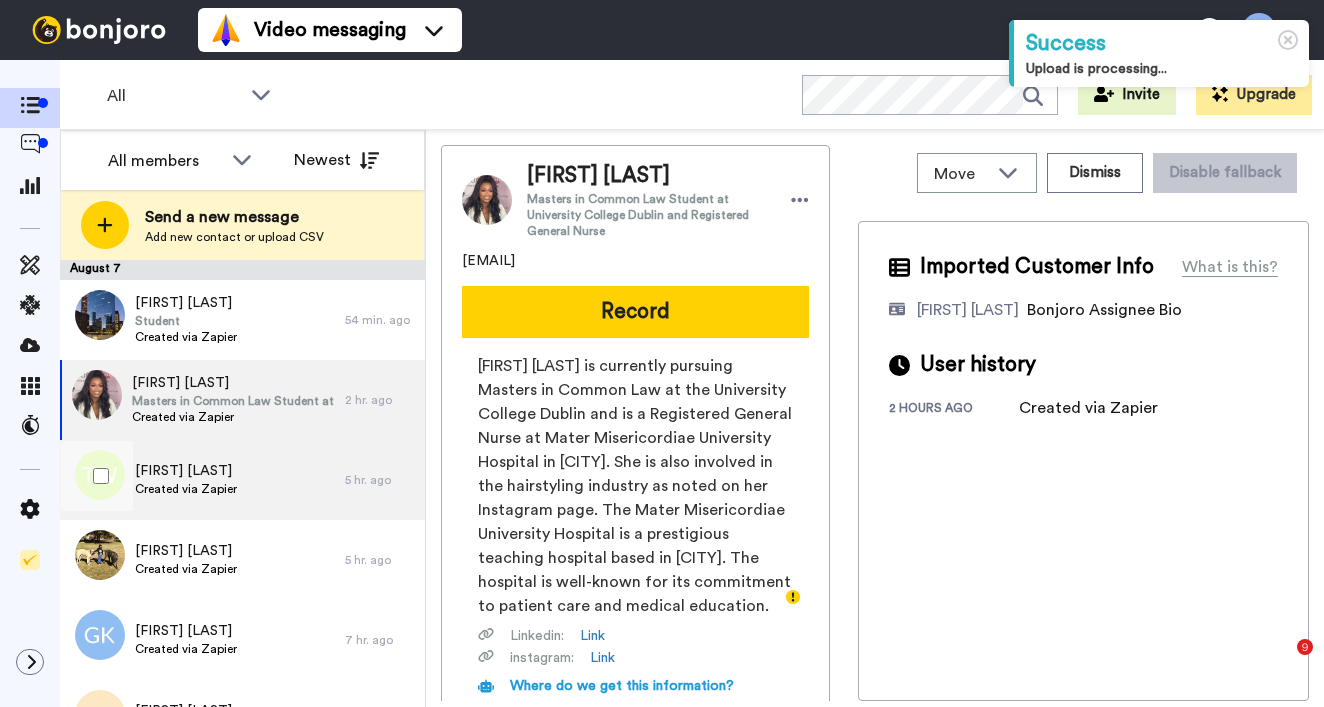 click on "[FIRST] [LAST] Created via Zapier" at bounding box center (202, 480) 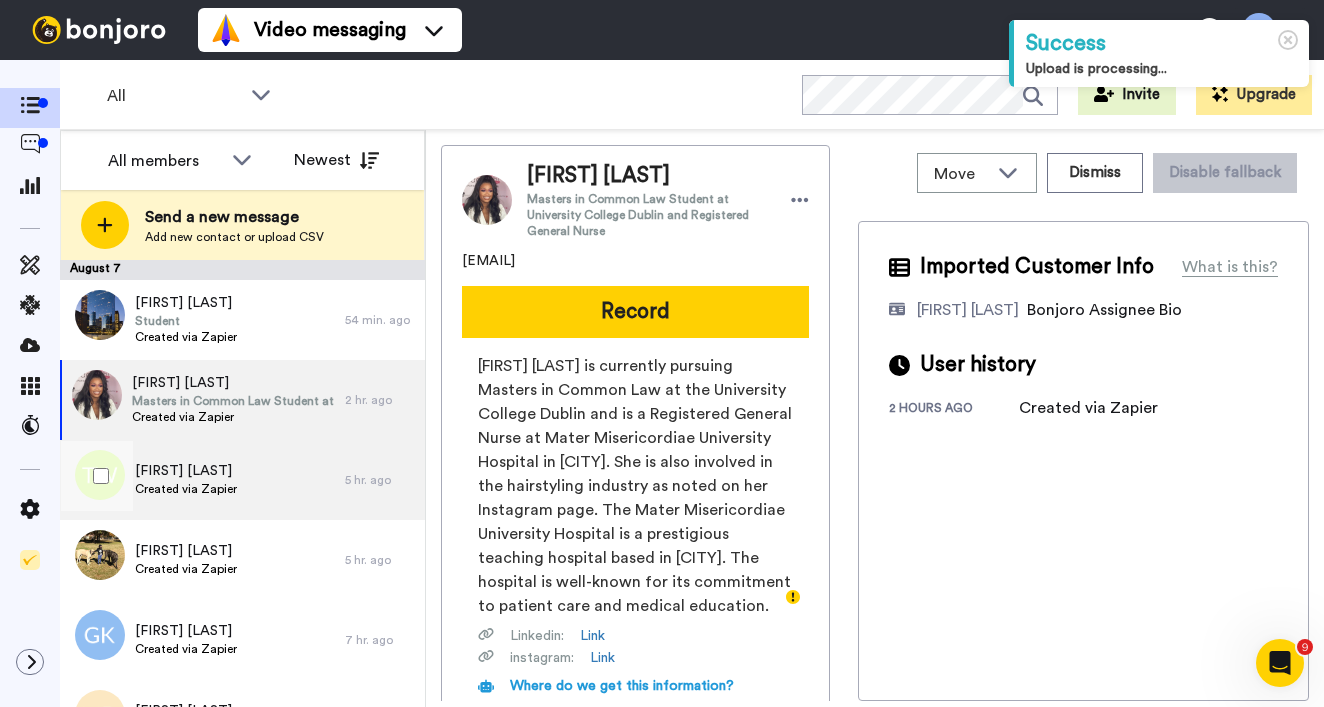 scroll, scrollTop: 0, scrollLeft: 0, axis: both 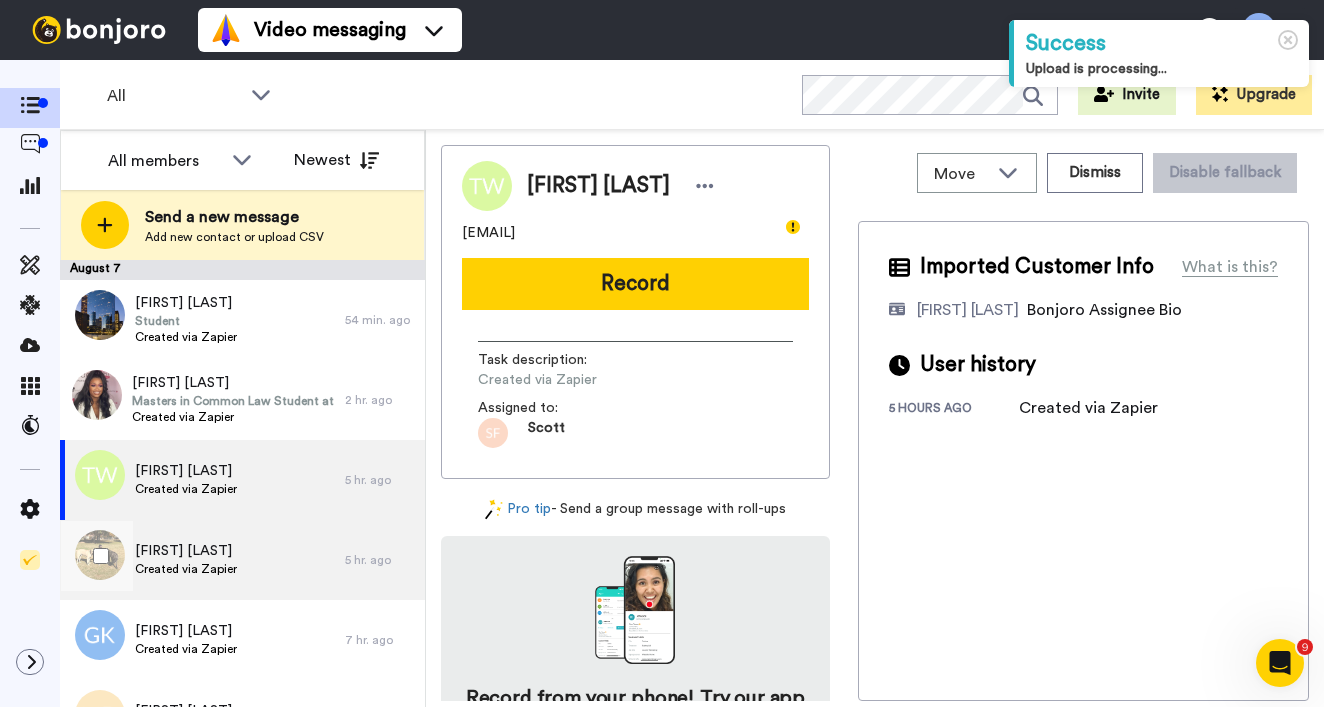 click on "[FIRST] [LAST] Created via Zapier" at bounding box center [202, 560] 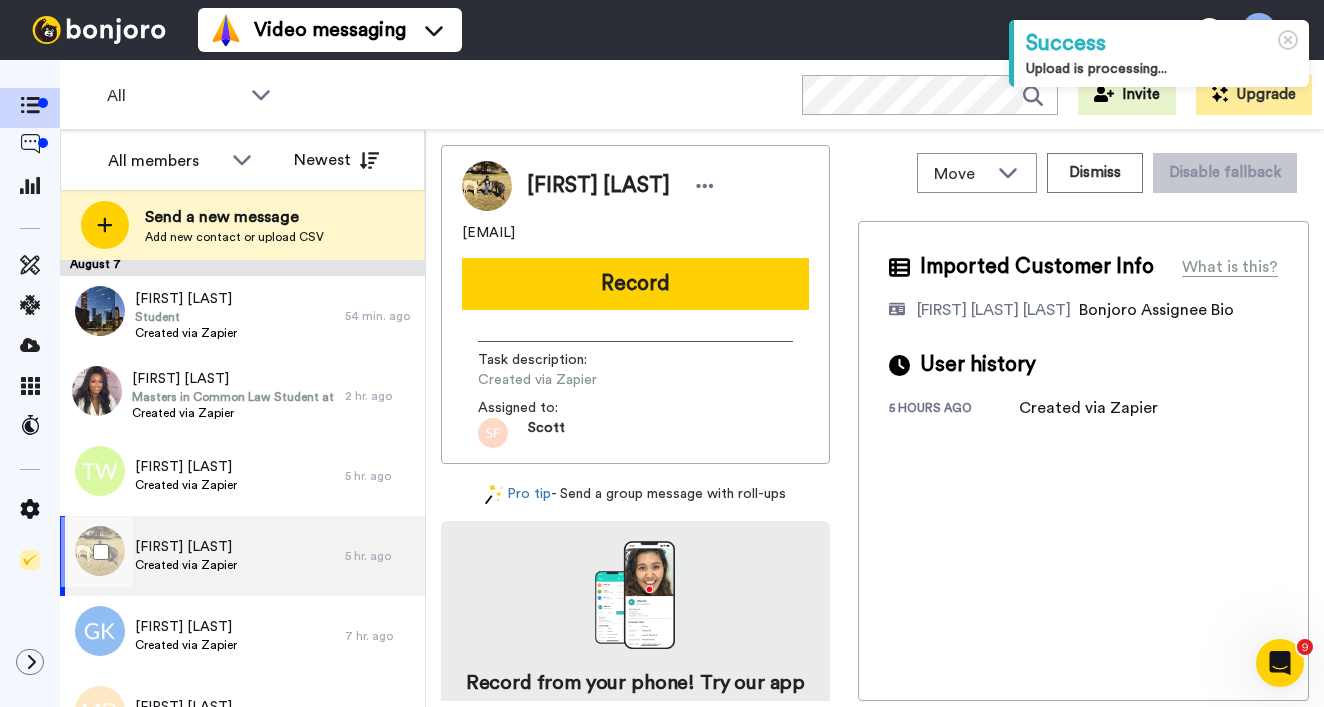 scroll, scrollTop: 40, scrollLeft: 0, axis: vertical 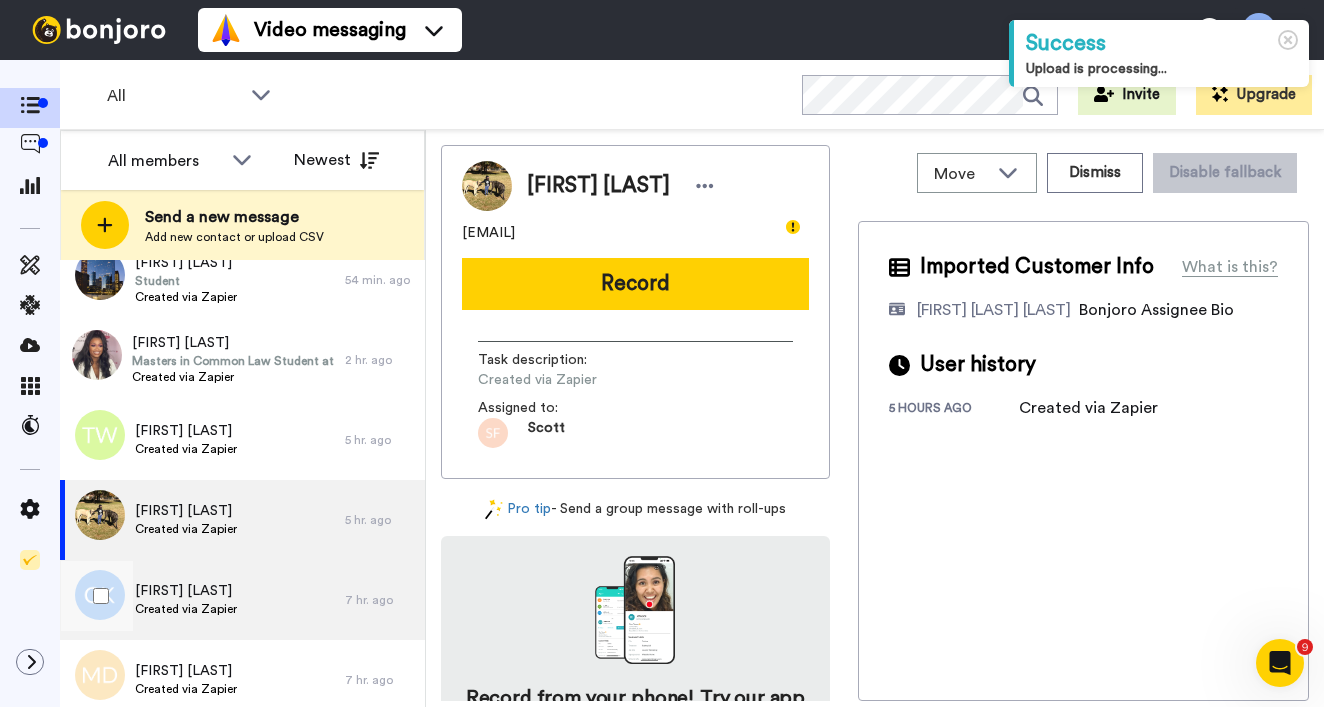 click on "[FIRST] [LAST] Created via Zapier" at bounding box center [202, 600] 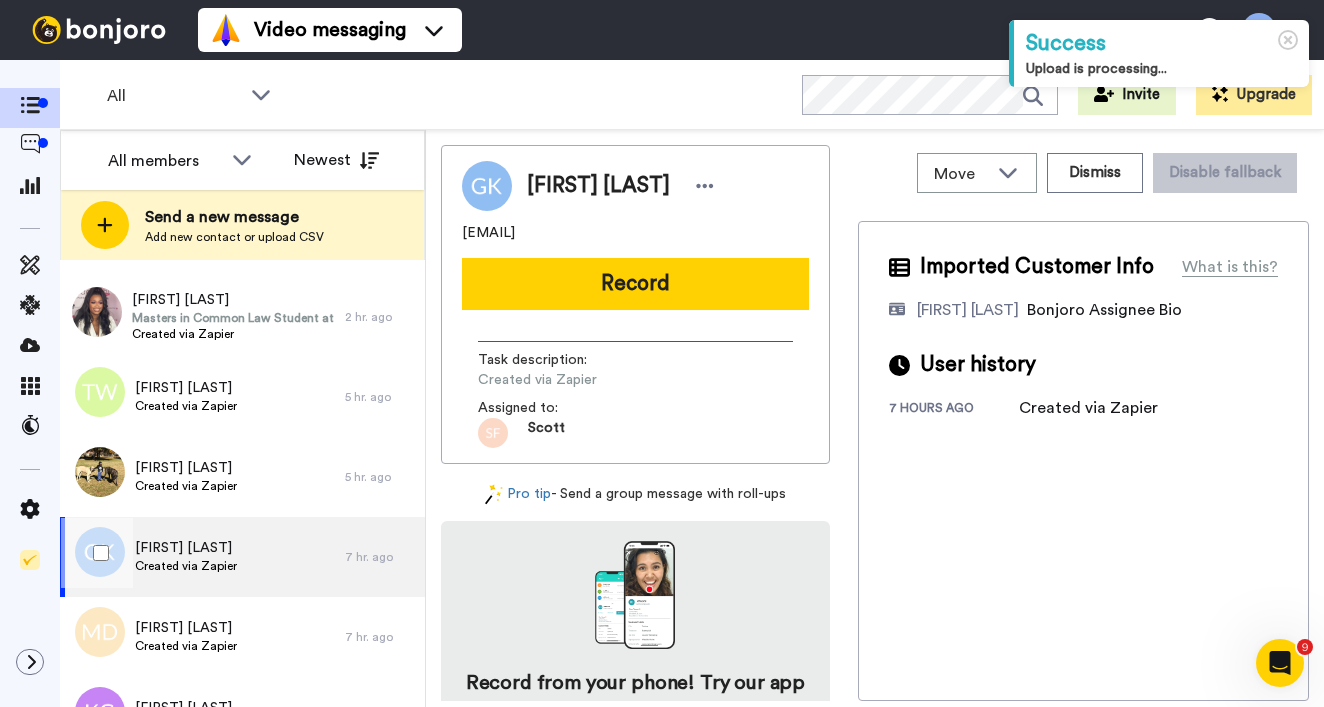 scroll, scrollTop: 101, scrollLeft: 0, axis: vertical 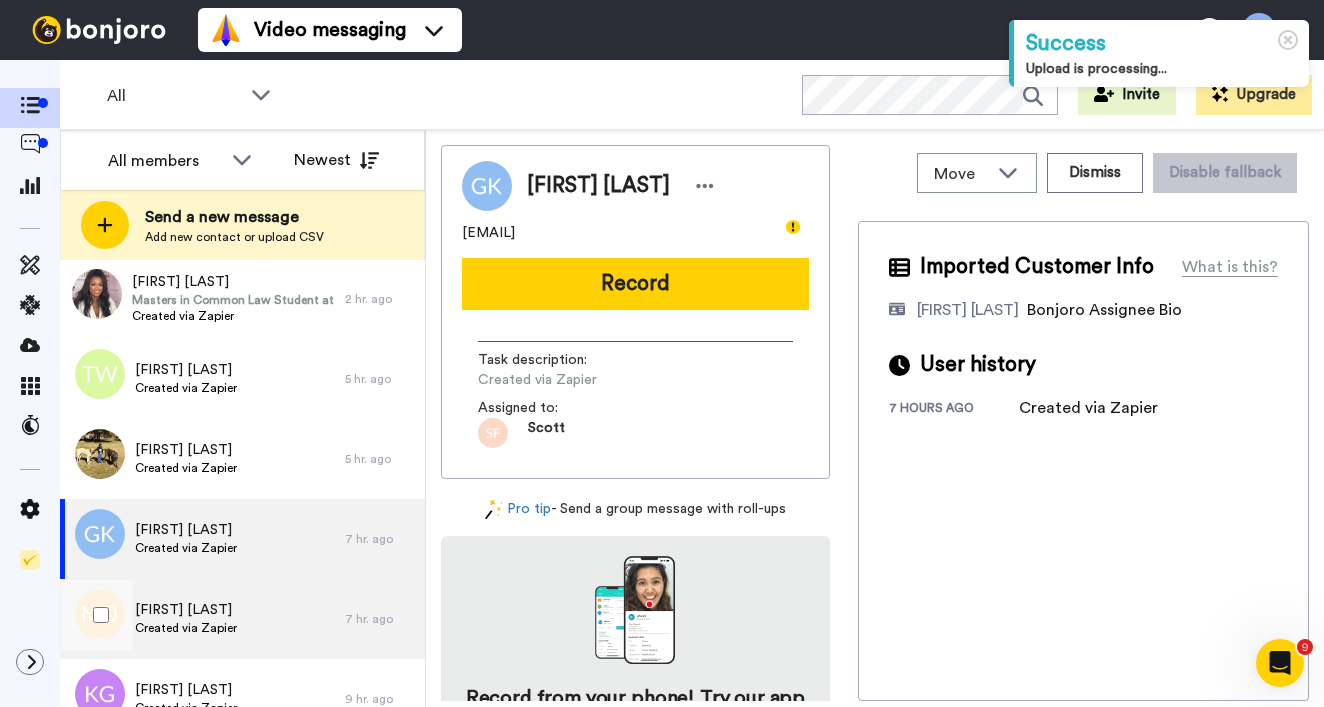 click on "[FIRST] [LAST] Created via Zapier" at bounding box center [202, 619] 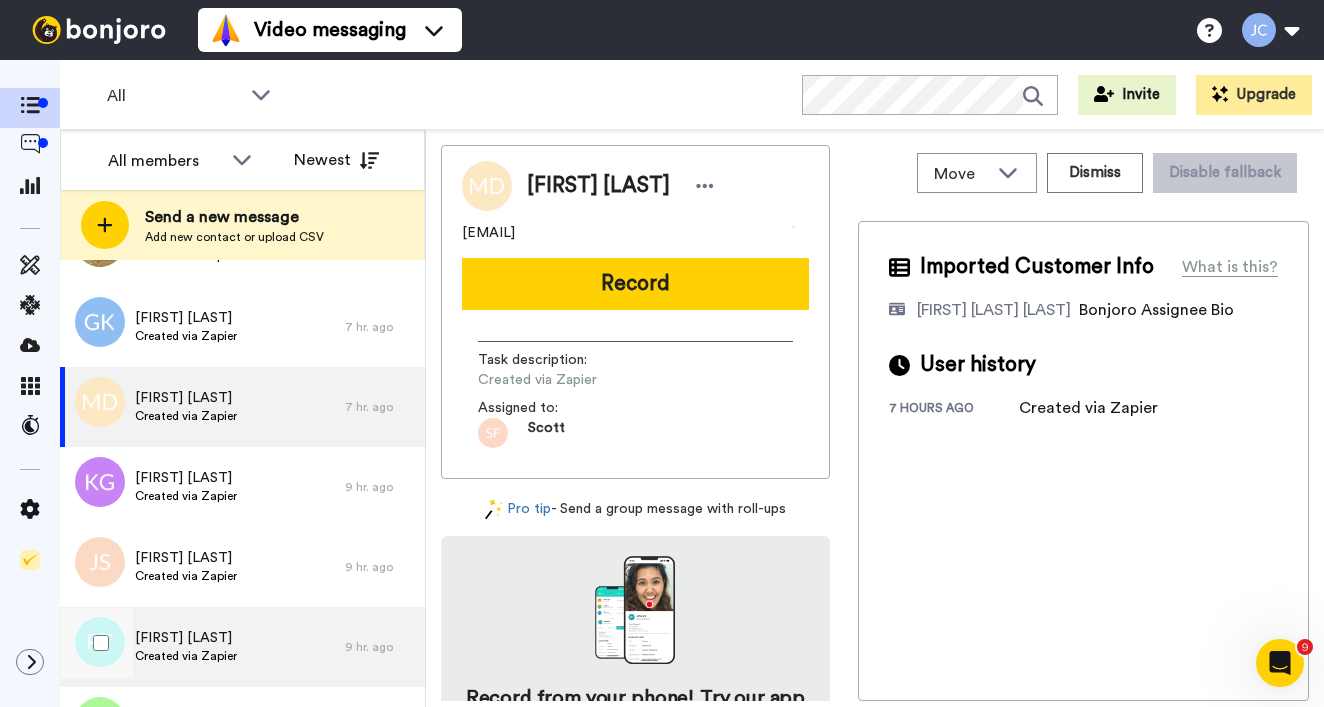 scroll, scrollTop: 357, scrollLeft: 0, axis: vertical 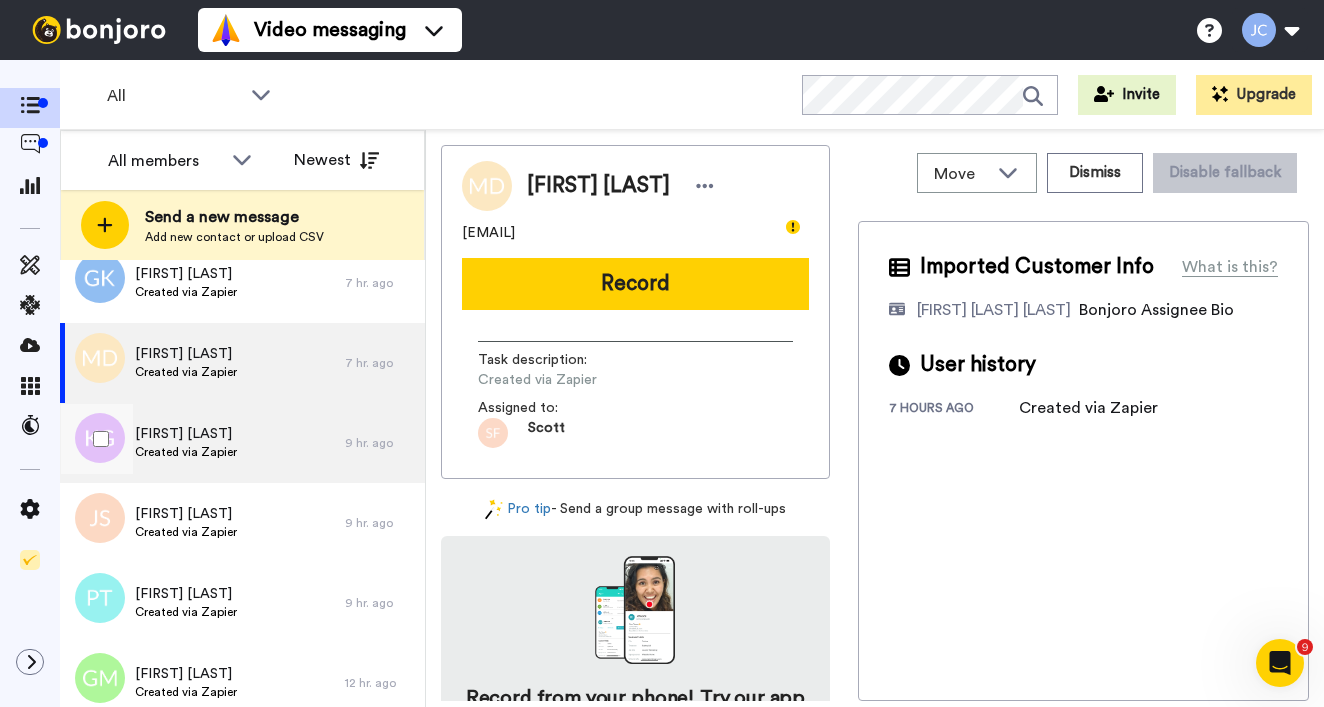 click on "[FIRST] [LAST]" at bounding box center [186, 434] 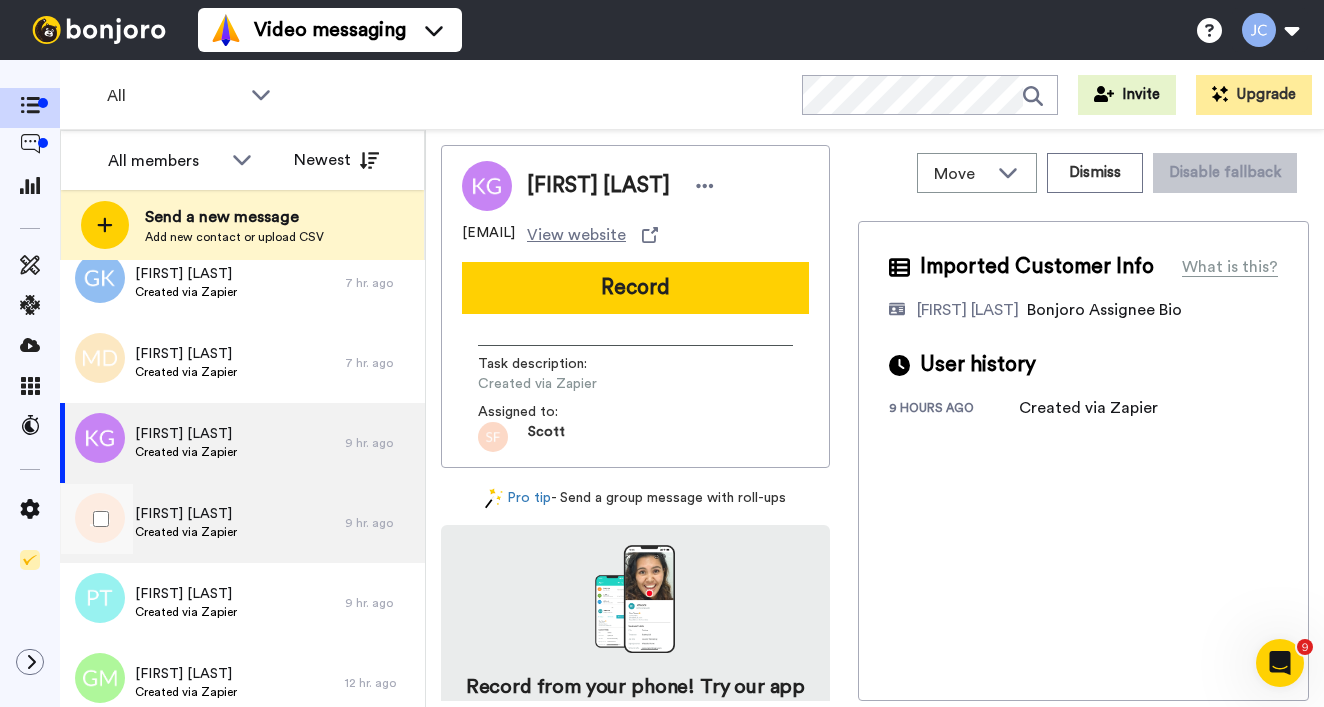 click on "[FIRST] [LAST]" at bounding box center [186, 514] 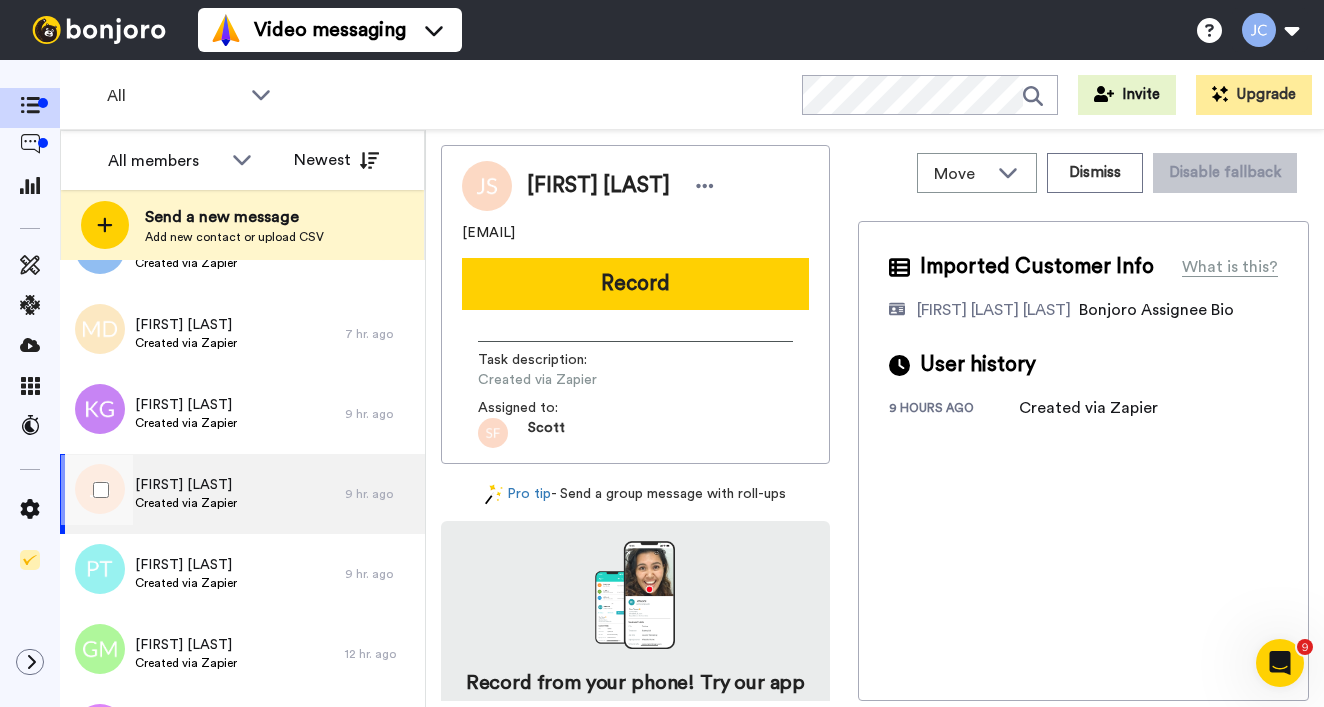 scroll, scrollTop: 467, scrollLeft: 0, axis: vertical 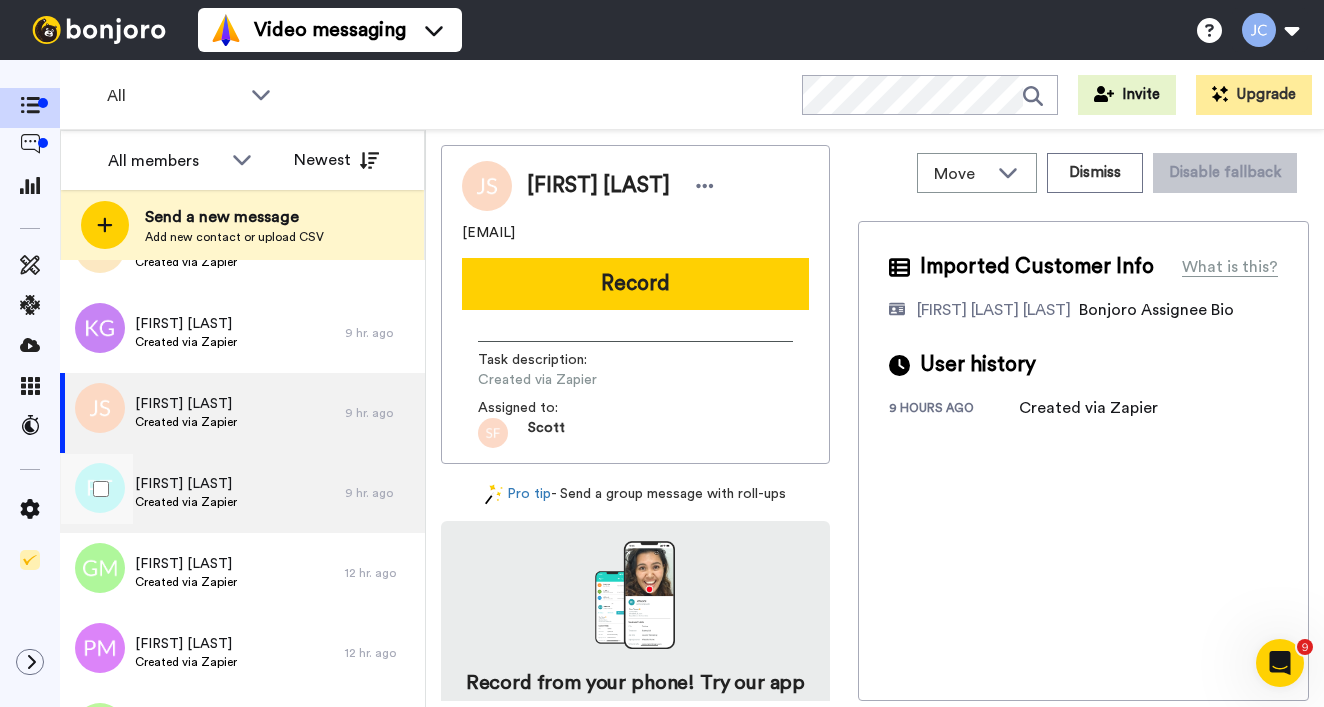 click on "Created via Zapier" at bounding box center (186, 502) 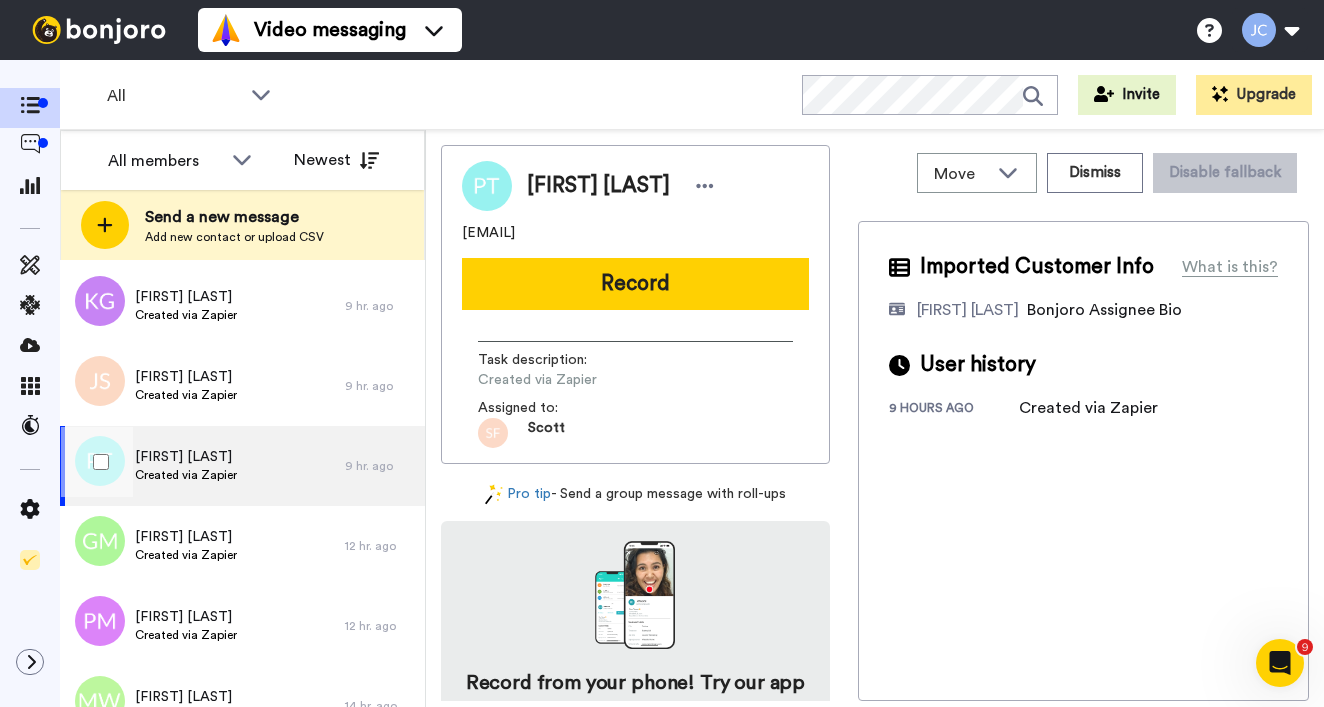 scroll, scrollTop: 629, scrollLeft: 0, axis: vertical 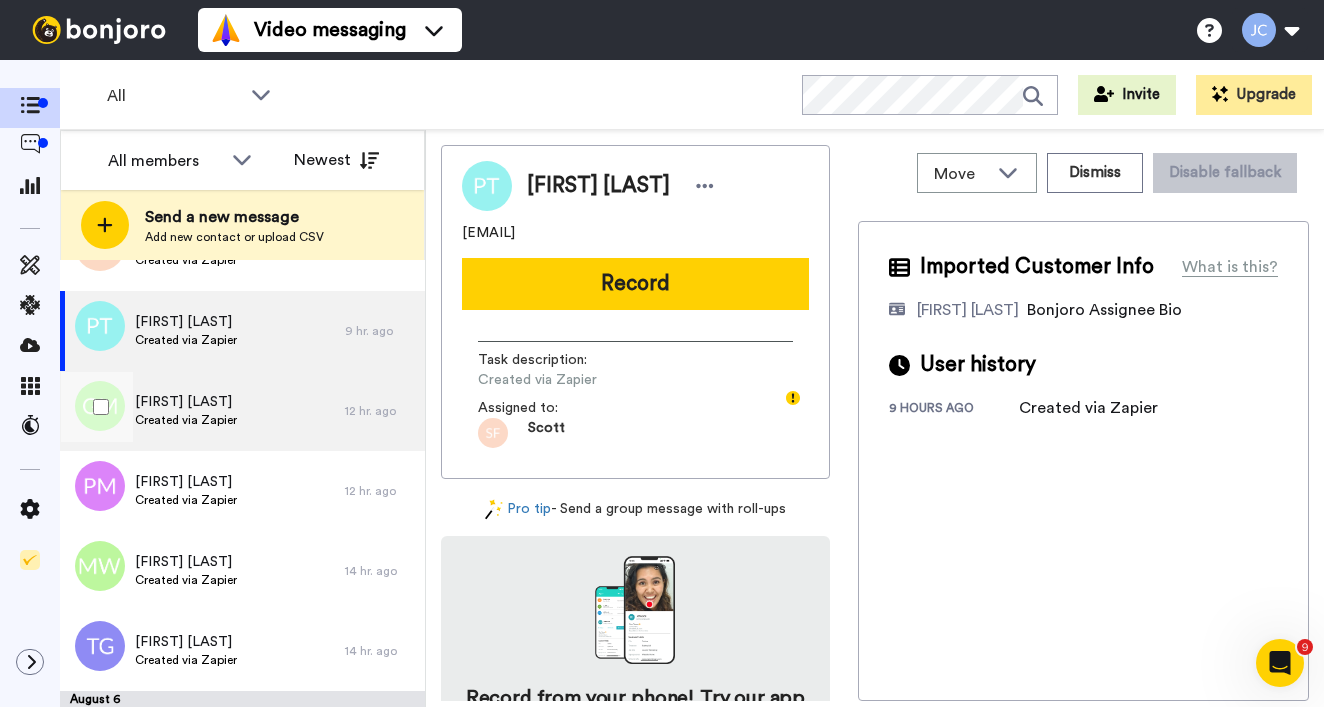 click on "Created via Zapier" at bounding box center [186, 420] 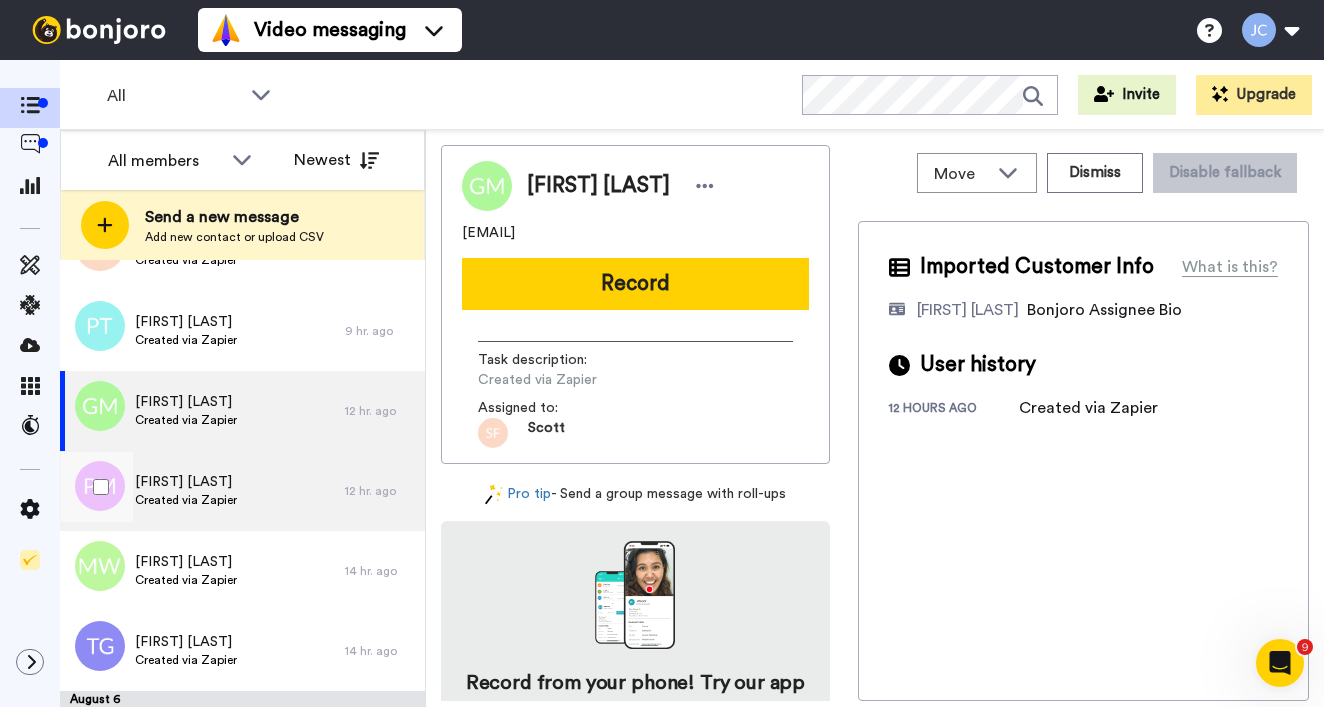 click on "Created via Zapier" at bounding box center [186, 500] 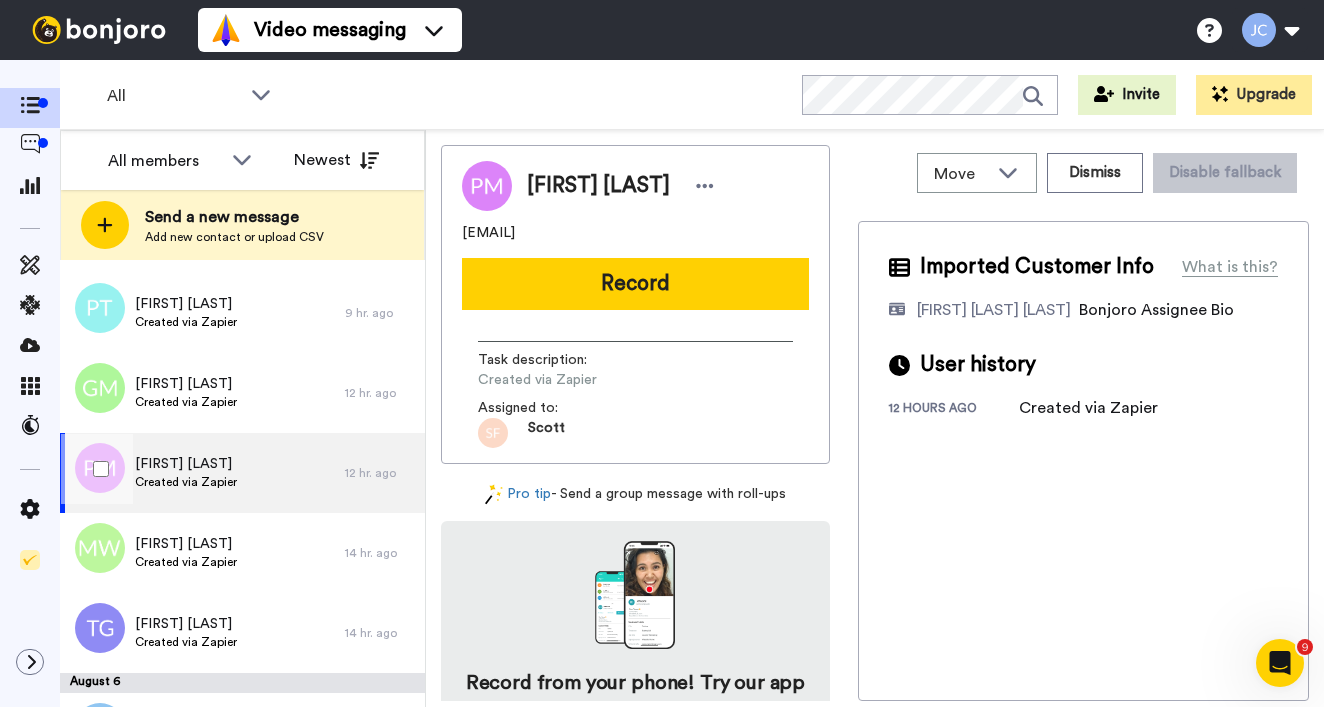 scroll, scrollTop: 707, scrollLeft: 0, axis: vertical 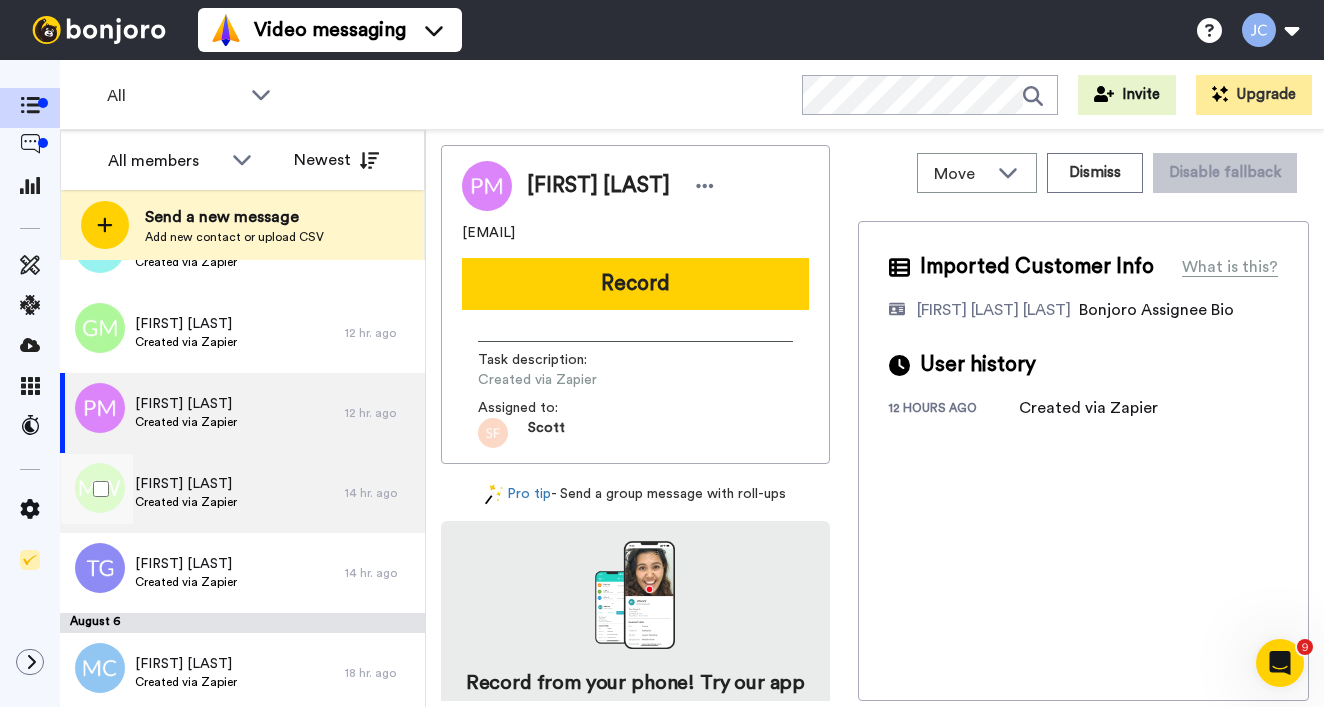 click on "[FIRST] [LAST]" at bounding box center (186, 484) 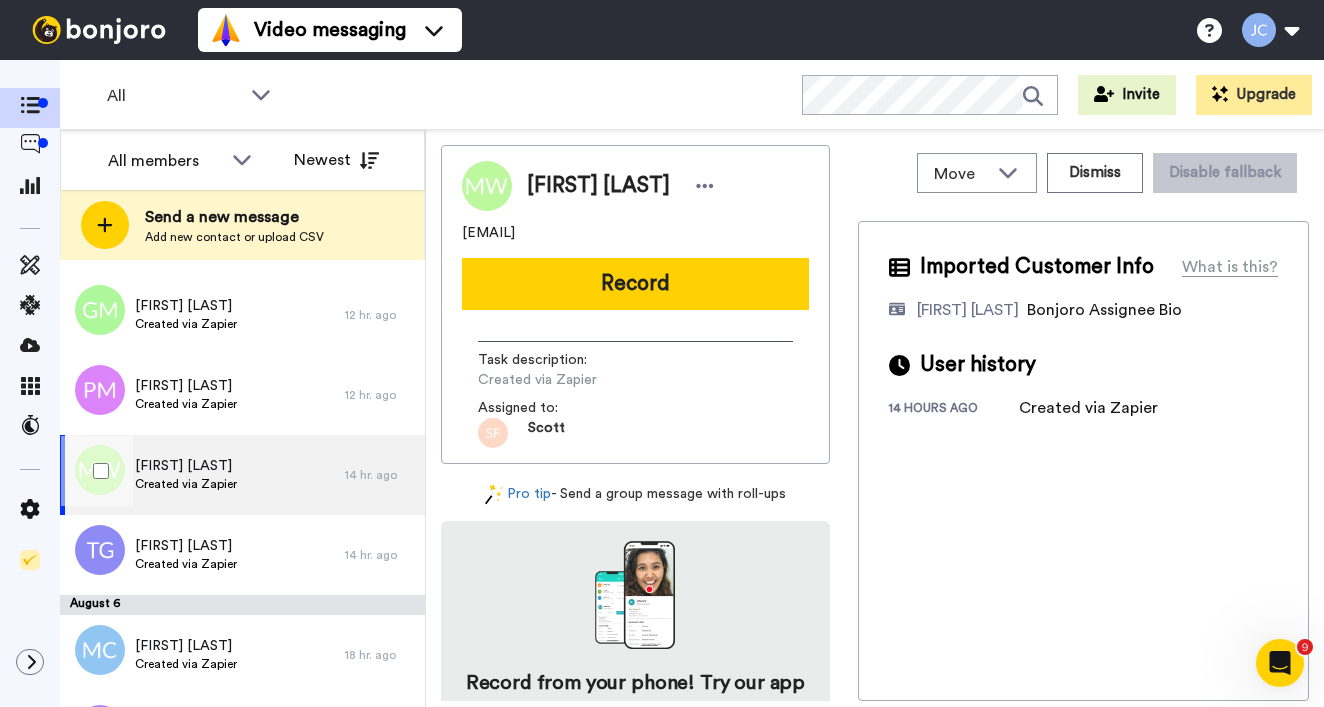 scroll, scrollTop: 862, scrollLeft: 0, axis: vertical 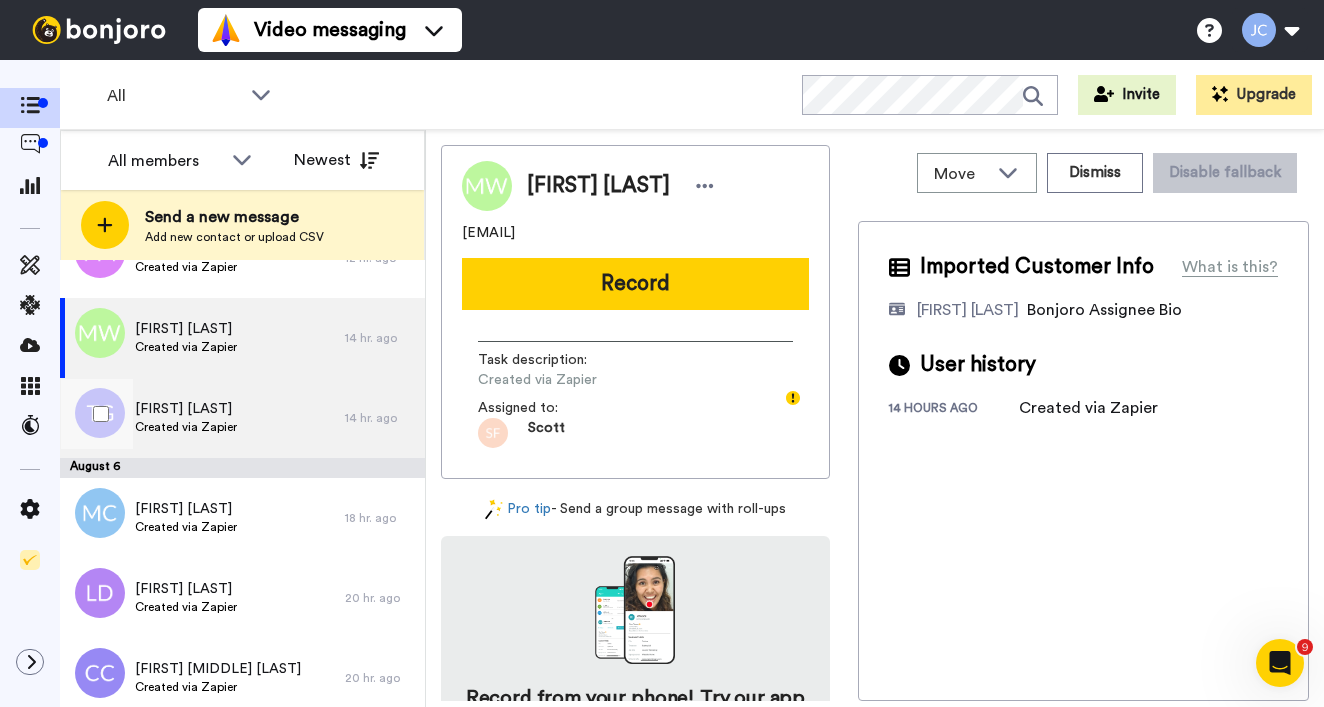 click on "Created via Zapier" at bounding box center (186, 427) 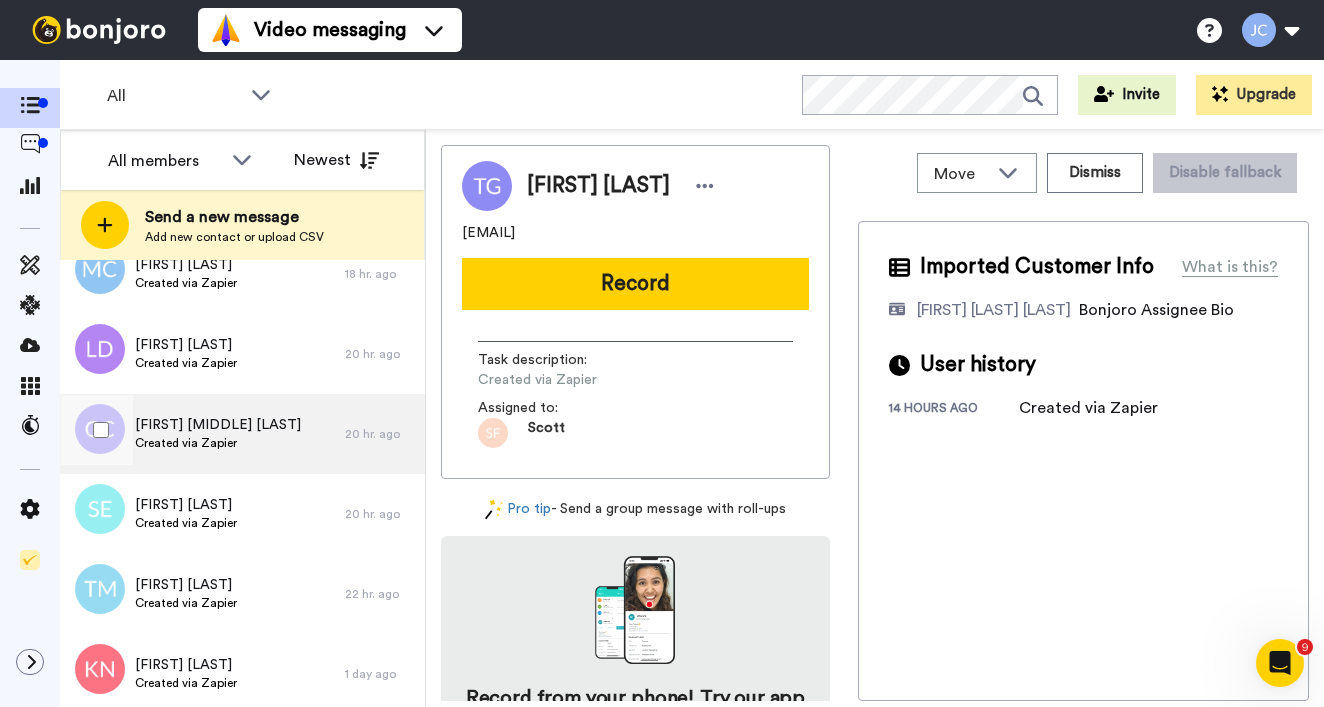 scroll, scrollTop: 1068, scrollLeft: 0, axis: vertical 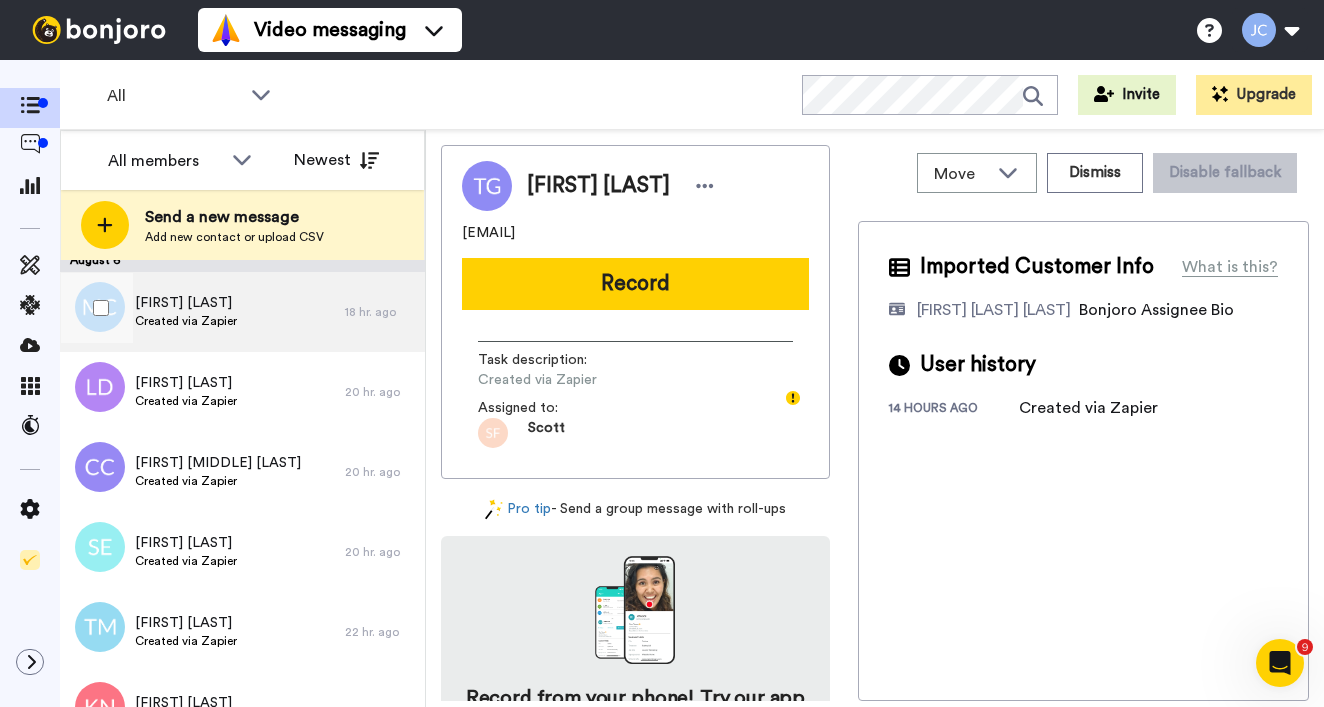 click on "[FIRST] [LAST] Created via Zapier" at bounding box center [202, 312] 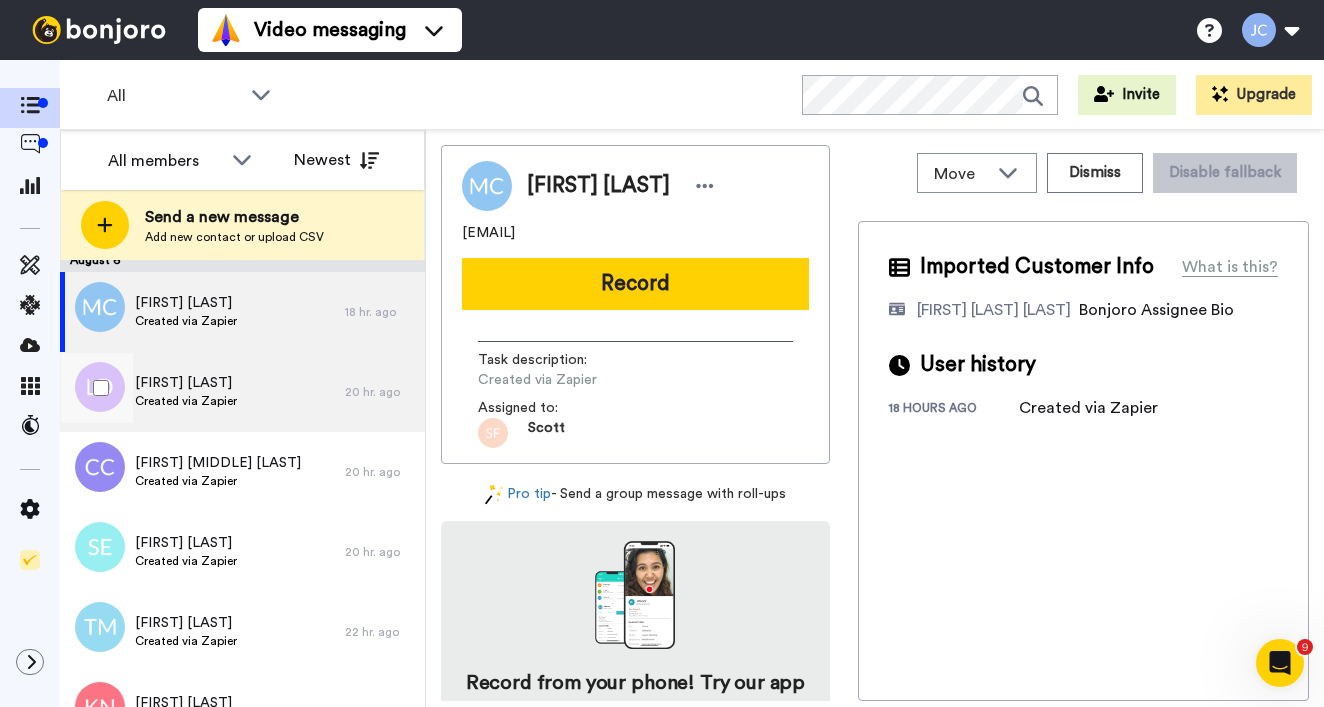 click on "LaDawn Davis Created via Zapier" at bounding box center (202, 392) 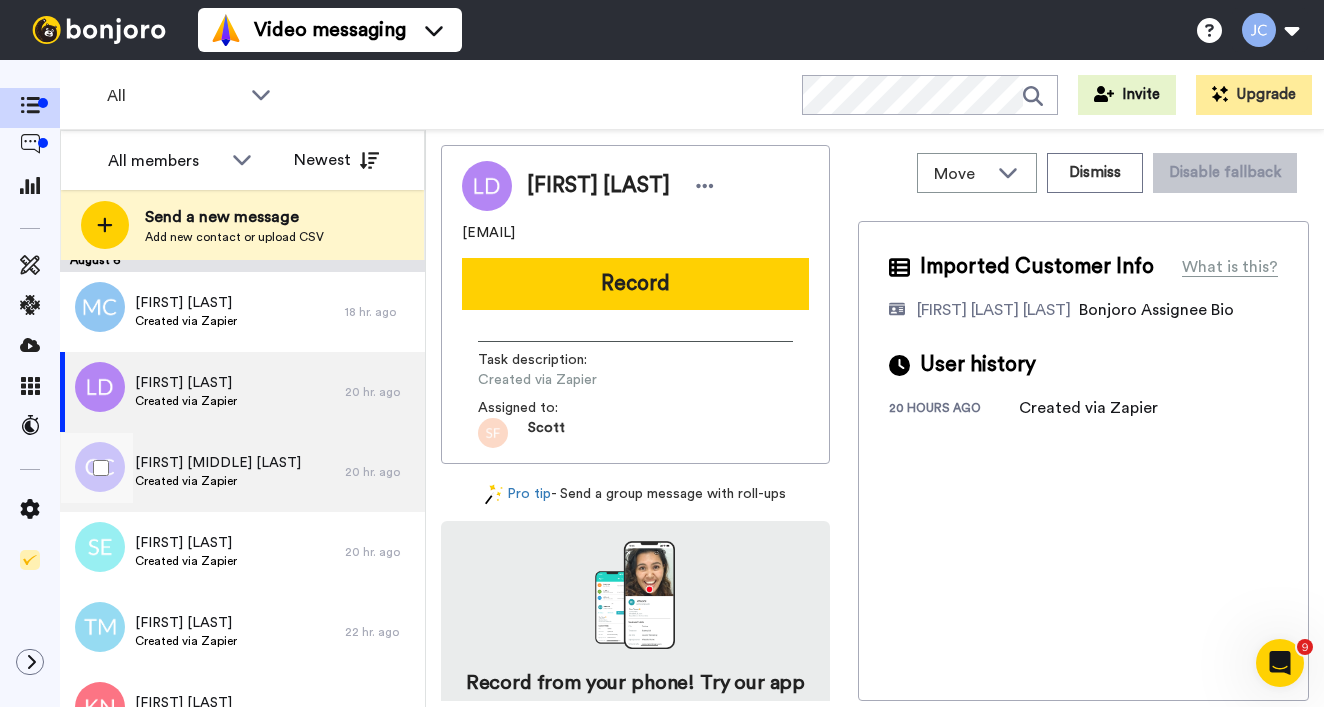 click on "[FIRST] [LAST] [LAST]" at bounding box center (218, 463) 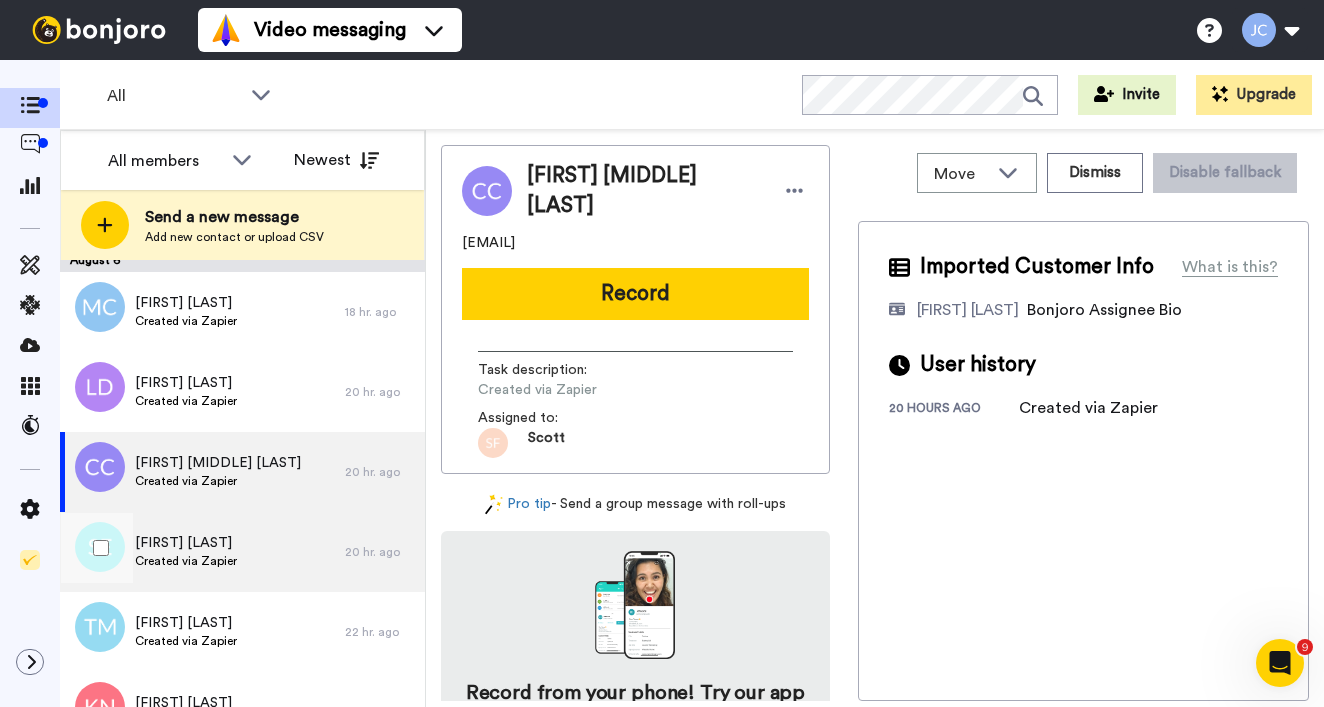 click on "Stephanie Edwards" at bounding box center [186, 543] 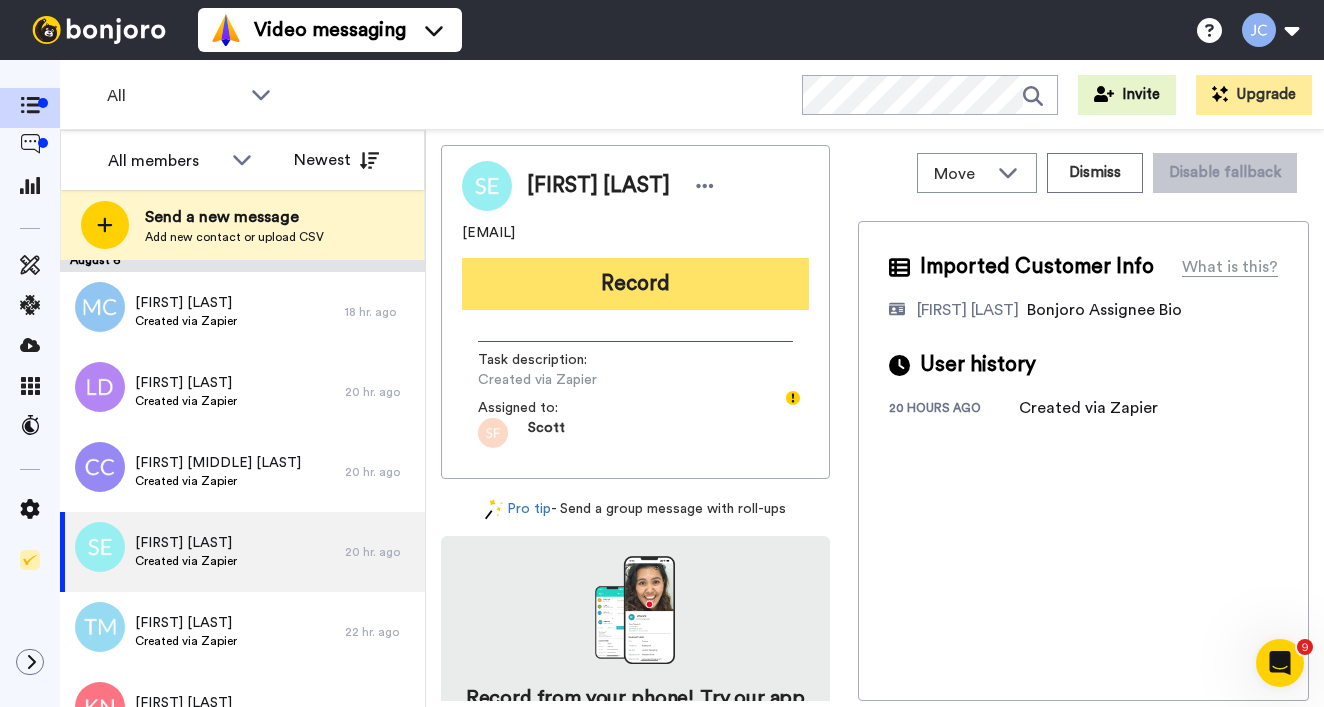 click on "Record" at bounding box center (635, 284) 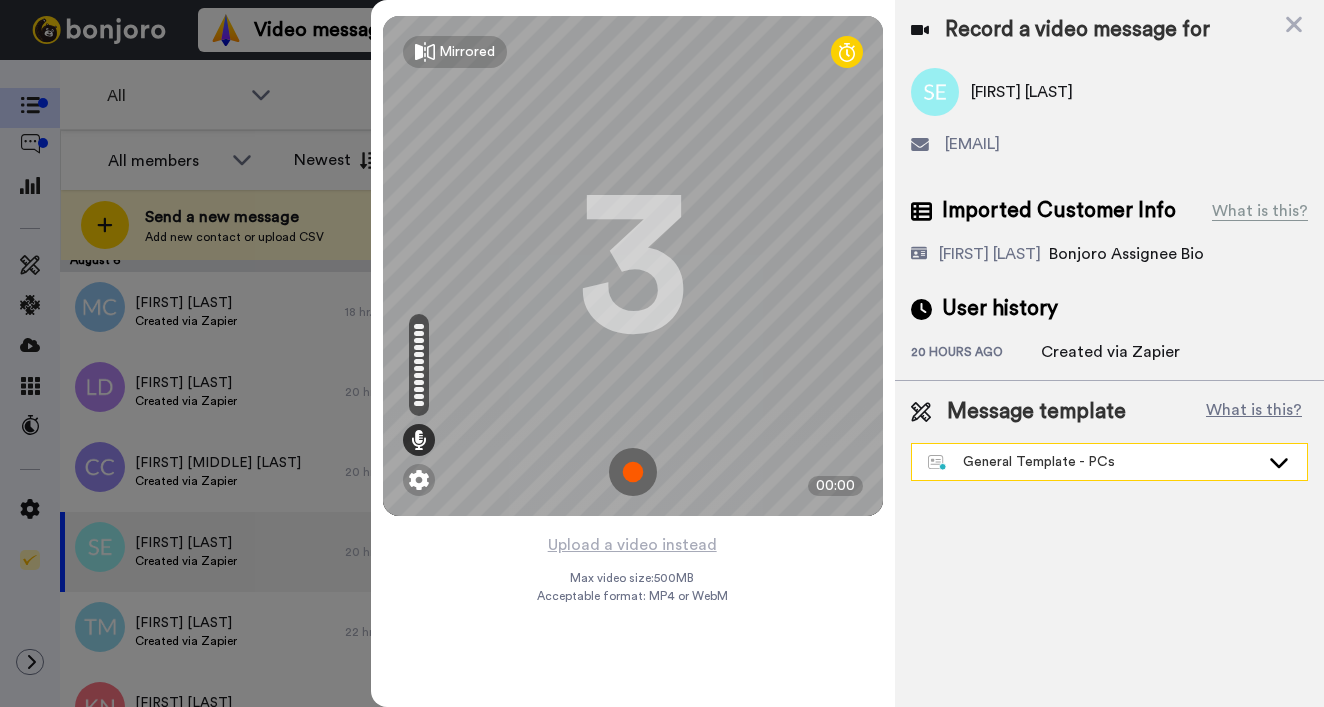 click on "General Template - PCs" at bounding box center [1093, 462] 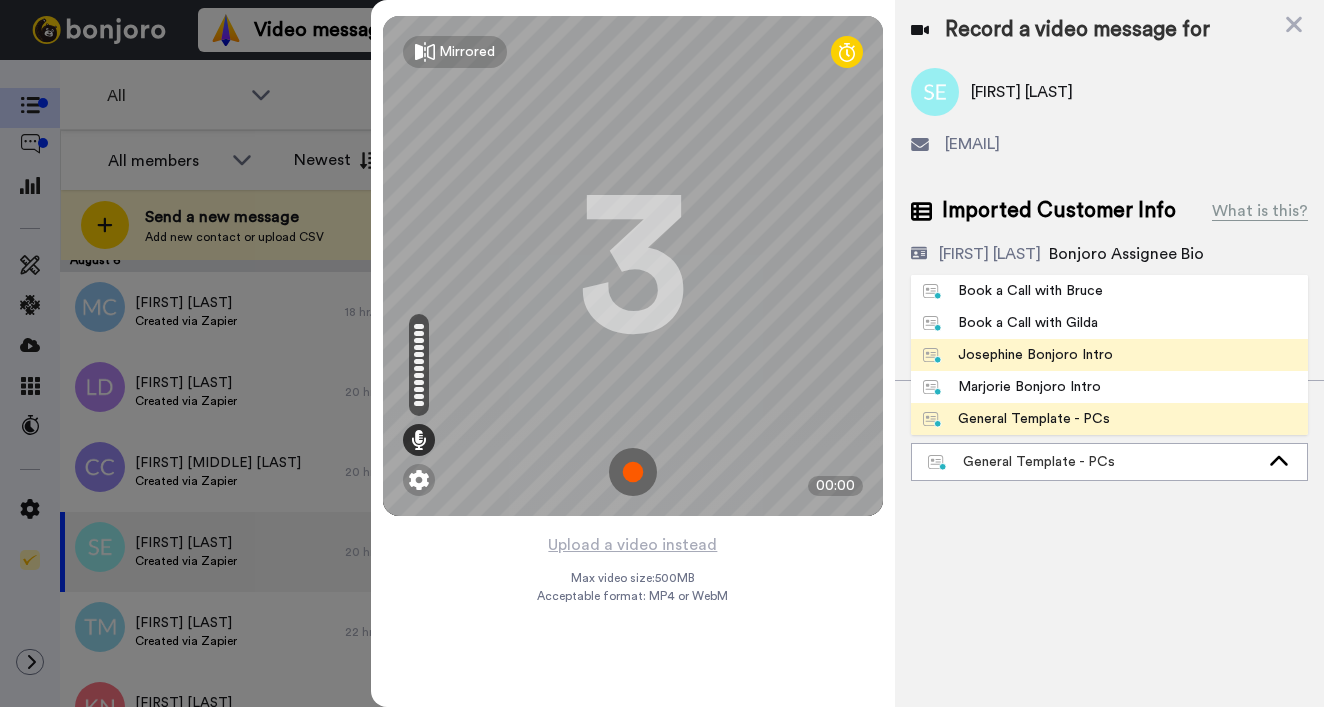 click on "Josephine Bonjoro Intro" at bounding box center (1018, 355) 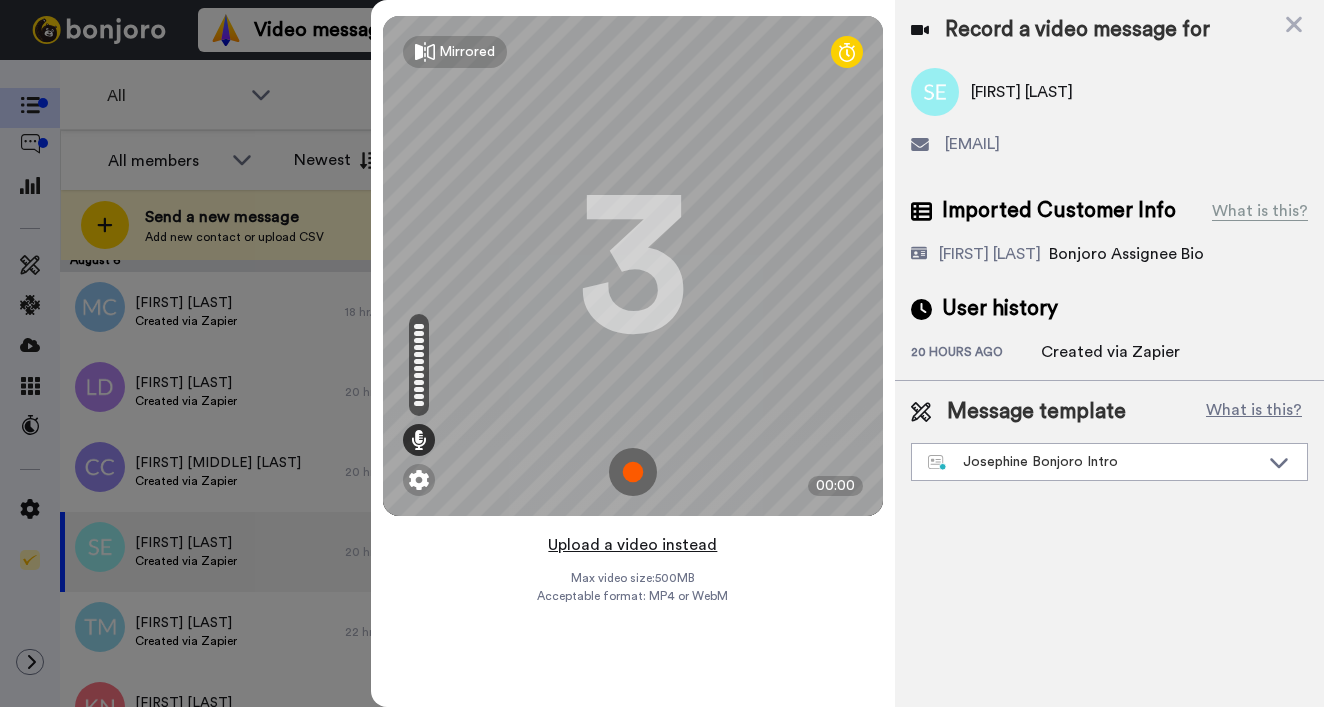 click on "Upload a video instead" at bounding box center (632, 545) 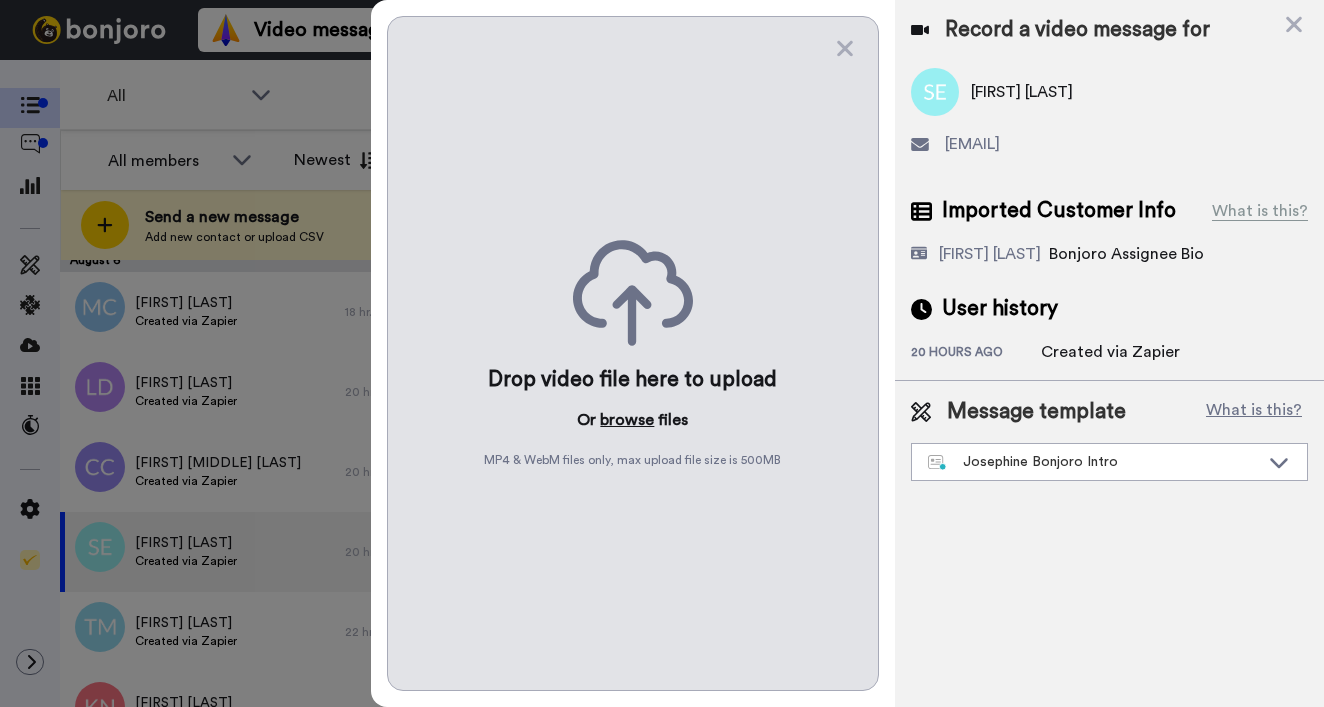 click on "browse" at bounding box center (627, 420) 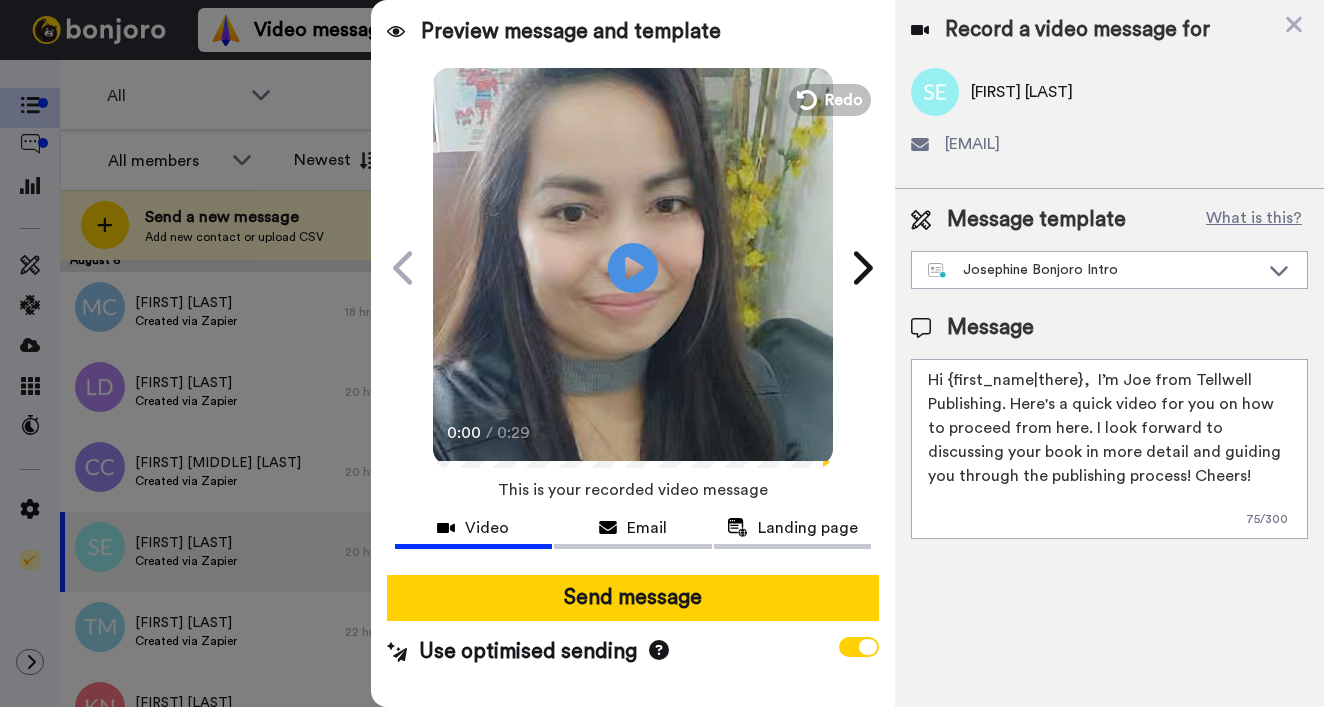 drag, startPoint x: 949, startPoint y: 379, endPoint x: 1081, endPoint y: 383, distance: 132.0606 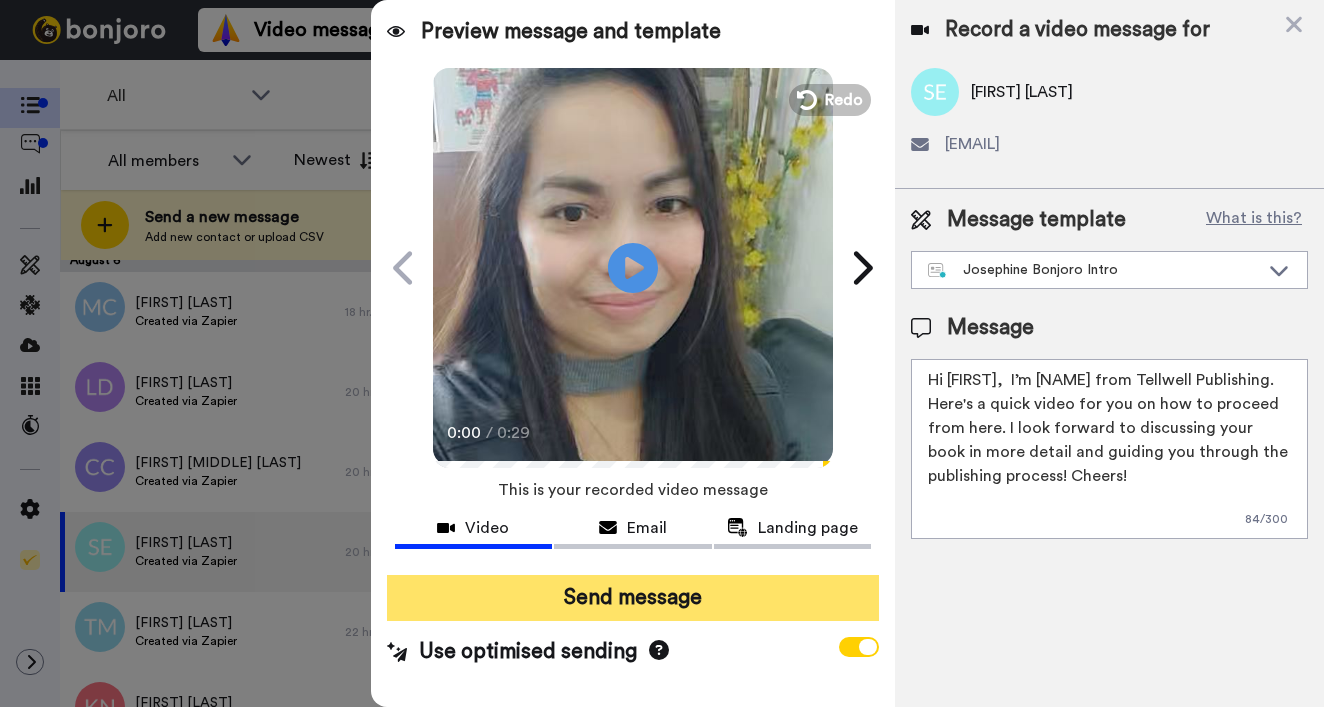 type on "Hi Stephanie,  I’m Joe from Tellwell Publishing. Here's a quick video for you on how to proceed from here. I look forward to discussing your book in more detail and guiding you through the publishing process! Cheers!" 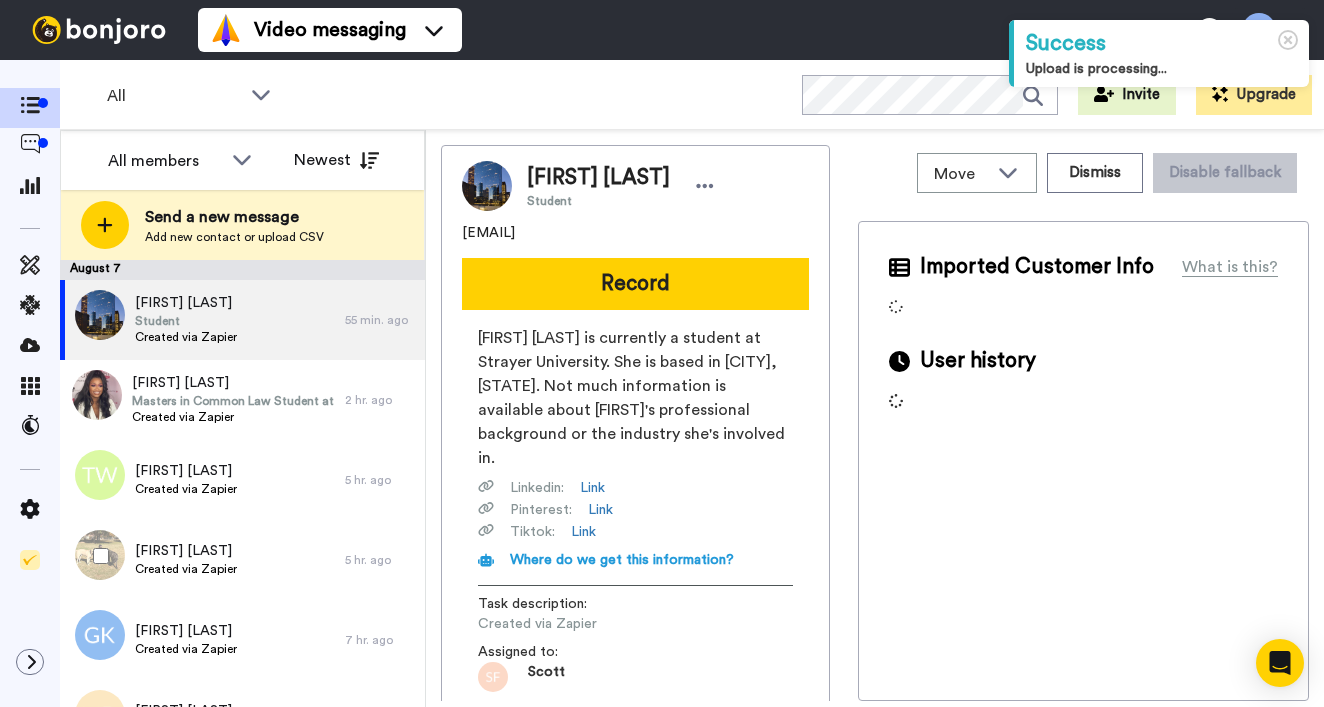 scroll, scrollTop: 0, scrollLeft: 0, axis: both 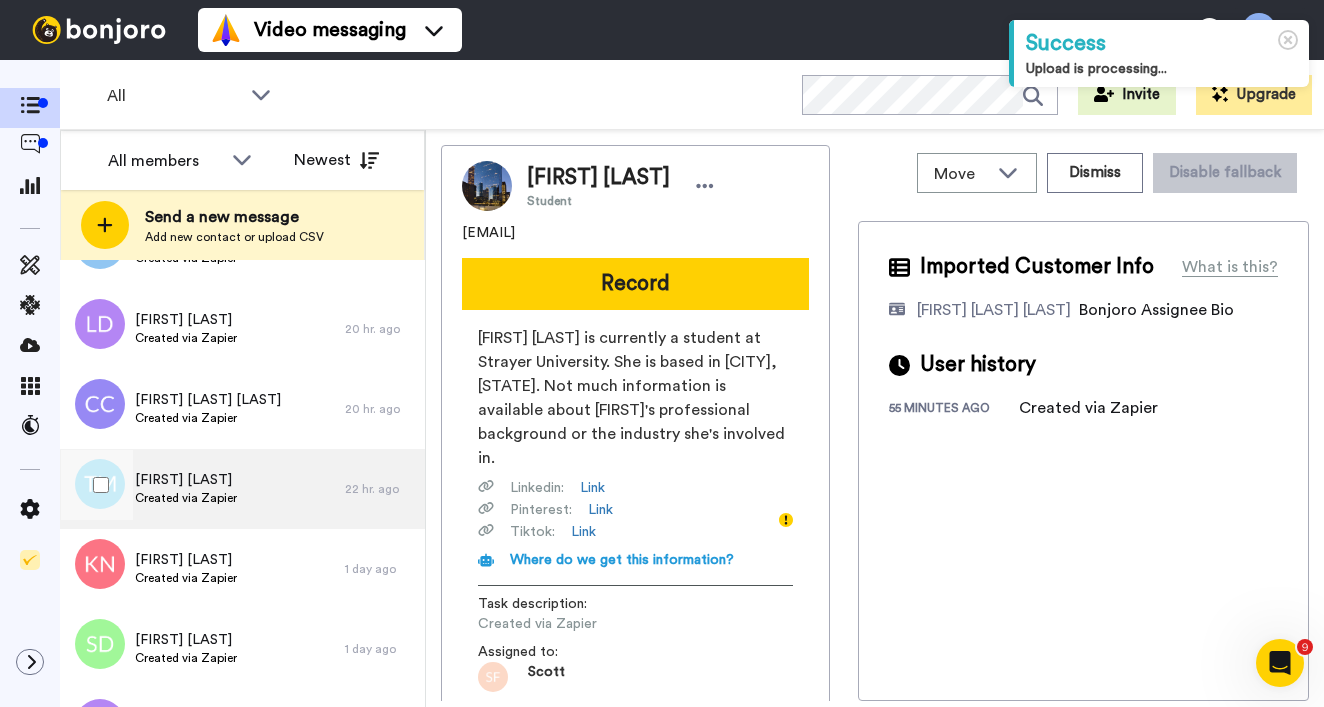 click on "Taylah Mangan" at bounding box center [186, 480] 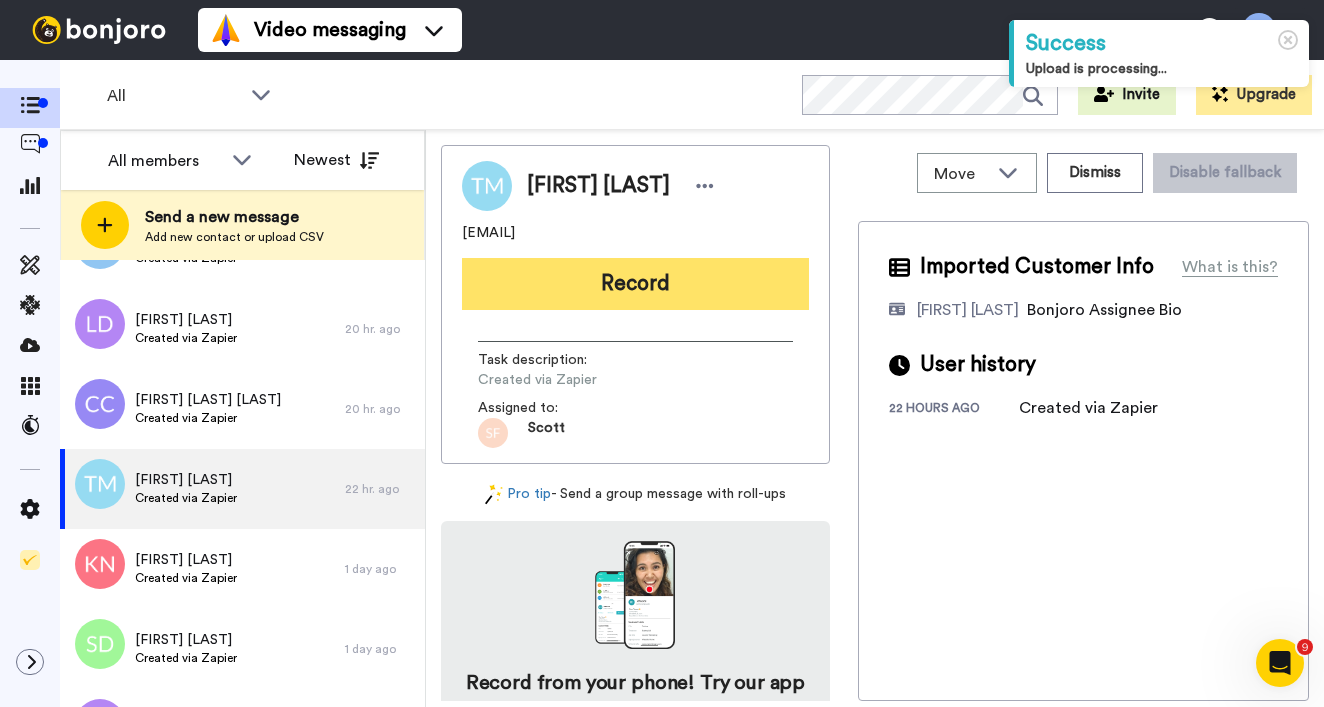 click on "Record" at bounding box center [635, 284] 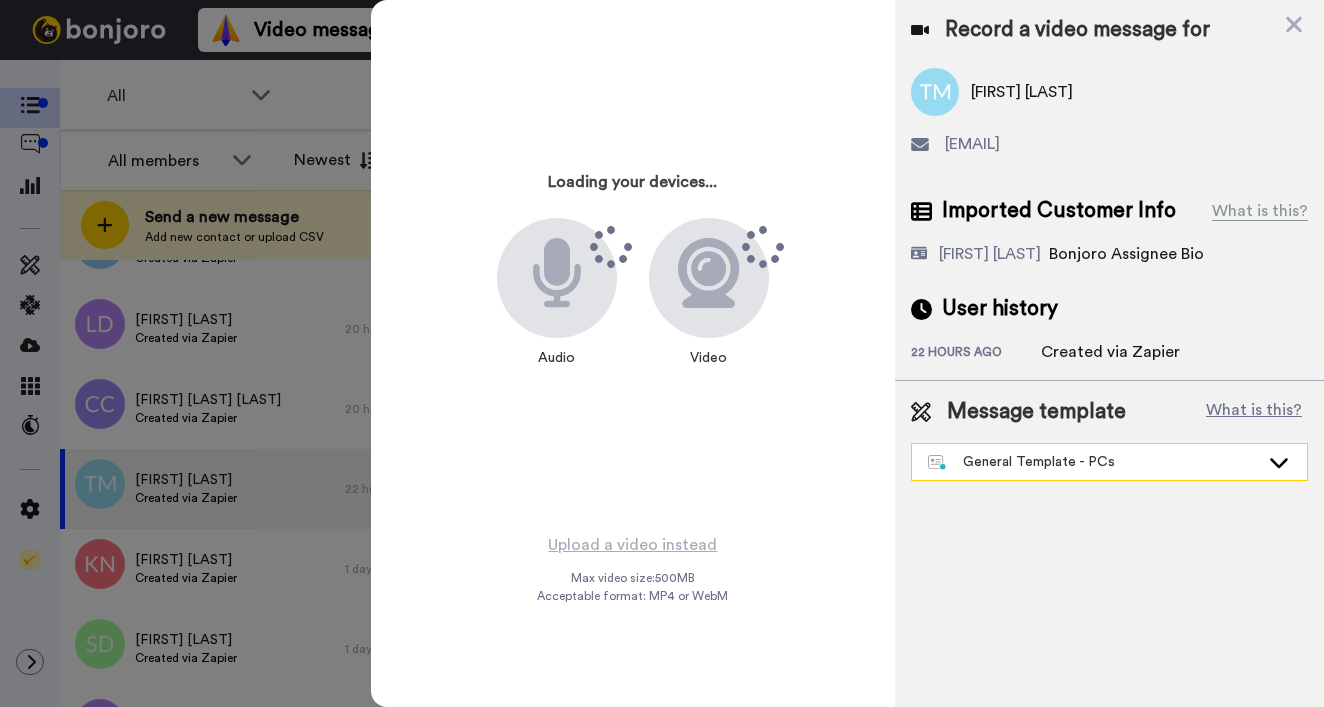 click on "General Template - PCs" at bounding box center (1093, 462) 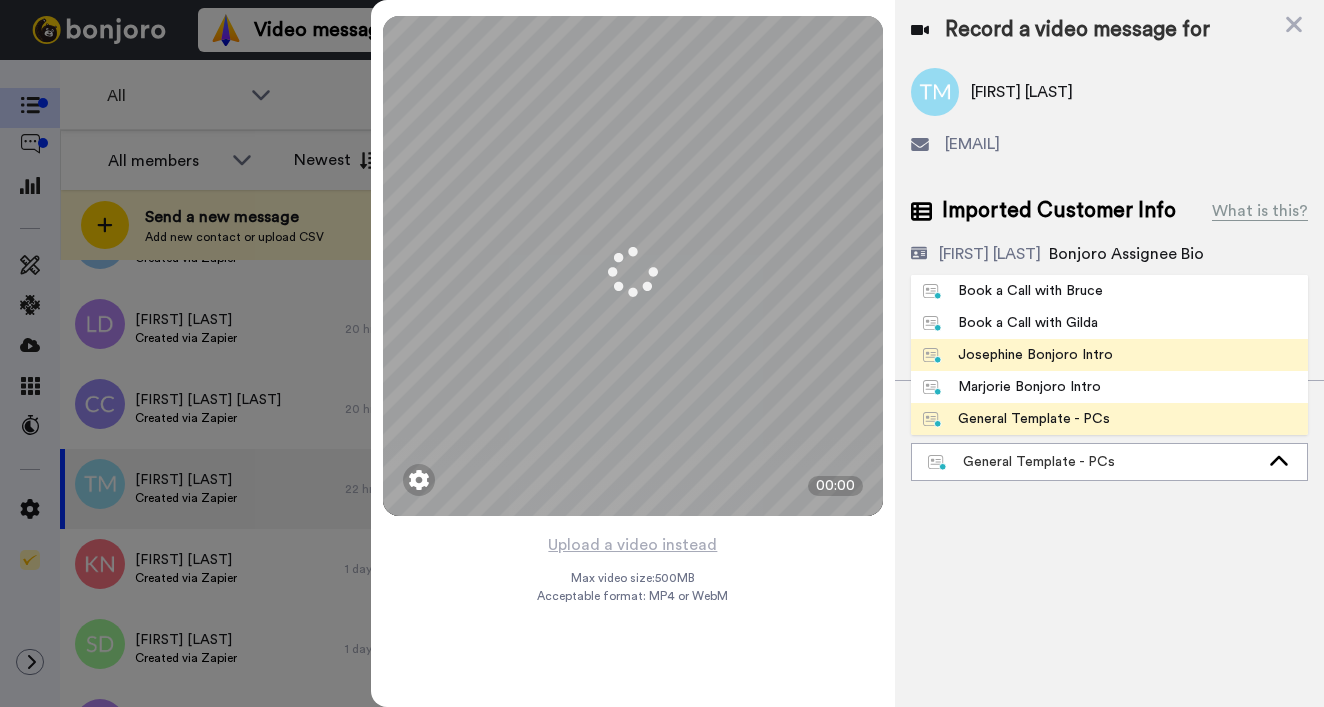 click on "Josephine Bonjoro Intro" at bounding box center [1018, 355] 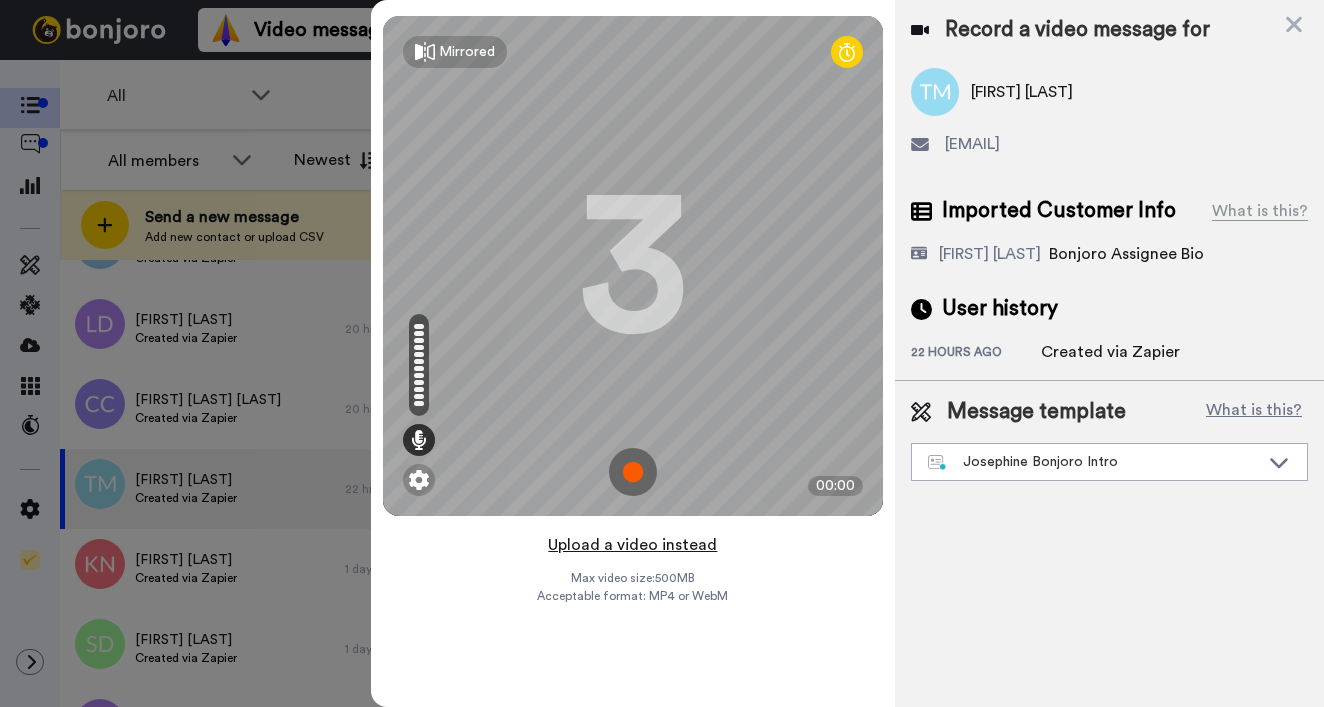 click on "Upload a video instead" at bounding box center (632, 545) 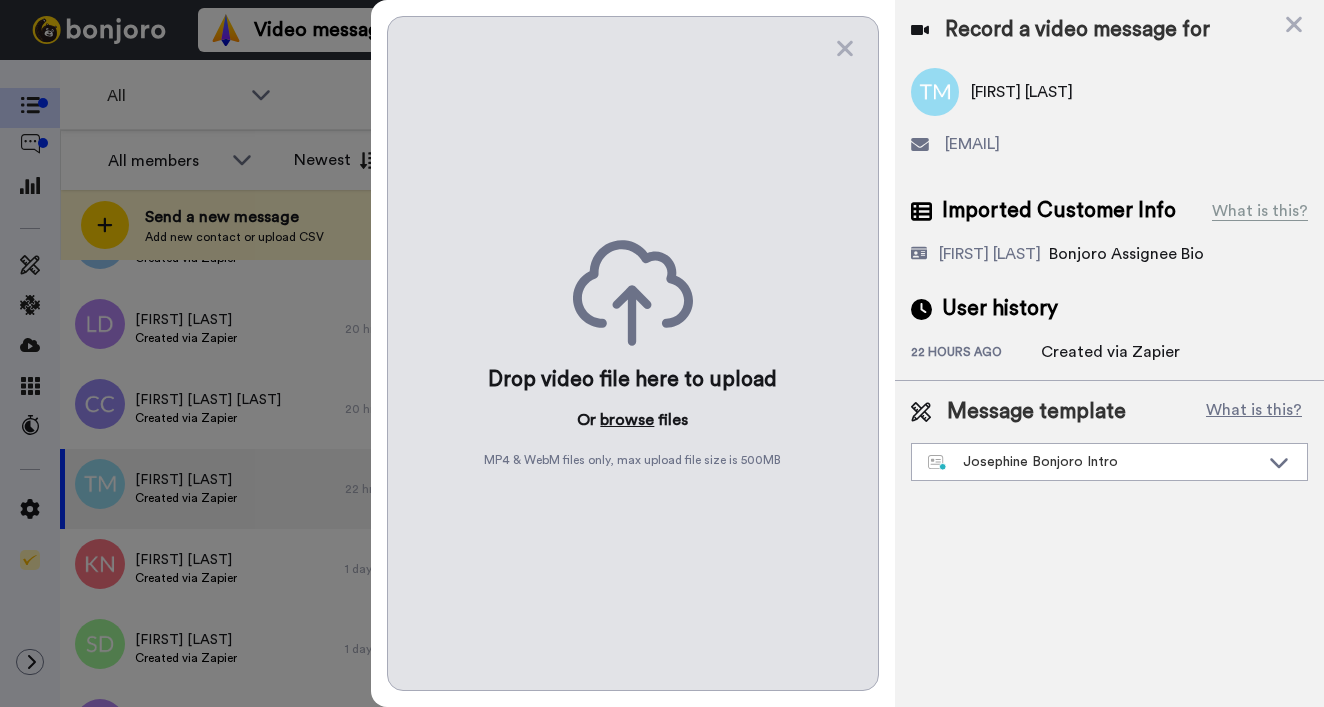 click on "browse" at bounding box center [627, 420] 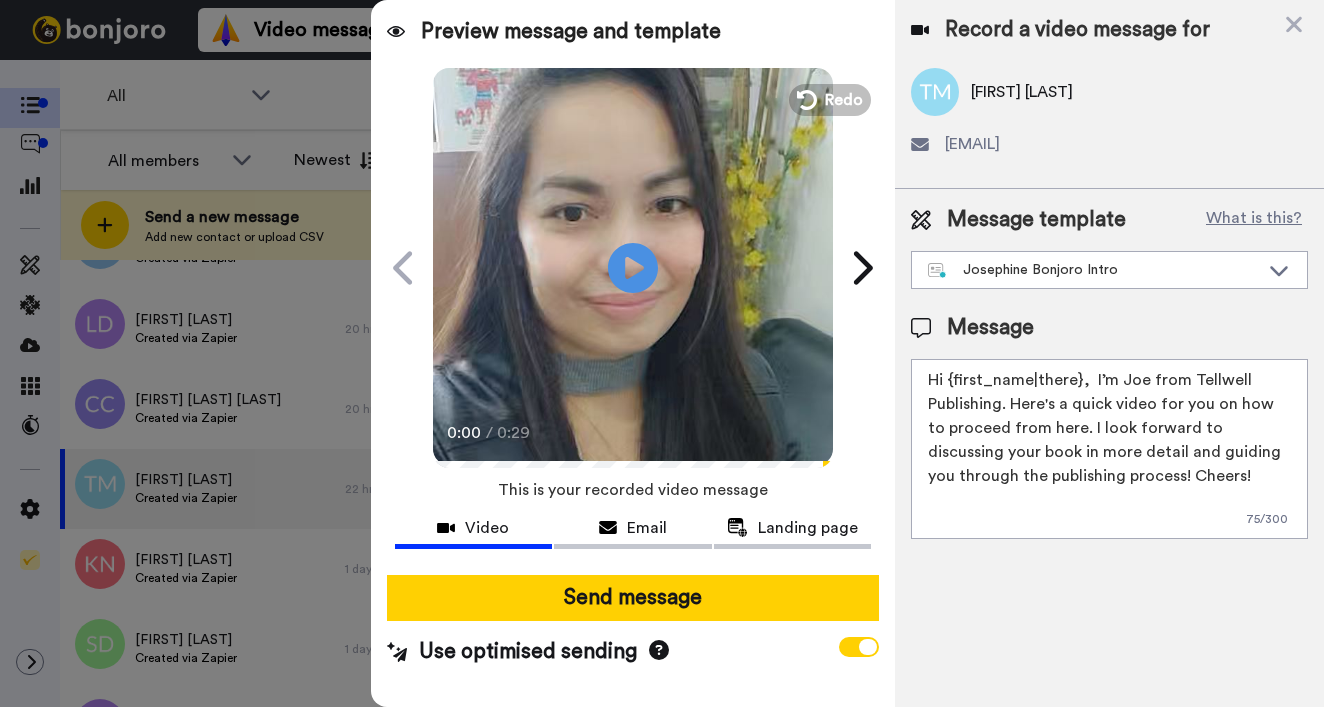 drag, startPoint x: 947, startPoint y: 382, endPoint x: 1077, endPoint y: 381, distance: 130.00385 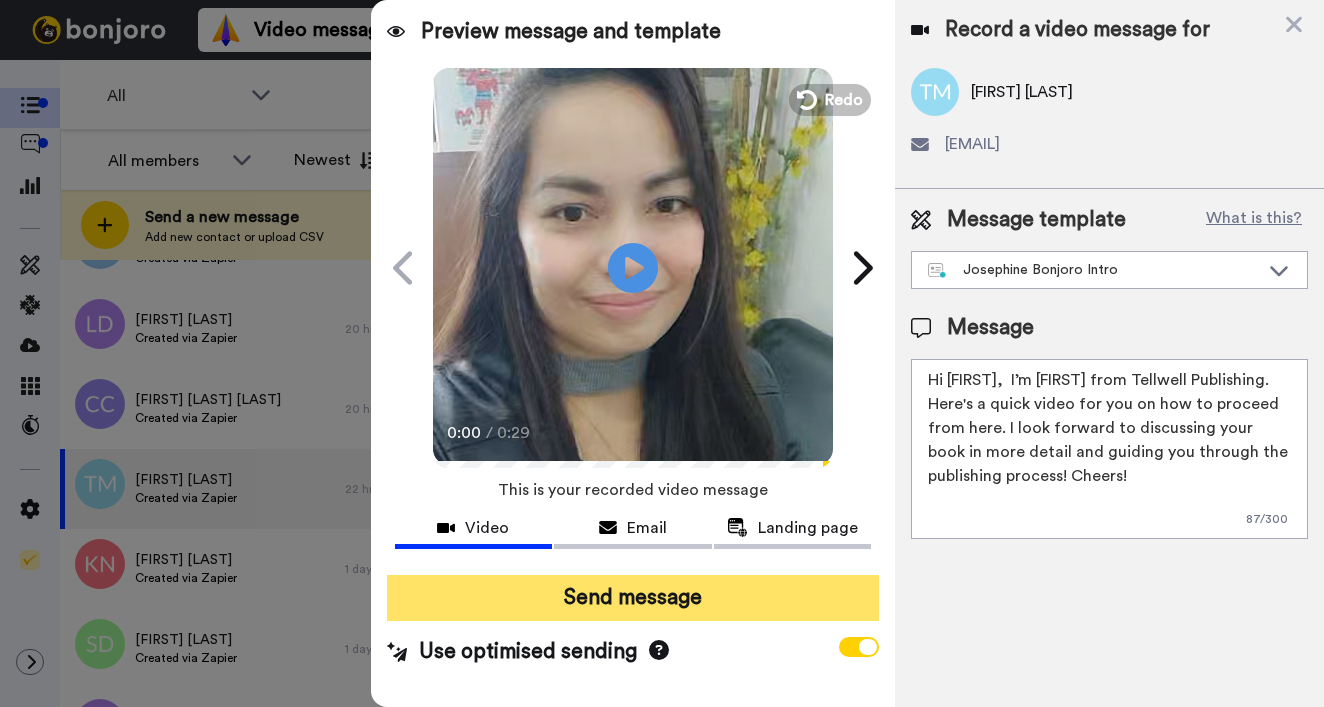 type on "Hi Taylah,  I’m Joe from Tellwell Publishing. Here's a quick video for you on how to proceed from here. I look forward to discussing your book in more detail and guiding you through the publishing process! Cheers!" 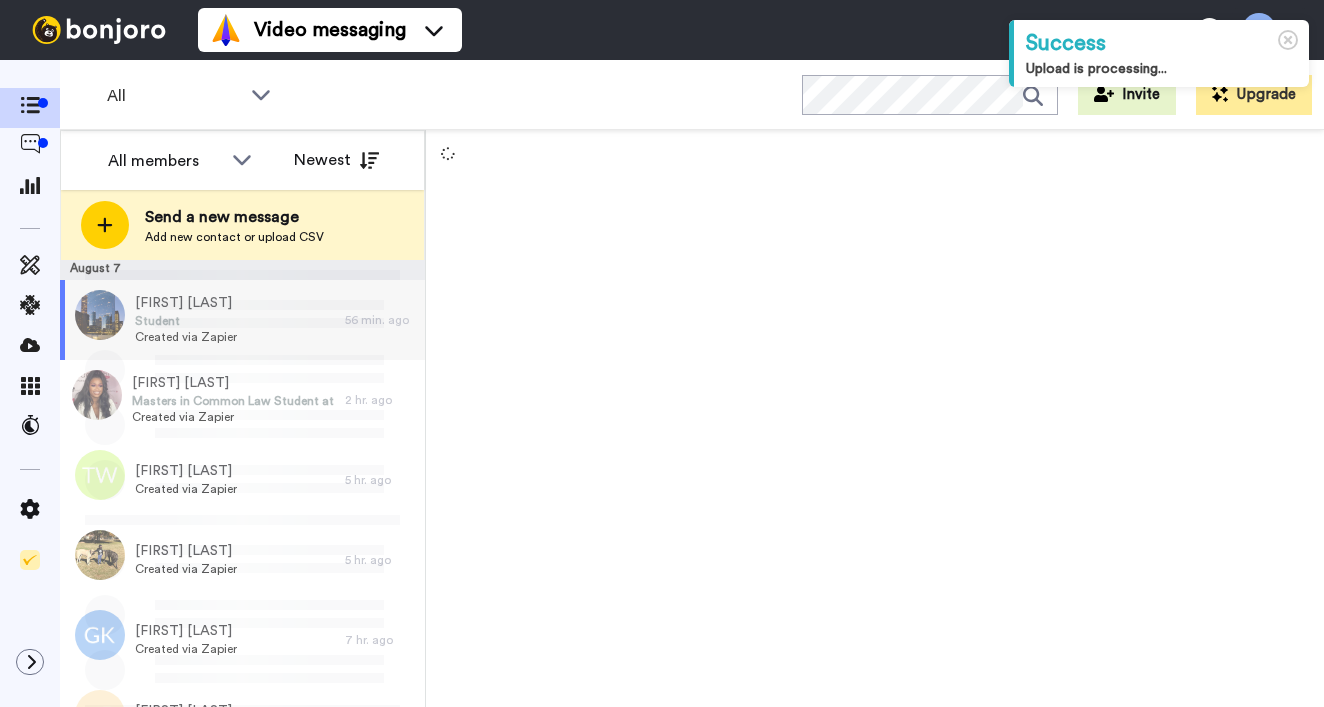 scroll, scrollTop: 0, scrollLeft: 0, axis: both 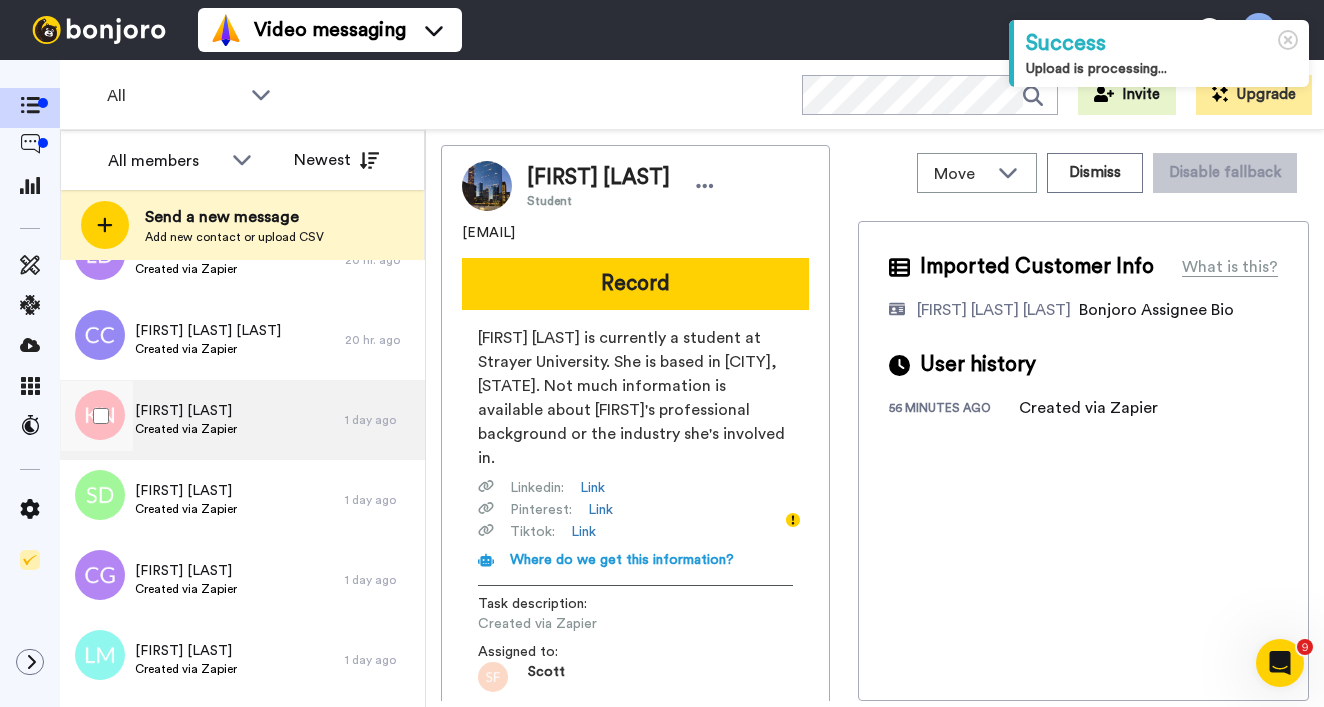 click on "Created via Zapier" at bounding box center [186, 429] 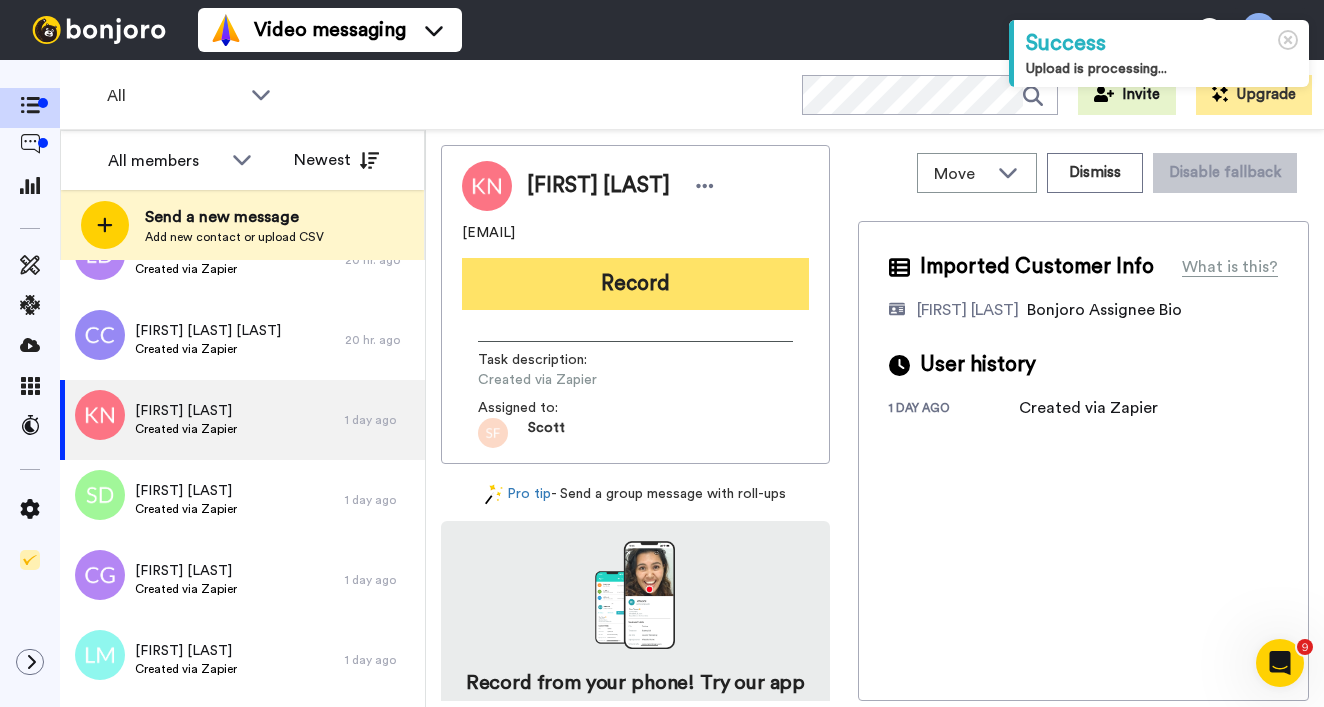 click on "Record" at bounding box center [635, 284] 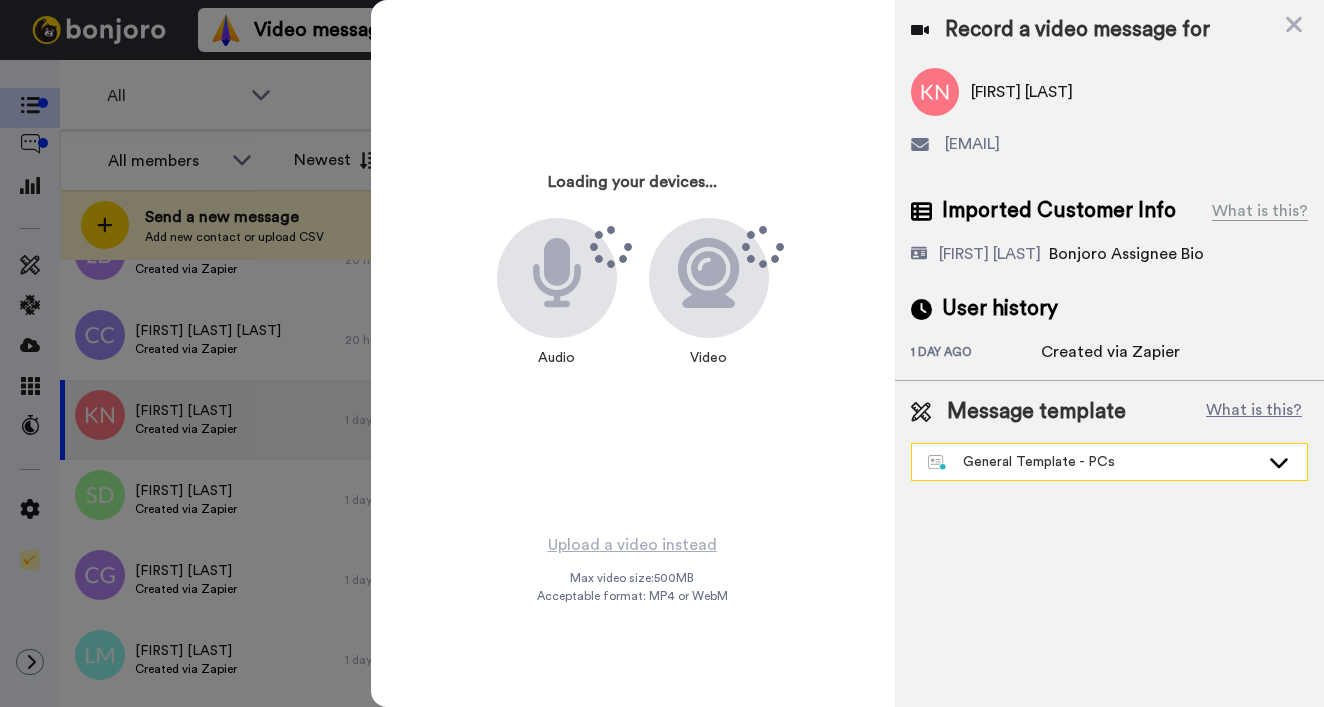 click on "General Template - PCs" at bounding box center (1093, 462) 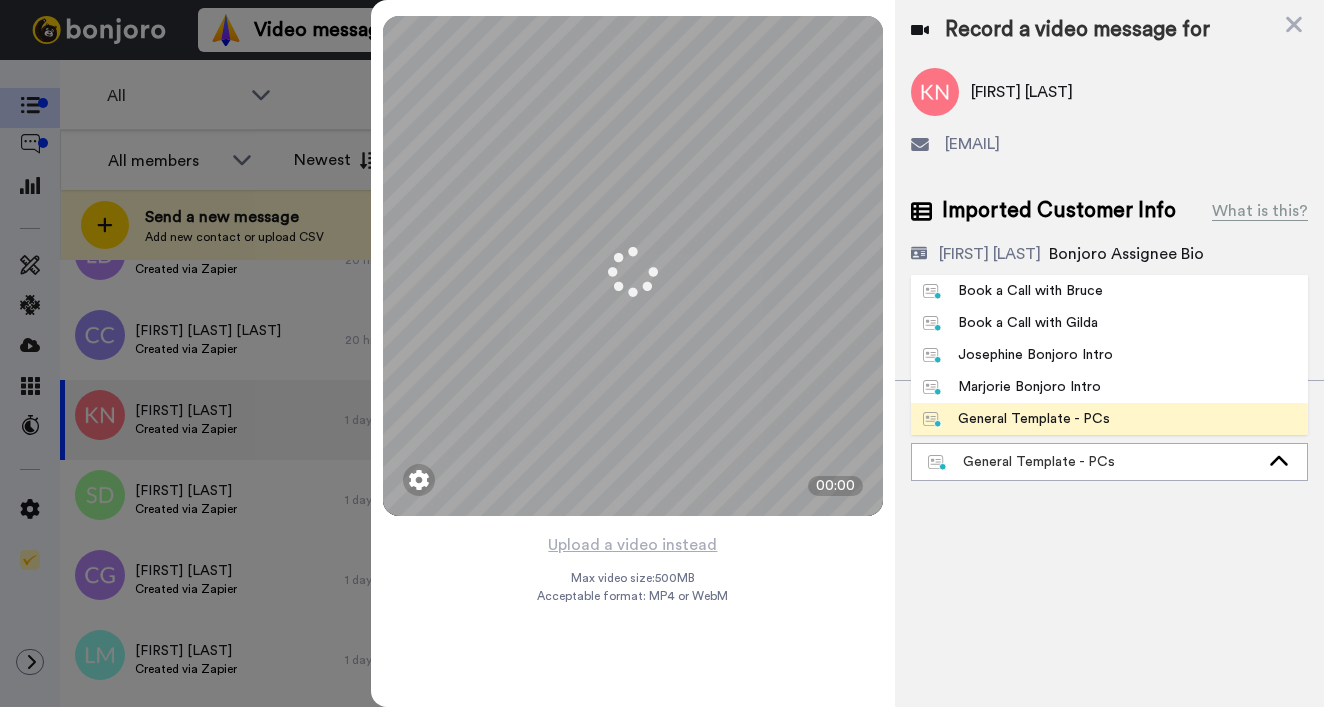 click on "Josephine Bonjoro Intro" at bounding box center [1018, 355] 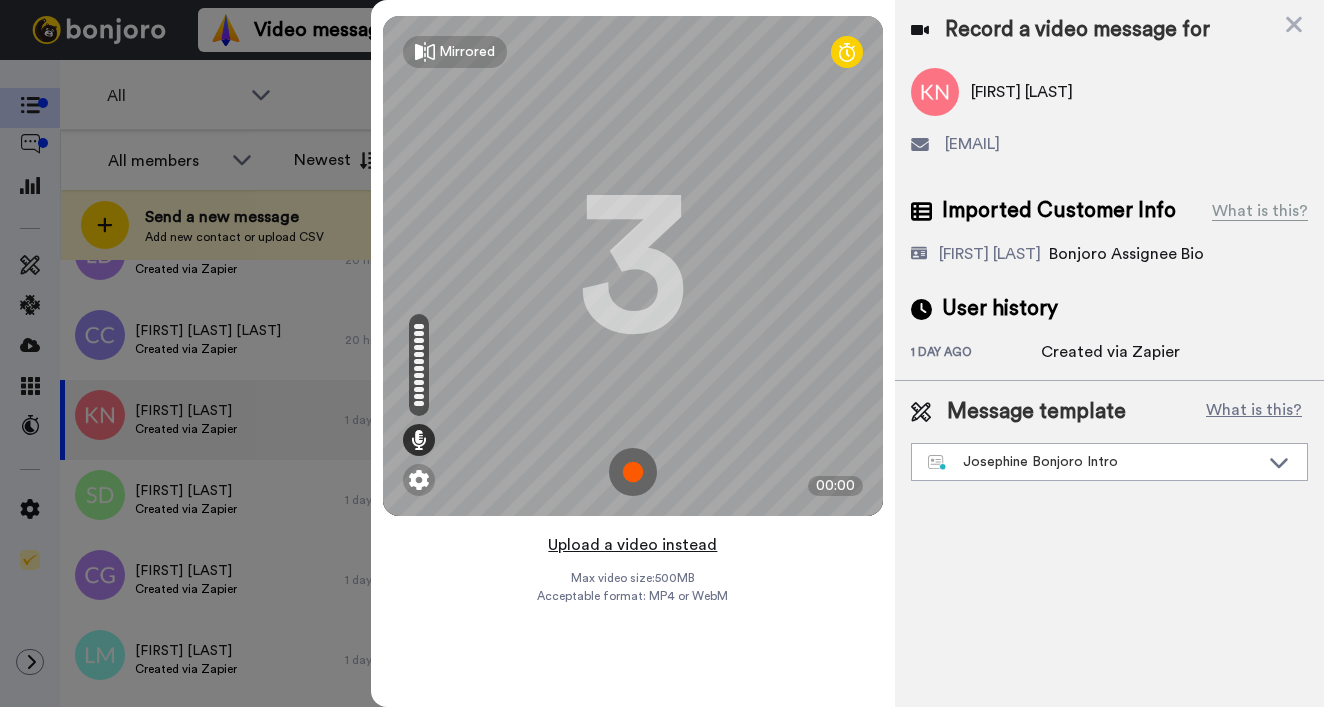 click on "Upload a video instead" at bounding box center [632, 545] 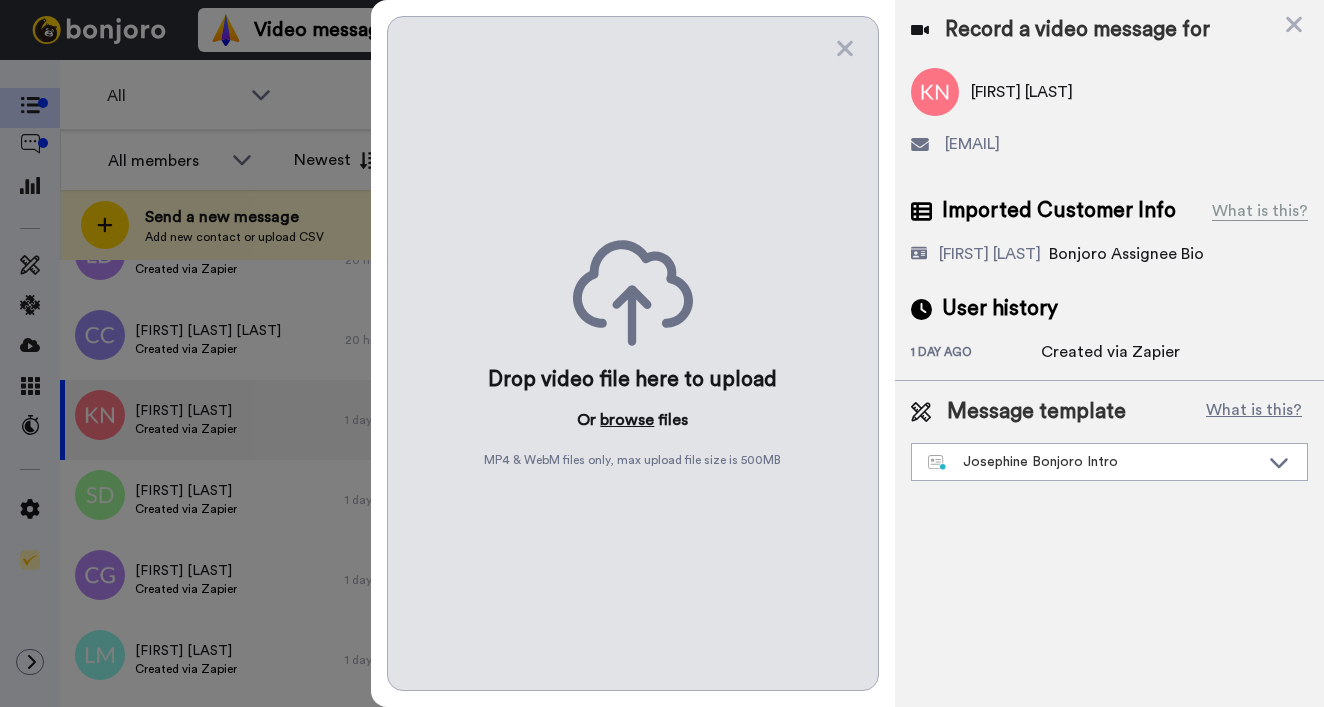 click on "browse" at bounding box center [627, 420] 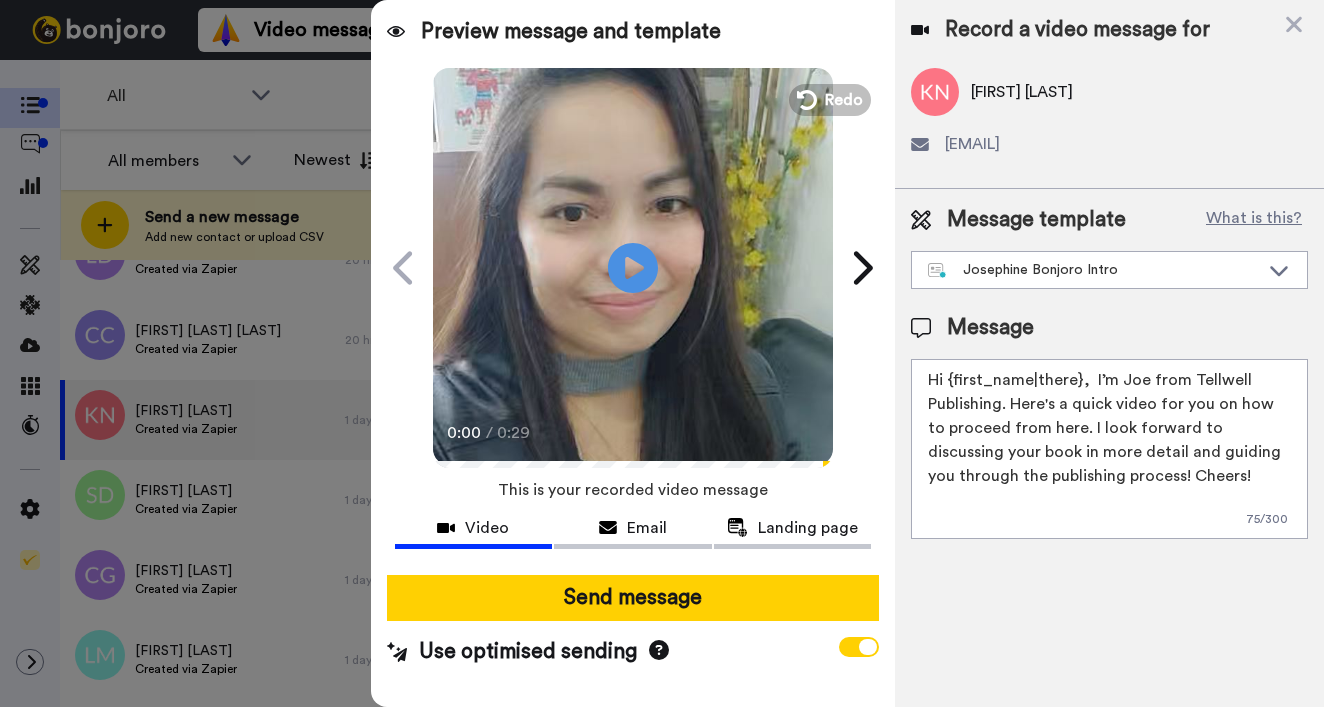 drag, startPoint x: 949, startPoint y: 381, endPoint x: 1077, endPoint y: 380, distance: 128.0039 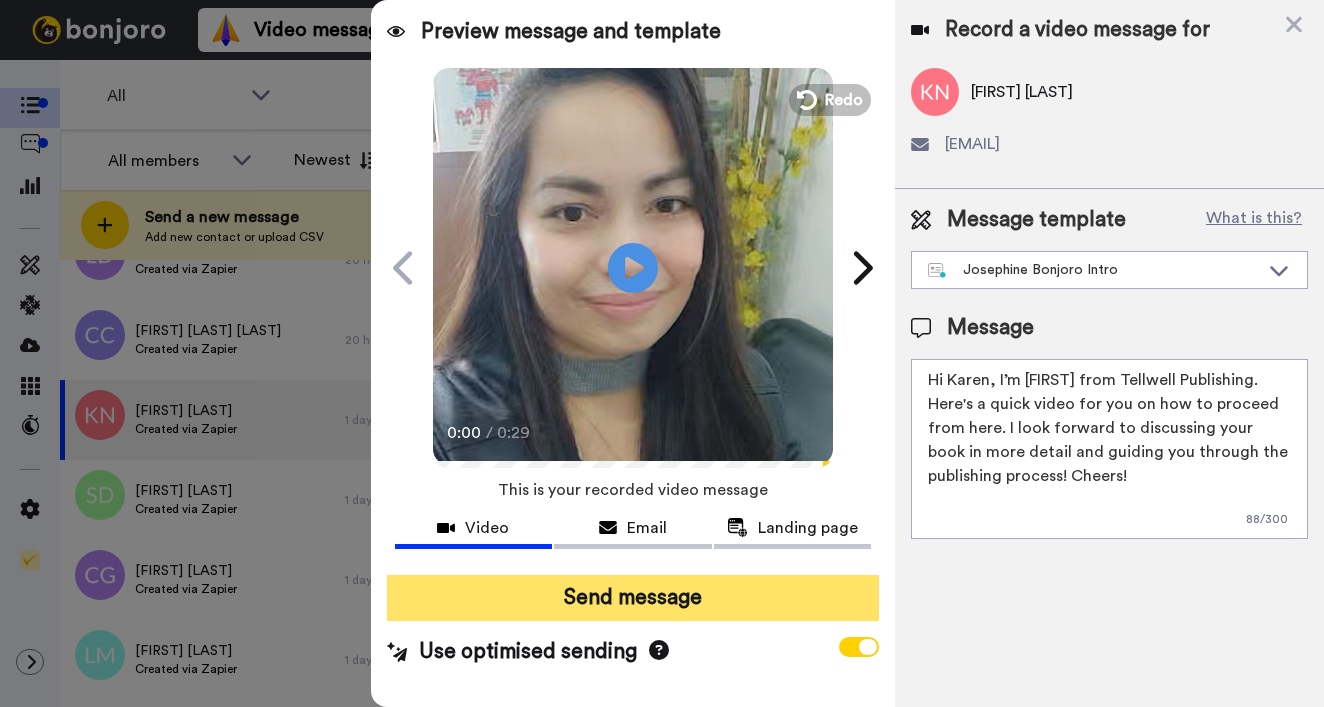 type on "Hi Karen,  I’m Joe from Tellwell Publishing. Here's a quick video for you on how to proceed from here. I look forward to discussing your book in more detail and guiding you through the publishing process! Cheers!" 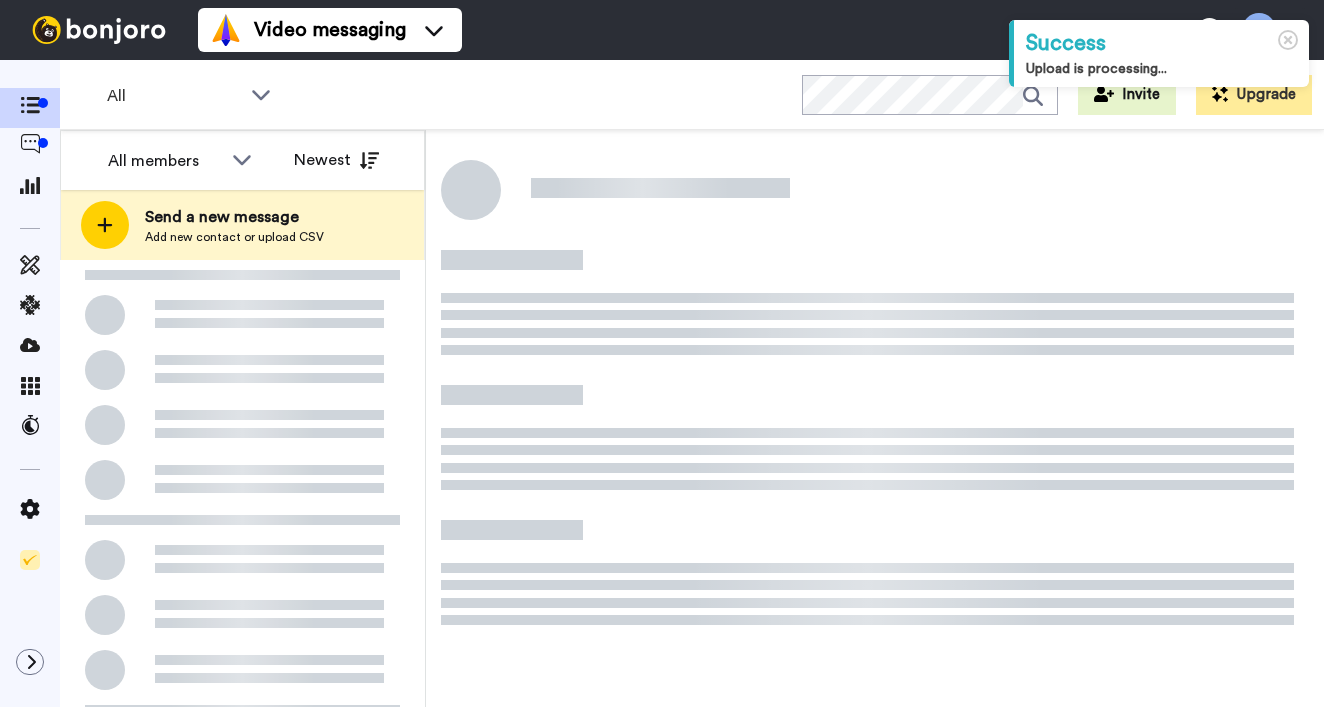 scroll, scrollTop: 0, scrollLeft: 0, axis: both 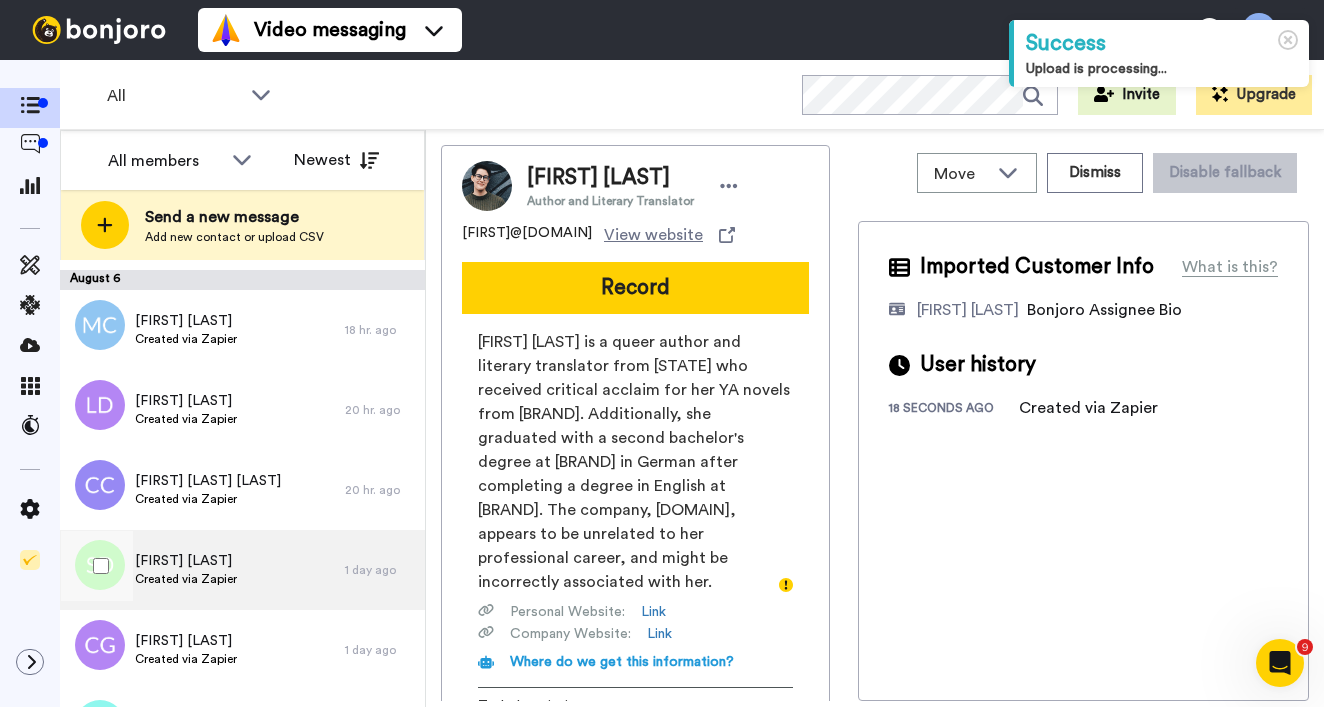 click on "[FIRST] [LAST] Created via Zapier" at bounding box center [202, 570] 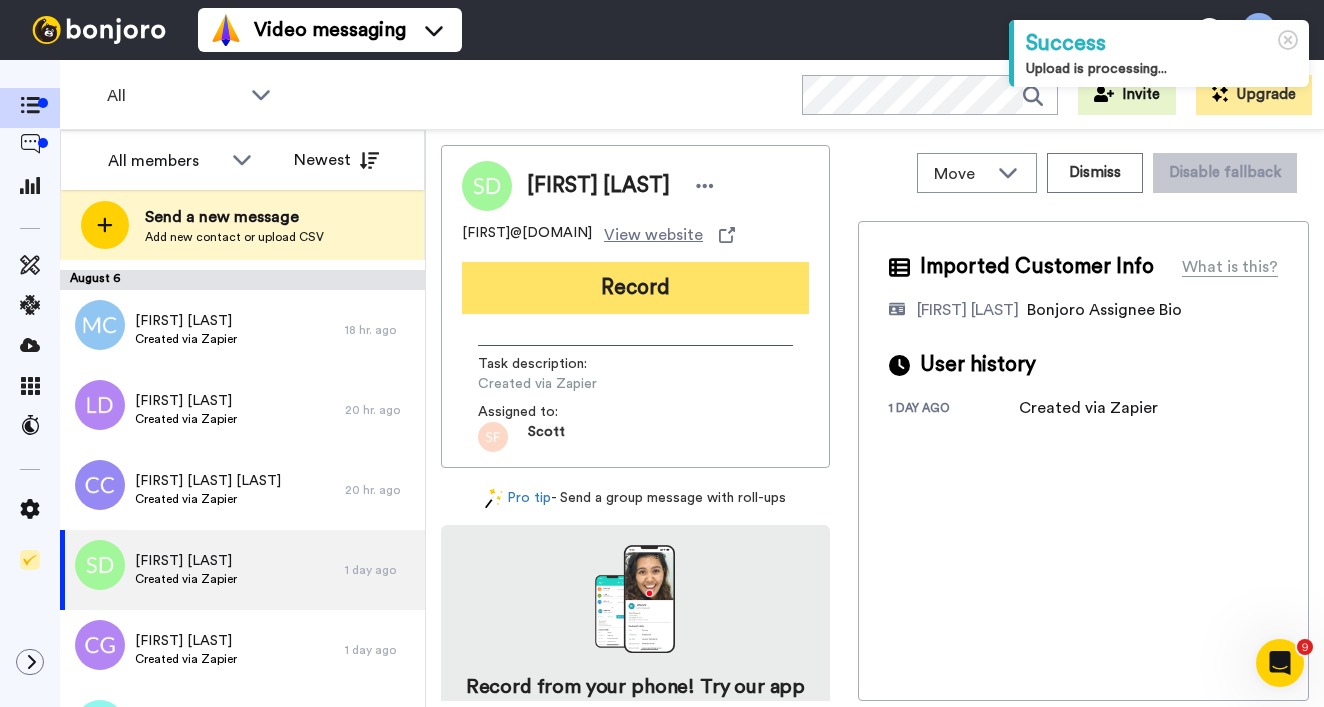 click on "Record" at bounding box center (635, 288) 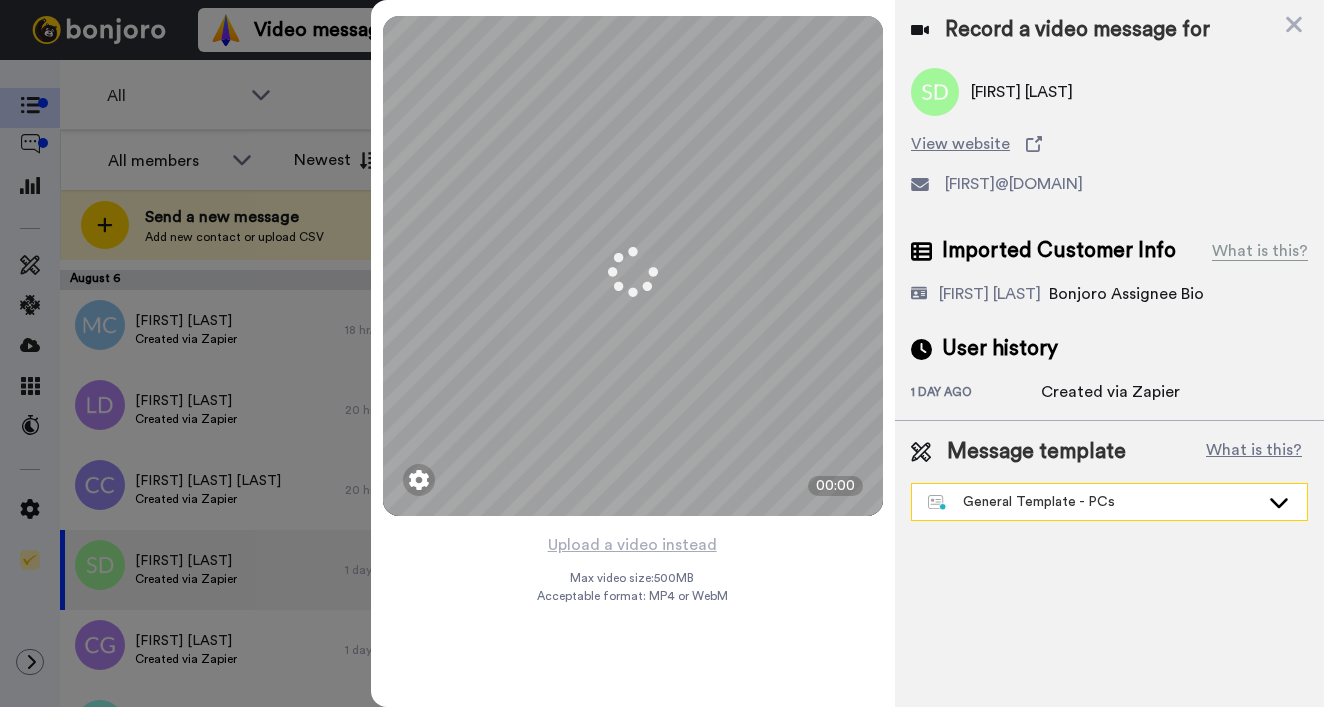 click on "General Template - PCs" at bounding box center [1093, 502] 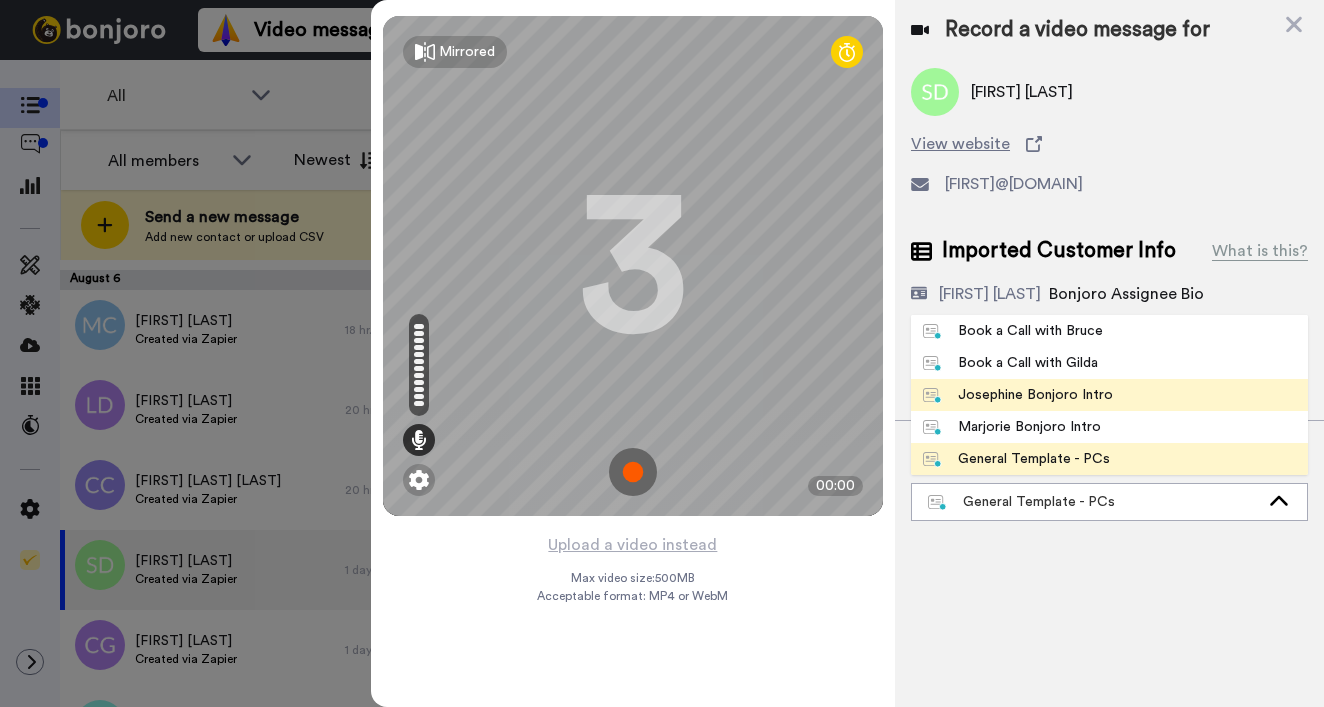 click on "Josephine Bonjoro Intro" at bounding box center (1018, 395) 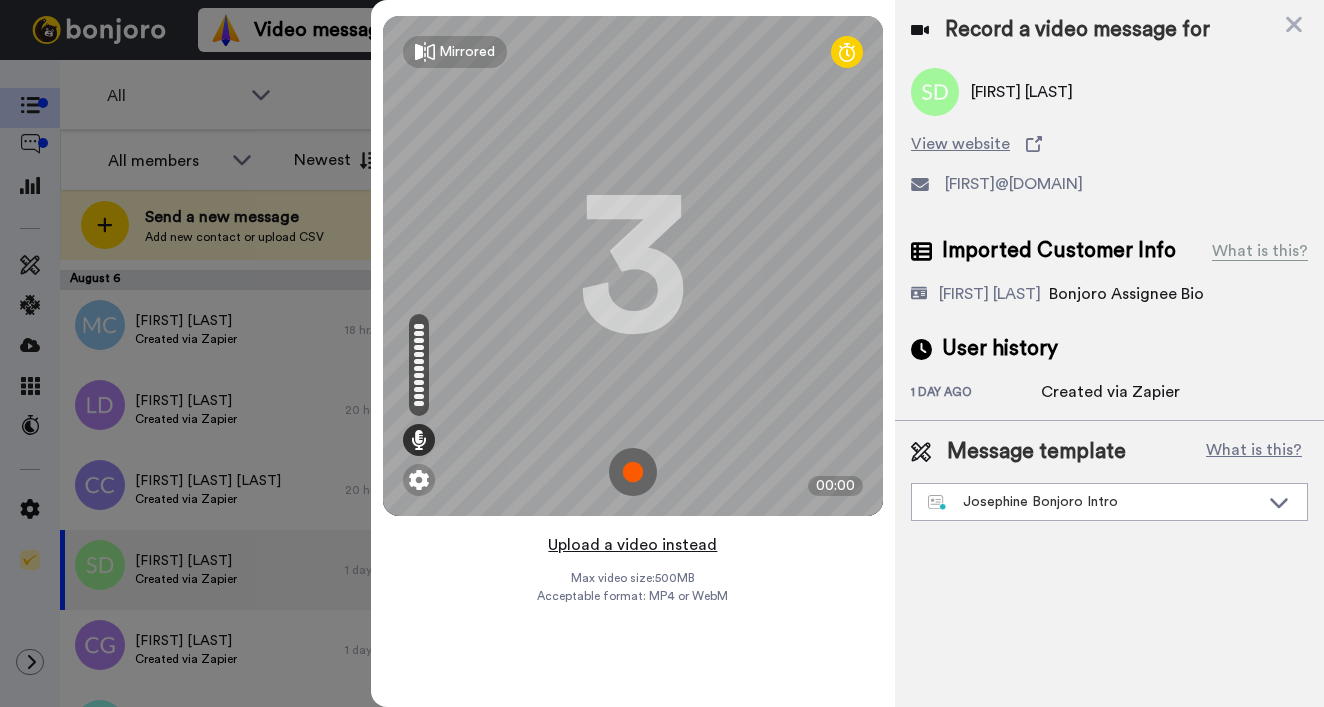 click on "Upload a video instead" at bounding box center [632, 545] 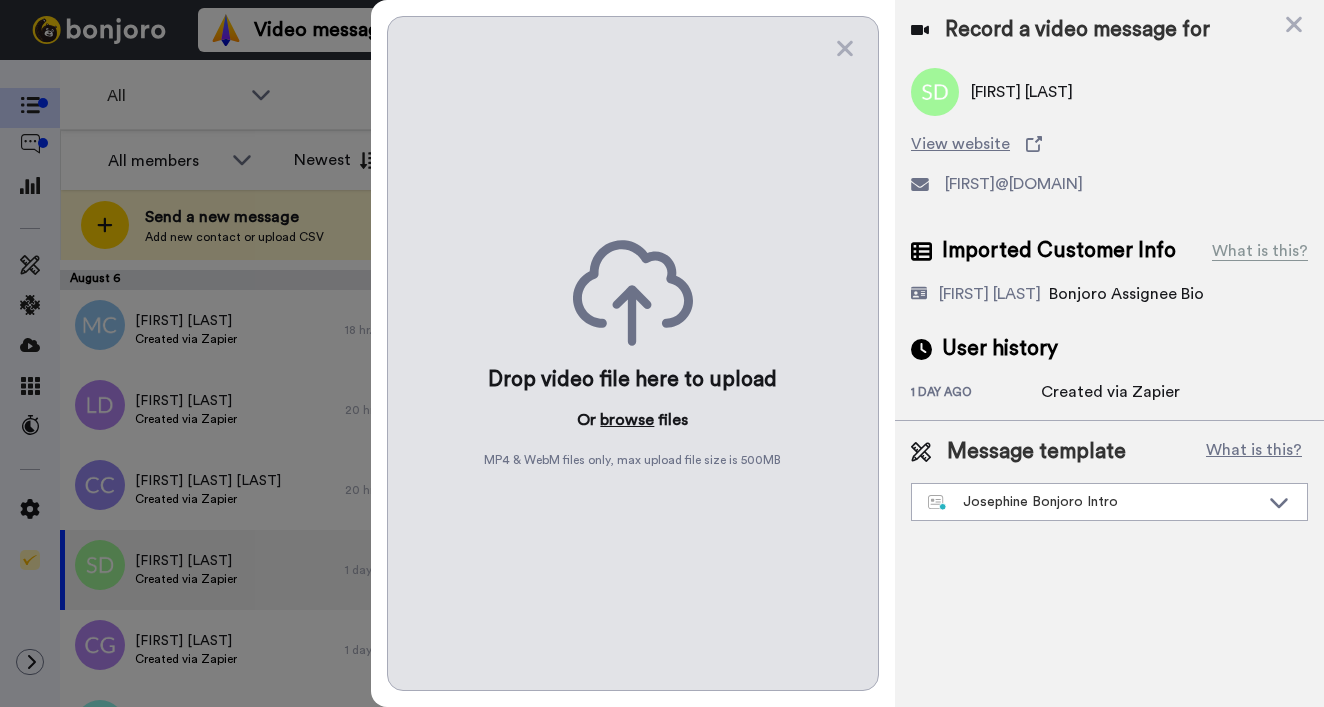 click on "browse" at bounding box center [627, 420] 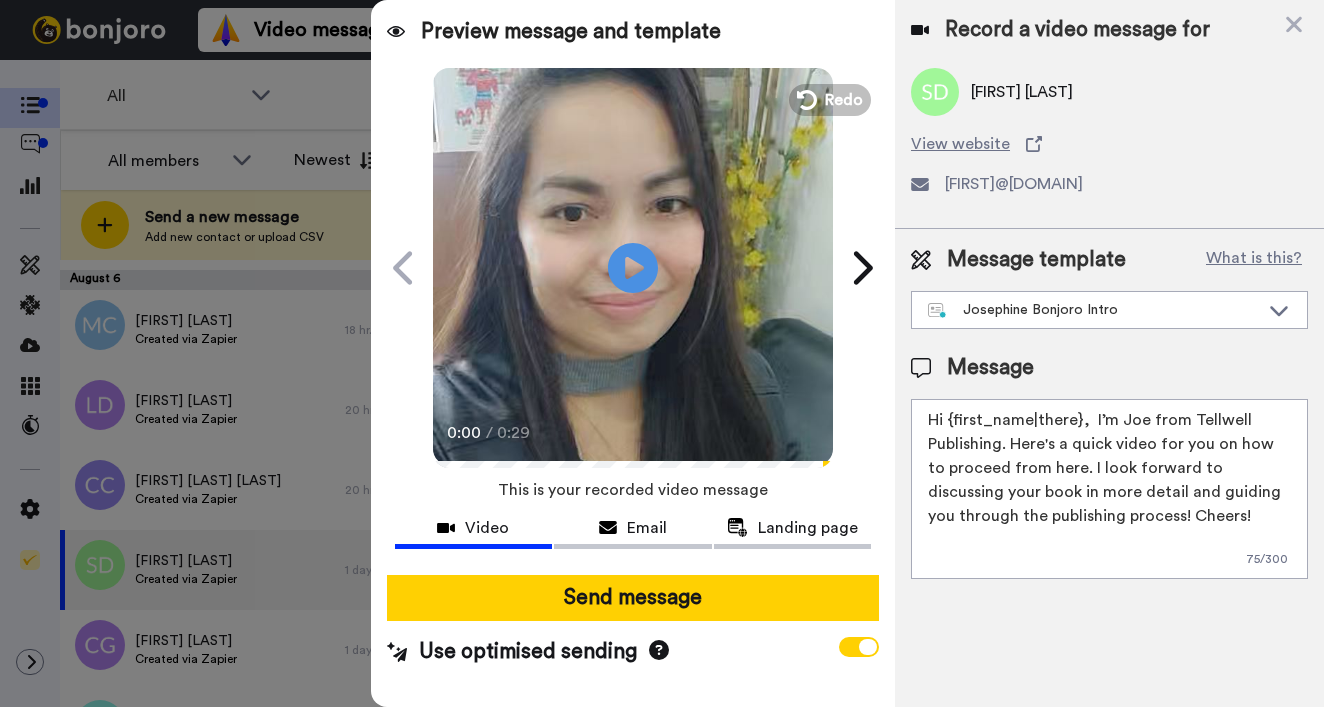 drag, startPoint x: 949, startPoint y: 417, endPoint x: 1079, endPoint y: 423, distance: 130.13838 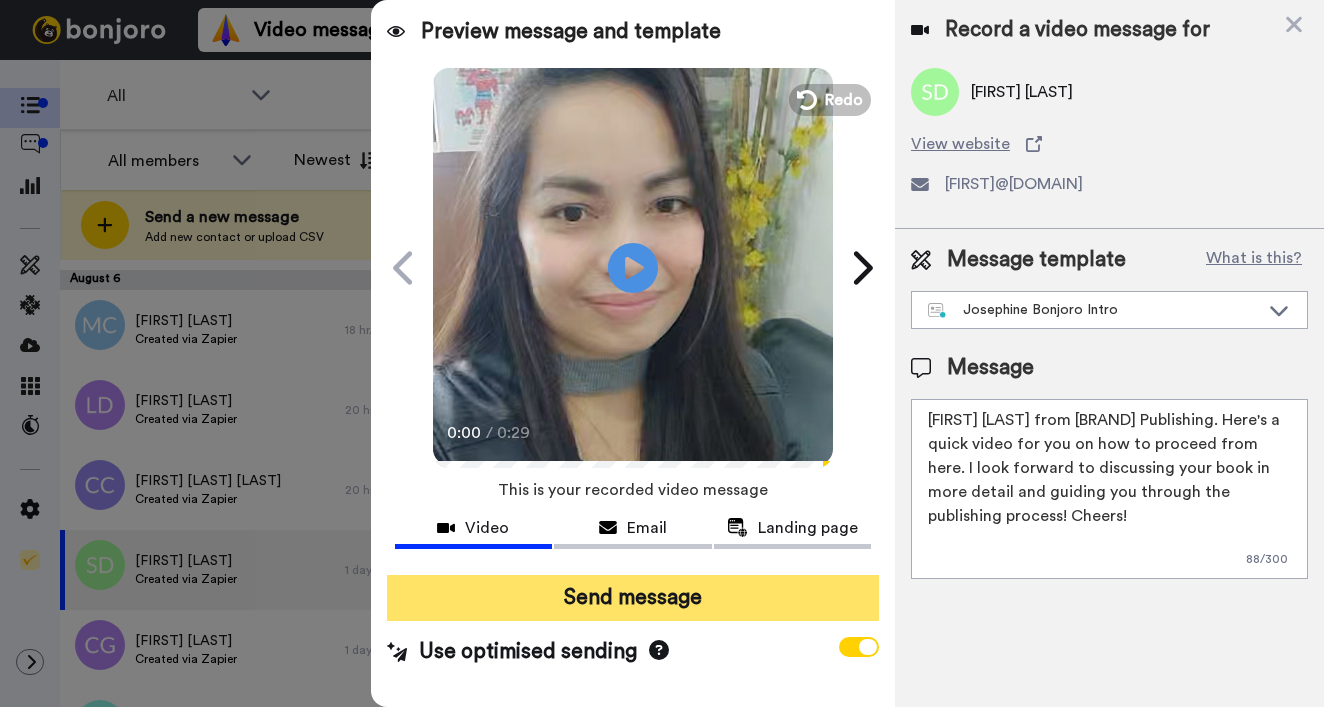 type on "[FIRST] [LAST] from [BRAND] Publishing. Here's a quick video for you on how to proceed from here. I look forward to discussing your book in more detail and guiding you through the publishing process! Cheers!" 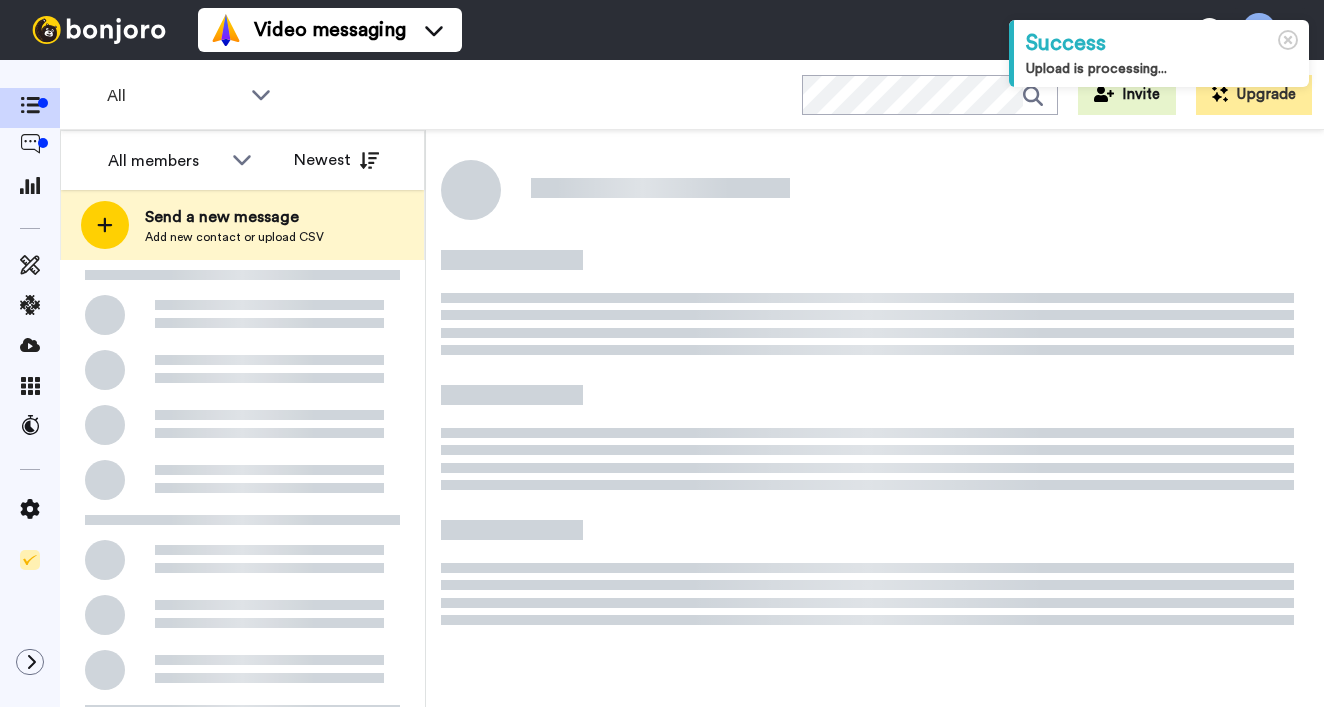 scroll, scrollTop: 0, scrollLeft: 0, axis: both 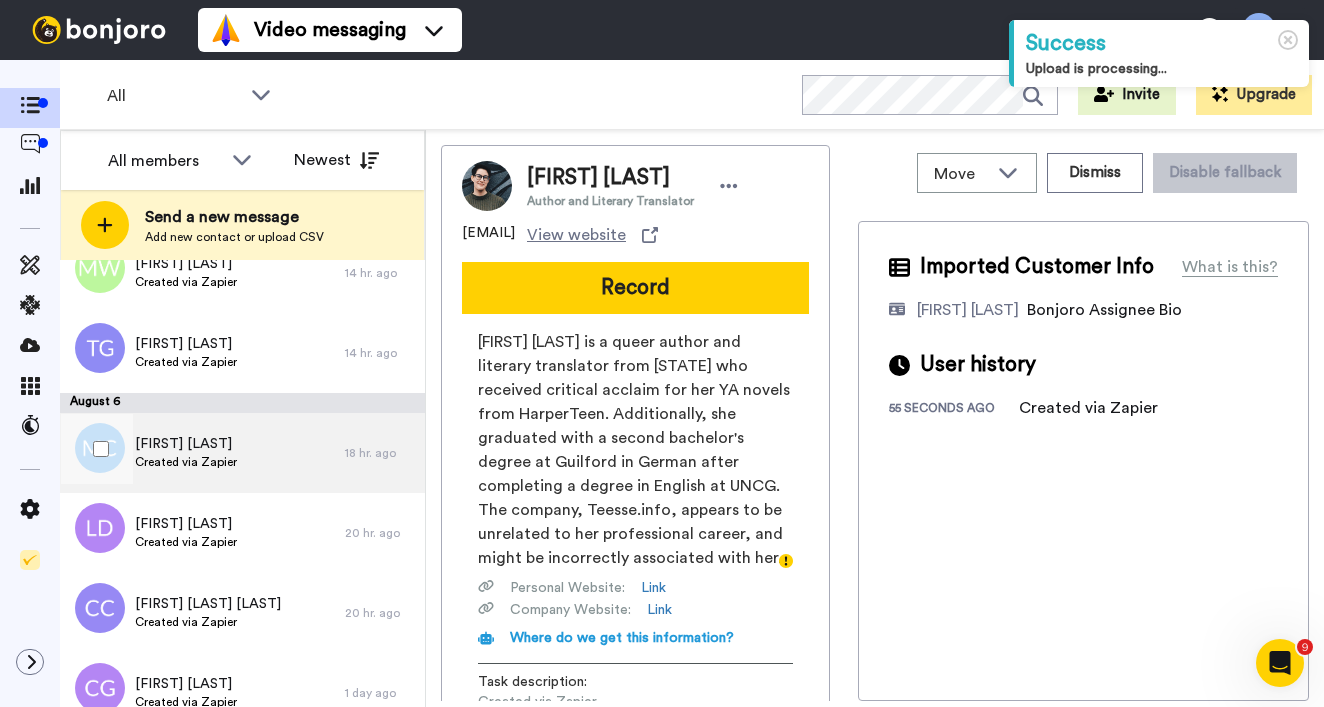 click on "Created via Zapier" at bounding box center (186, 462) 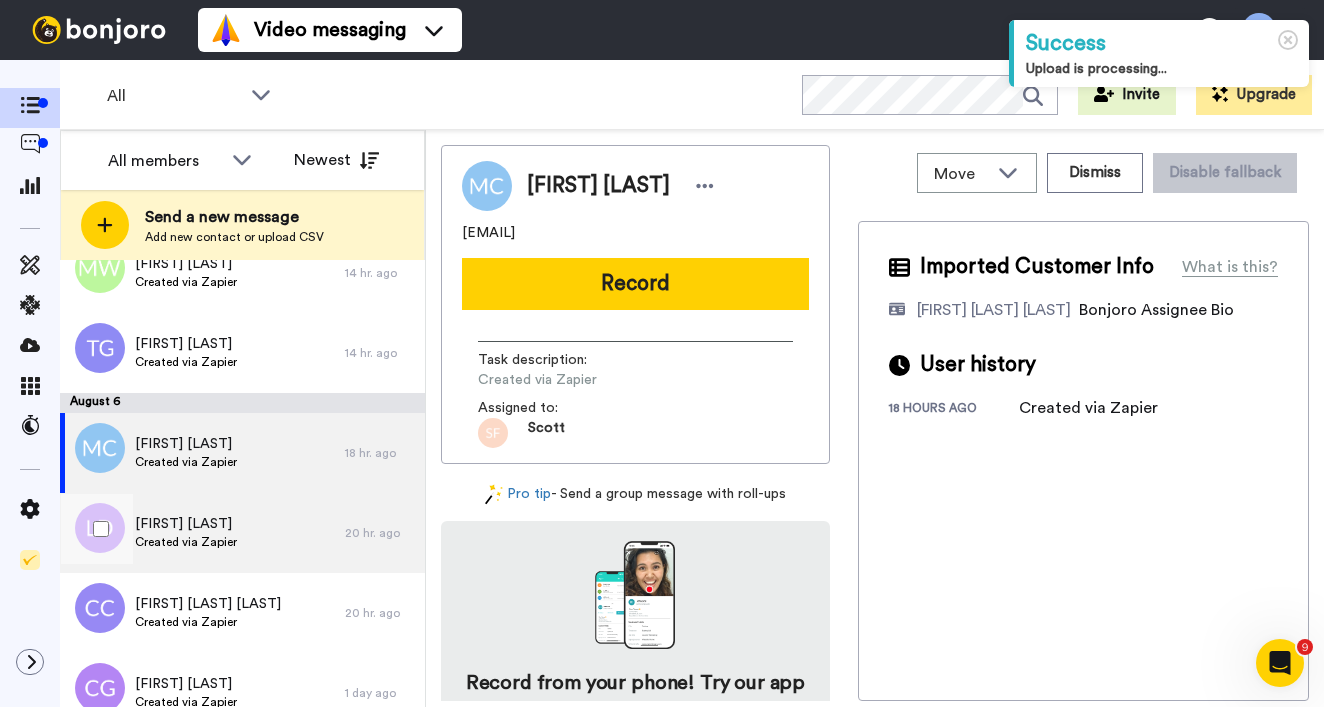 click on "[FIRST] [LAST]" at bounding box center [186, 524] 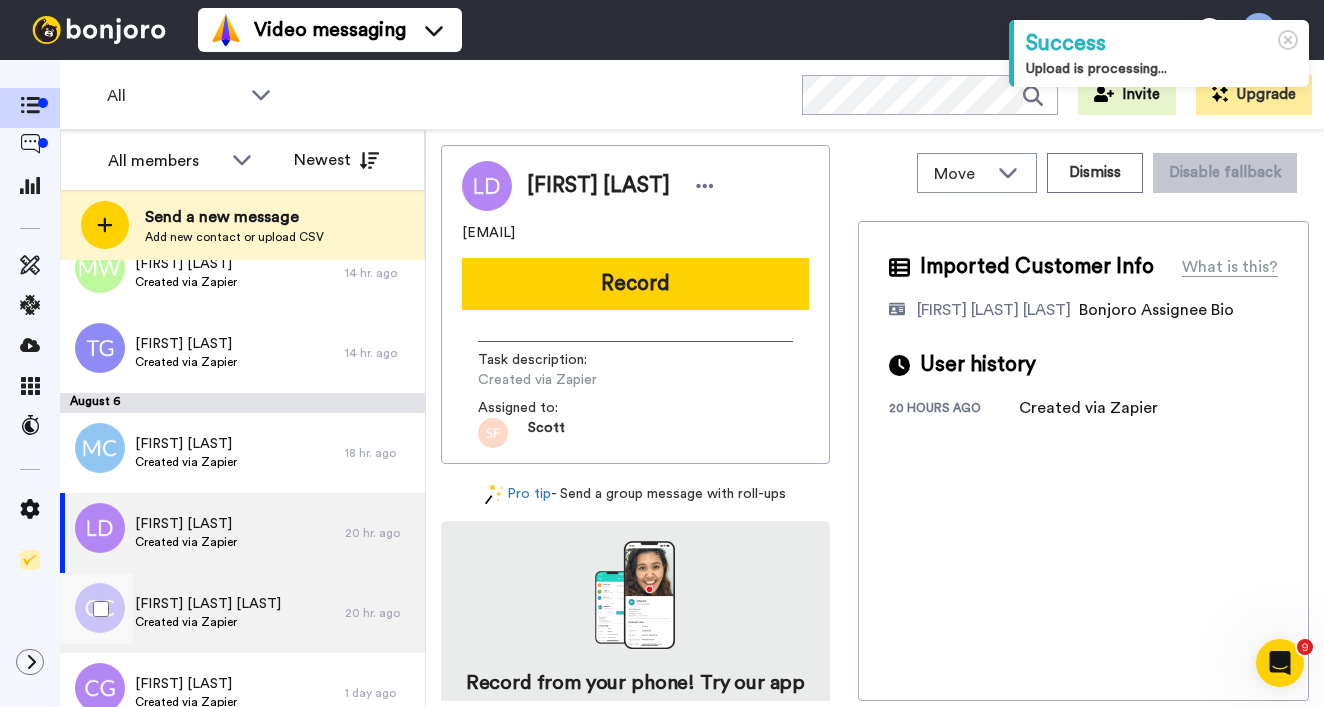 click on "[FIRST] [MIDDLE] [LAST]" at bounding box center [208, 604] 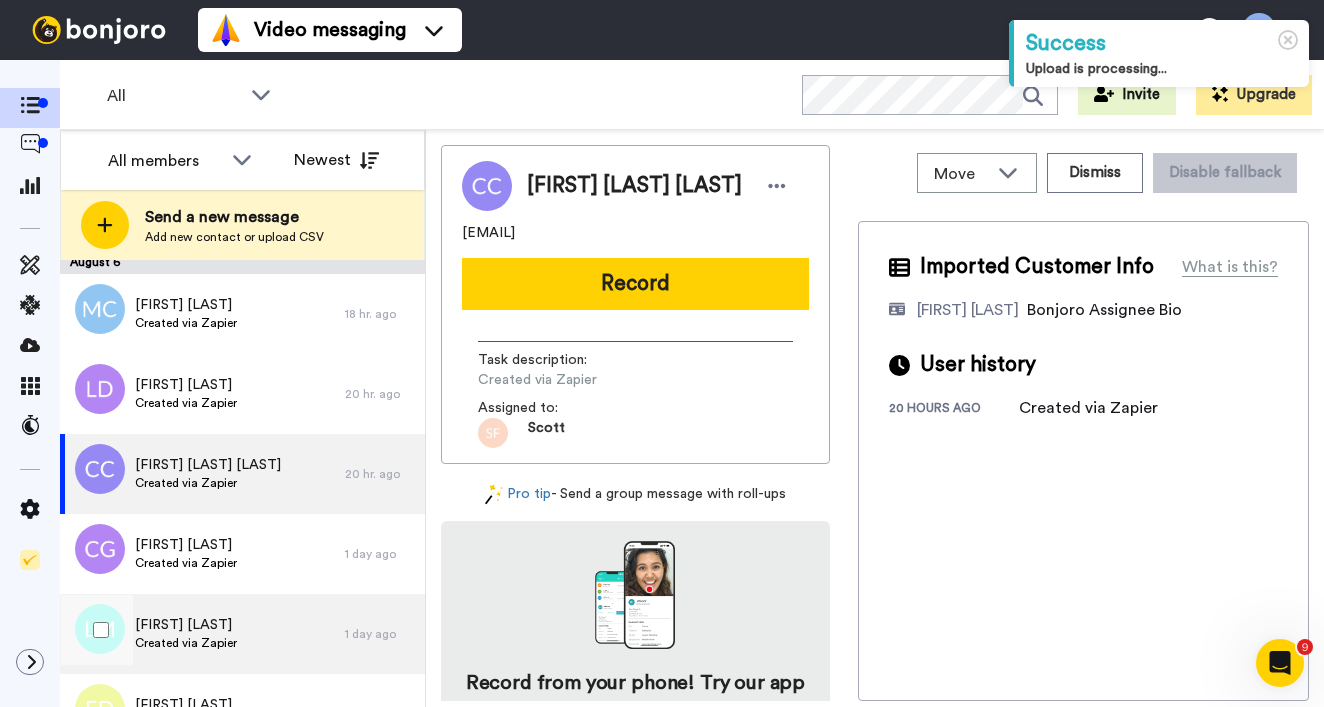 scroll, scrollTop: 1173, scrollLeft: 0, axis: vertical 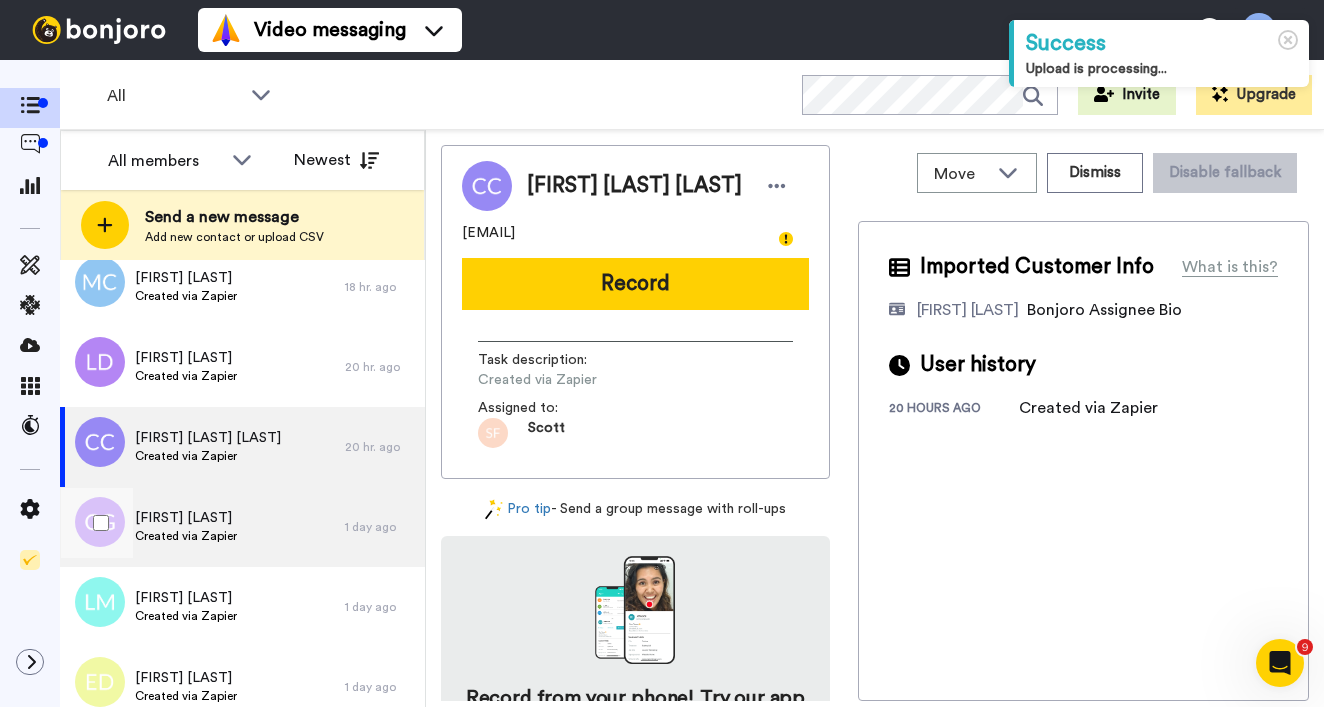click on "Created via Zapier" at bounding box center [186, 536] 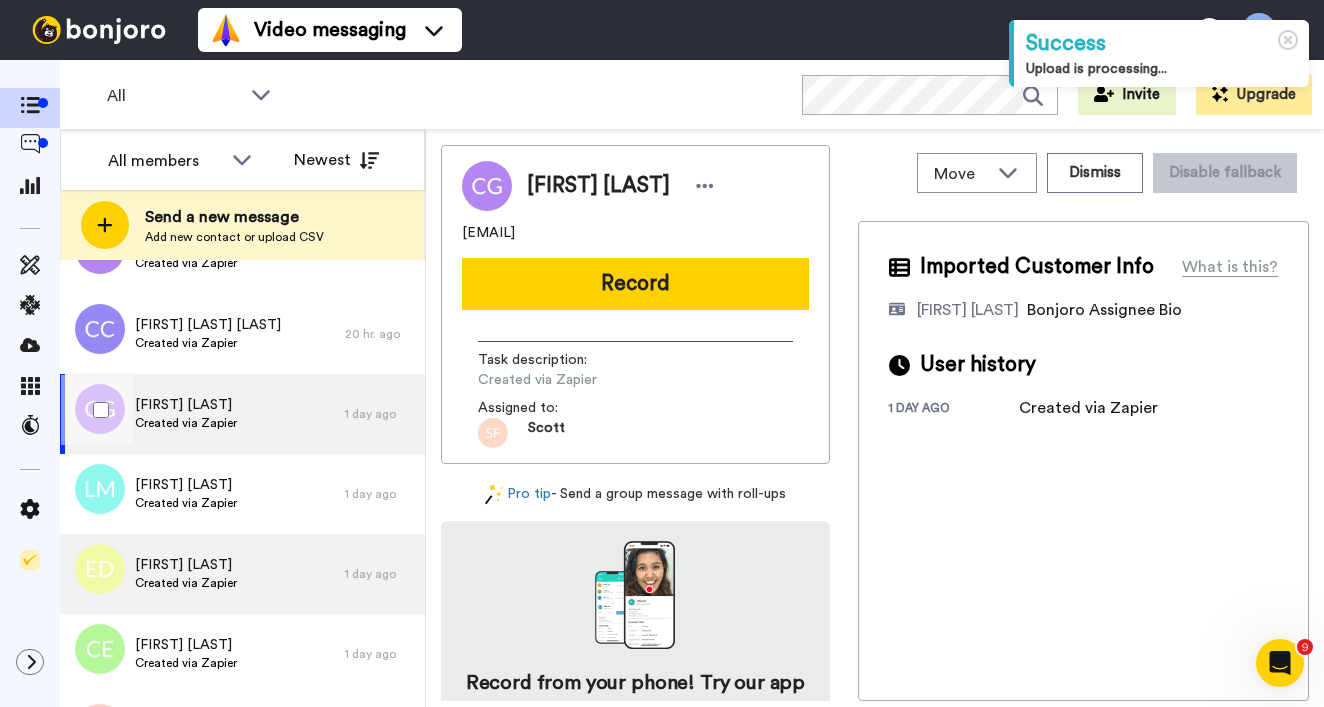 scroll, scrollTop: 1290, scrollLeft: 0, axis: vertical 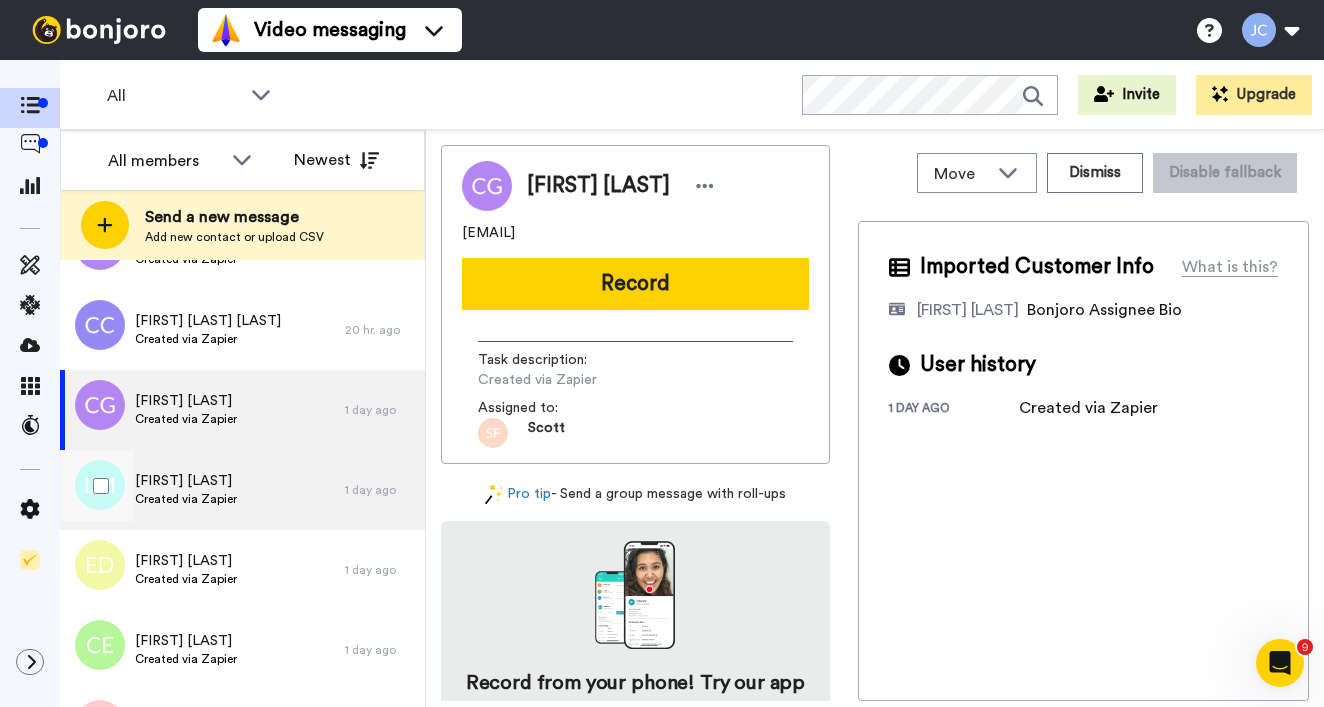 click on "[FIRST] [LAST] Created via Zapier" at bounding box center (202, 490) 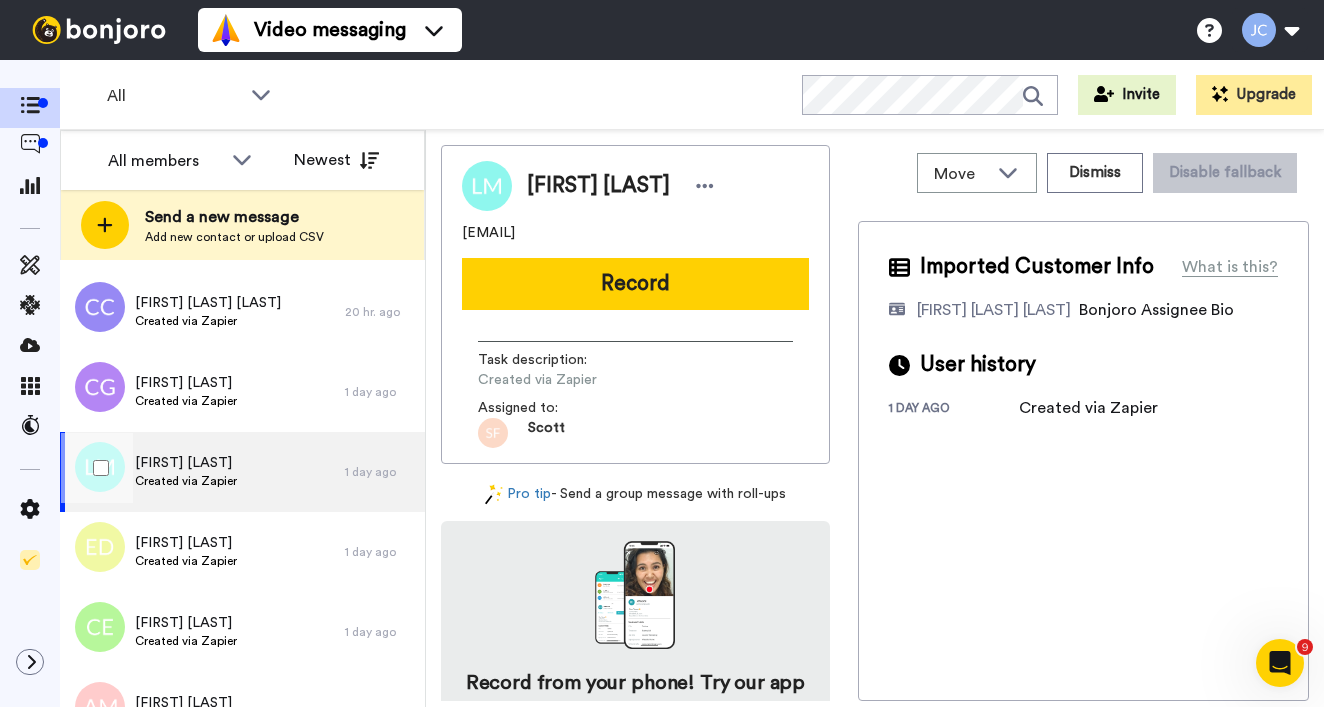 scroll, scrollTop: 1398, scrollLeft: 0, axis: vertical 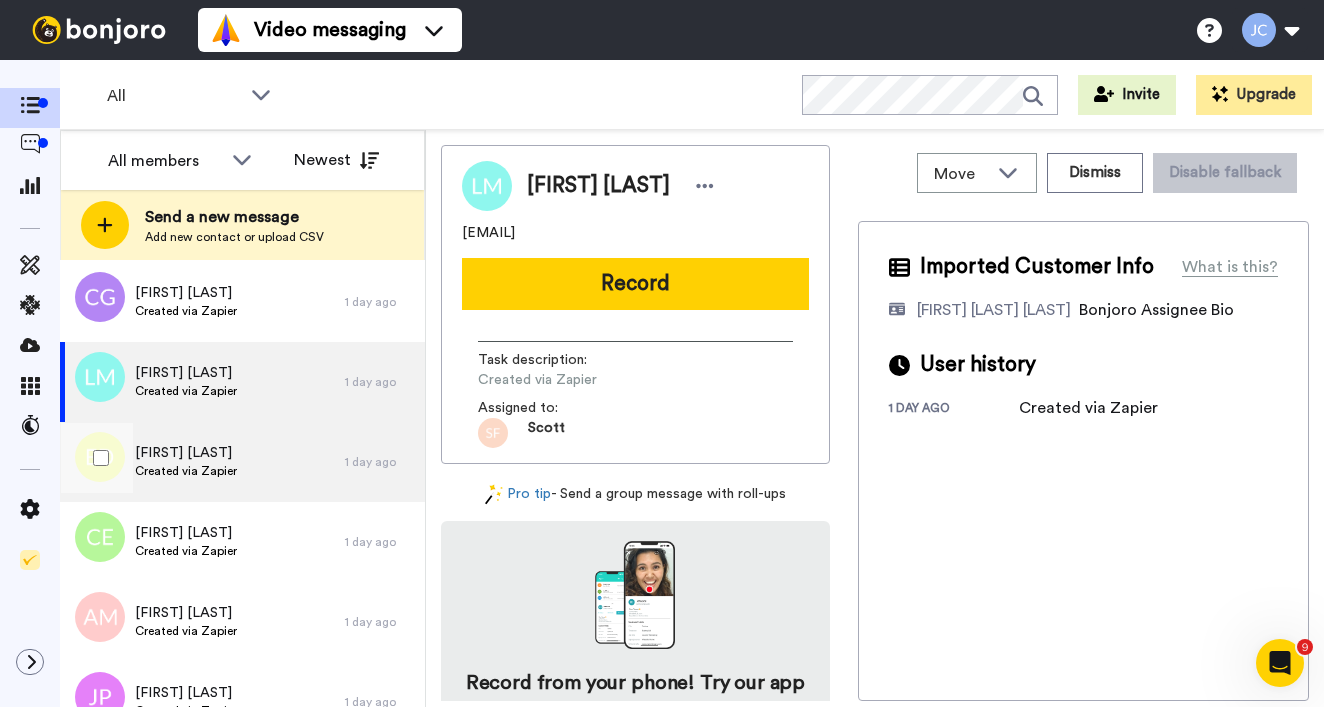 click on "Emma Decarli Created via Zapier" at bounding box center (186, 462) 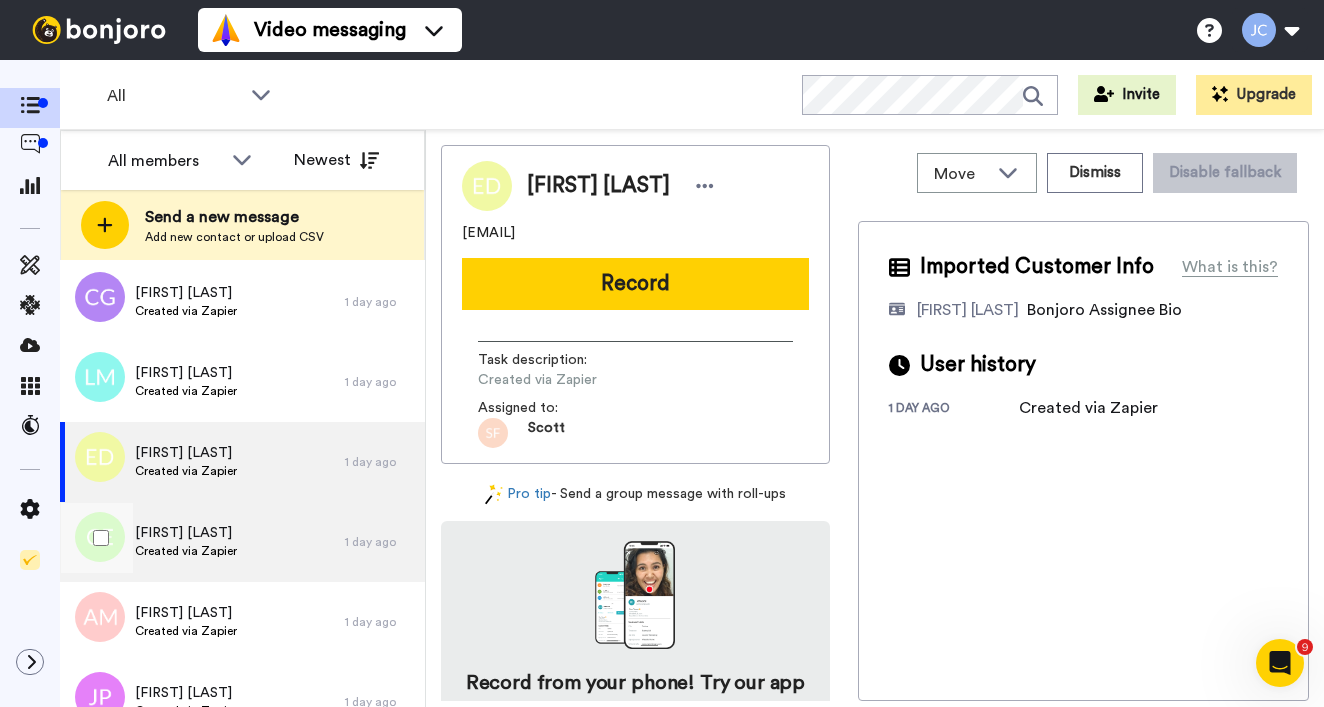 click on "[FIRST] [LAST]" at bounding box center [186, 533] 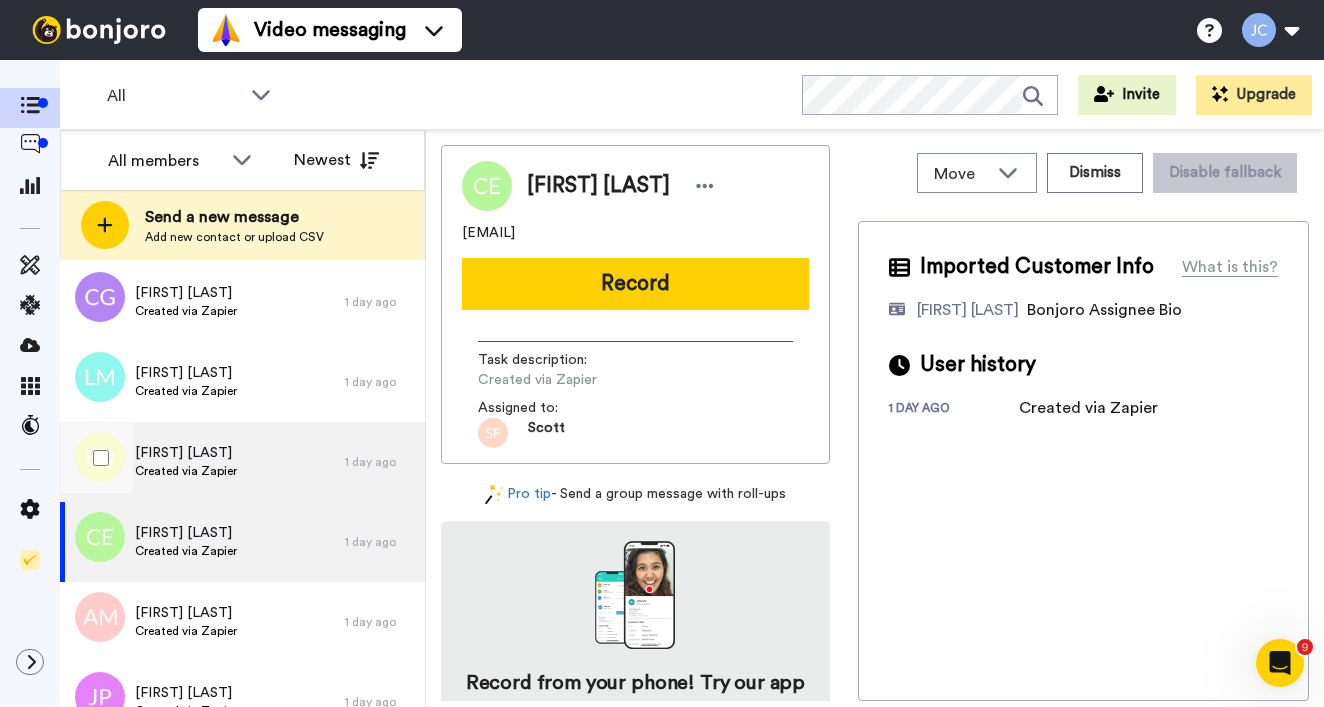 click on "Created via Zapier" at bounding box center [186, 471] 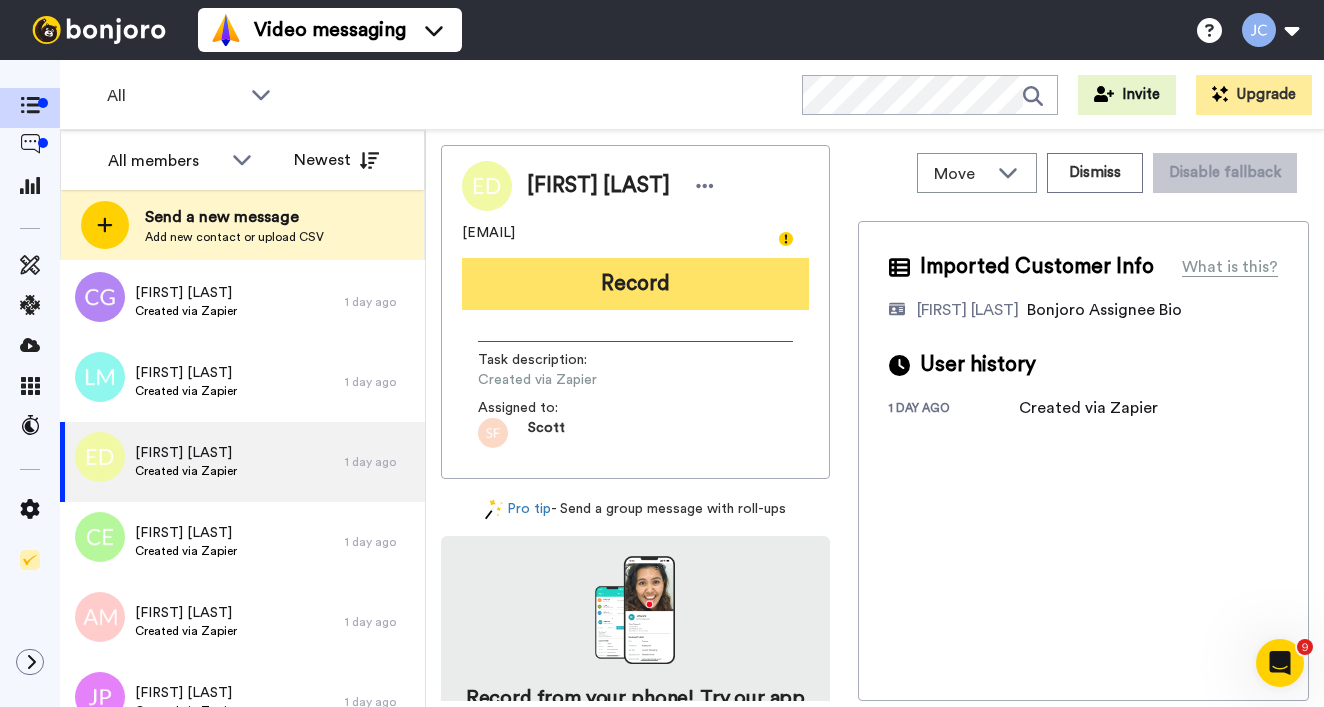 click on "Record" at bounding box center [635, 284] 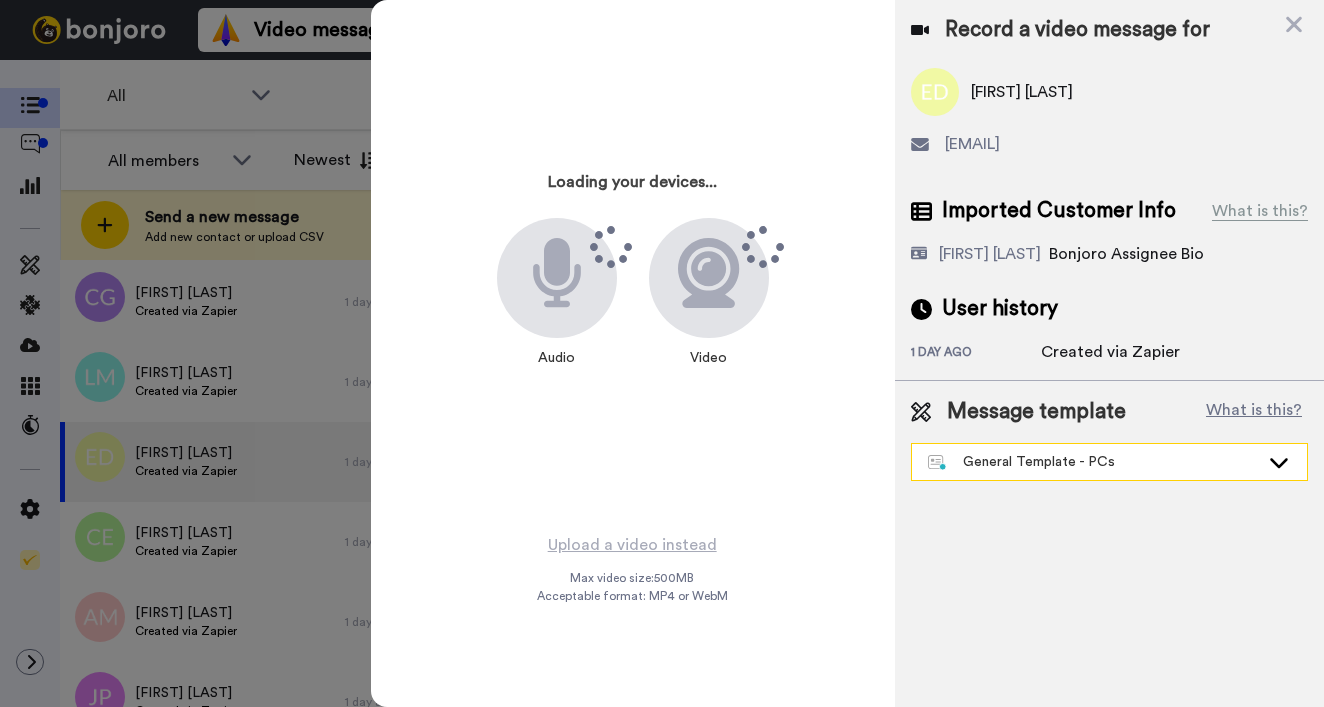 click on "General Template - PCs" at bounding box center [1109, 462] 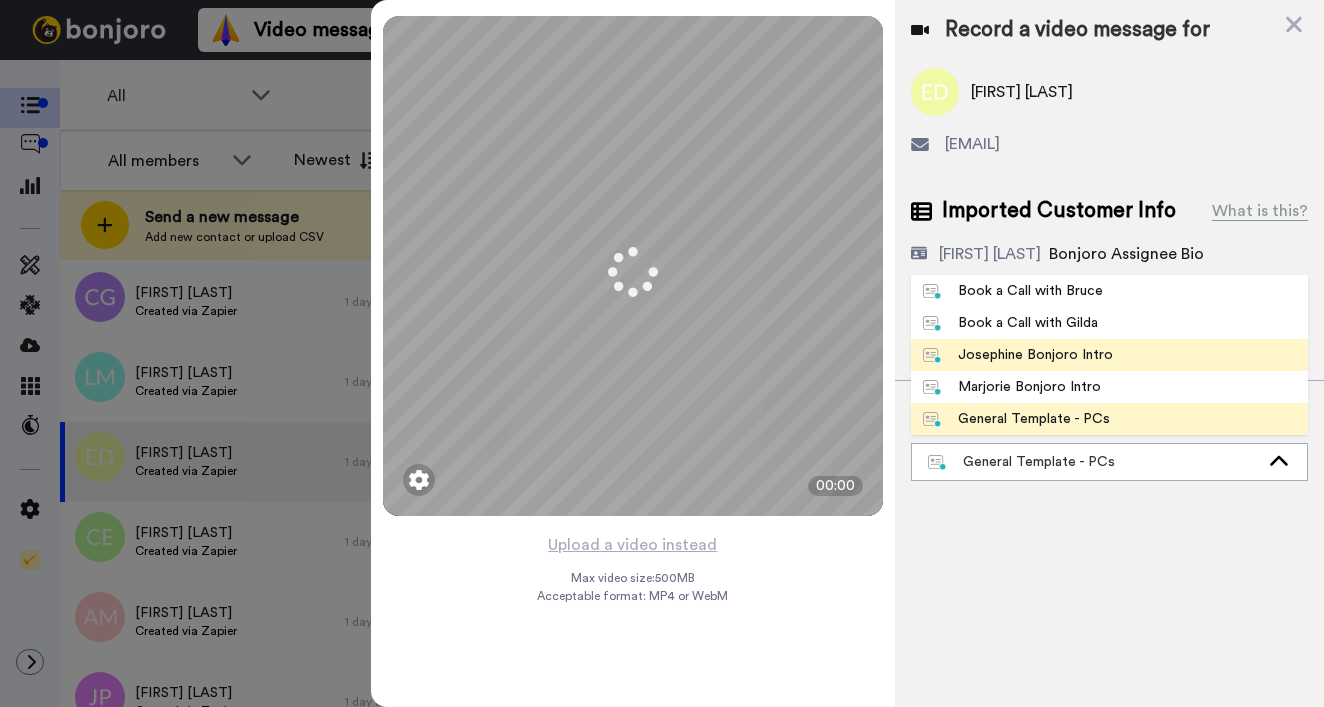 click on "Josephine Bonjoro Intro" at bounding box center [1018, 355] 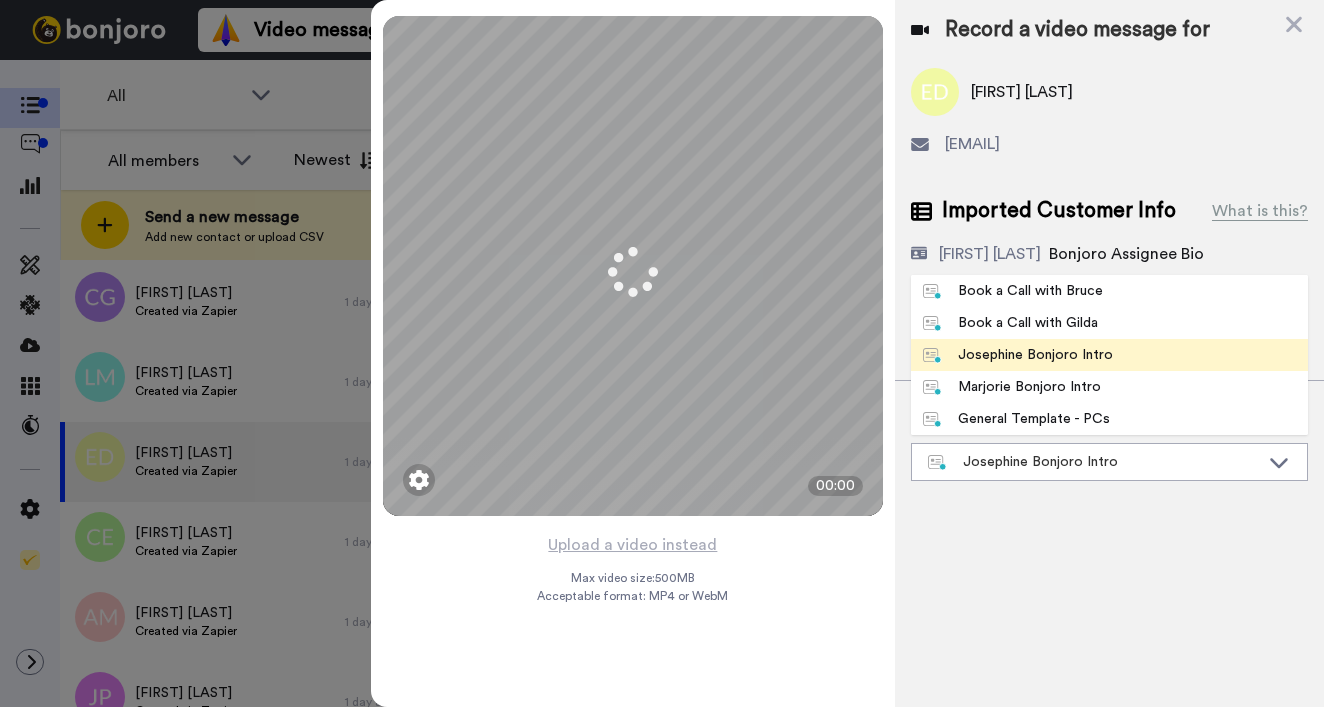 click on "1 day ago" at bounding box center (976, 354) 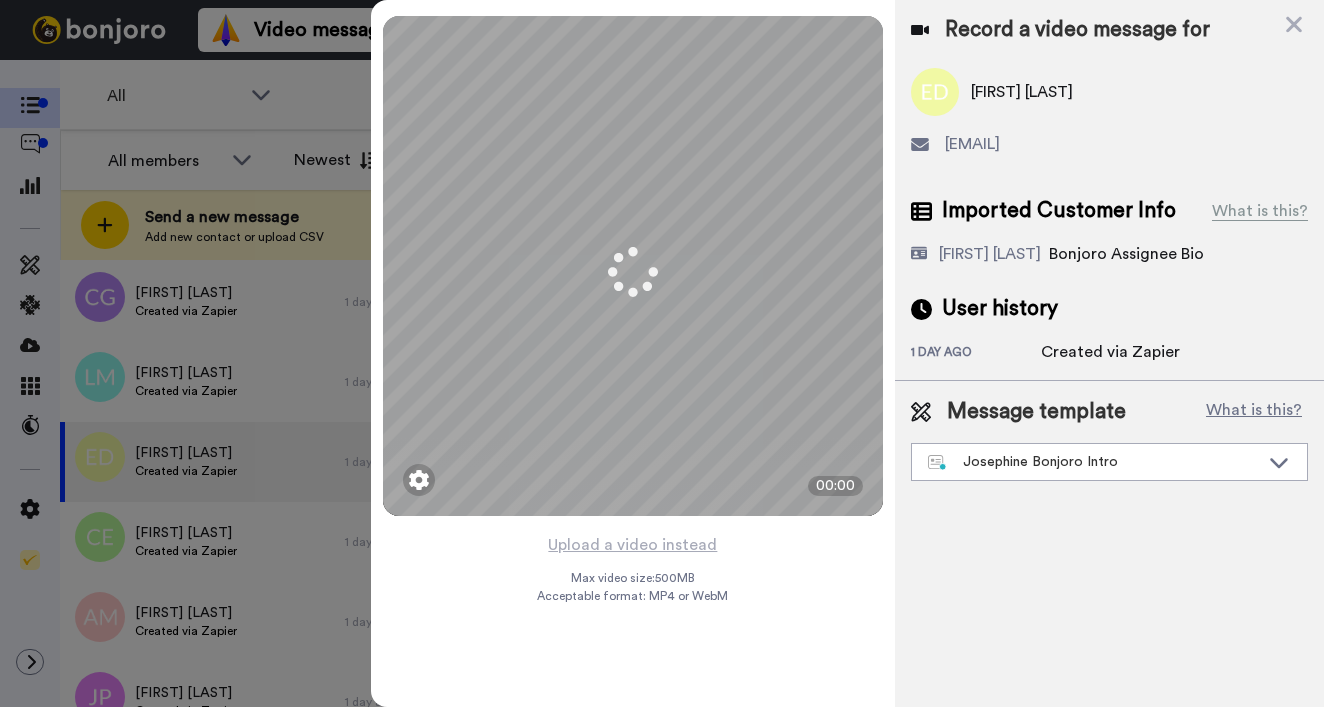click on "1 day ago" at bounding box center [976, 354] 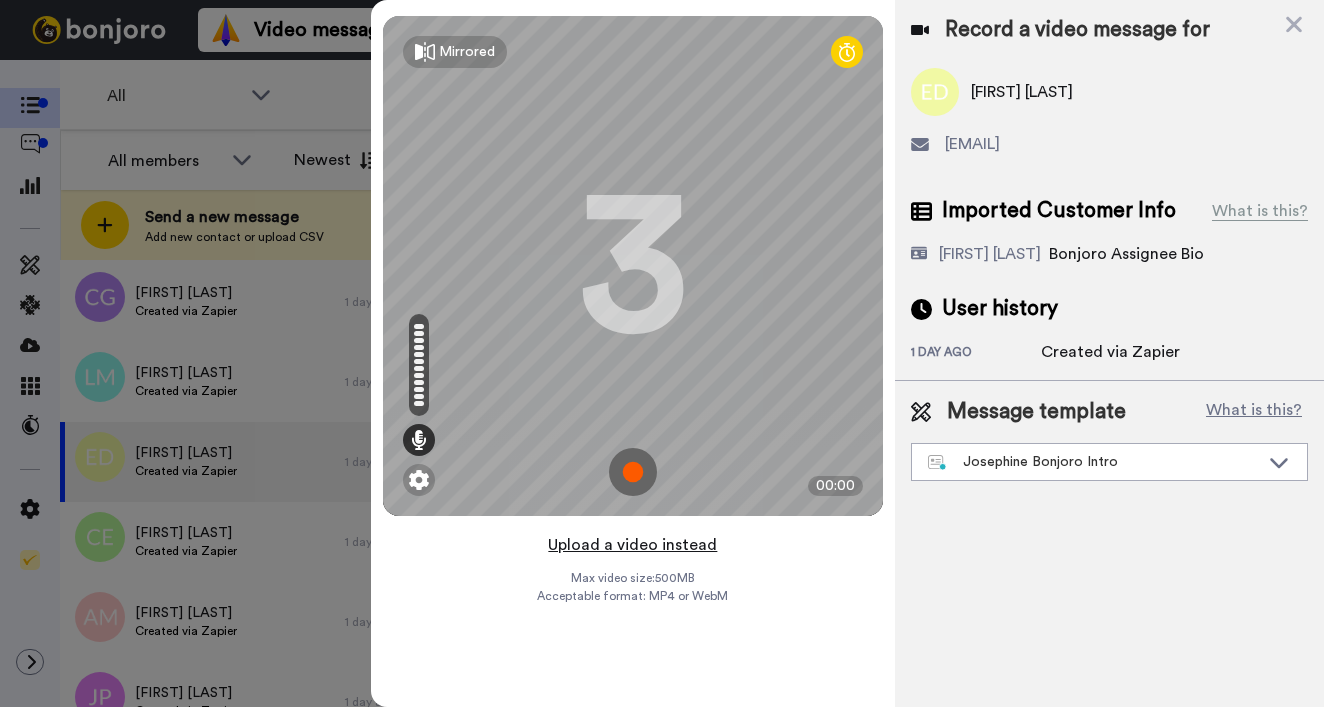 click on "Upload a video instead" at bounding box center (632, 545) 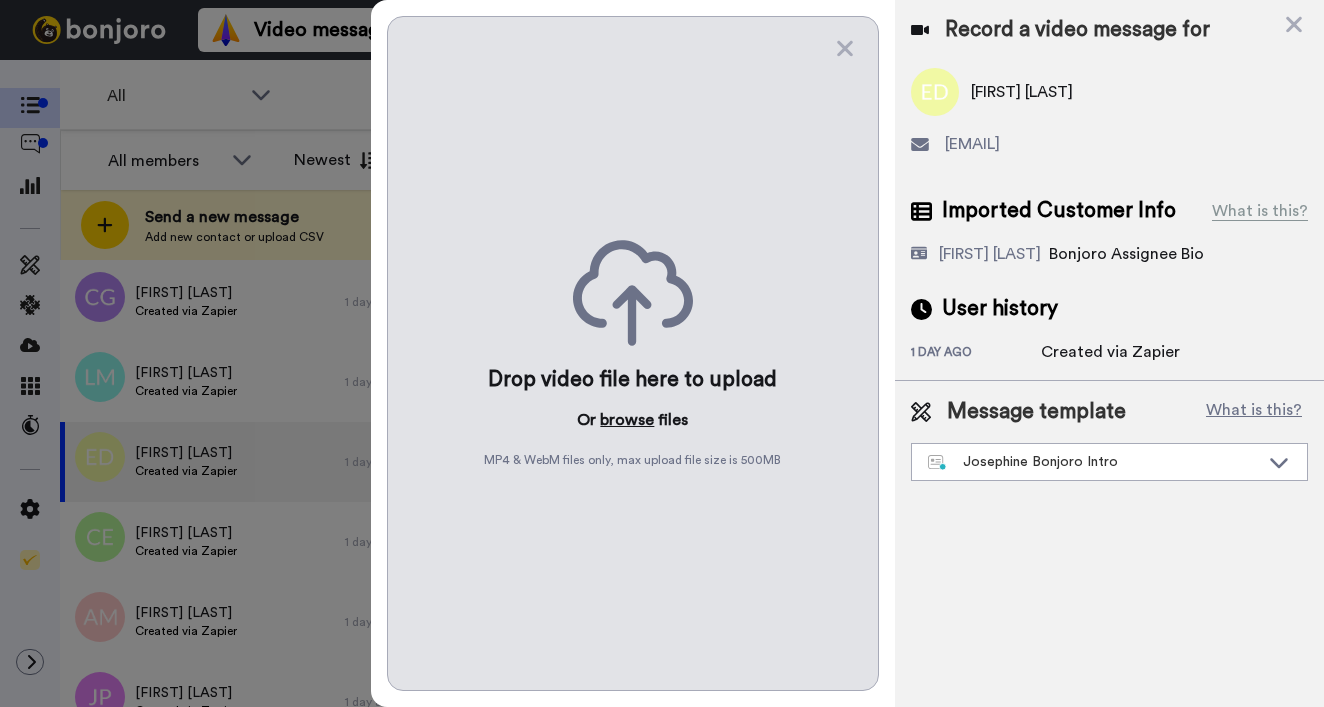 click on "browse" at bounding box center [627, 420] 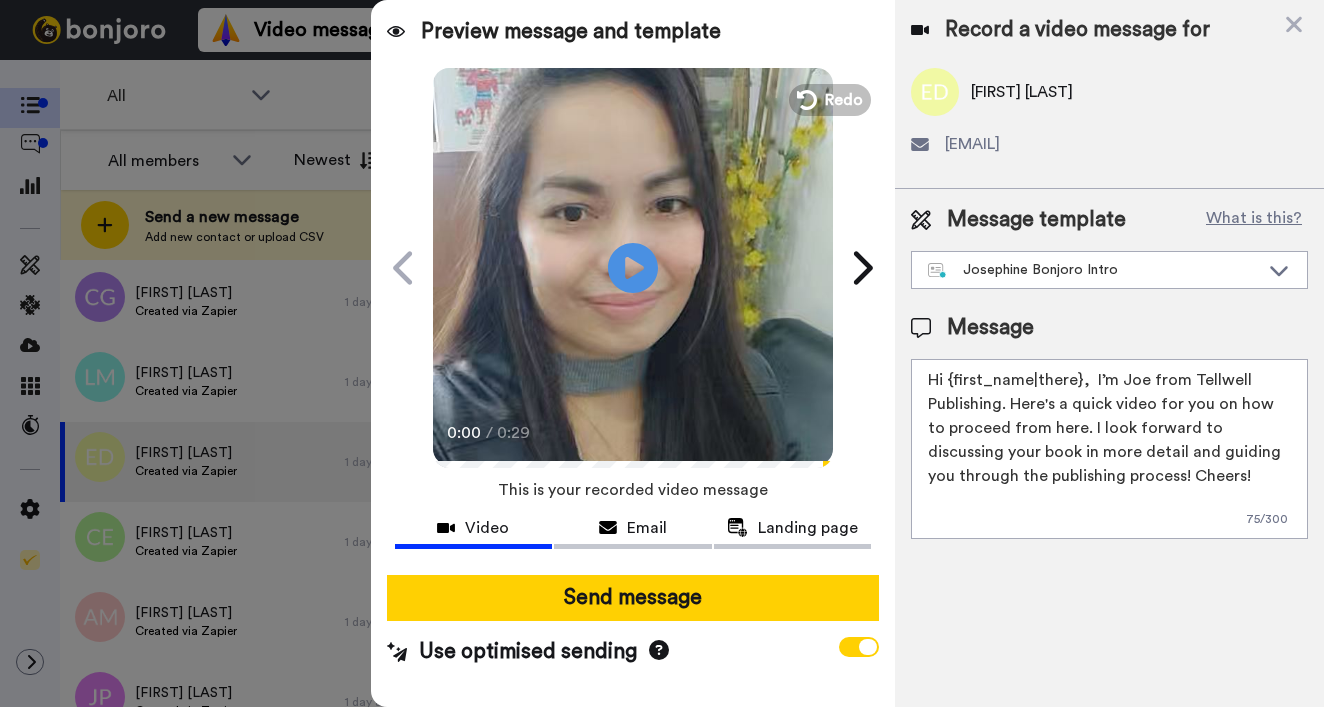 drag, startPoint x: 952, startPoint y: 376, endPoint x: 1080, endPoint y: 380, distance: 128.06248 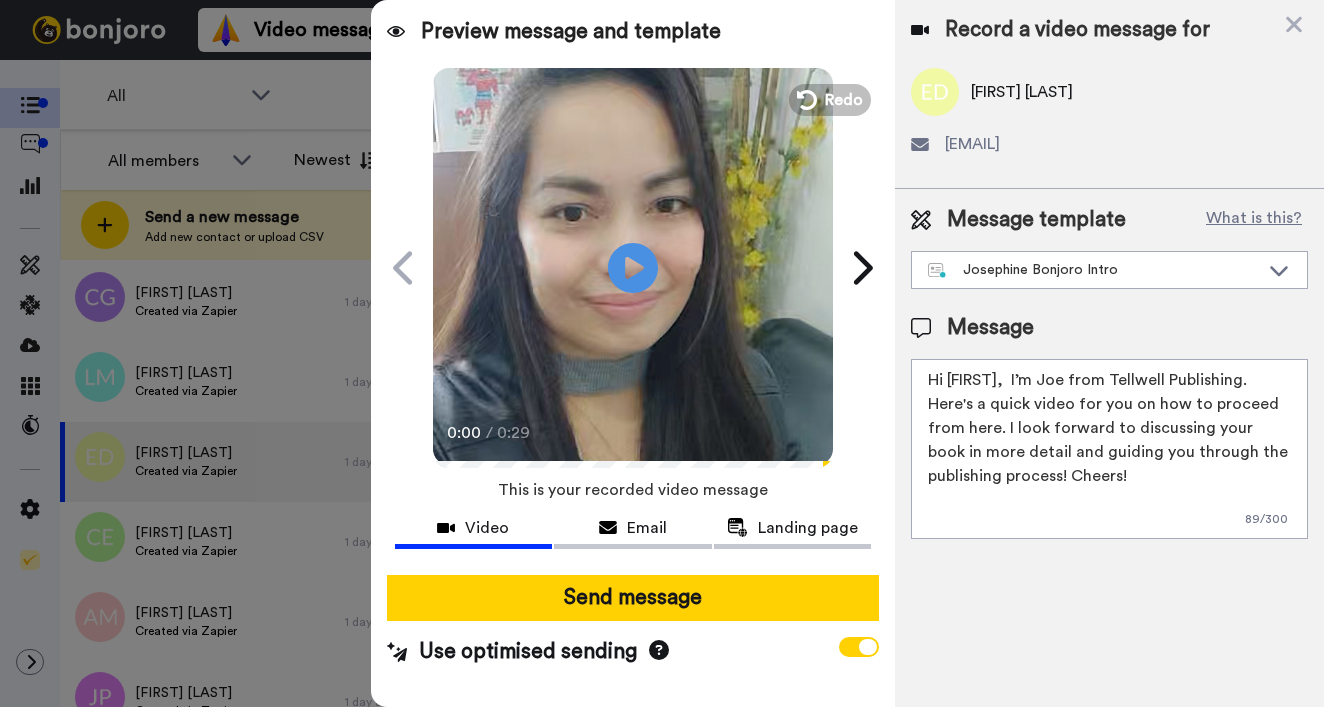type on "Hi Emma,  I’m Joe from Tellwell Publishing. Here's a quick video for you on how to proceed from here. I look forward to discussing your book in more detail and guiding you through the publishing process! Cheers!" 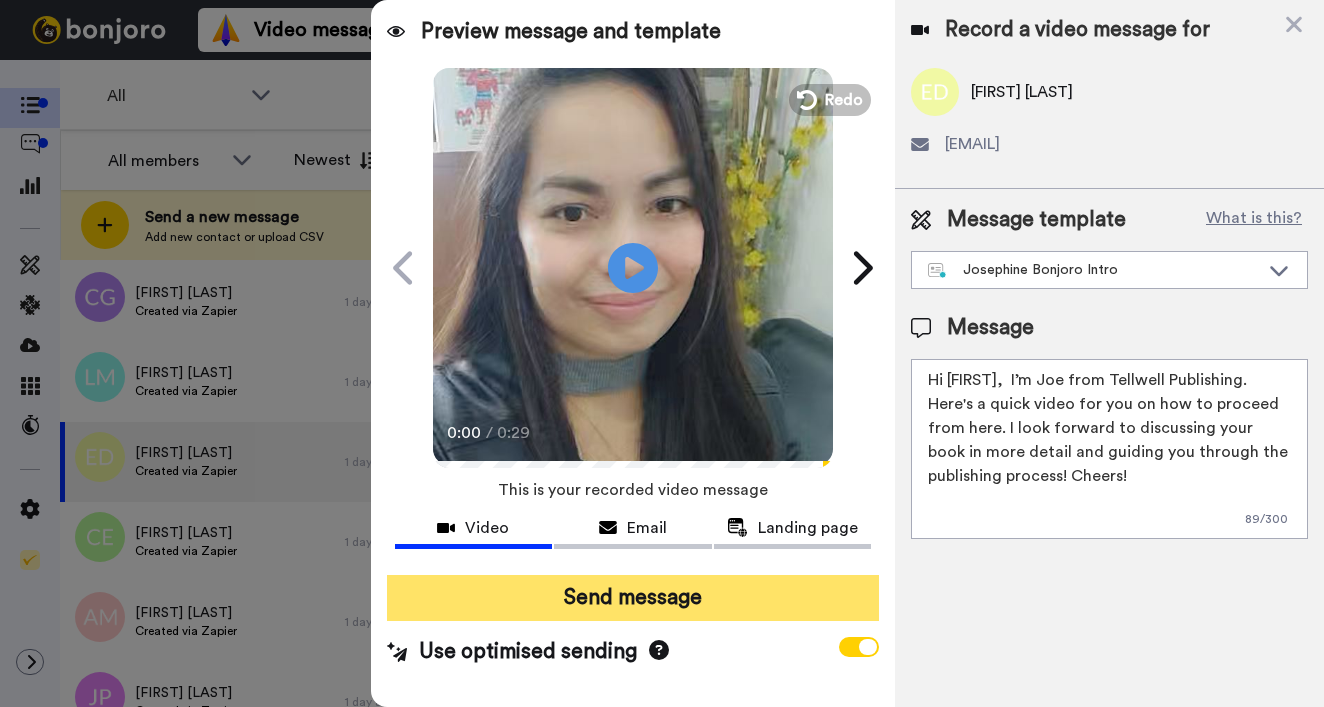 click on "Send message" at bounding box center [633, 598] 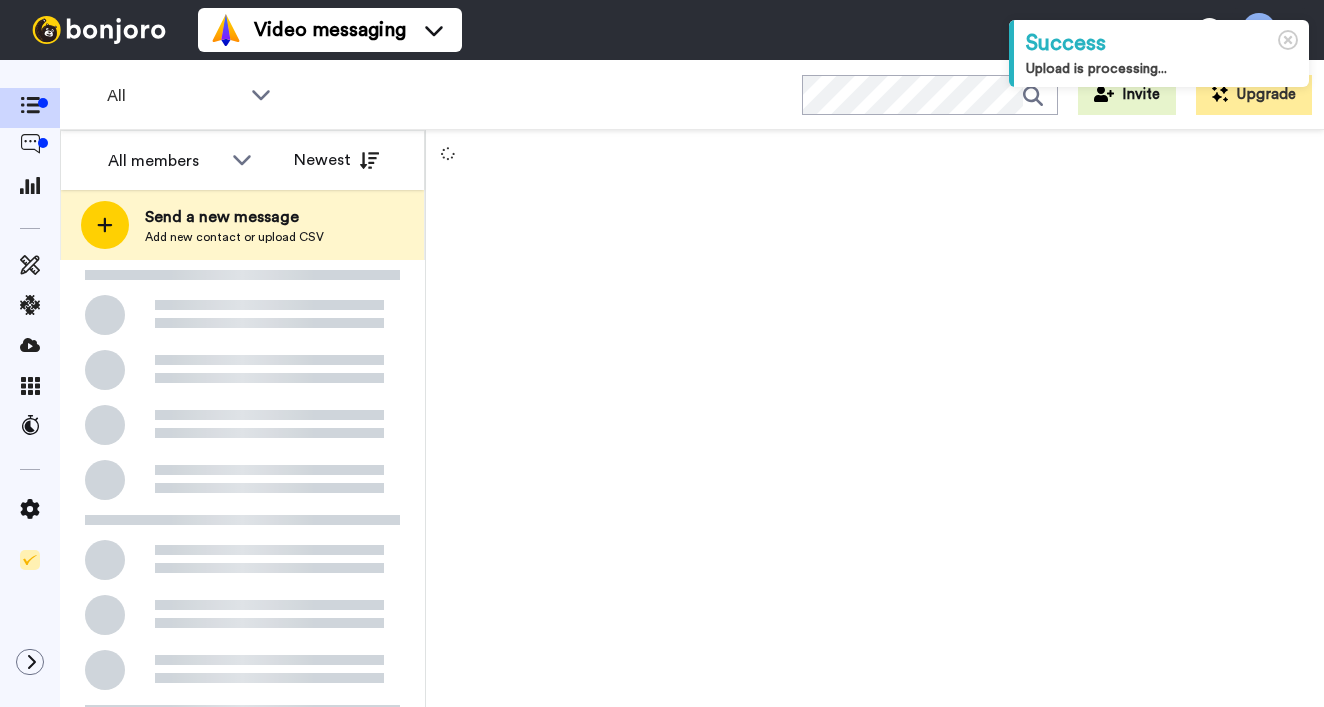 scroll, scrollTop: 0, scrollLeft: 0, axis: both 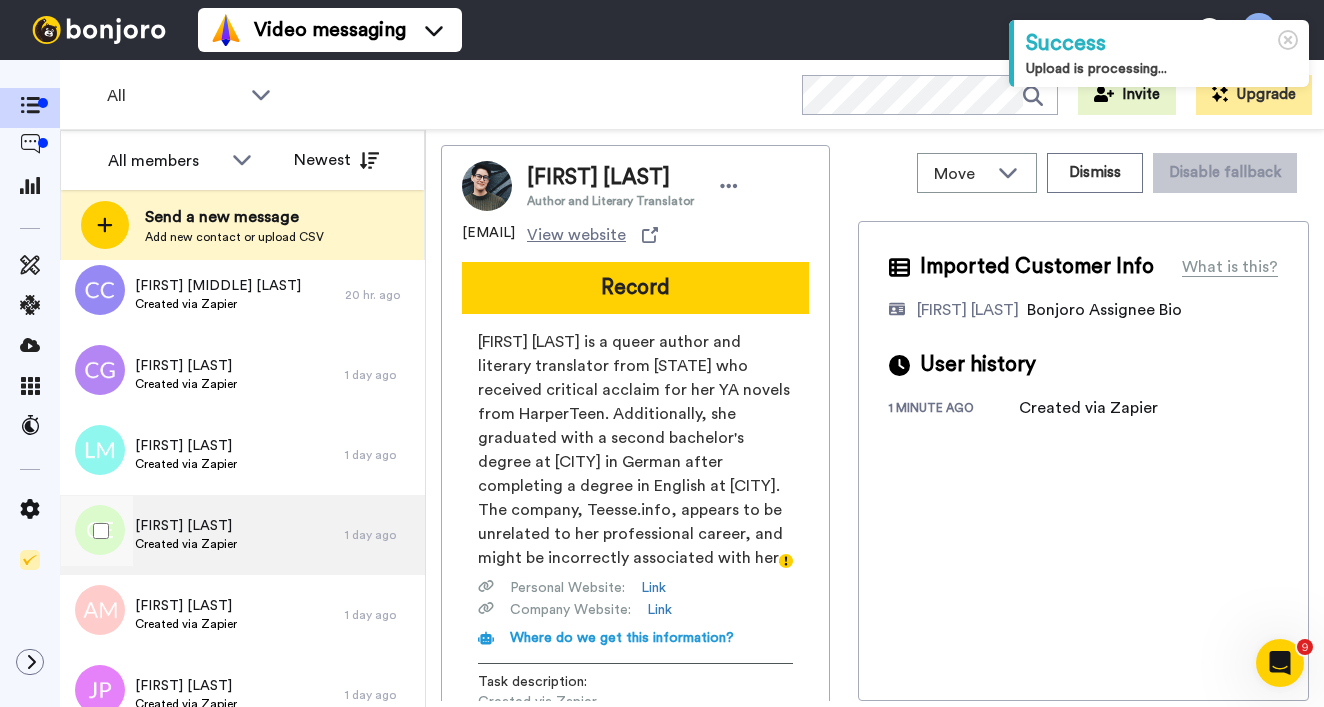 click on "[FIRST] [LAST] Created via Zapier" at bounding box center (202, 535) 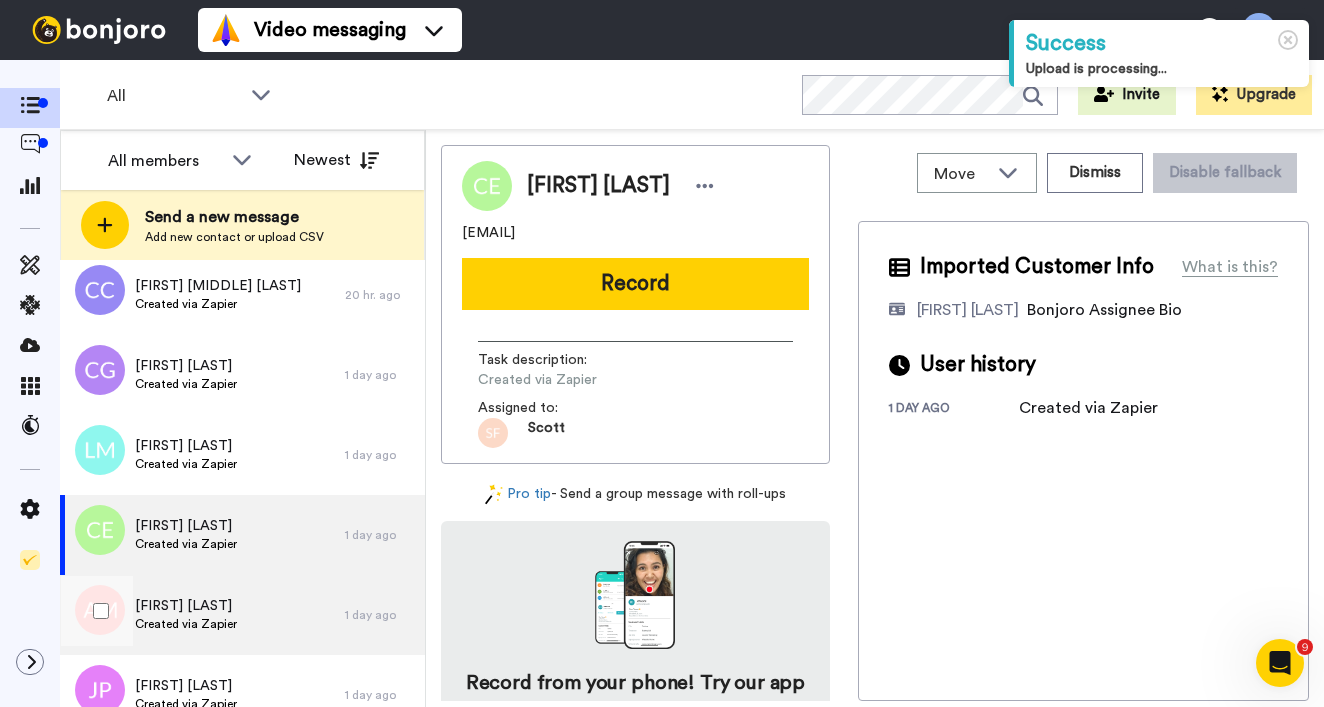 click on "[FIRST] [LAST]" at bounding box center (186, 606) 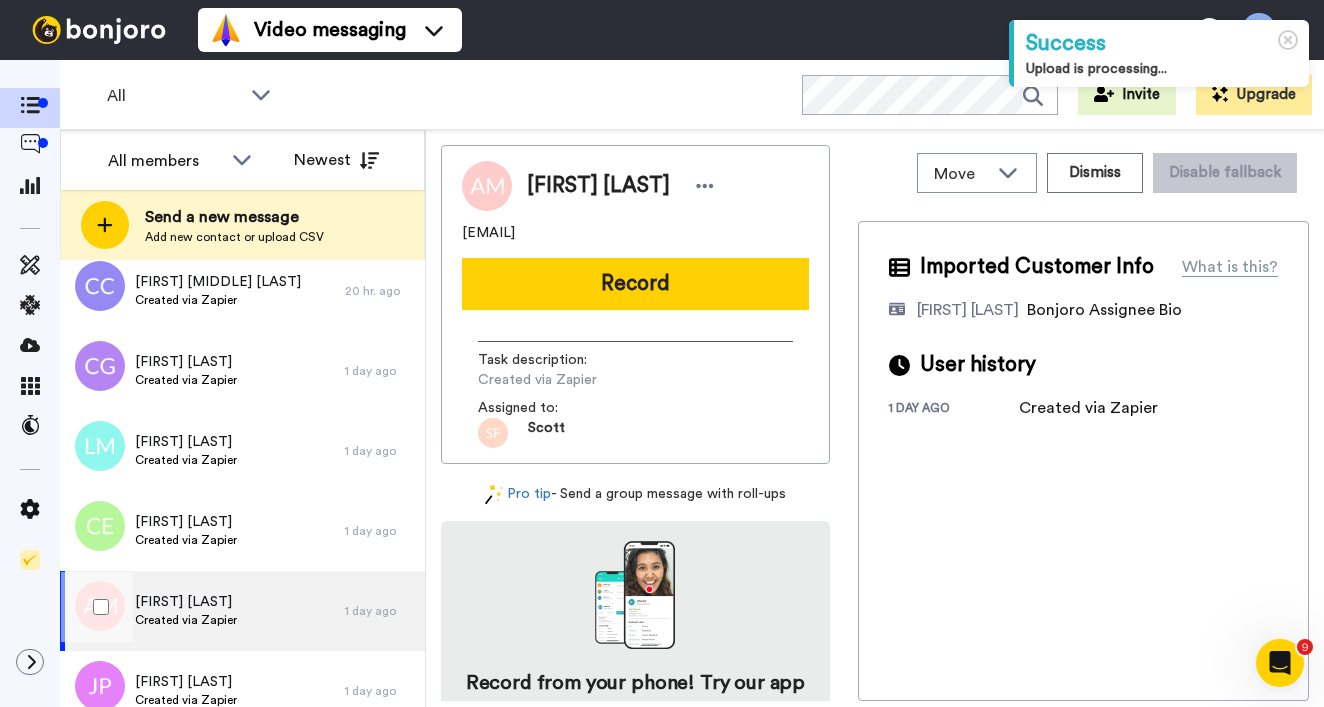 scroll, scrollTop: 1338, scrollLeft: 0, axis: vertical 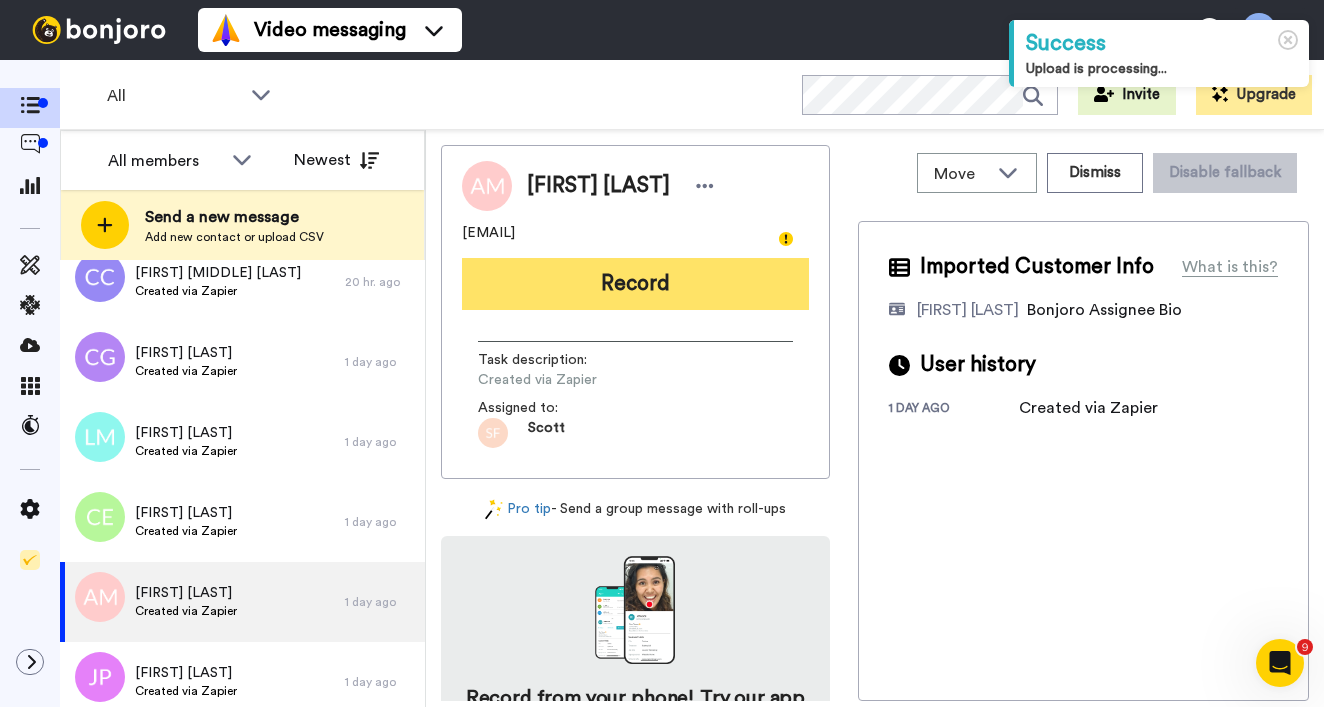 click on "Record" at bounding box center (635, 284) 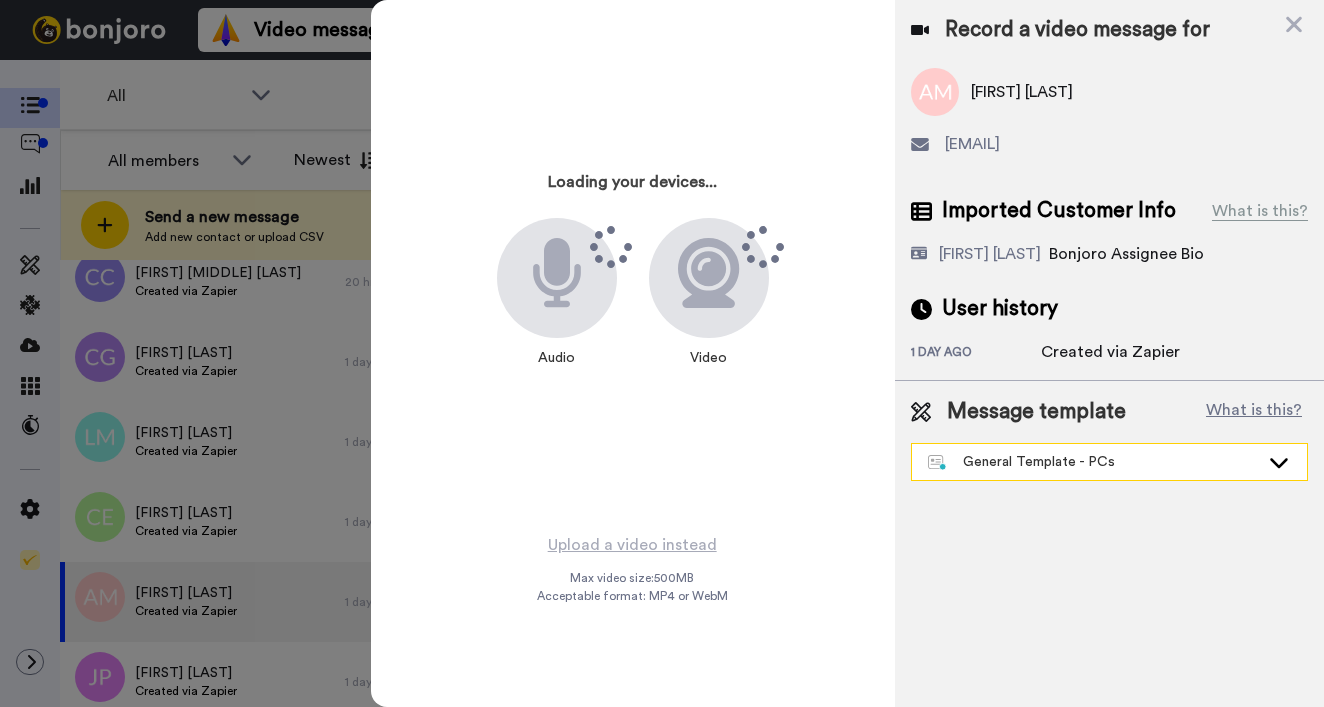 click on "General Template - PCs" at bounding box center [1109, 462] 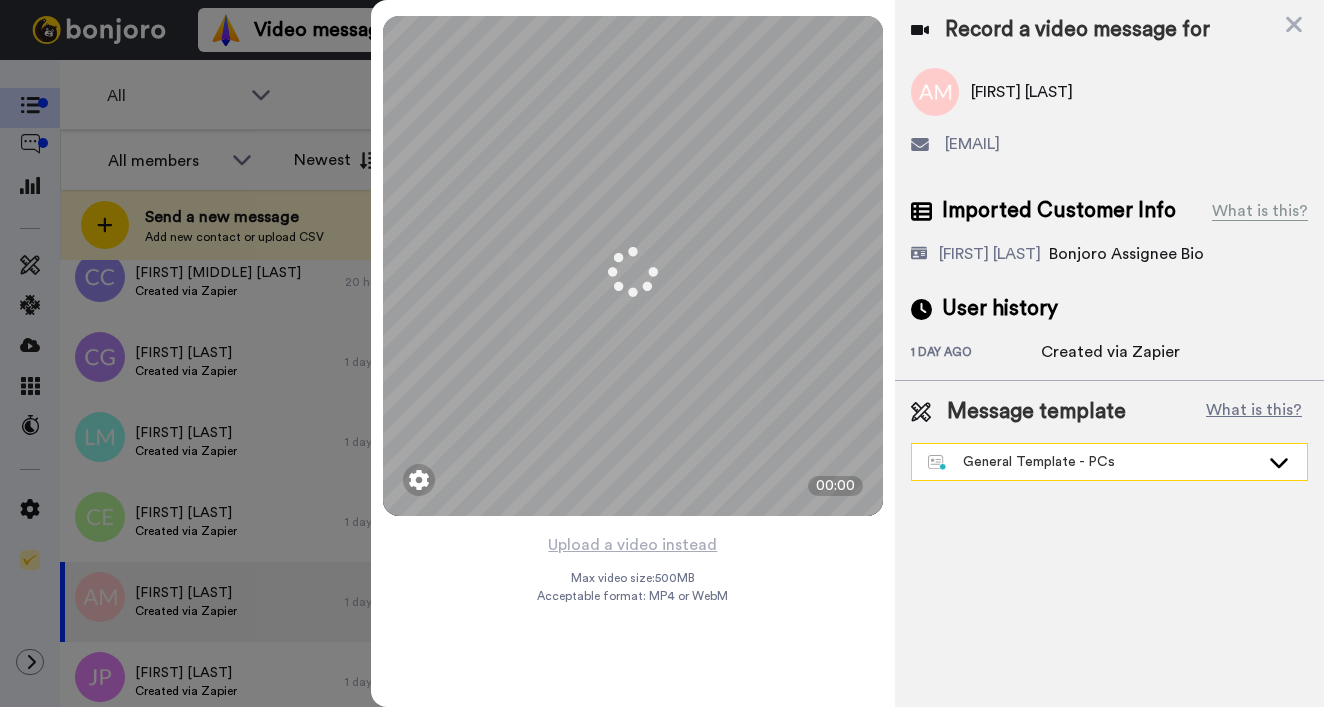 click on "General Template - PCs" at bounding box center (1093, 462) 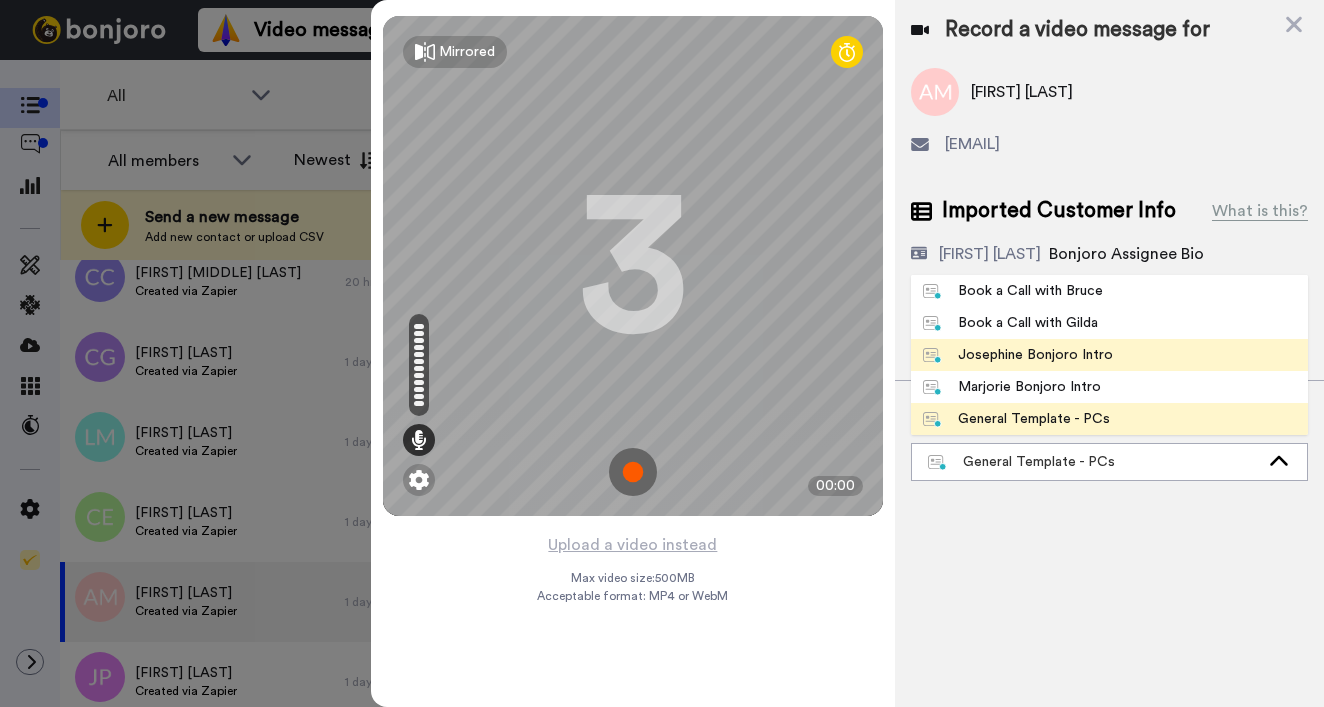 click on "Josephine Bonjoro Intro" at bounding box center [1018, 355] 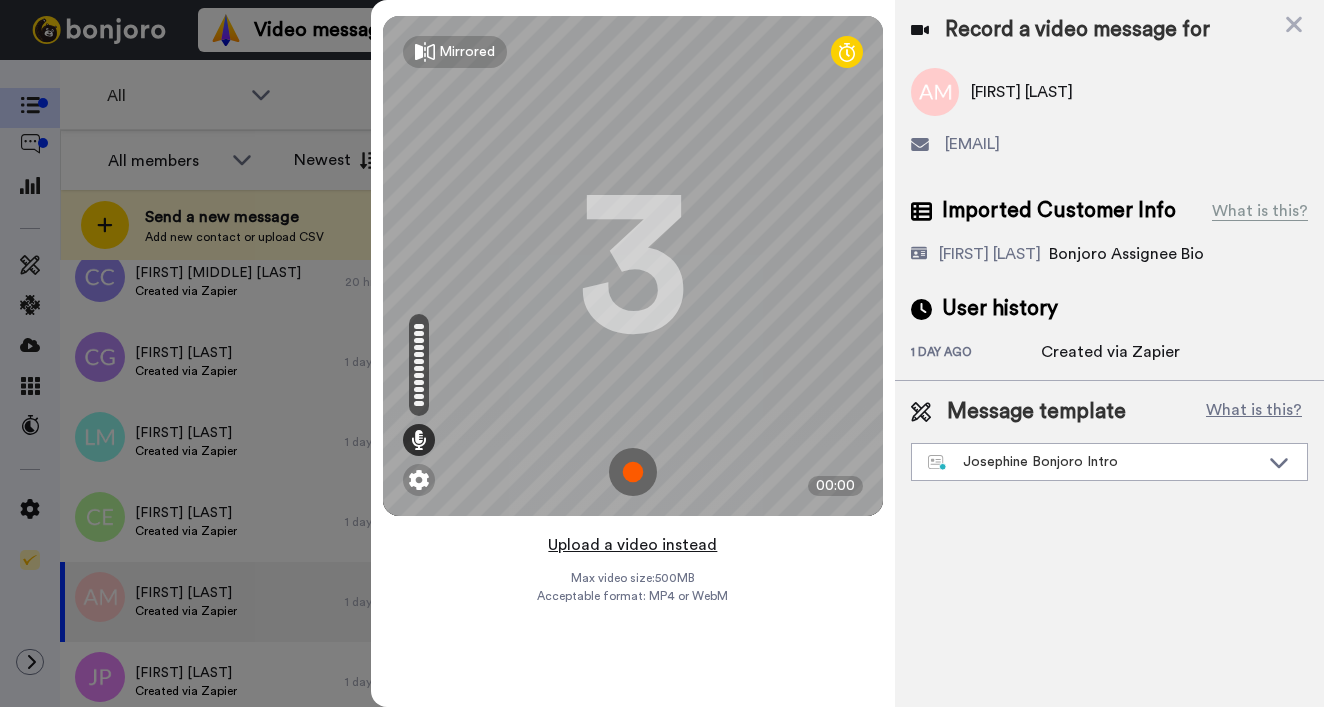 click on "Upload a video instead" at bounding box center (632, 545) 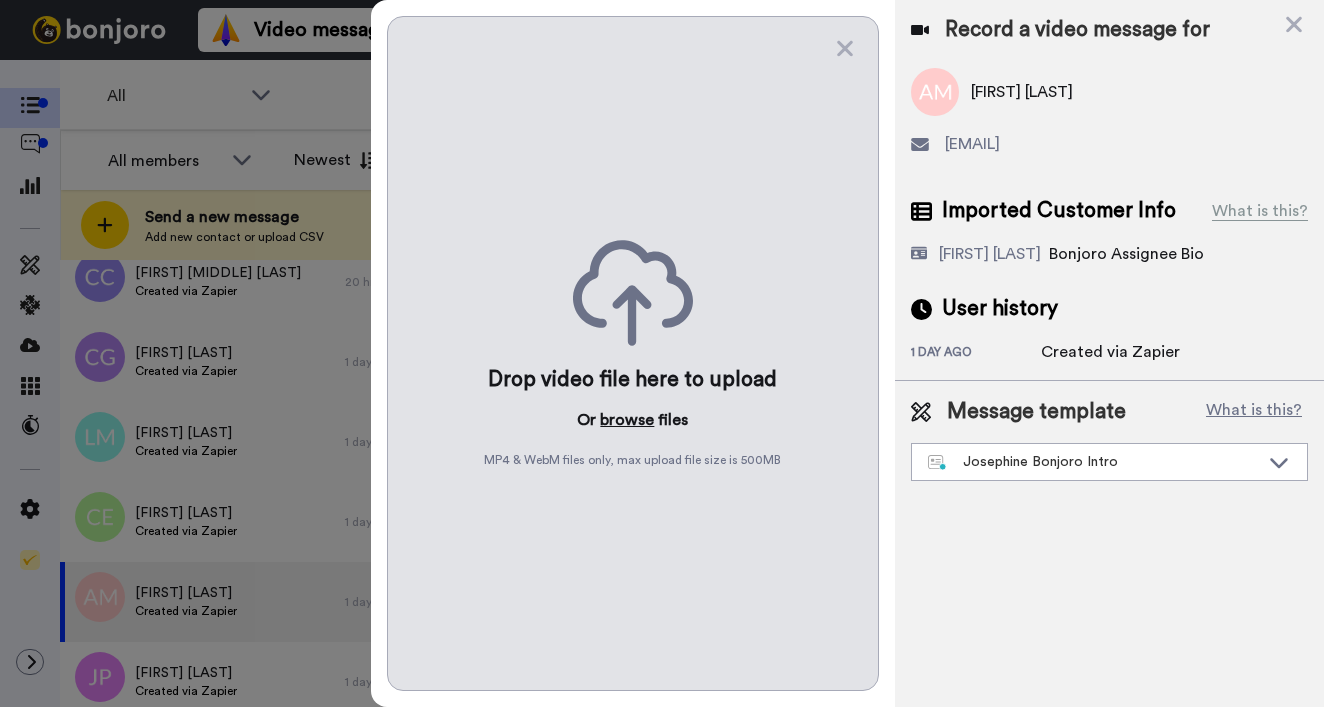 click on "browse" at bounding box center (627, 420) 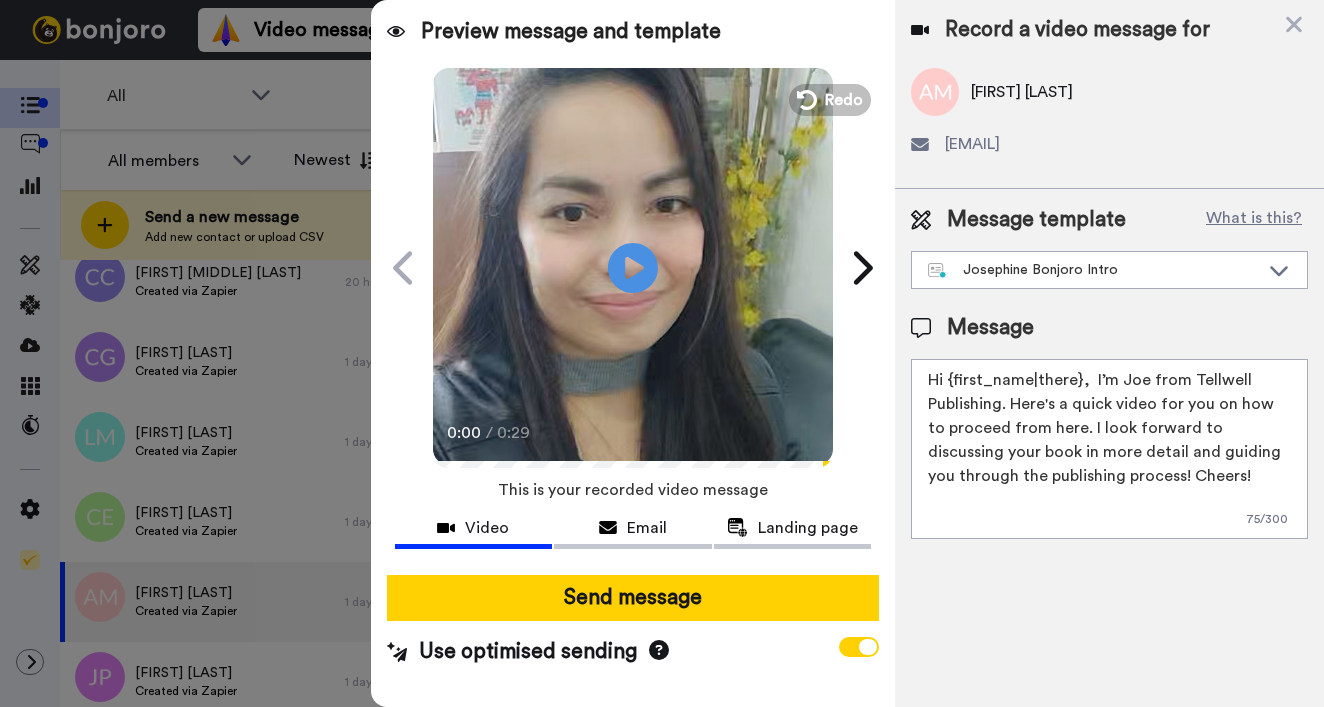 drag, startPoint x: 950, startPoint y: 382, endPoint x: 1077, endPoint y: 383, distance: 127.00394 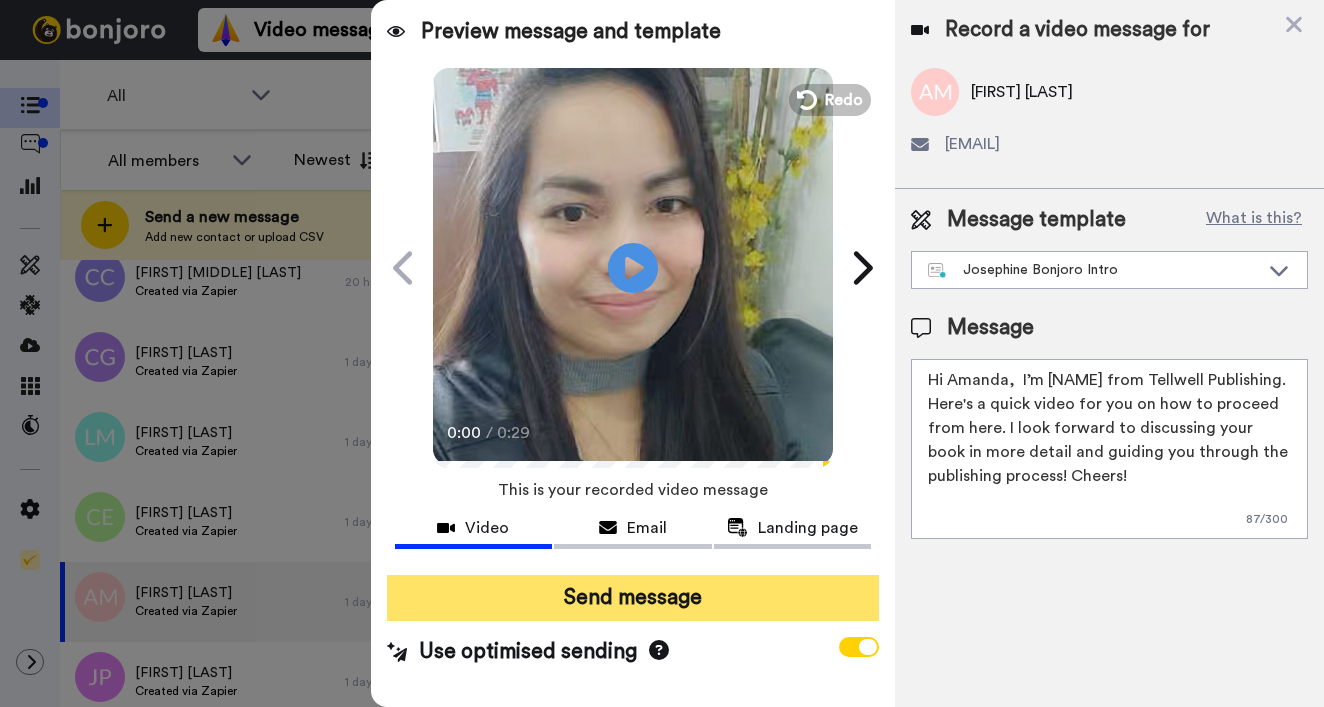 type on "Hi Amanda,  I’m Joe from Tellwell Publishing. Here's a quick video for you on how to proceed from here. I look forward to discussing your book in more detail and guiding you through the publishing process! Cheers!" 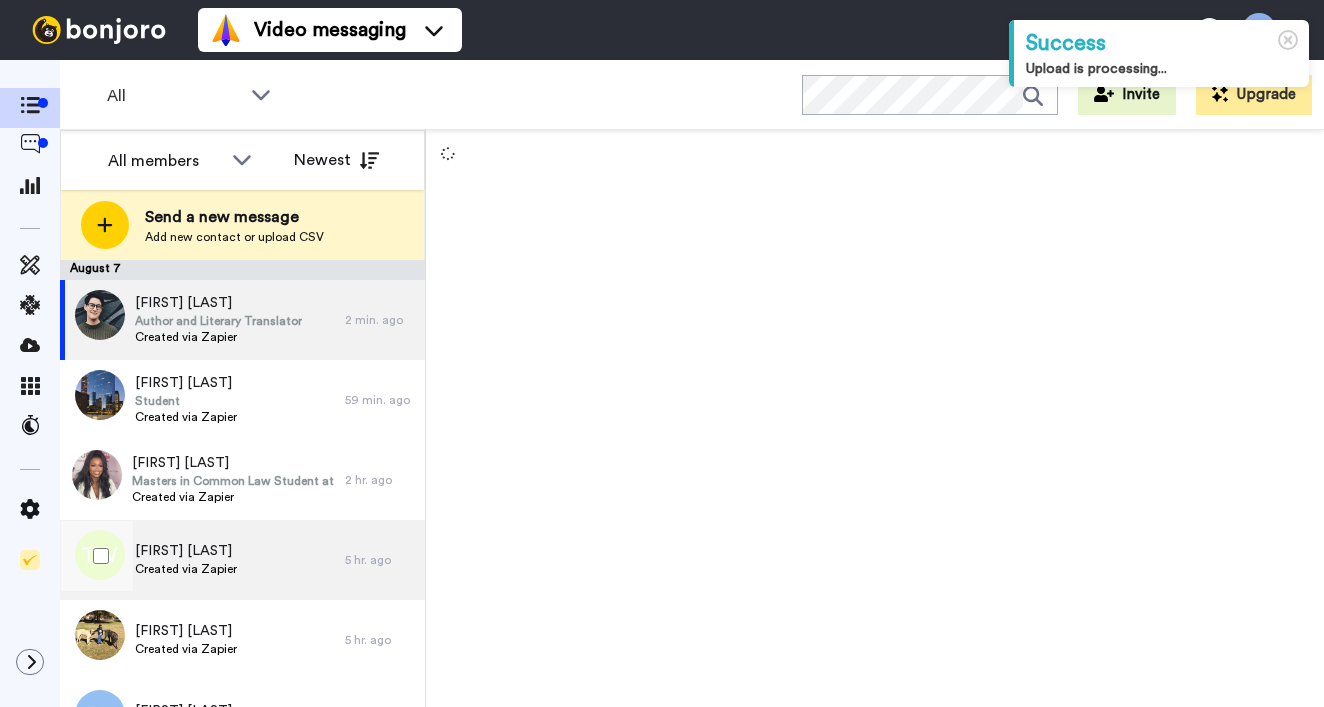 scroll, scrollTop: 0, scrollLeft: 0, axis: both 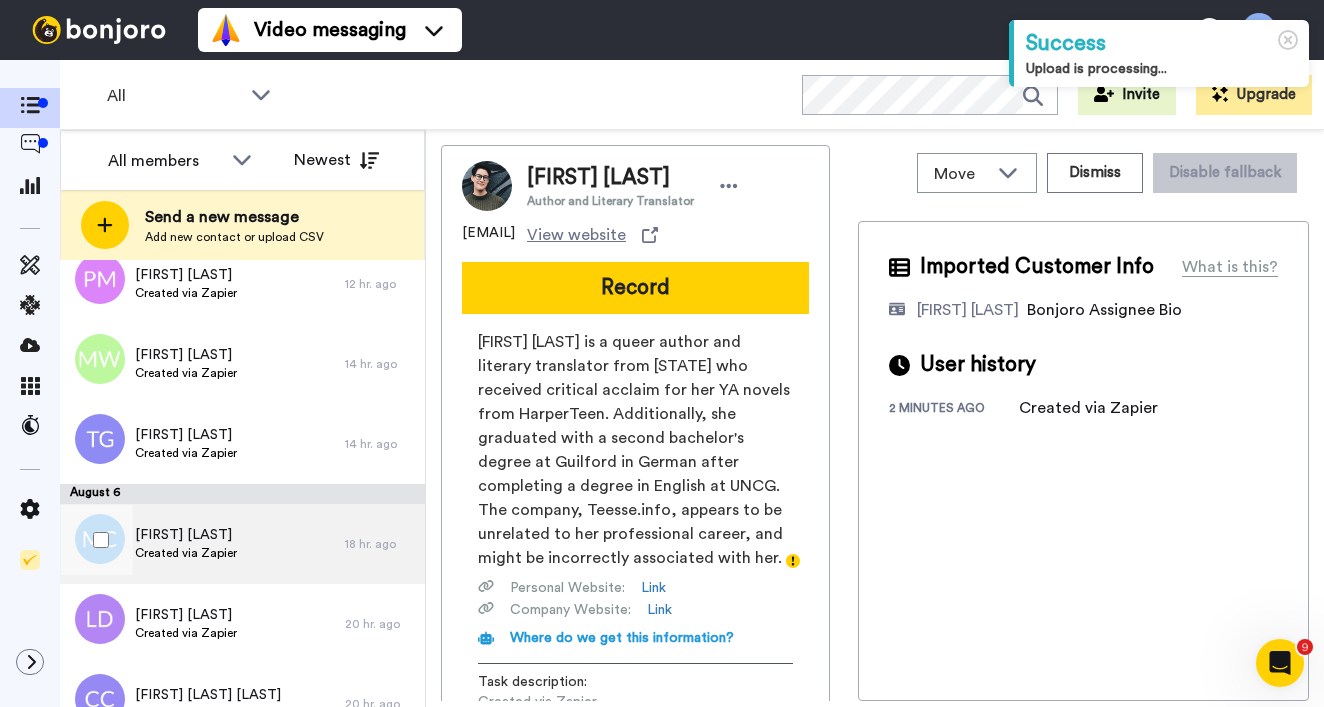 click on "[FIRST] [LAST] Created via Zapier" at bounding box center (202, 544) 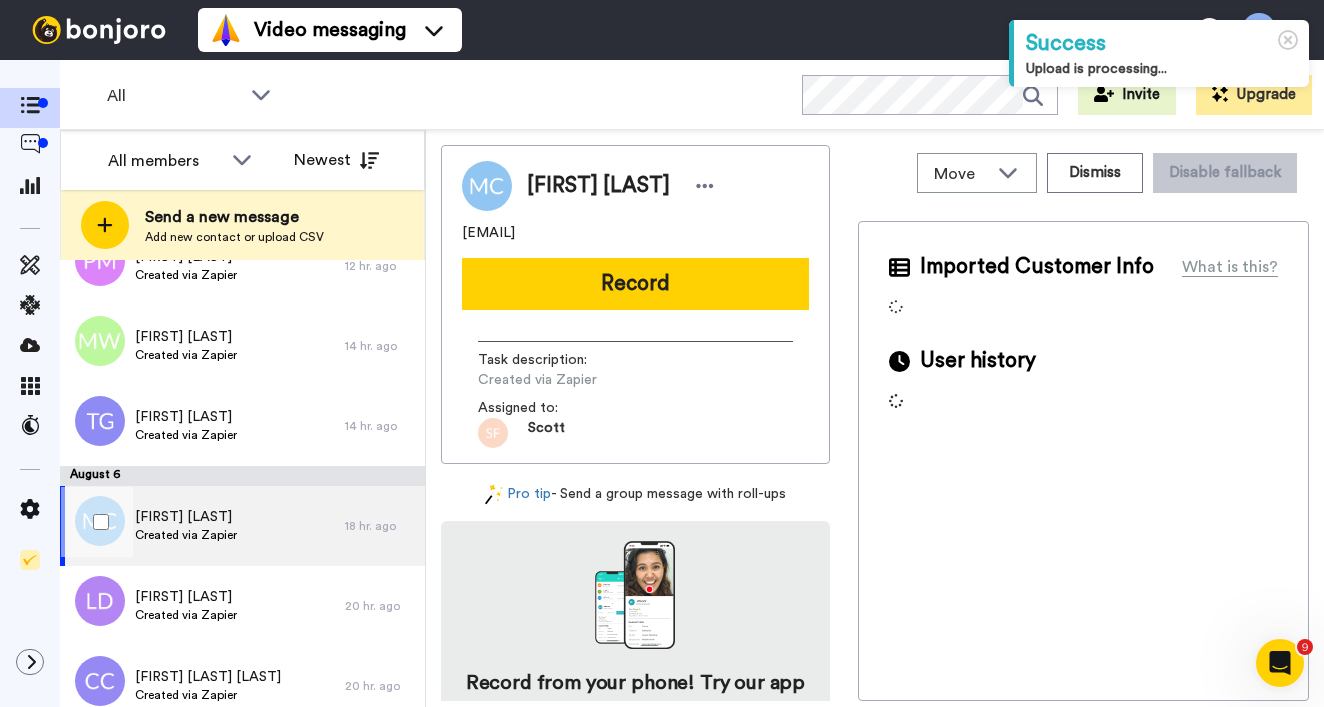 scroll, scrollTop: 1016, scrollLeft: 0, axis: vertical 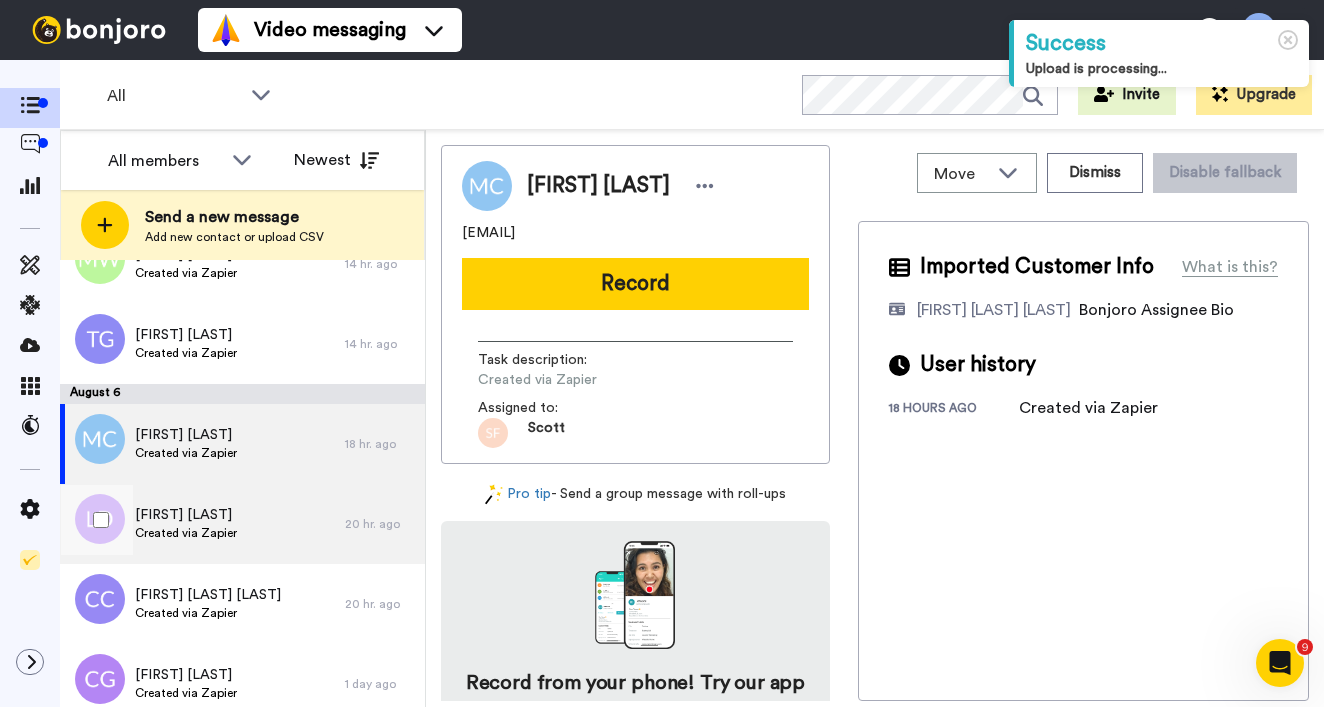 click on "[FIRST] [LAST] Created via Zapier" at bounding box center [202, 524] 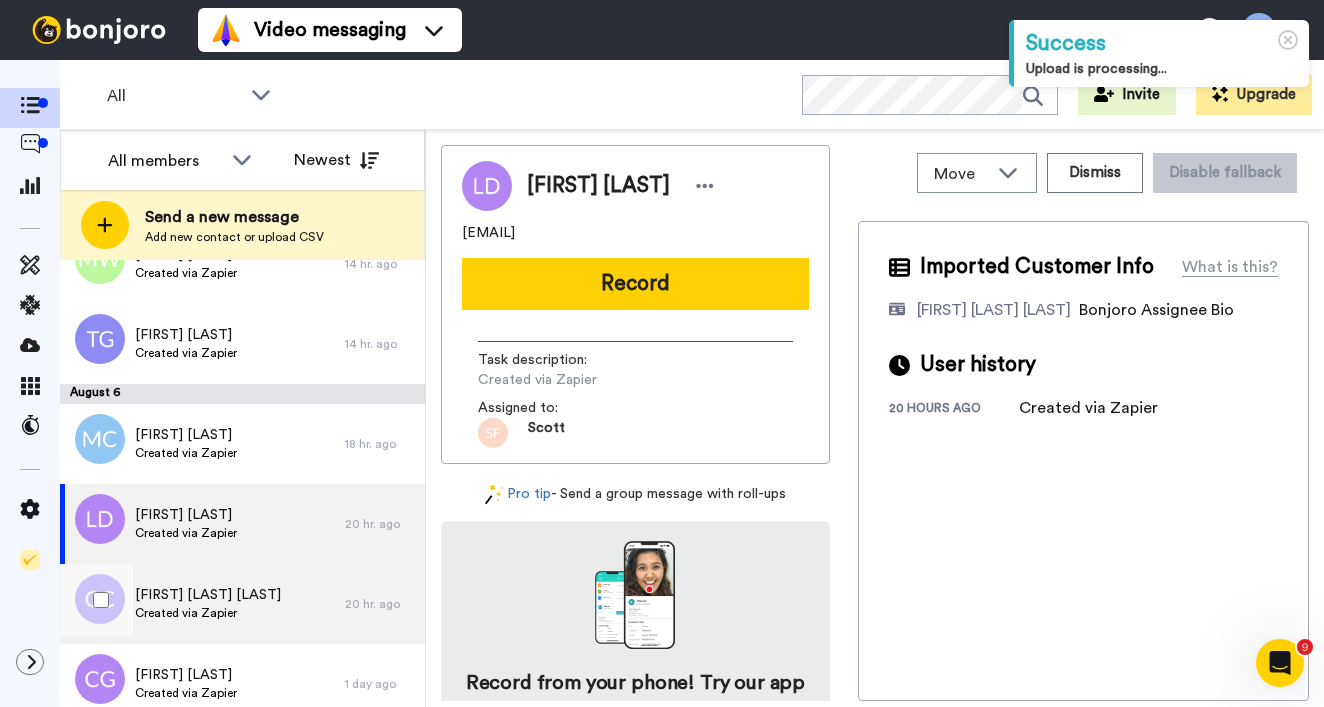 click on "[FIRST] [LAST] [LAST] Created via Zapier" at bounding box center [202, 604] 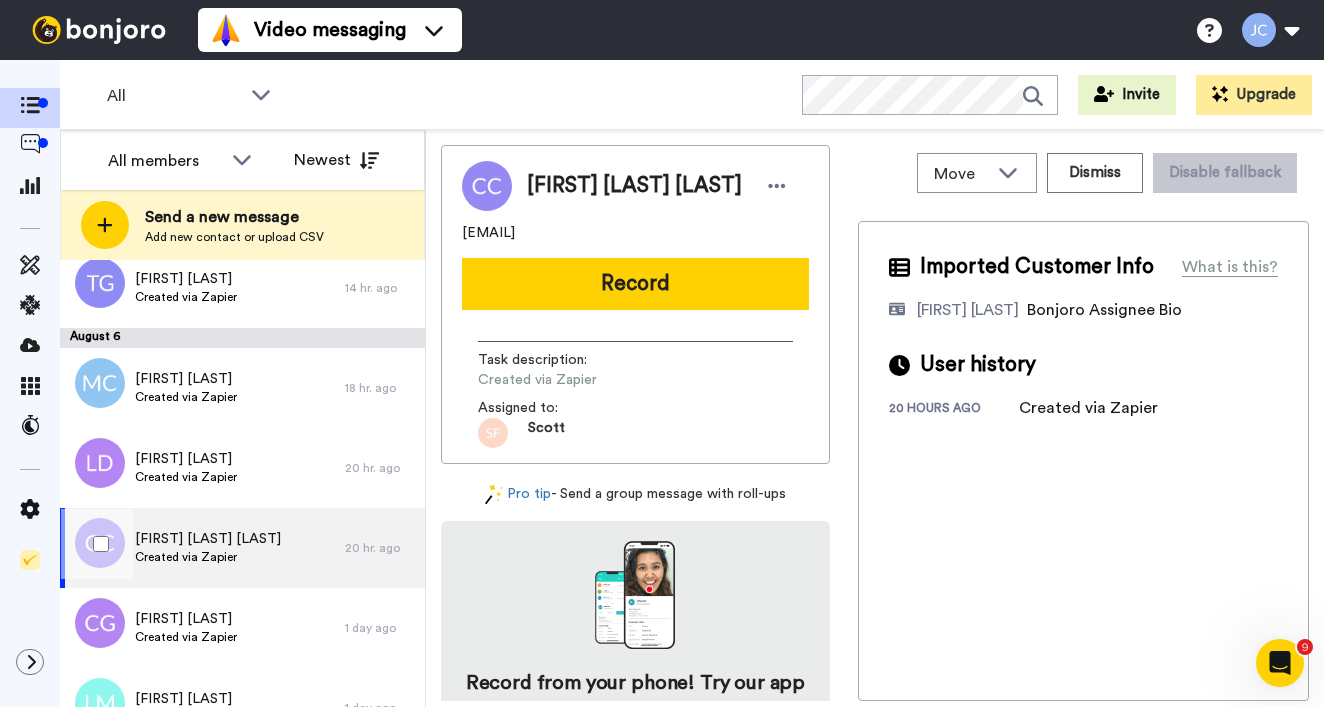 scroll, scrollTop: 1111, scrollLeft: 0, axis: vertical 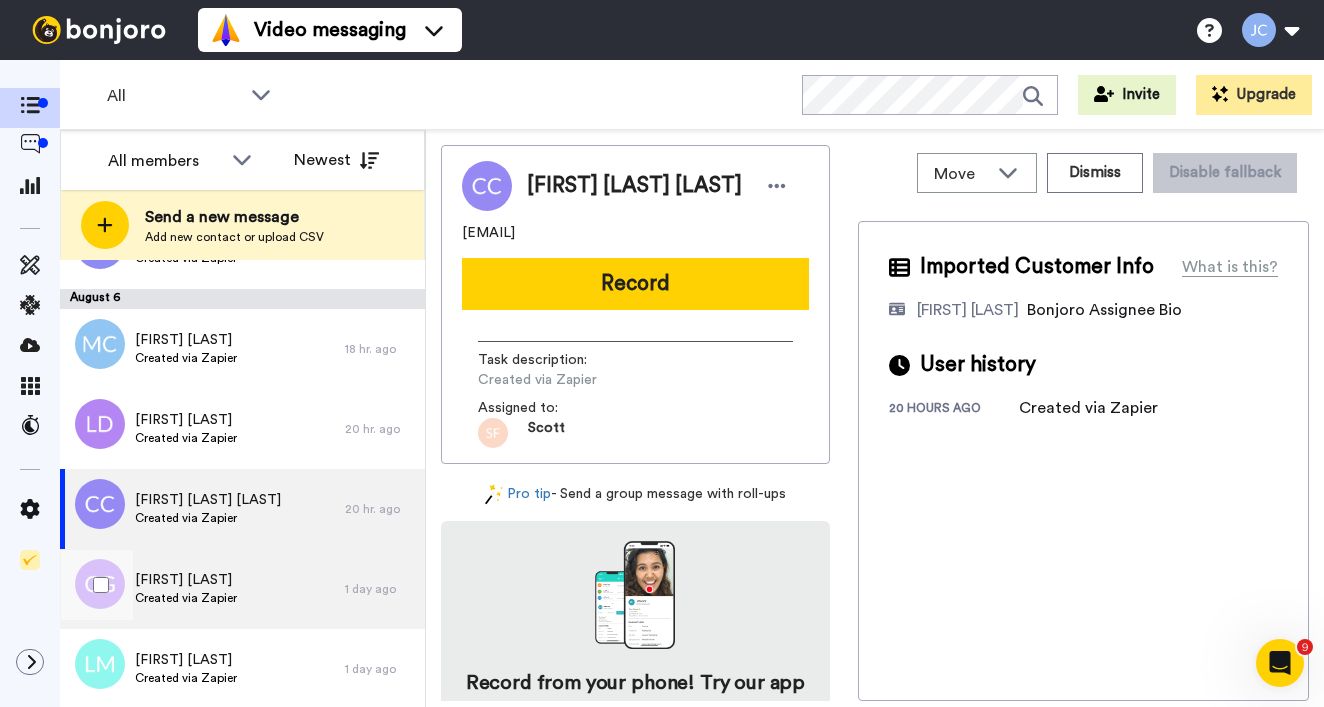 click on "[FIRST] [LAST] Created via Zapier" at bounding box center (202, 589) 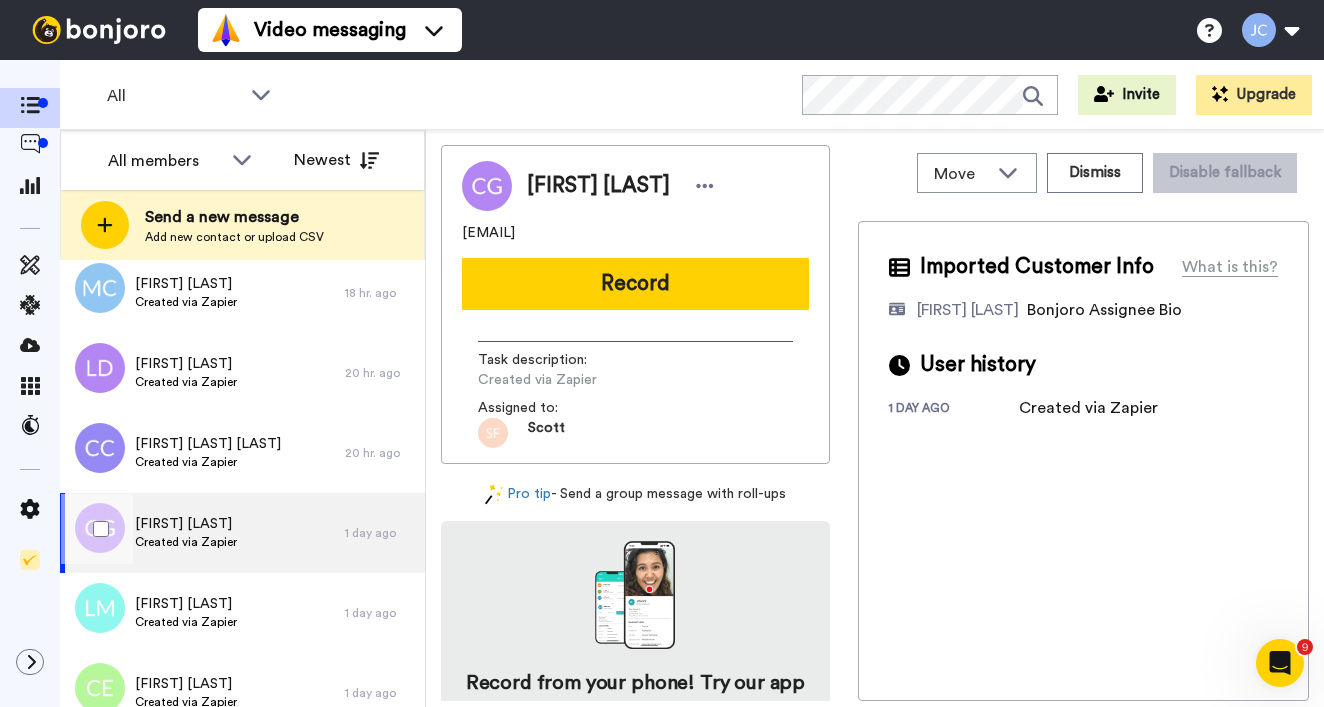 scroll, scrollTop: 1212, scrollLeft: 0, axis: vertical 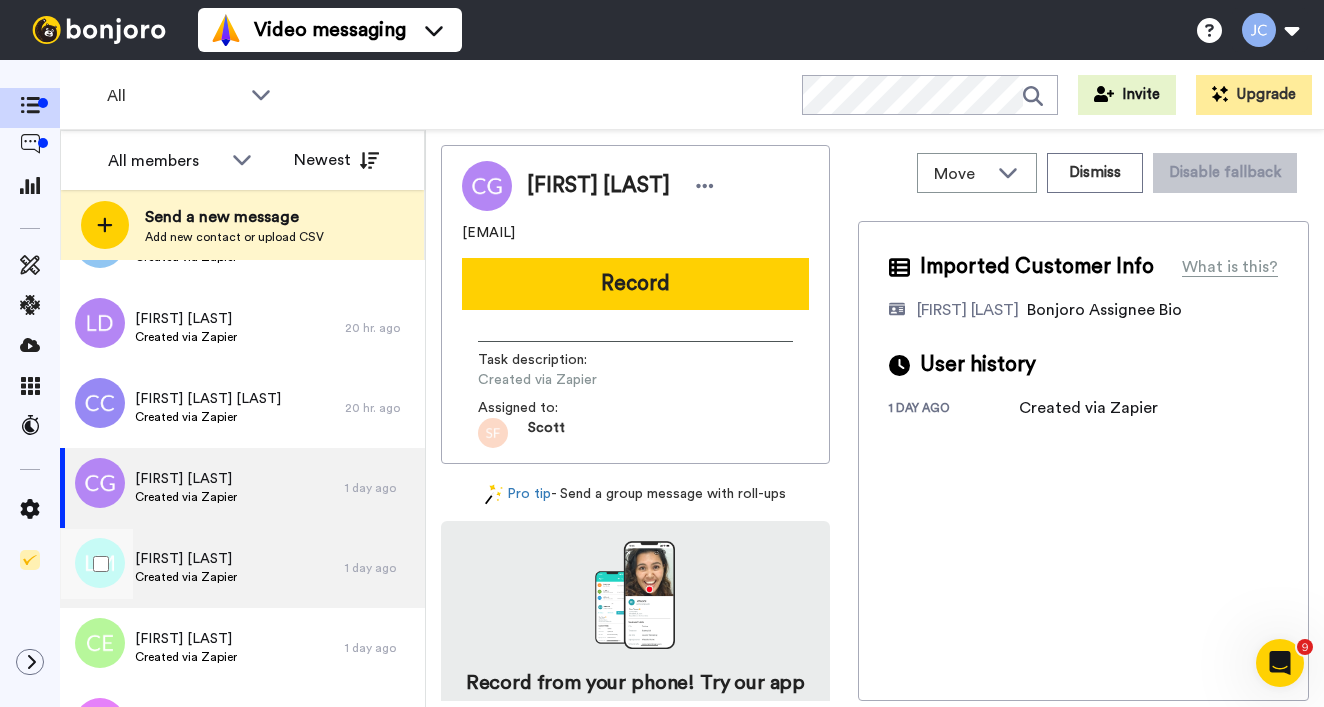 click on "[FIRST] [LAST] Created via Zapier" at bounding box center (202, 568) 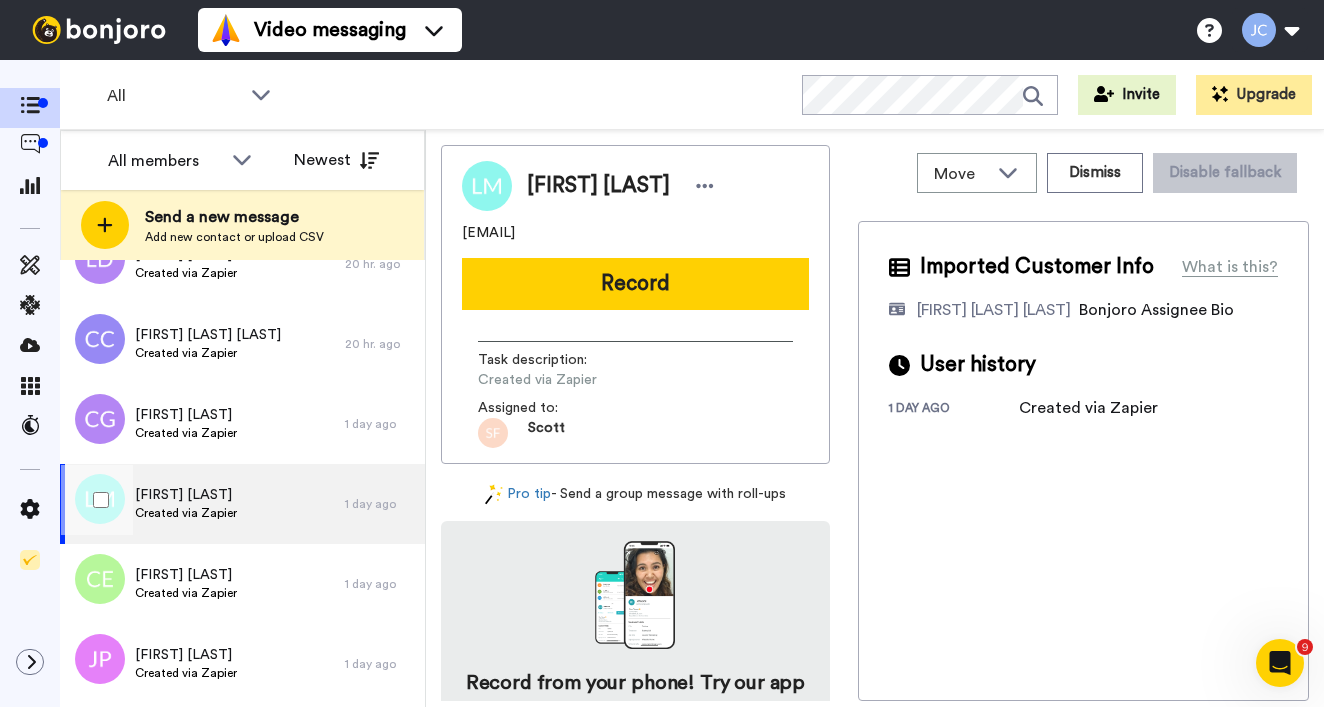 scroll, scrollTop: 1315, scrollLeft: 0, axis: vertical 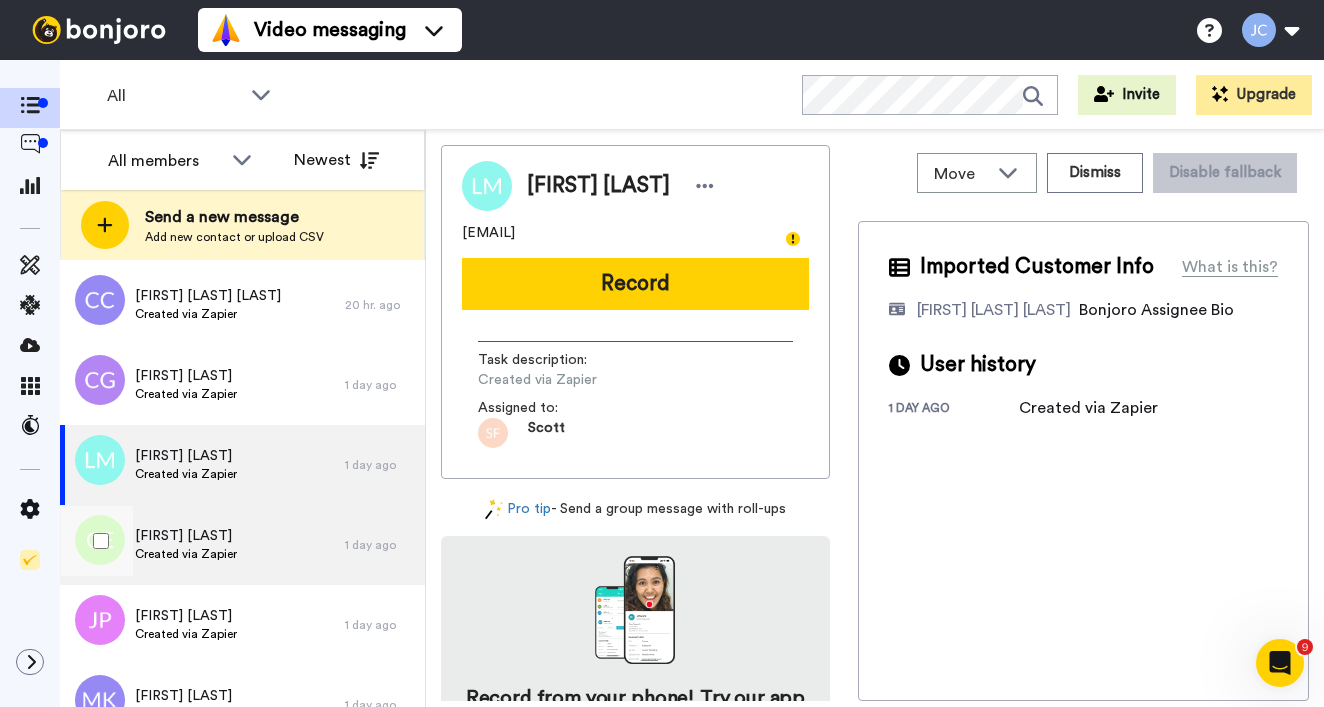 click on "[FIRST] [LAST] Created via Zapier" at bounding box center [202, 545] 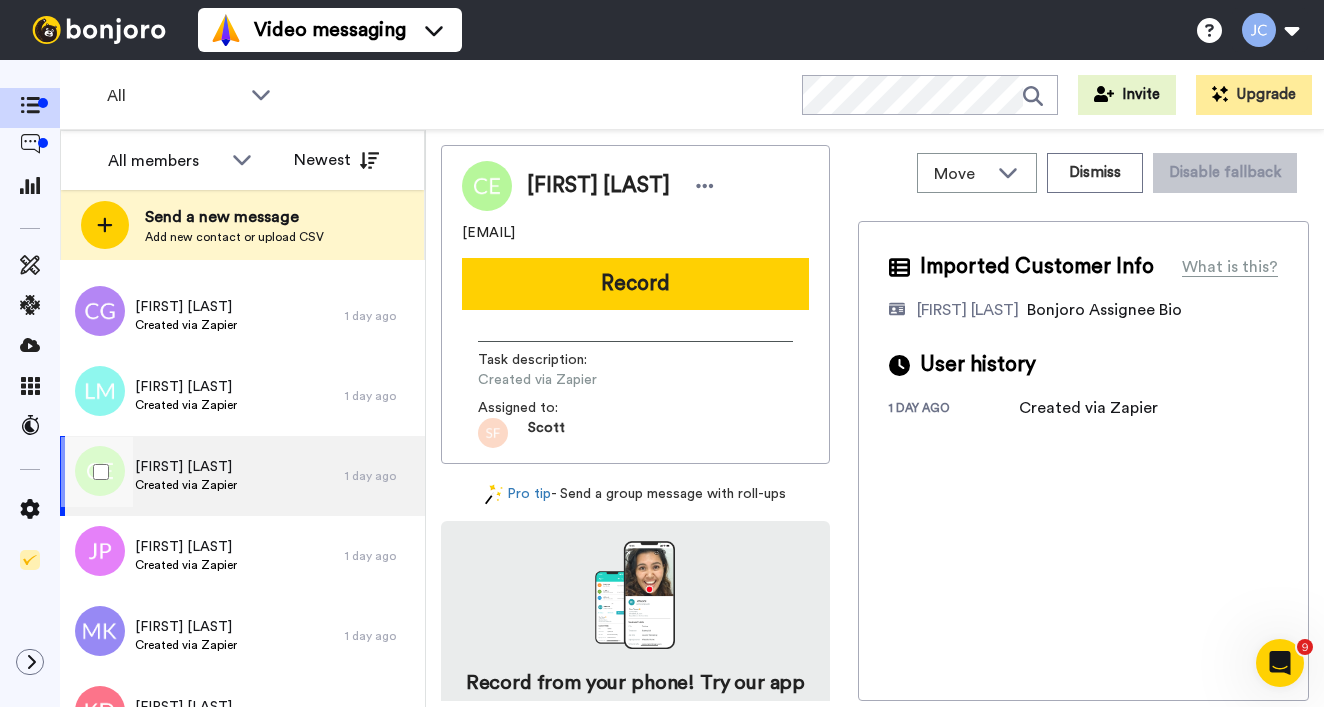 scroll, scrollTop: 1419, scrollLeft: 0, axis: vertical 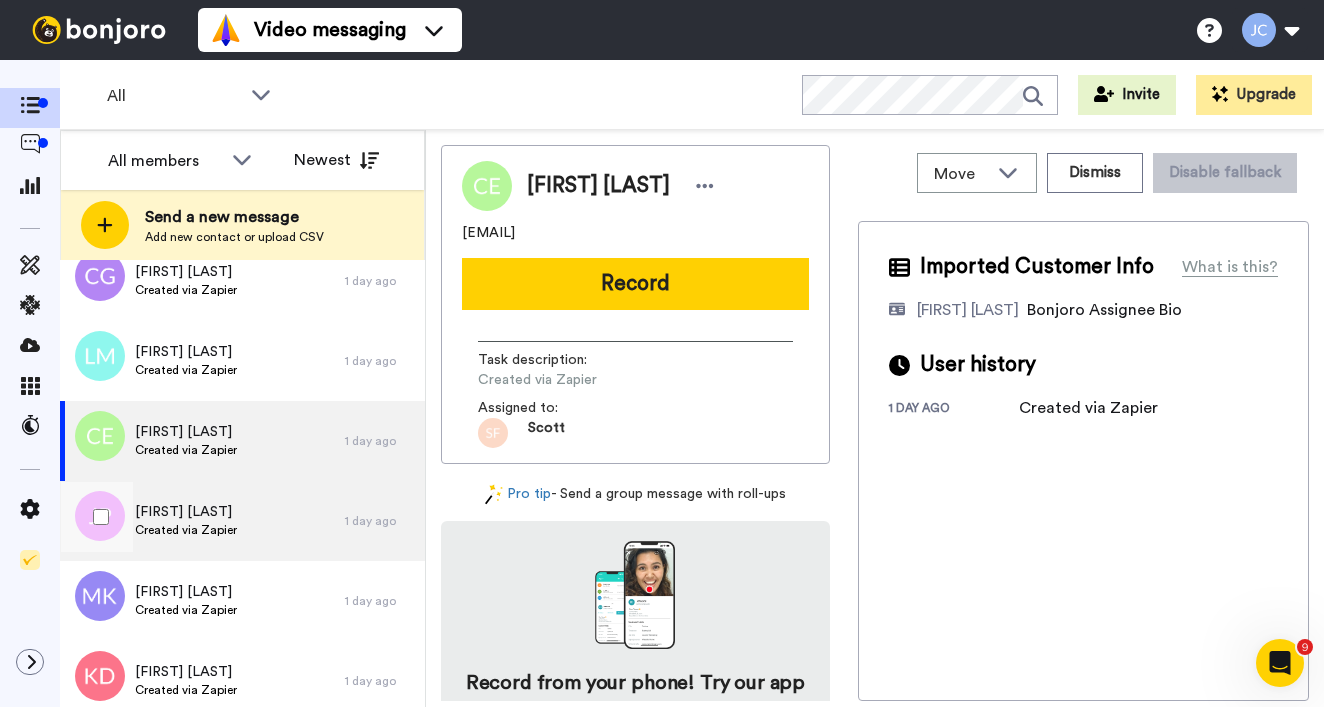 click on "[FIRST] [LAST] Created via Zapier" at bounding box center [202, 521] 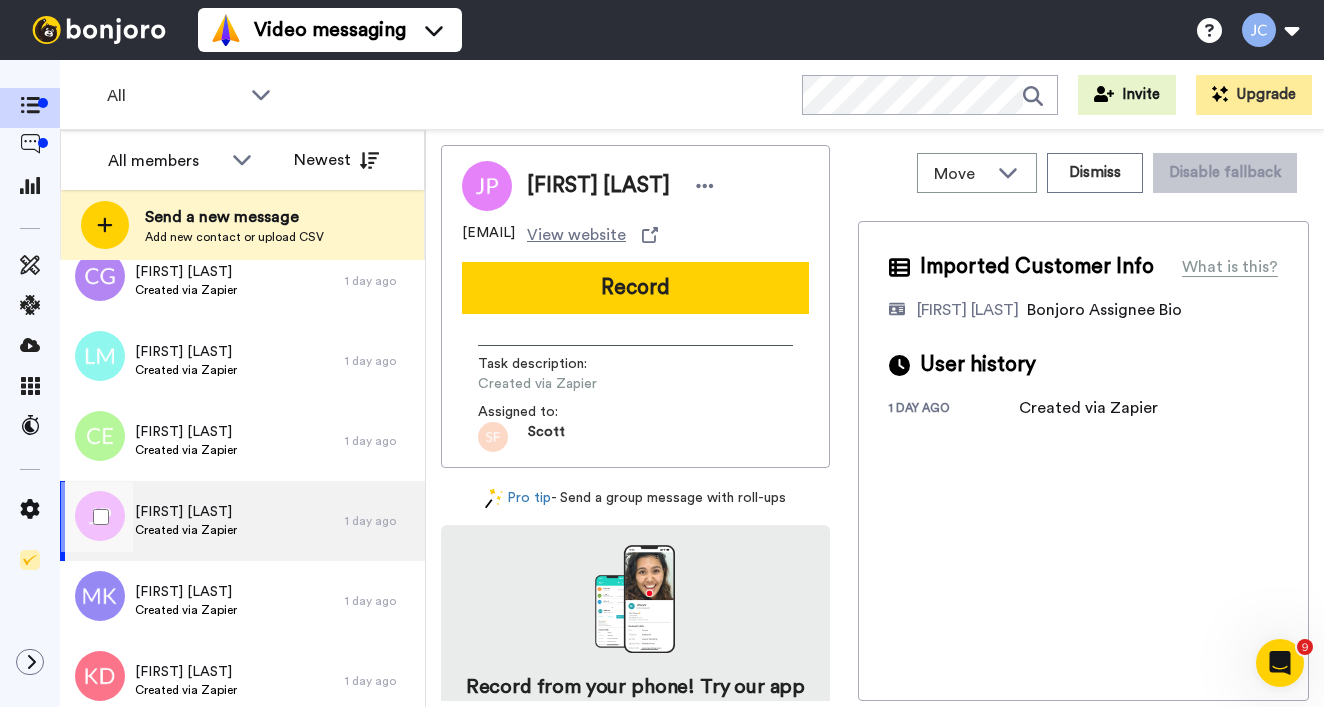 scroll, scrollTop: 1423, scrollLeft: 0, axis: vertical 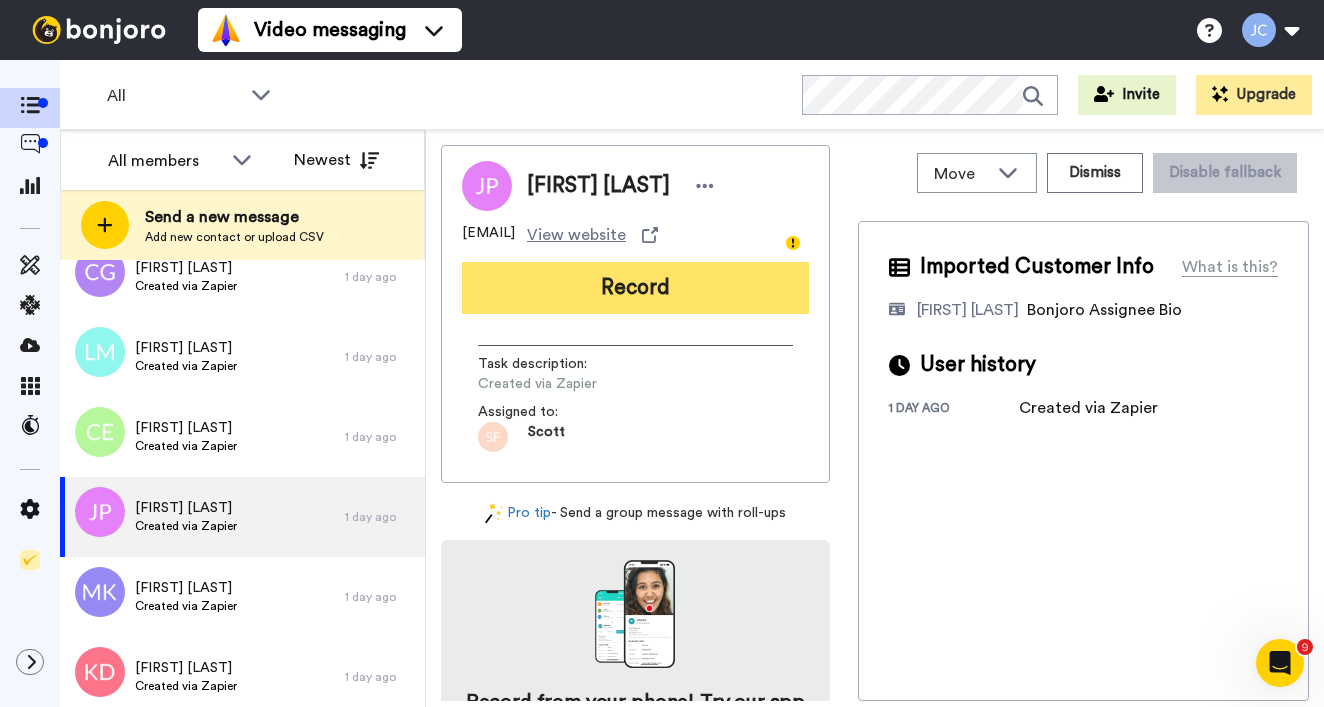 click on "Record" at bounding box center (635, 288) 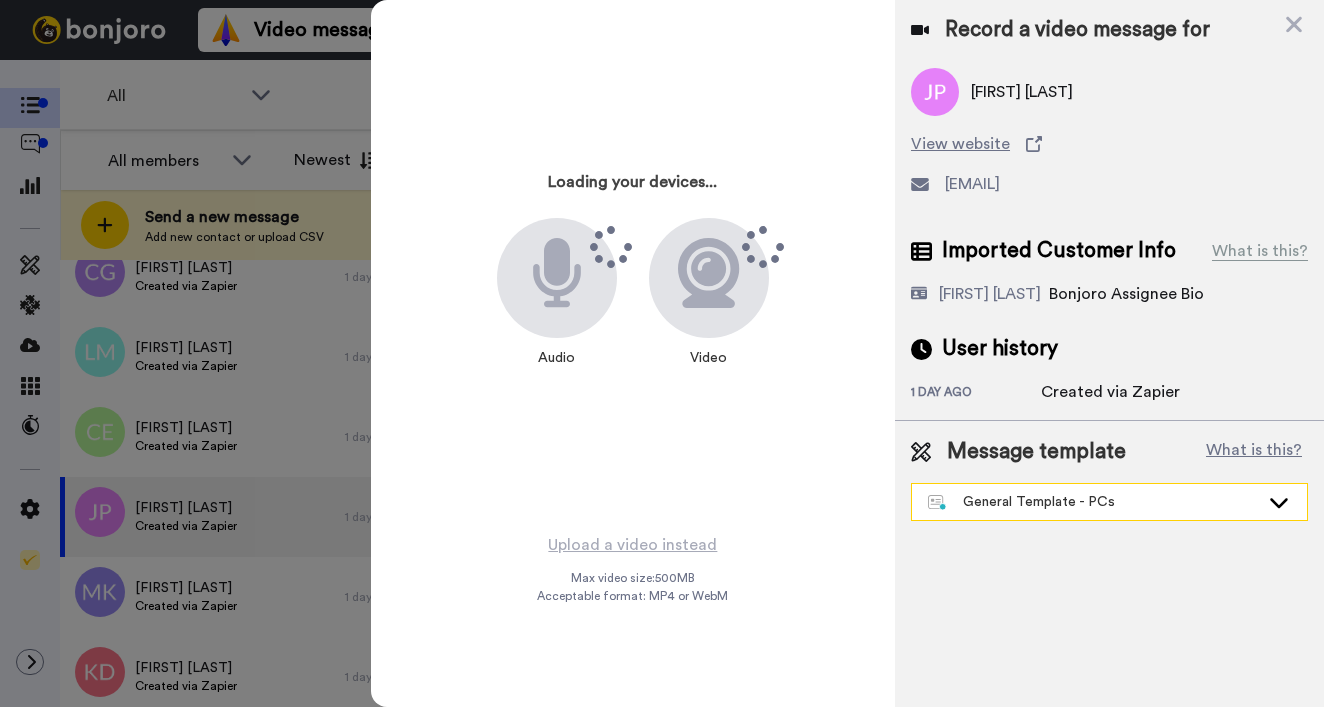 click on "General Template - PCs" at bounding box center (1093, 502) 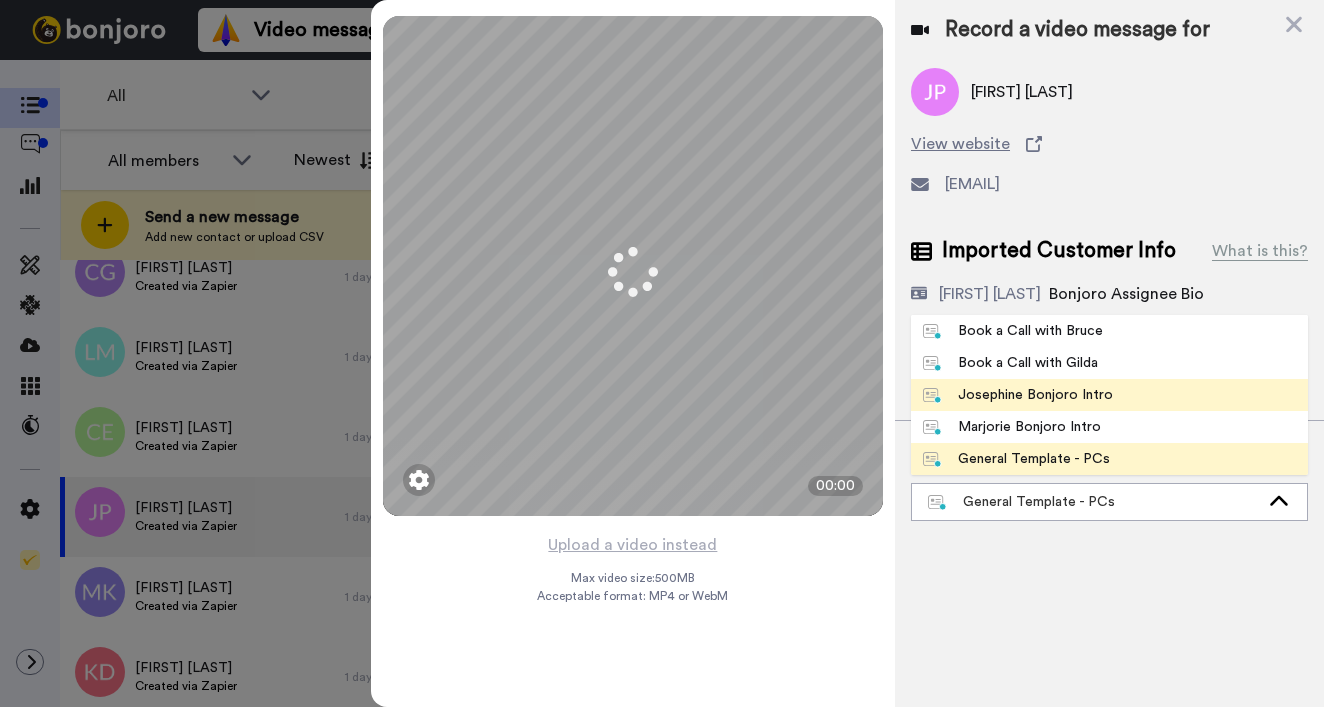 click on "Josephine Bonjoro Intro" at bounding box center (1018, 395) 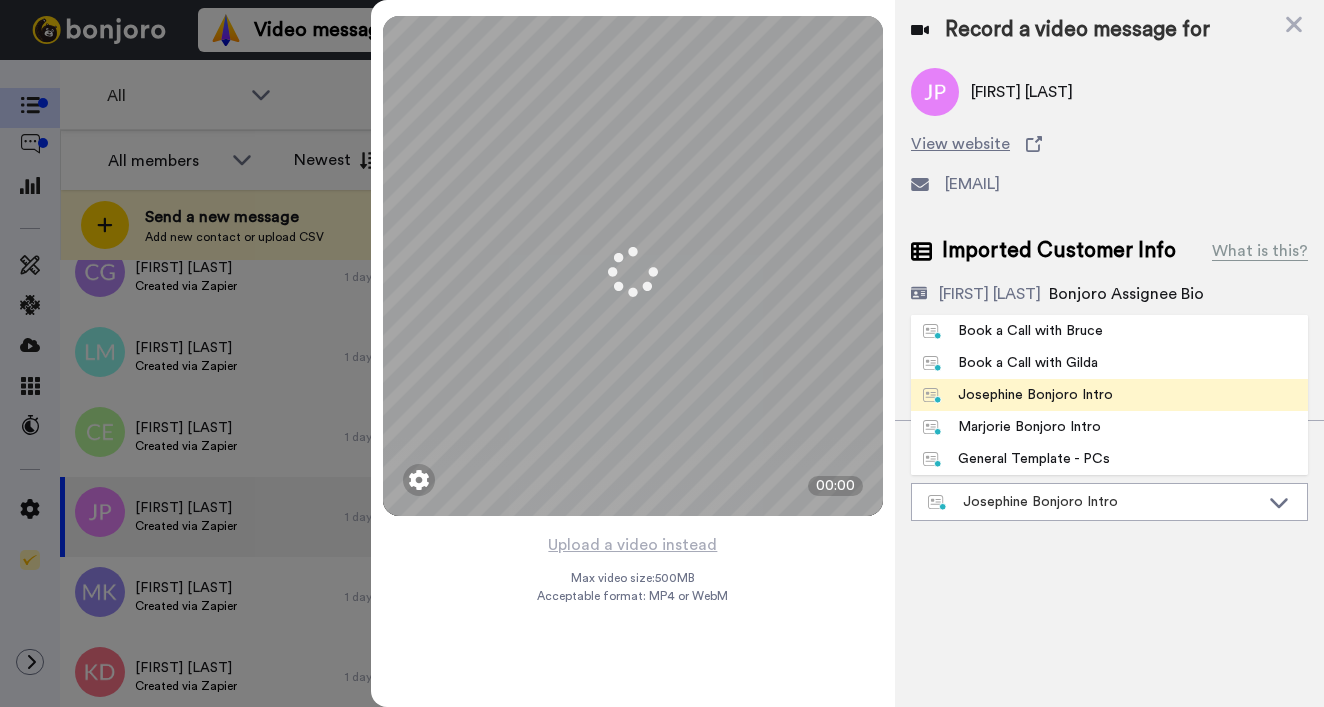 click on "Record a video message for Jess Piper View website jessicapiper17@westnet.com.au Imported Customer Info What is this? Josephine Cataluña Bonjoro Assignee Bio User history 1 day ago Created via Zapier Message template What is this? Josephine Bonjoro Intro Book a Call with Bruce Book a Call with Gilda Josephine Bonjoro Intro Marjorie Bonjoro Intro General Template - PCs" at bounding box center (1109, 353) 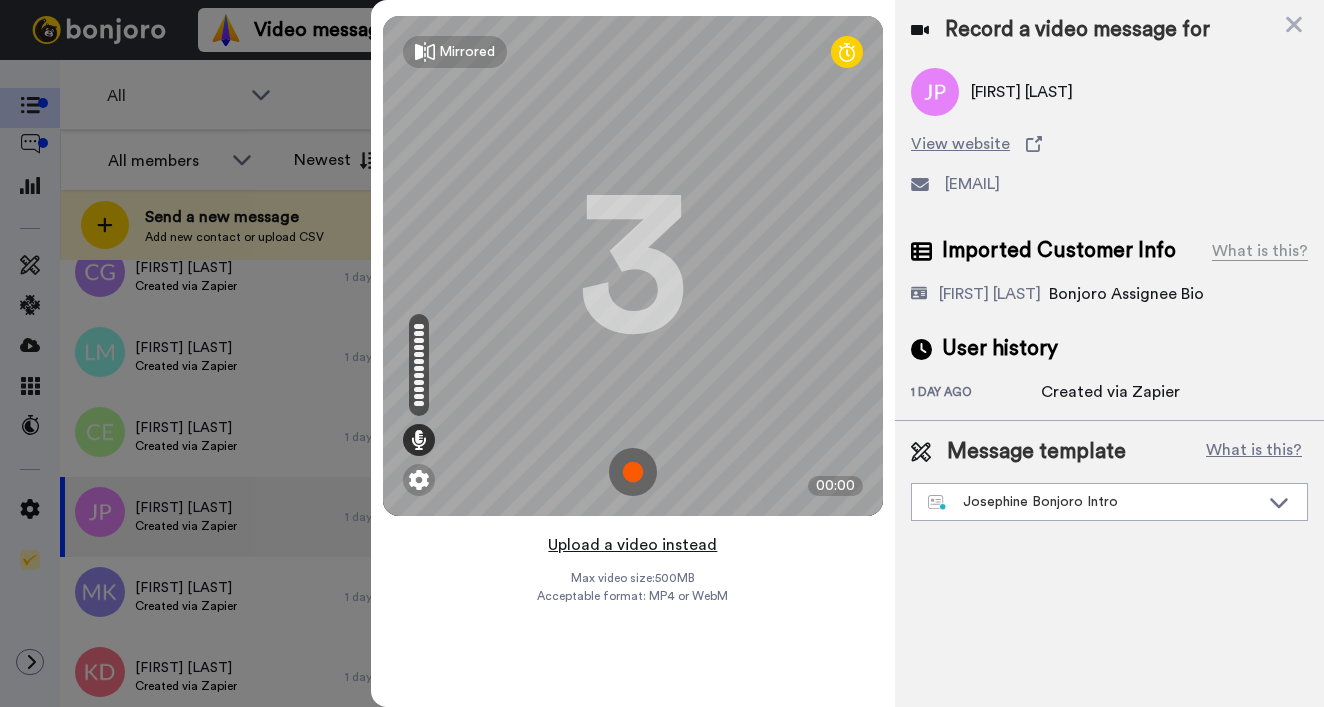 click on "Upload a video instead" at bounding box center (632, 545) 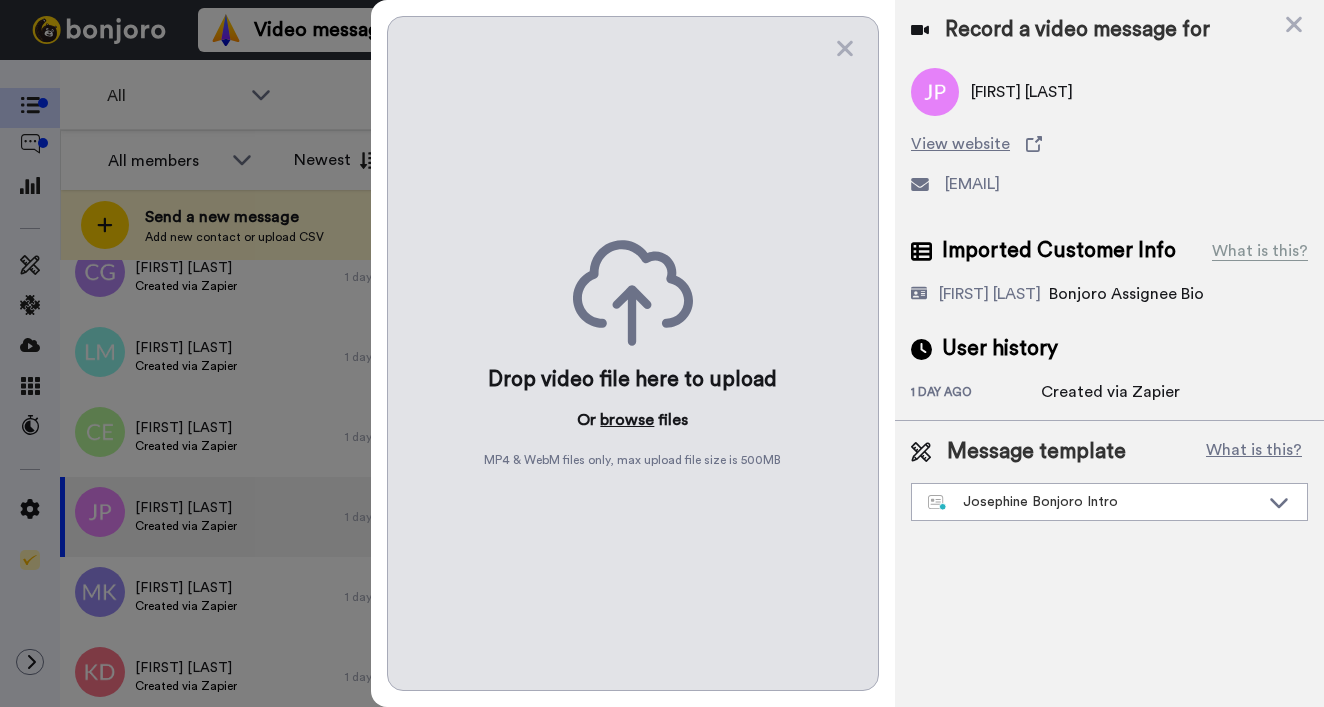 click on "browse" at bounding box center [627, 420] 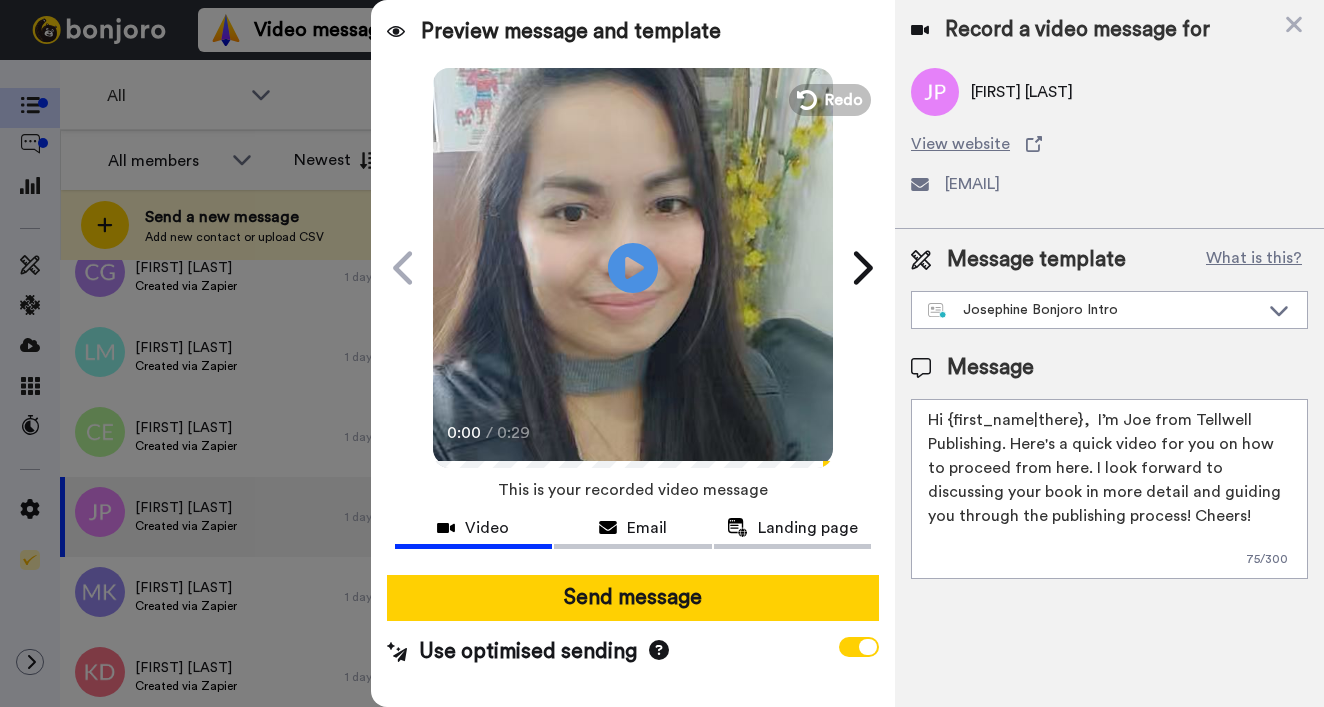 drag, startPoint x: 949, startPoint y: 424, endPoint x: 1077, endPoint y: 420, distance: 128.06248 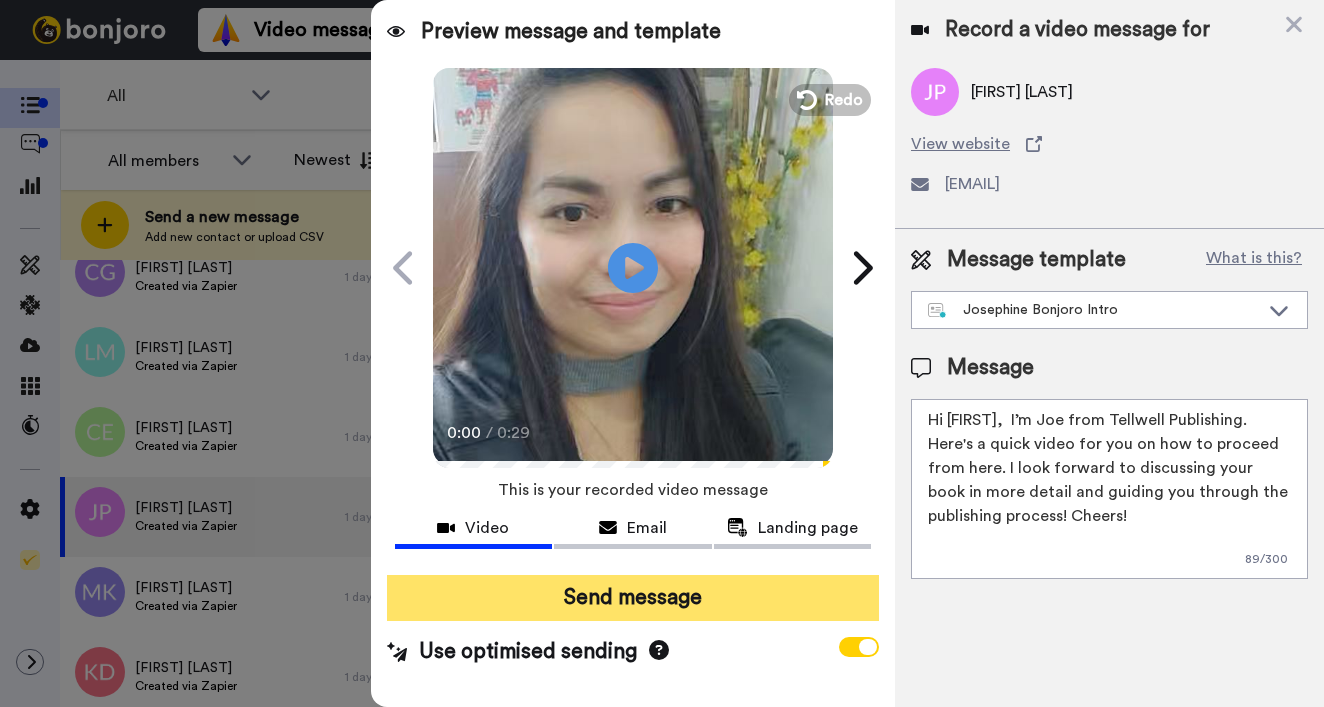 type on "Hi Jess,  I’m Joe from Tellwell Publishing. Here's a quick video for you on how to proceed from here. I look forward to discussing your book in more detail and guiding you through the publishing process! Cheers!" 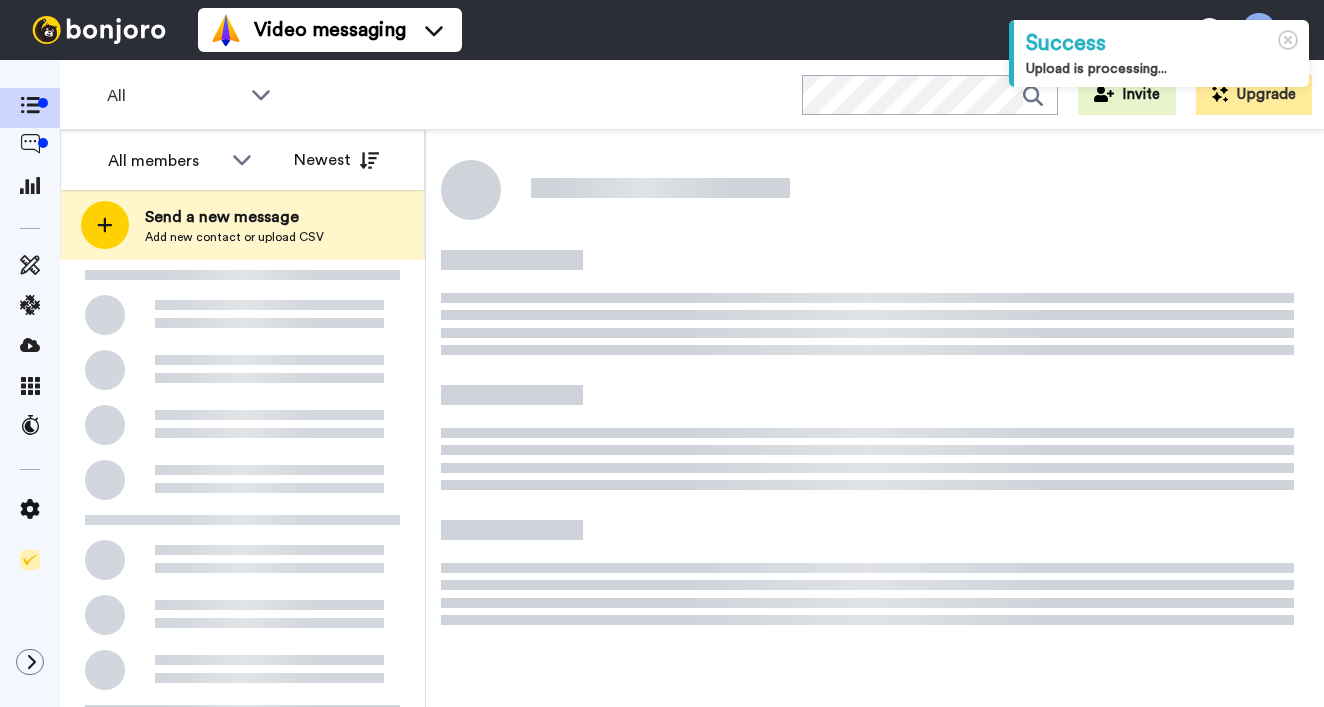 scroll, scrollTop: 0, scrollLeft: 0, axis: both 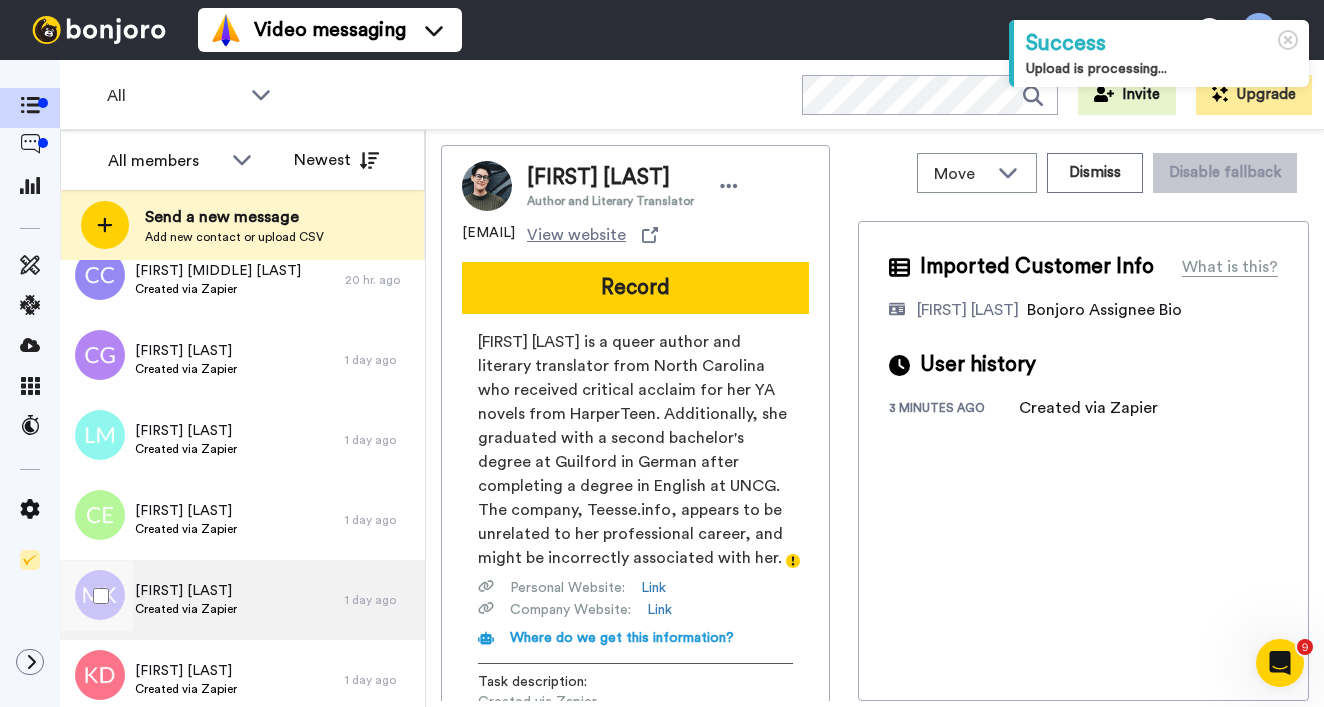 click on "[FIRST] [LAST] Created via Zapier" at bounding box center [202, 600] 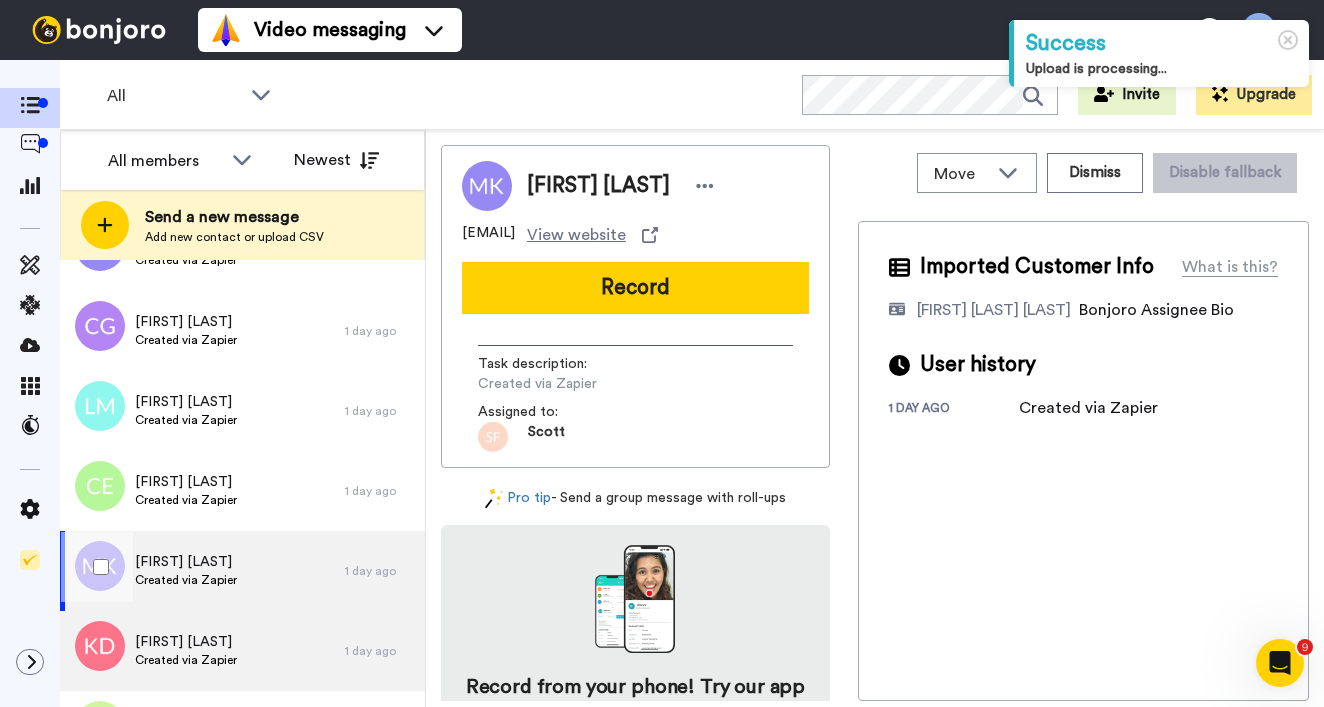 scroll, scrollTop: 1394, scrollLeft: 0, axis: vertical 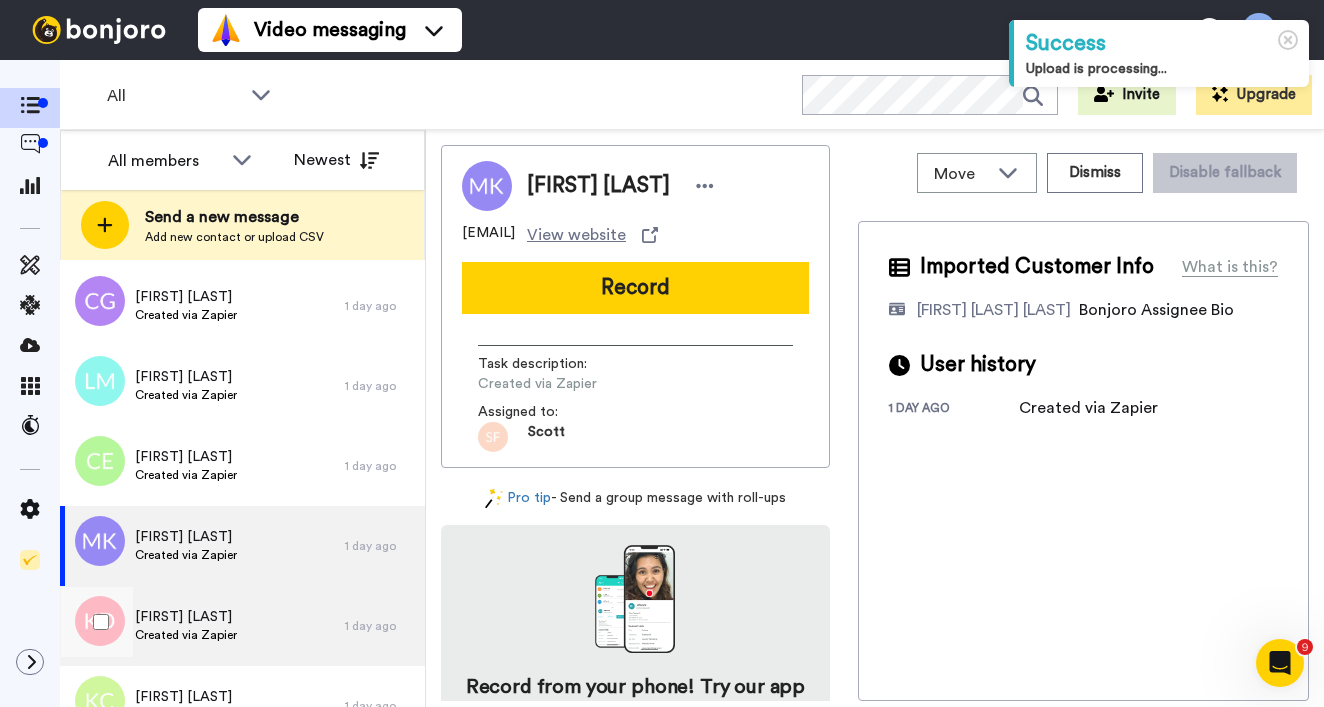 click on "[FIRST] [LAST] Created via Zapier" at bounding box center (202, 626) 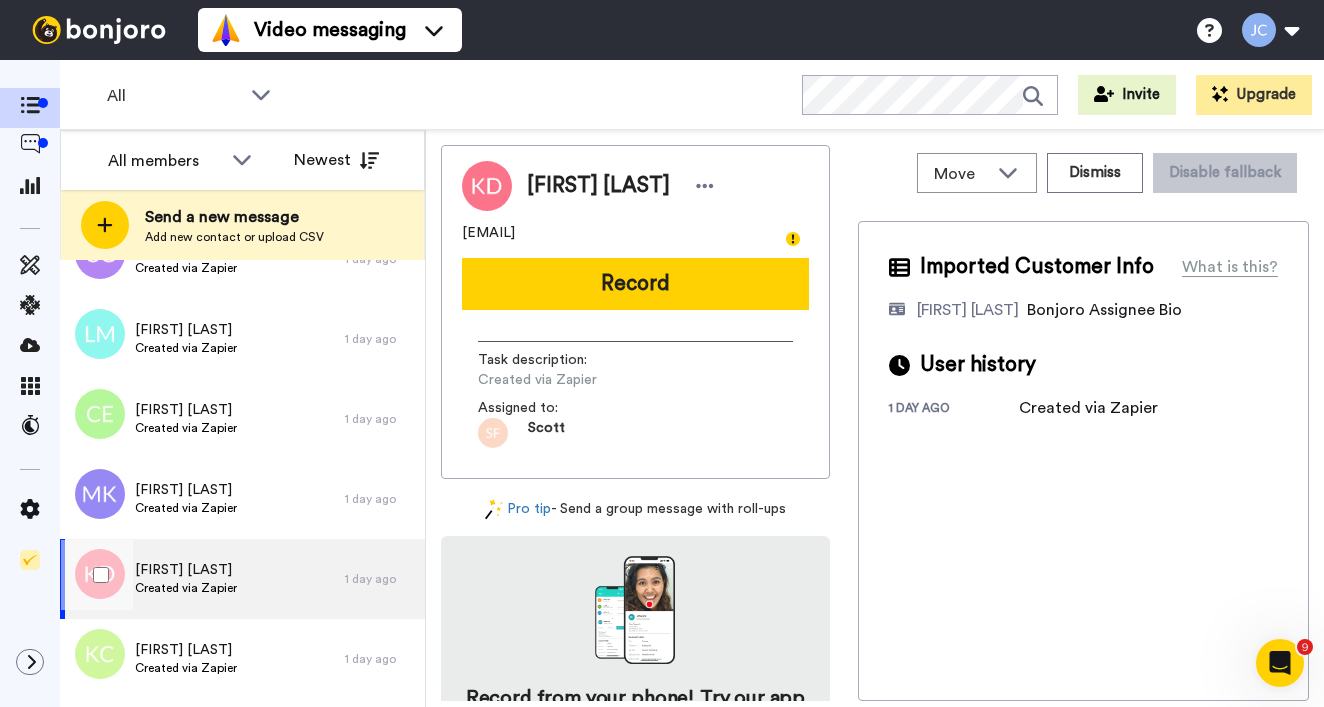 scroll, scrollTop: 1463, scrollLeft: 0, axis: vertical 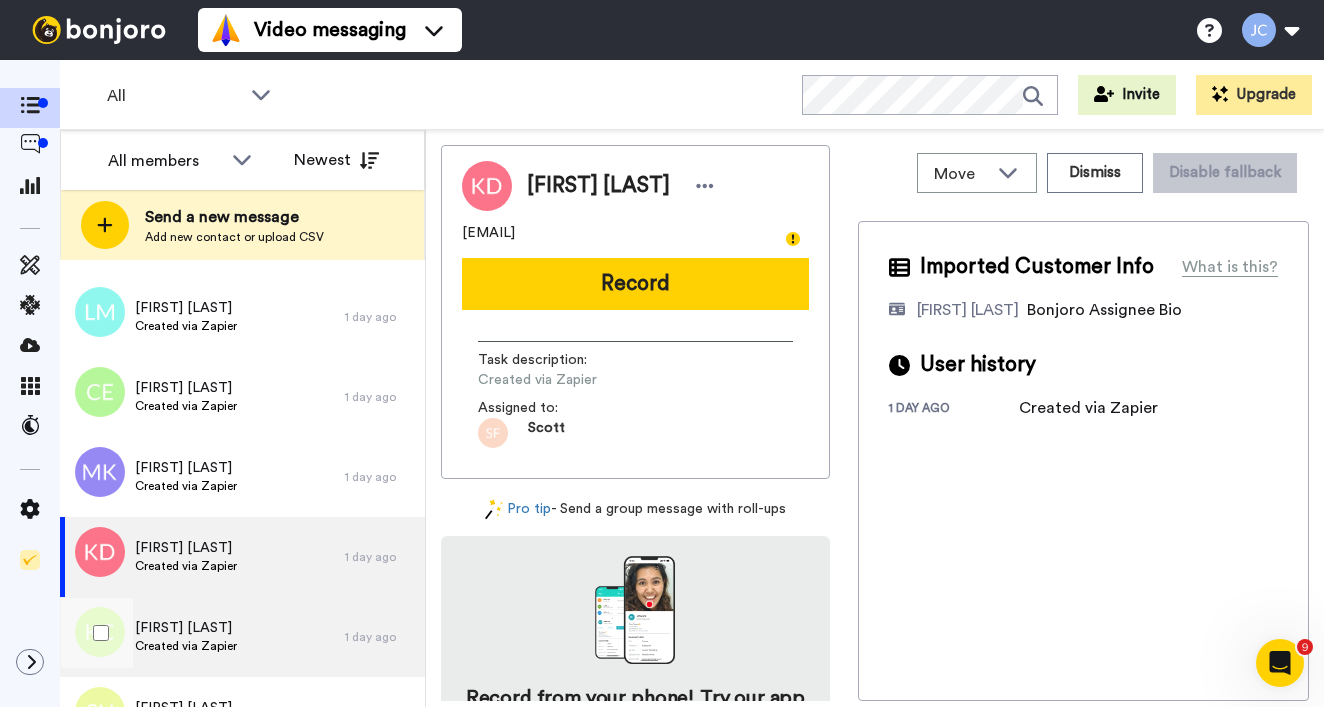 click on "[FIRST] [LAST] Created via Zapier" at bounding box center (202, 637) 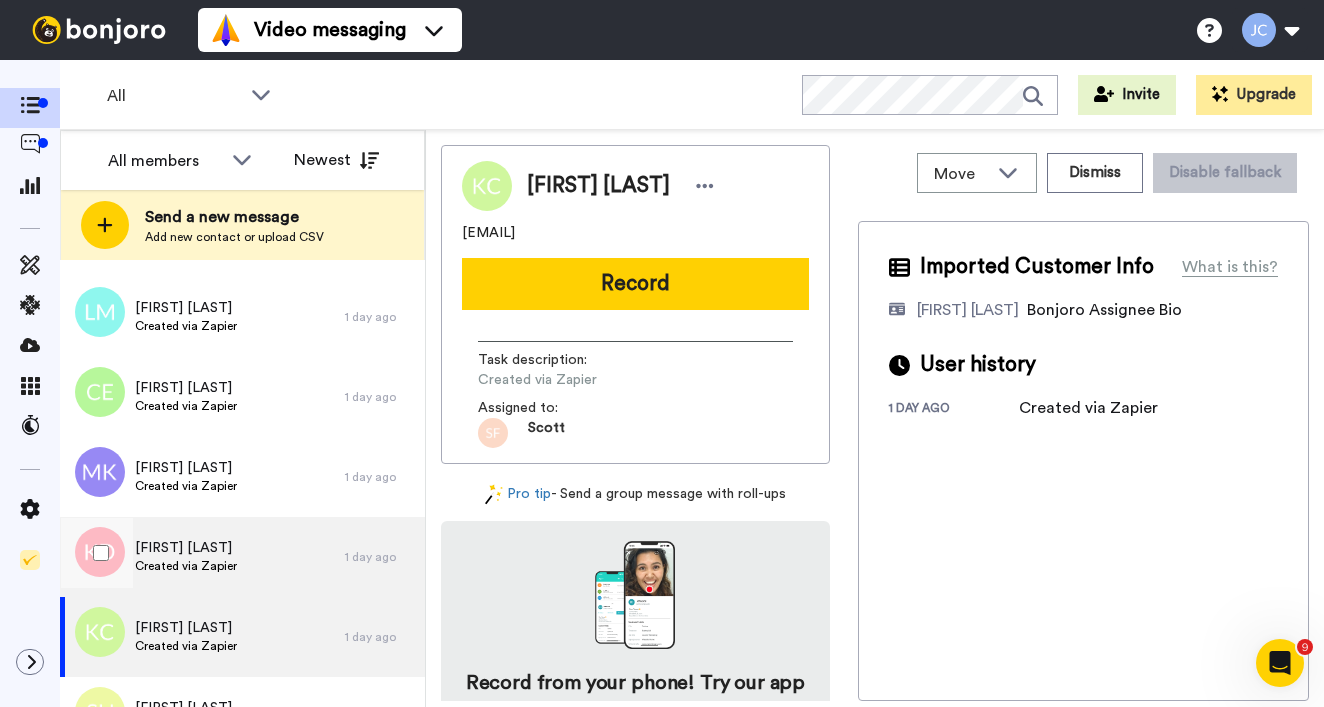 click on "[FIRST] [LAST] Created via Zapier" at bounding box center (202, 557) 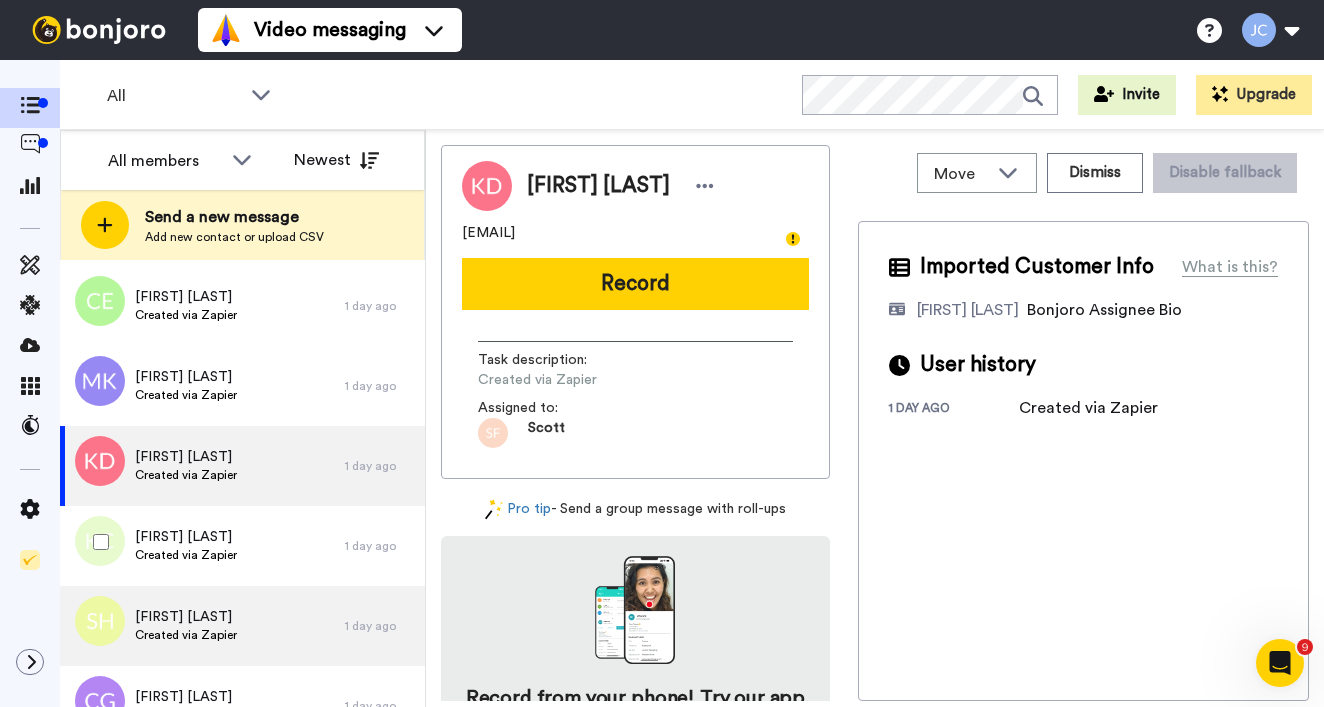scroll, scrollTop: 1617, scrollLeft: 0, axis: vertical 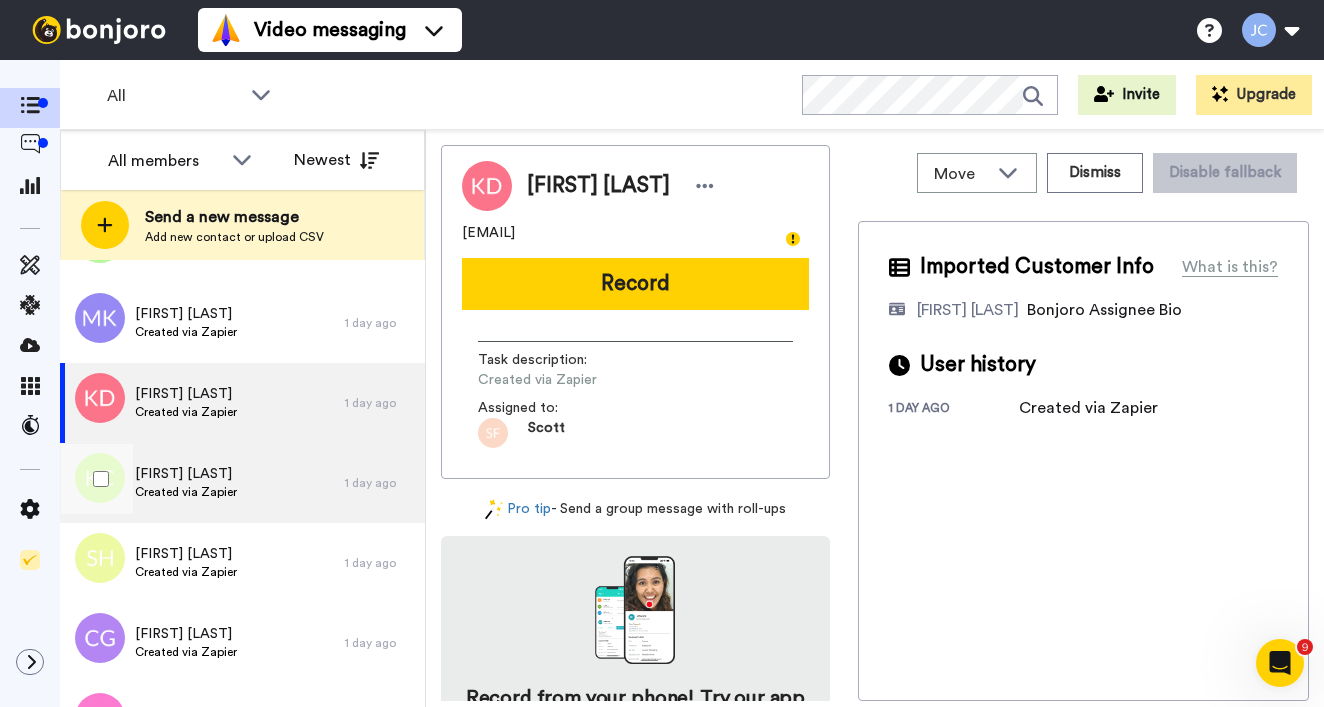 click on "Katie Clark Created via Zapier" at bounding box center (202, 483) 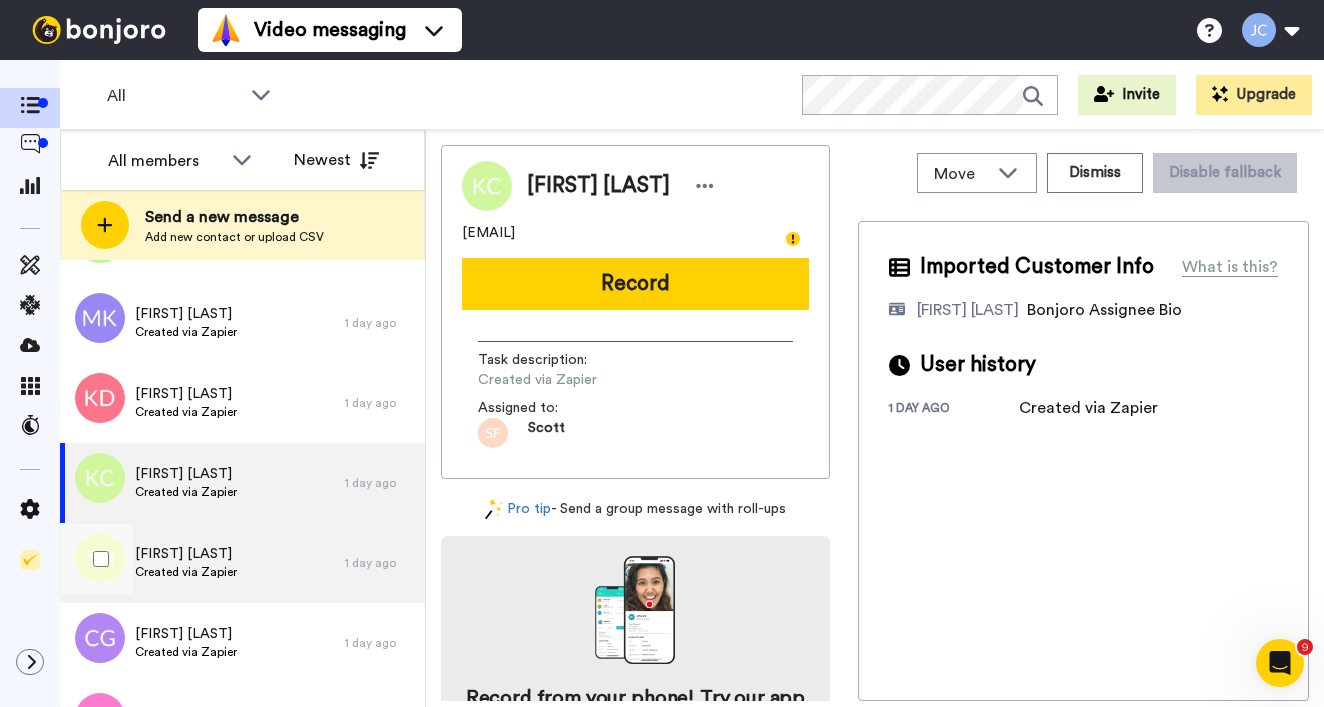 click on "Stephanie Hartas Created via Zapier" at bounding box center [202, 563] 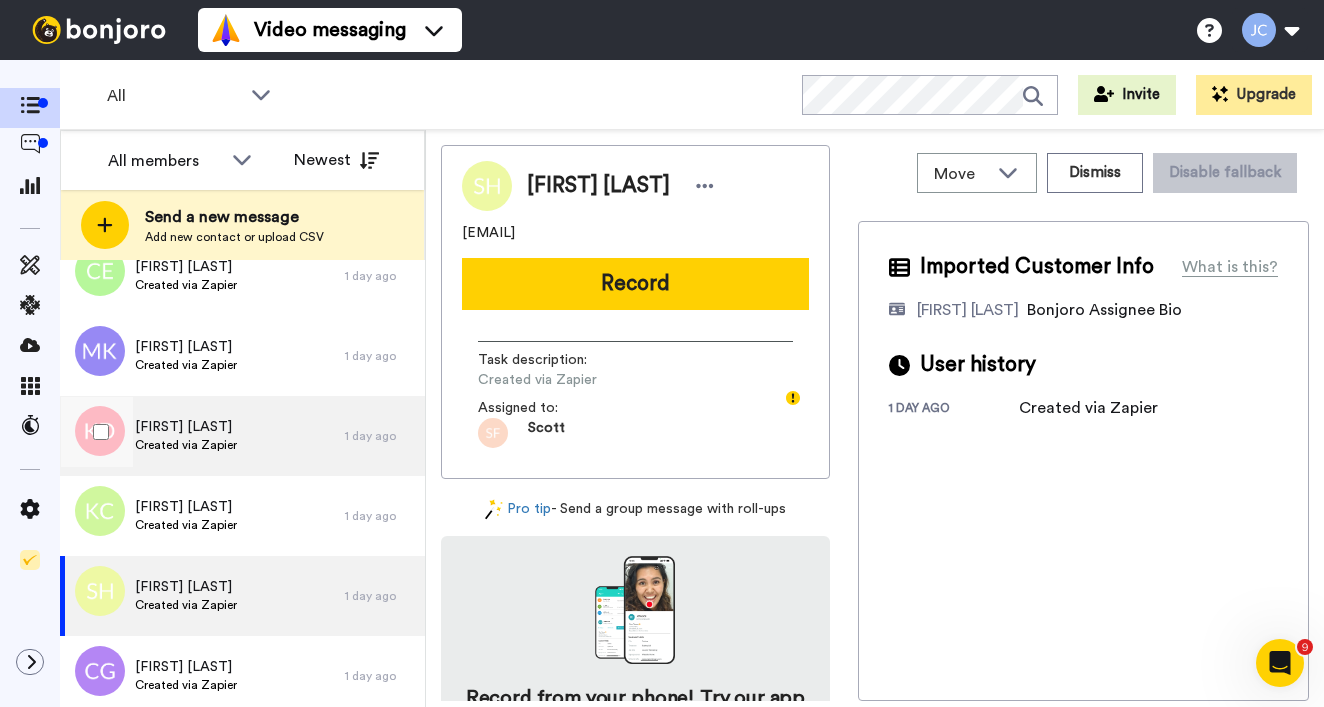scroll, scrollTop: 1580, scrollLeft: 0, axis: vertical 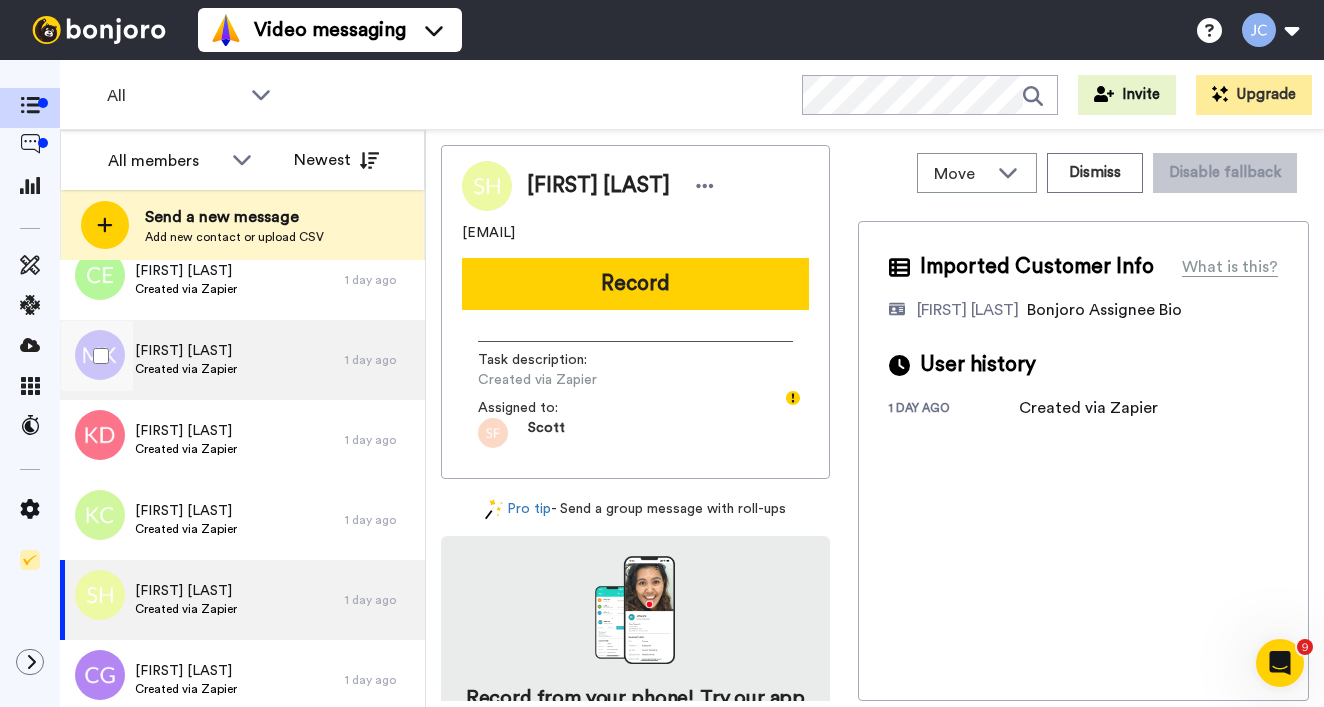 click on "Marilyn Knowlton Created via Zapier" at bounding box center [202, 360] 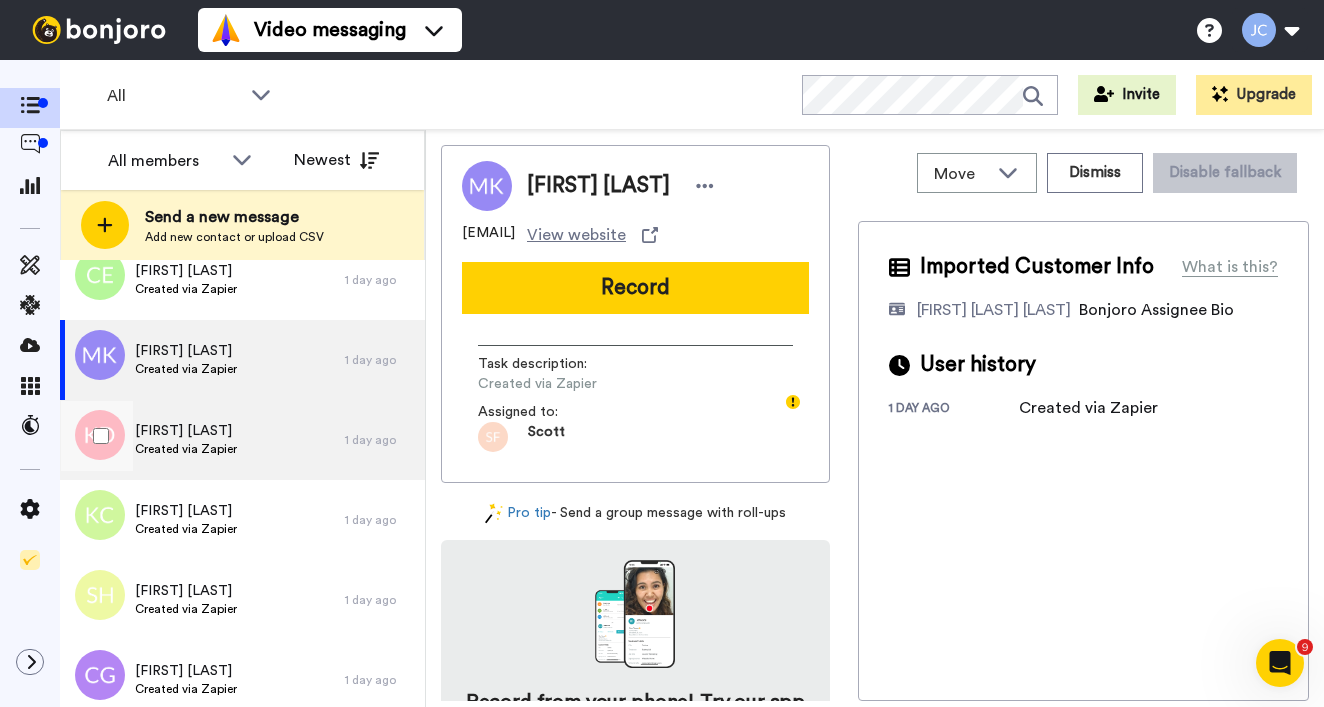 click on "Kelly Doctor Created via Zapier" at bounding box center (202, 440) 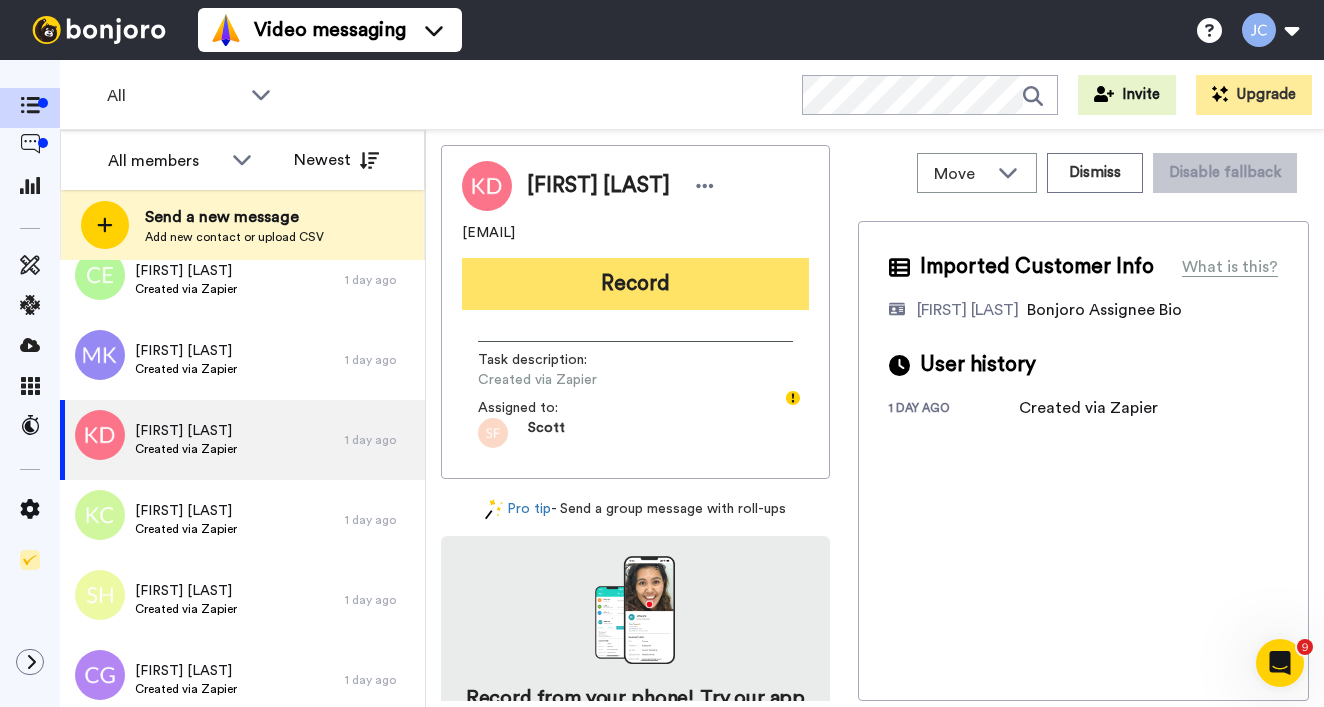 click on "Record" at bounding box center (635, 284) 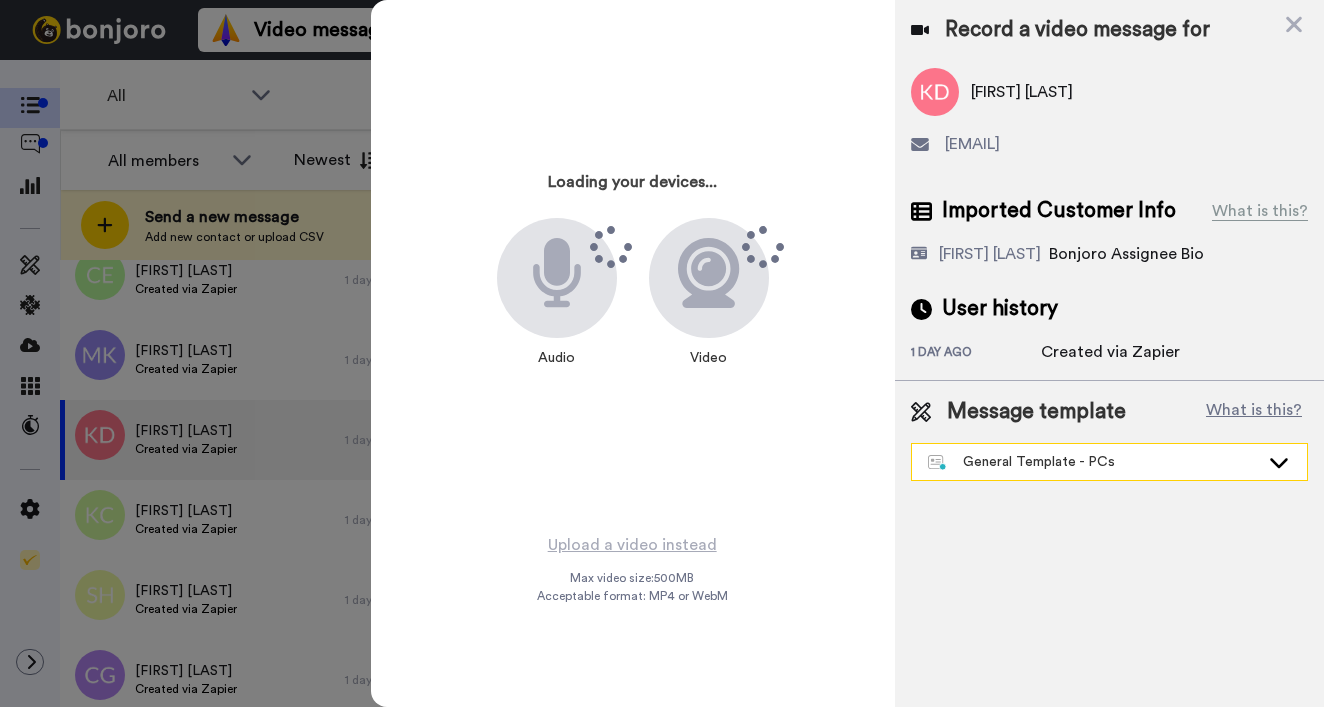click on "General Template - PCs" at bounding box center (1093, 462) 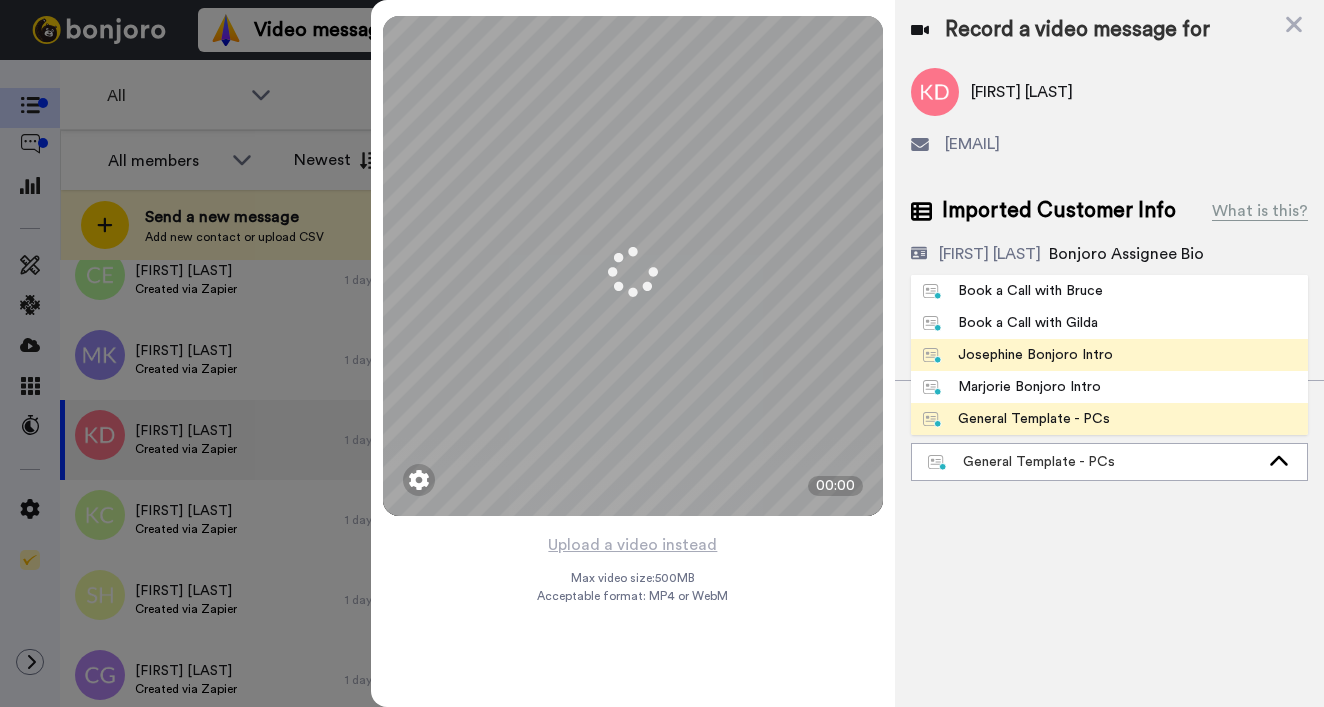 click on "Josephine Bonjoro Intro" at bounding box center [1018, 355] 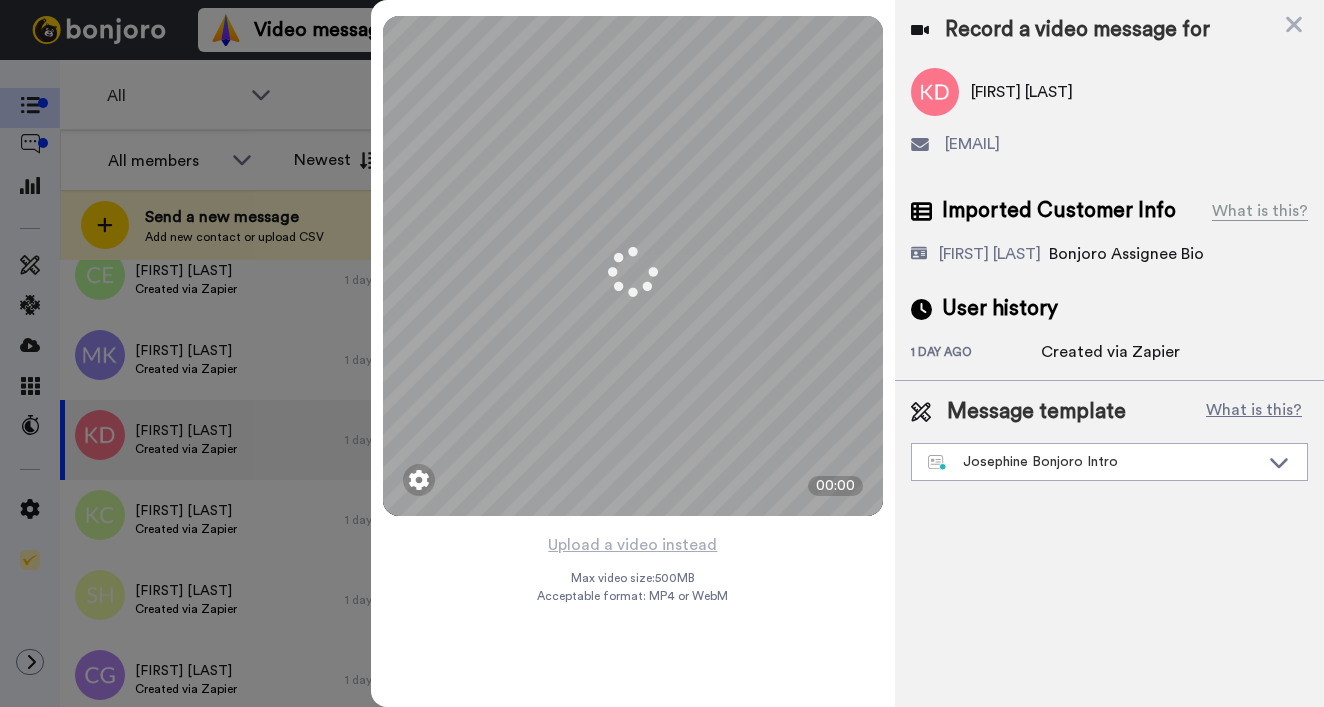 click on "1 day ago" at bounding box center (976, 354) 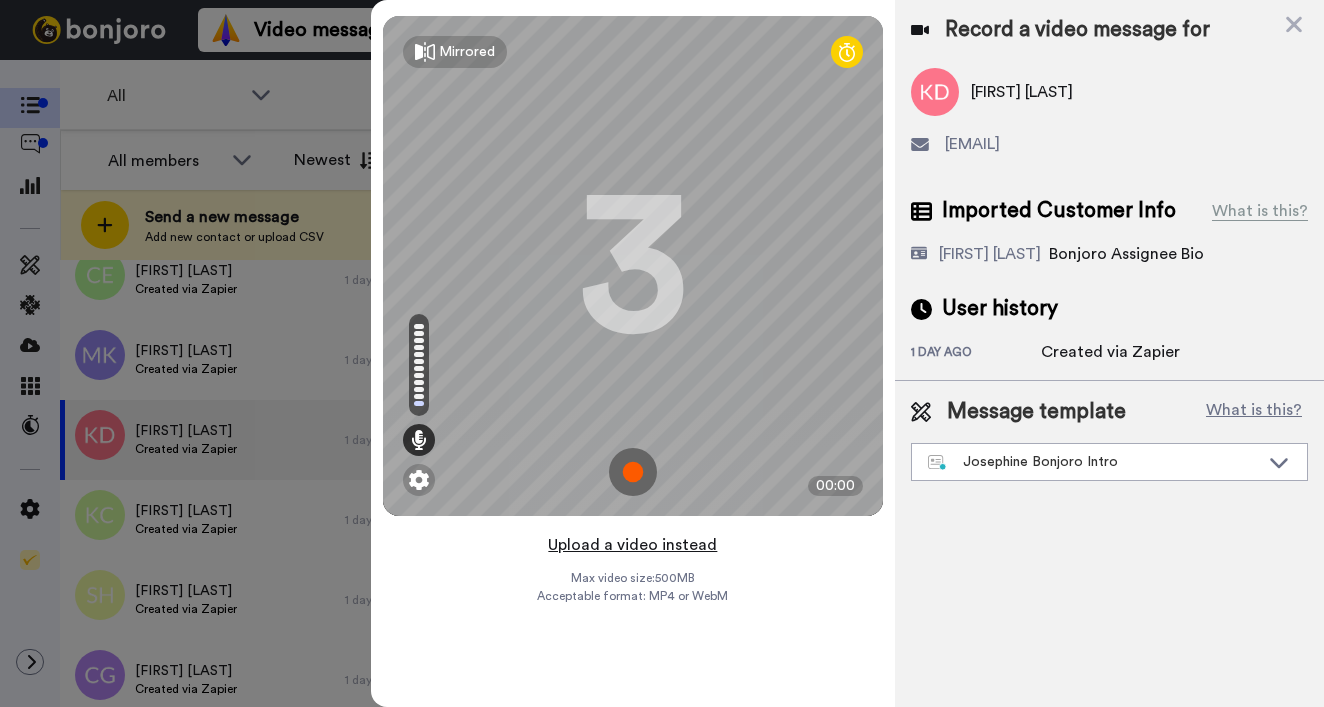 click on "Upload a video instead" at bounding box center (632, 545) 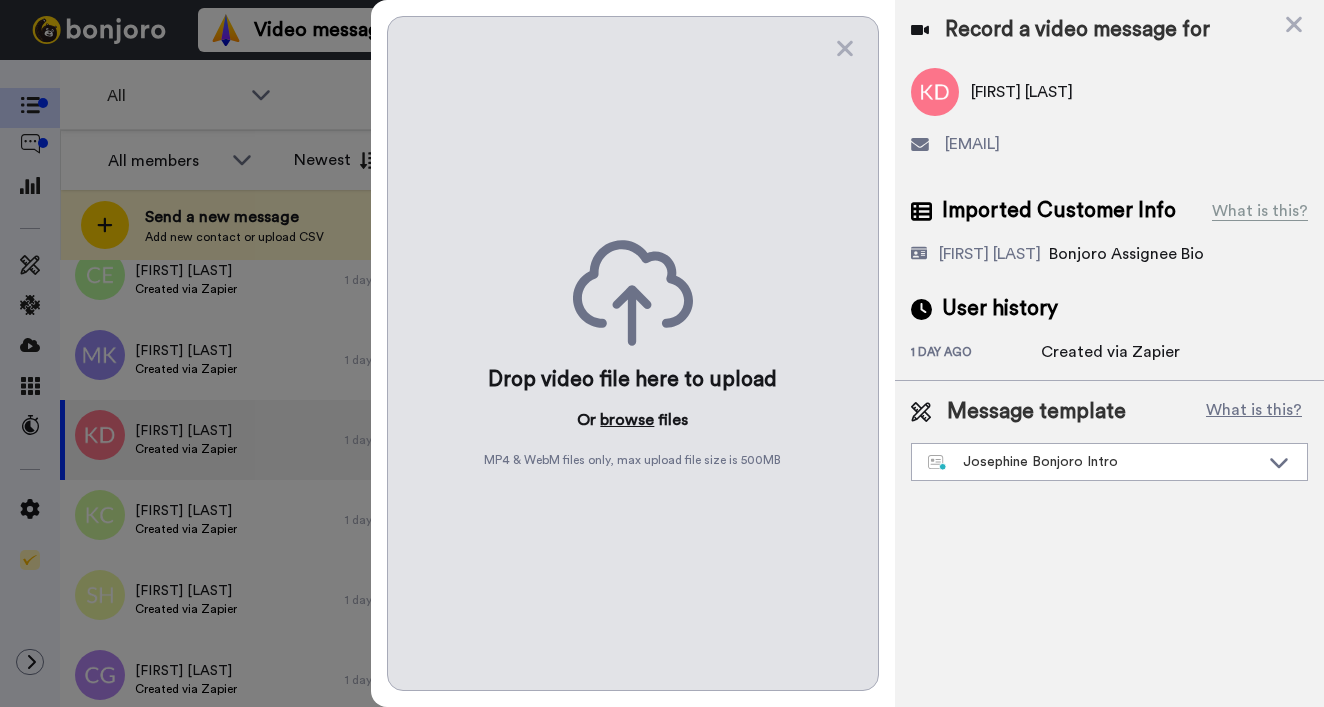 click on "browse" at bounding box center [627, 420] 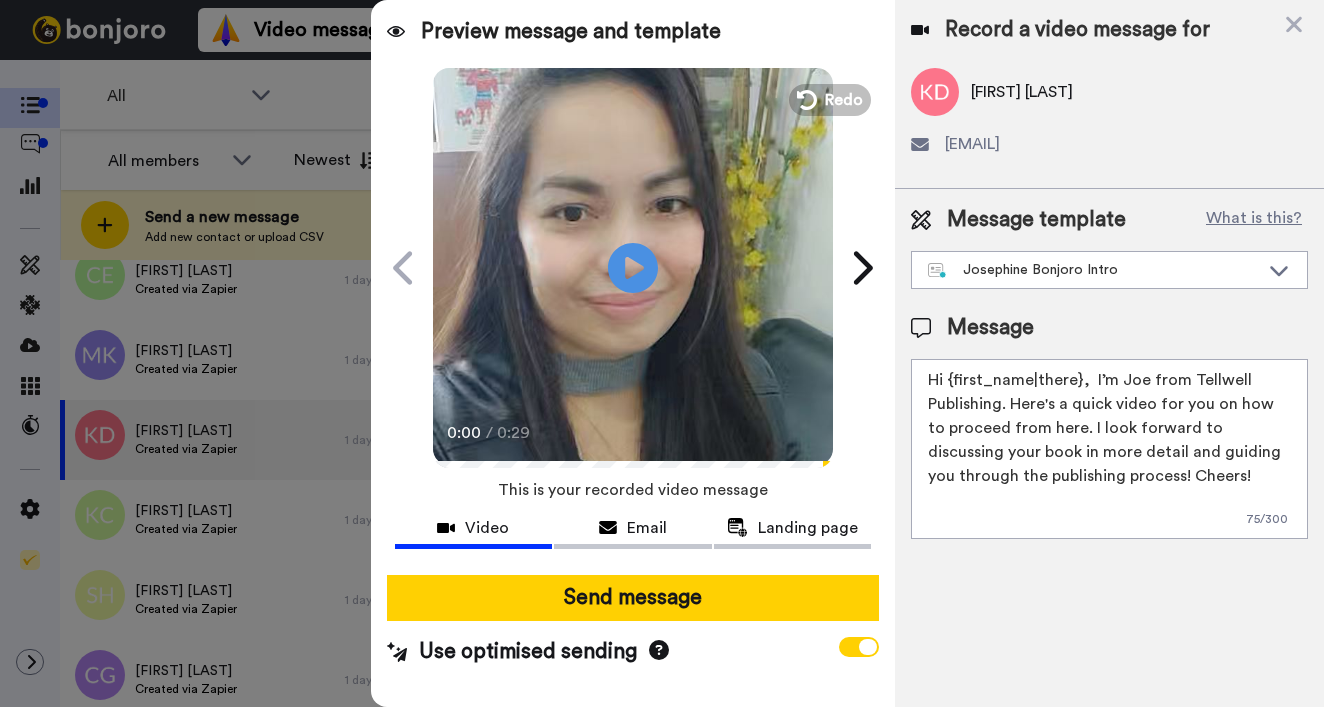 drag, startPoint x: 950, startPoint y: 382, endPoint x: 1077, endPoint y: 380, distance: 127.01575 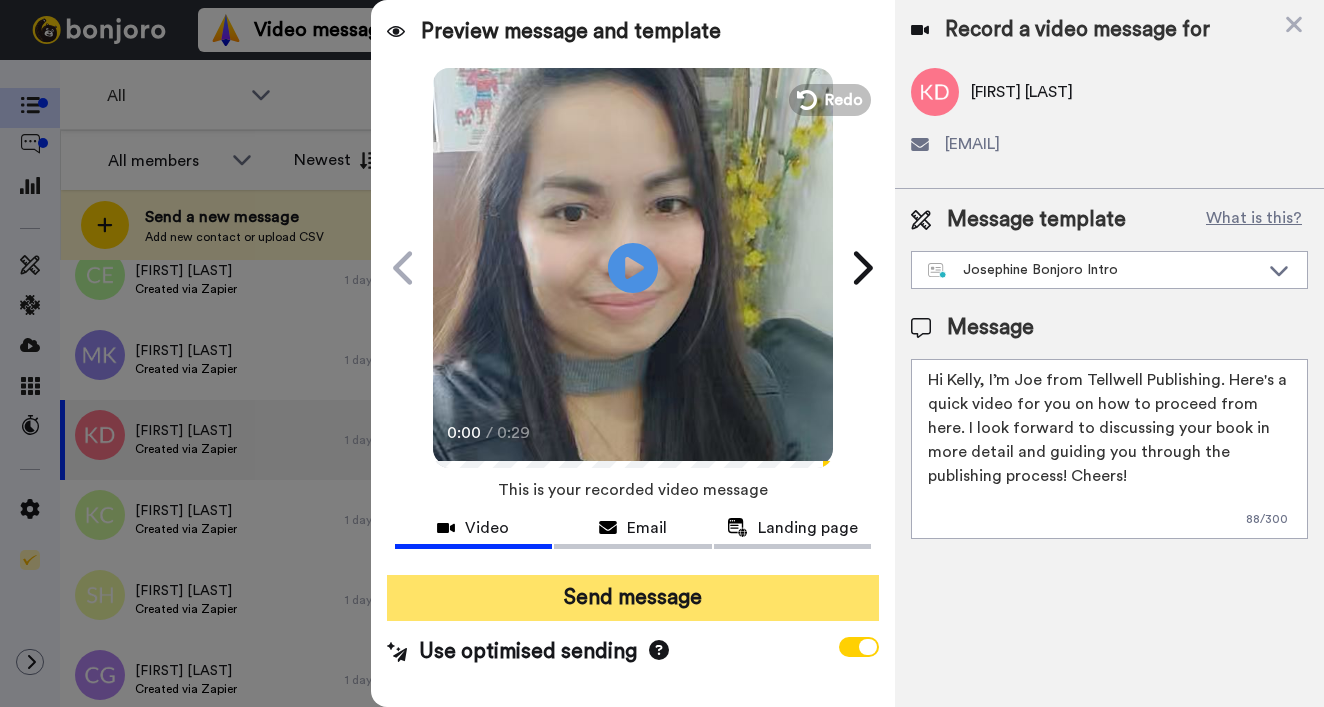 type on "Hi Kelly,  I’m Joe from Tellwell Publishing. Here's a quick video for you on how to proceed from here. I look forward to discussing your book in more detail and guiding you through the publishing process! Cheers!" 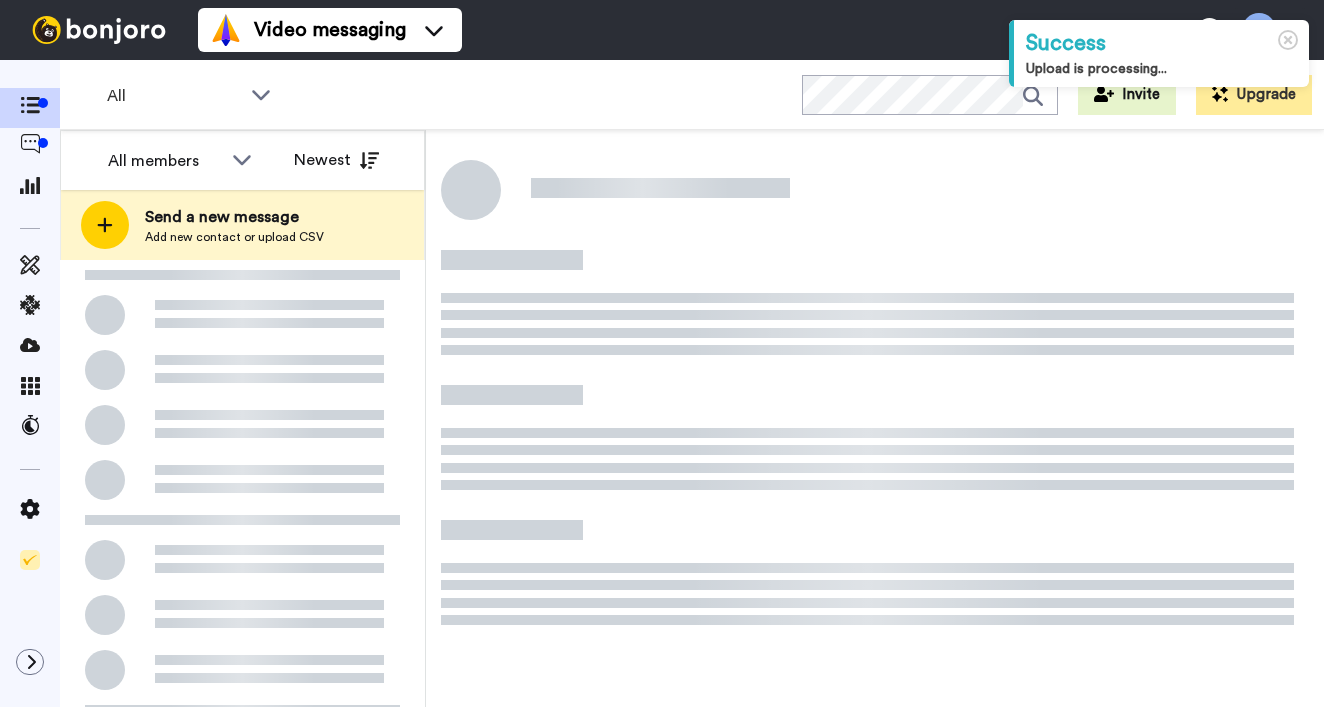 scroll, scrollTop: 0, scrollLeft: 0, axis: both 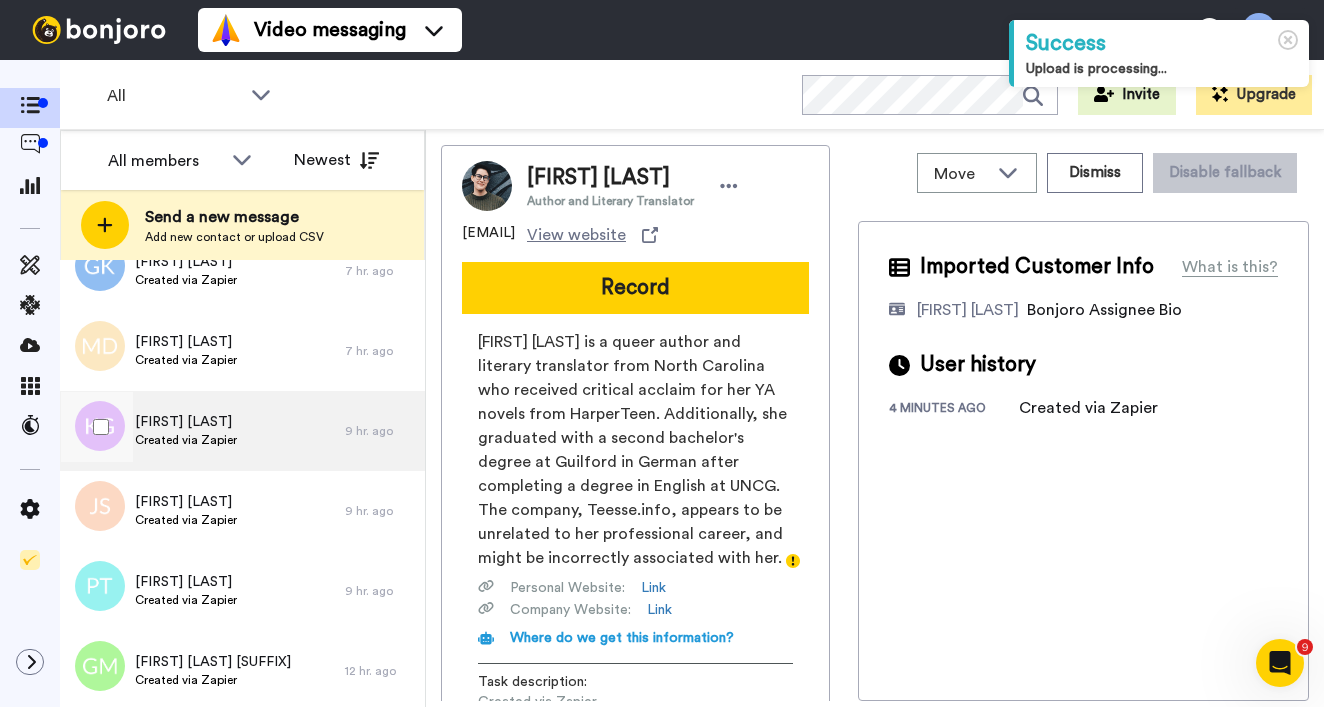 click on "Created via Zapier" at bounding box center [186, 440] 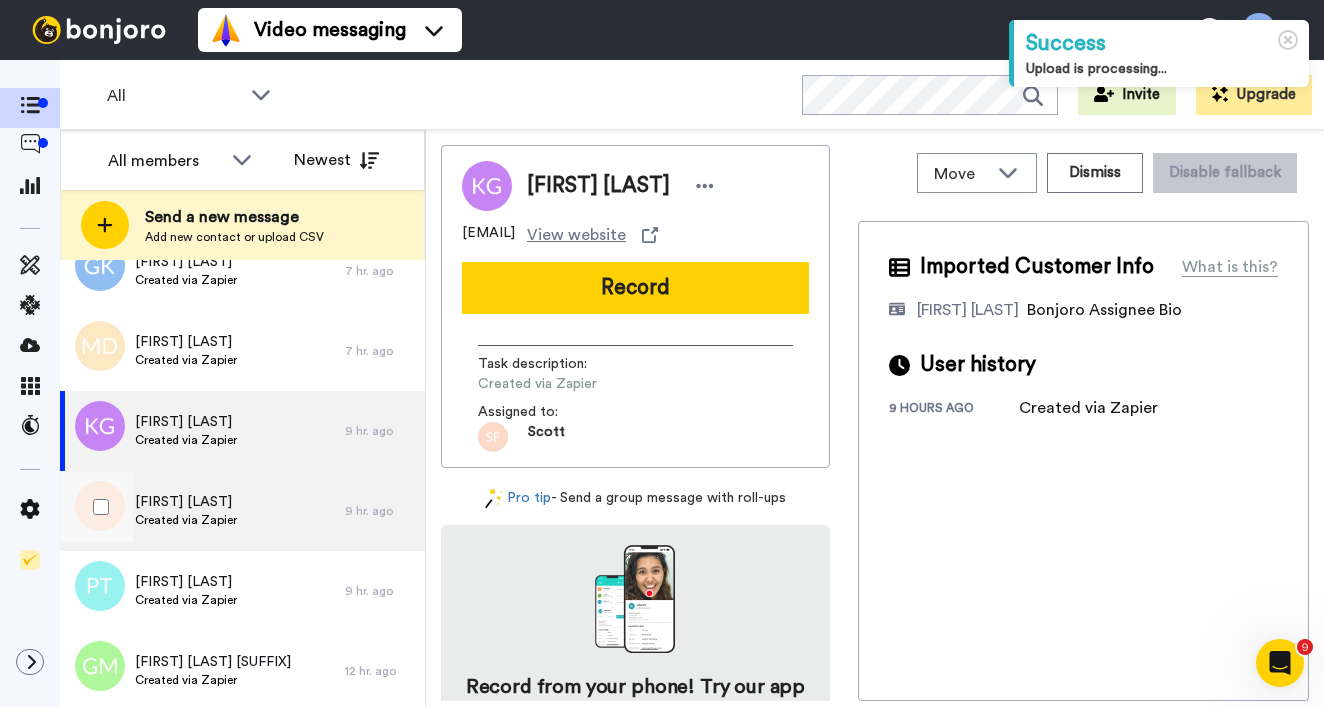 click on "[FIRST] [LAST]" at bounding box center (186, 502) 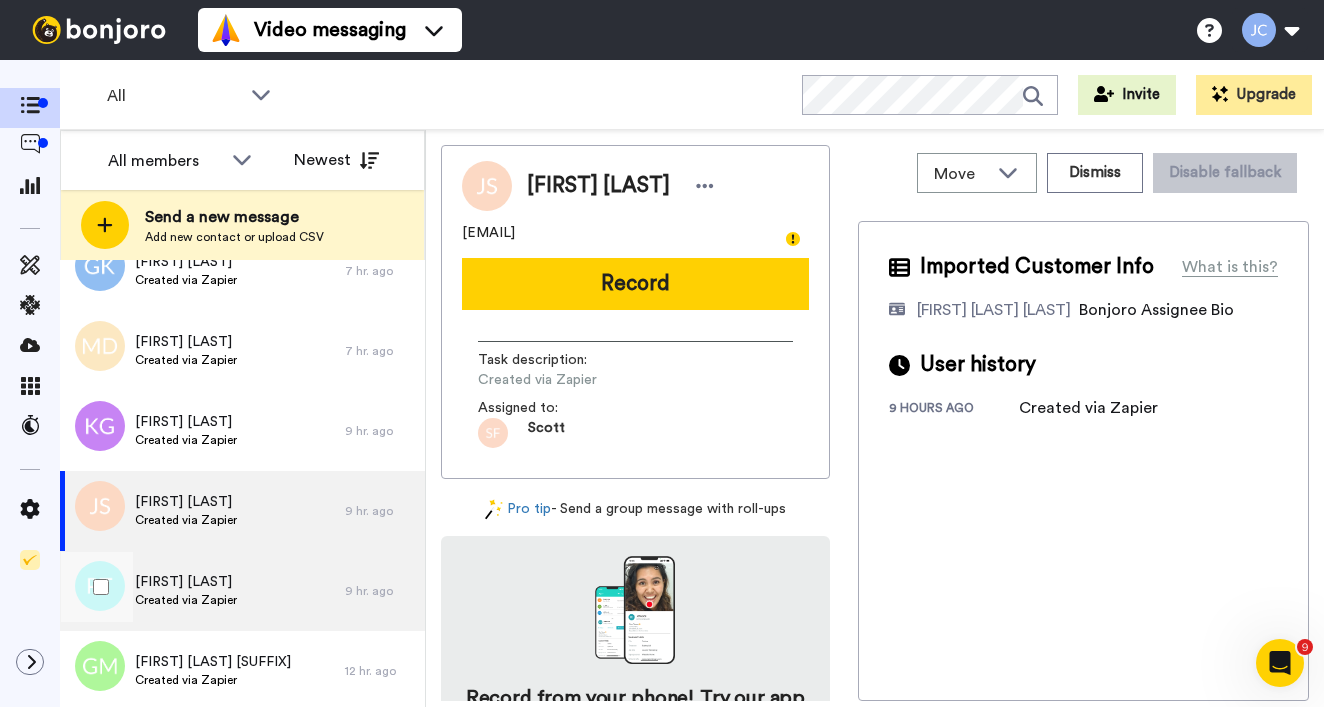 click on "[FIRST] [LAST]" at bounding box center [186, 582] 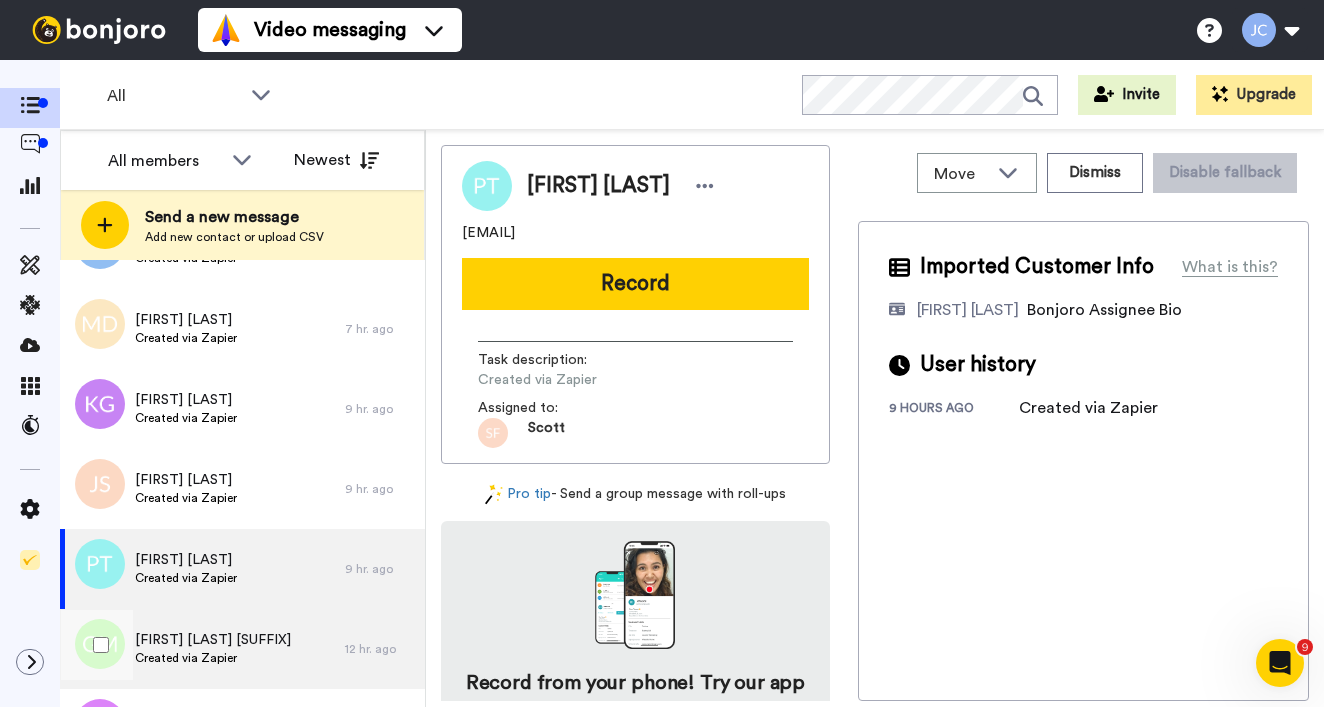 scroll, scrollTop: 577, scrollLeft: 0, axis: vertical 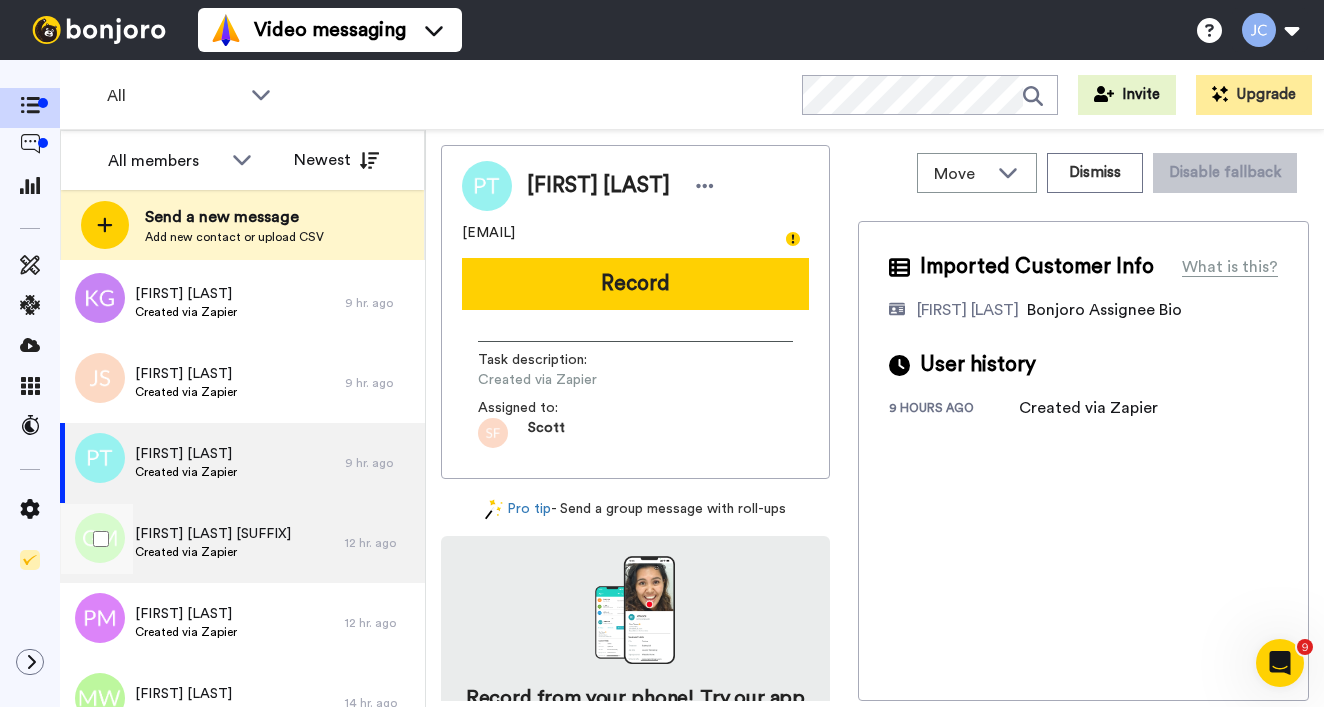click on "Created via Zapier" at bounding box center (213, 552) 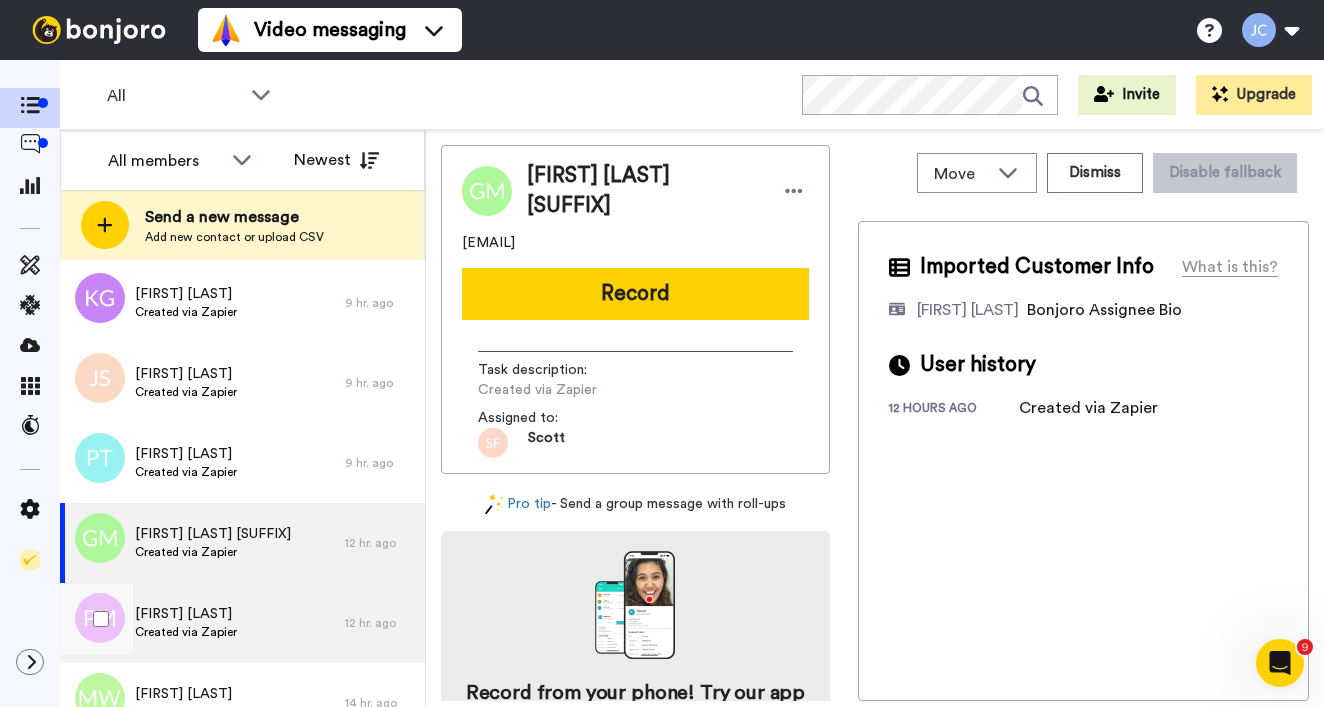 click on "[FIRST] [LAST]" at bounding box center [186, 614] 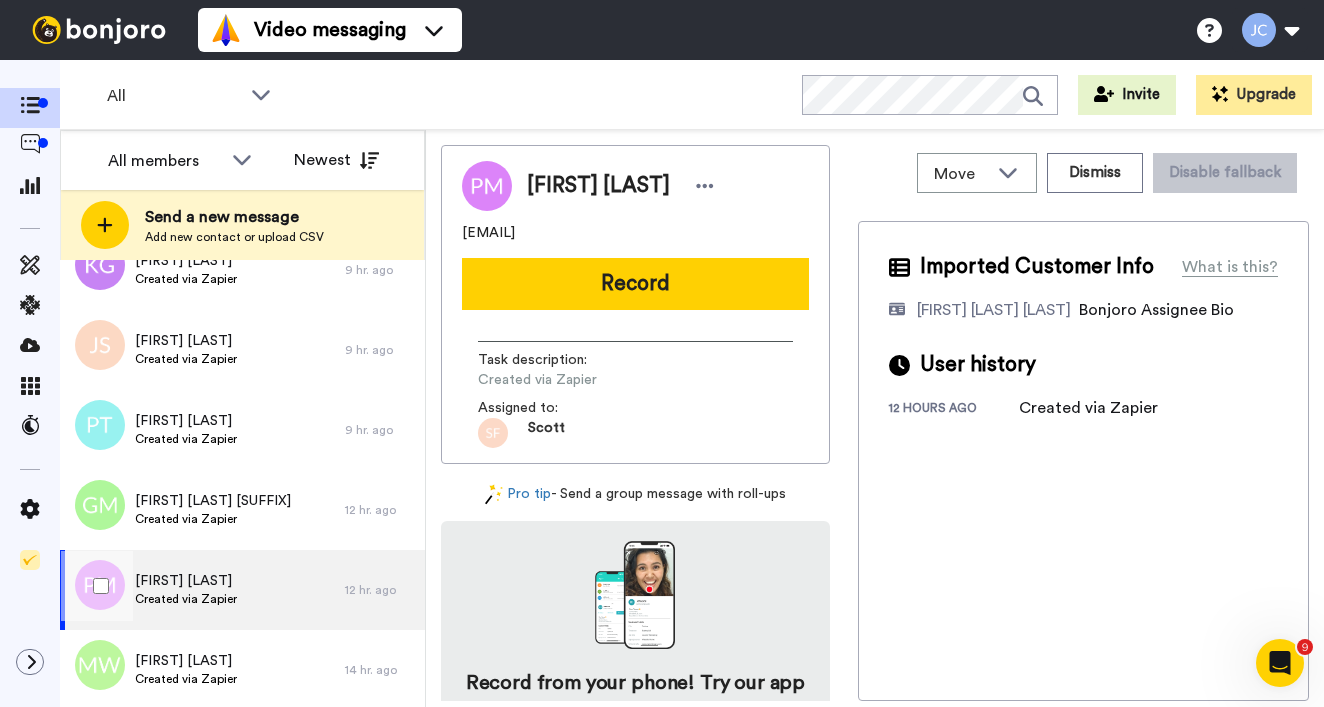 scroll, scrollTop: 686, scrollLeft: 0, axis: vertical 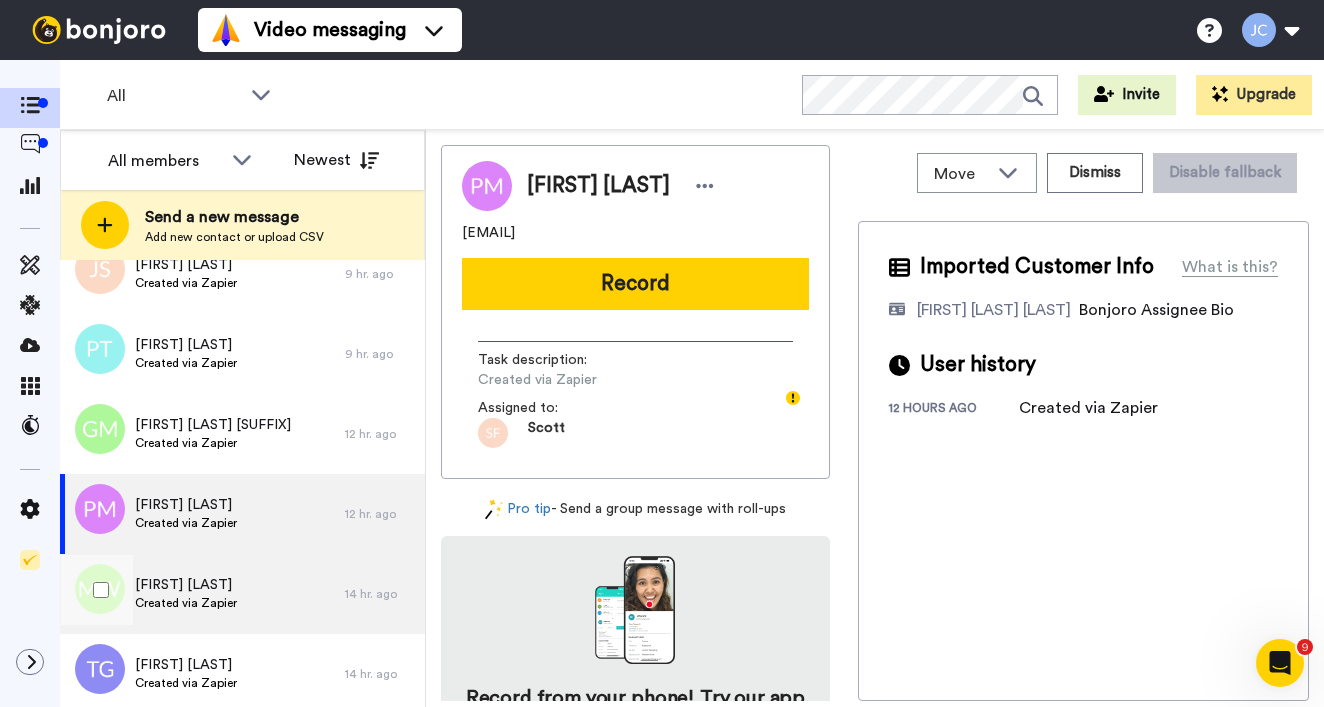 click on "[FIRST] [LAST]" at bounding box center [186, 585] 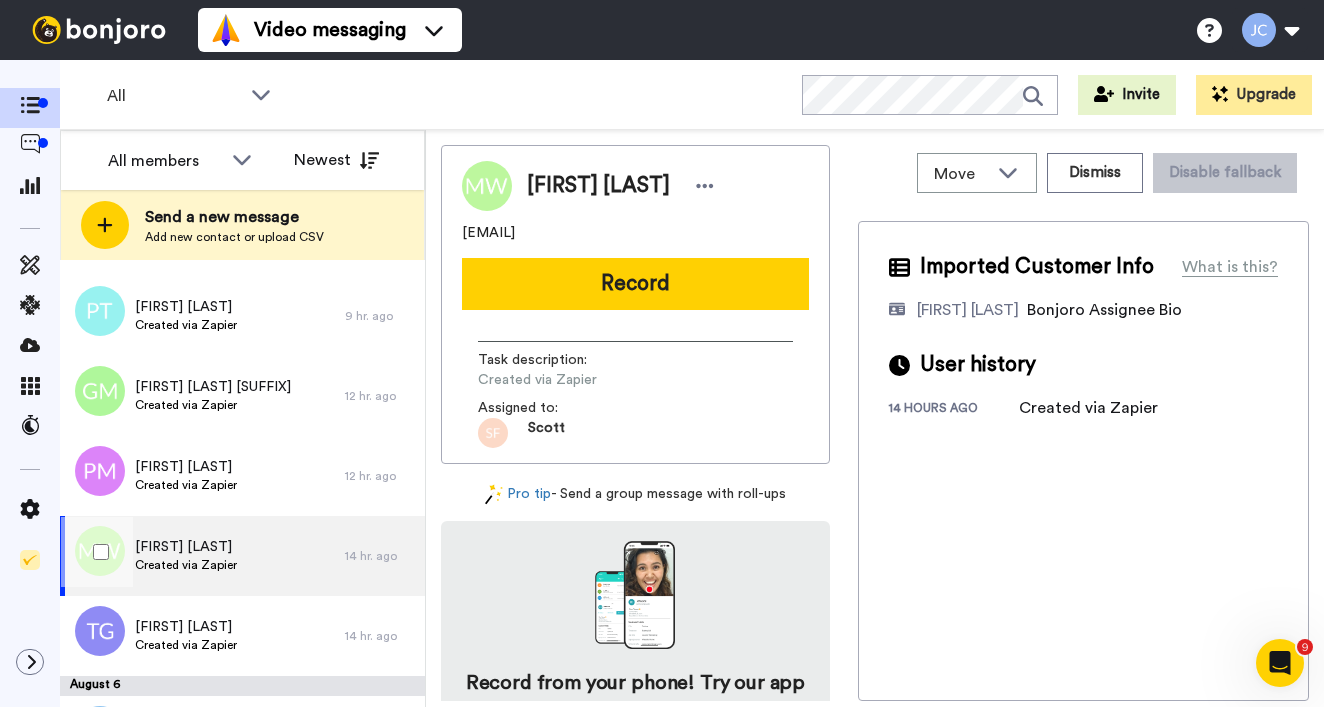 scroll, scrollTop: 799, scrollLeft: 0, axis: vertical 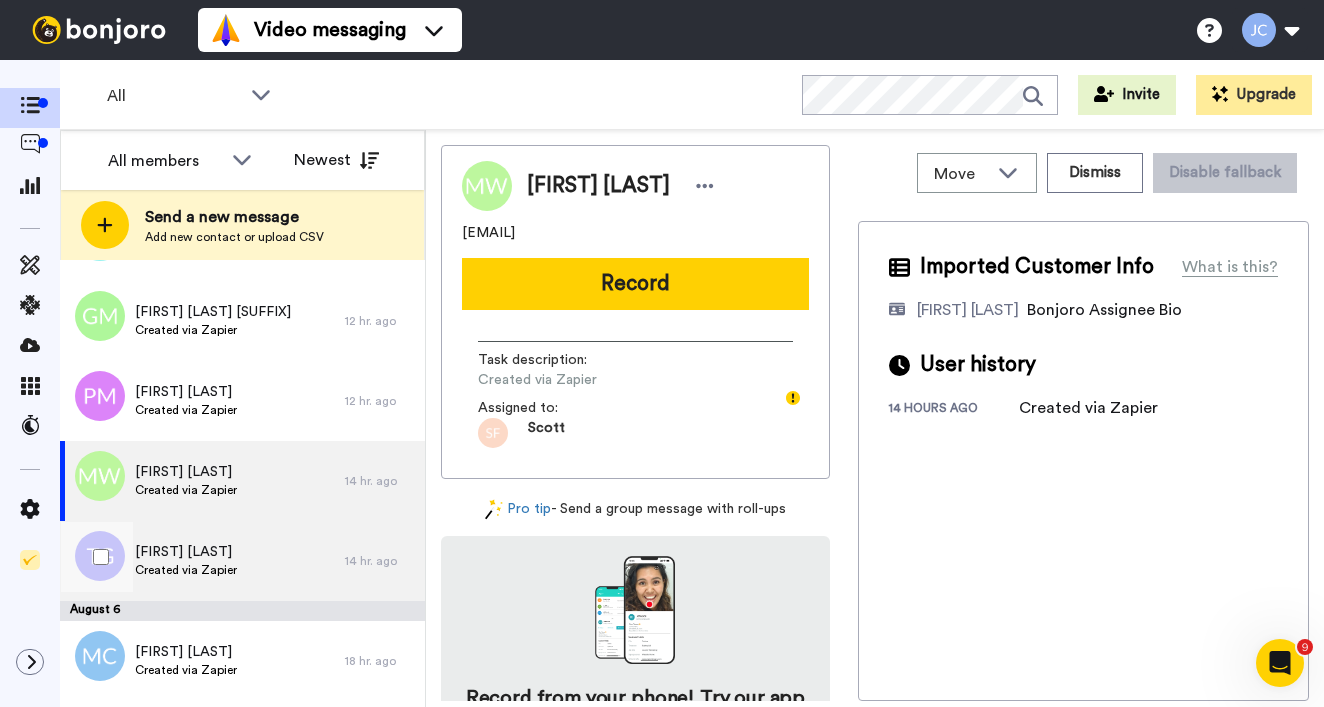 click on "Created via Zapier" at bounding box center [186, 570] 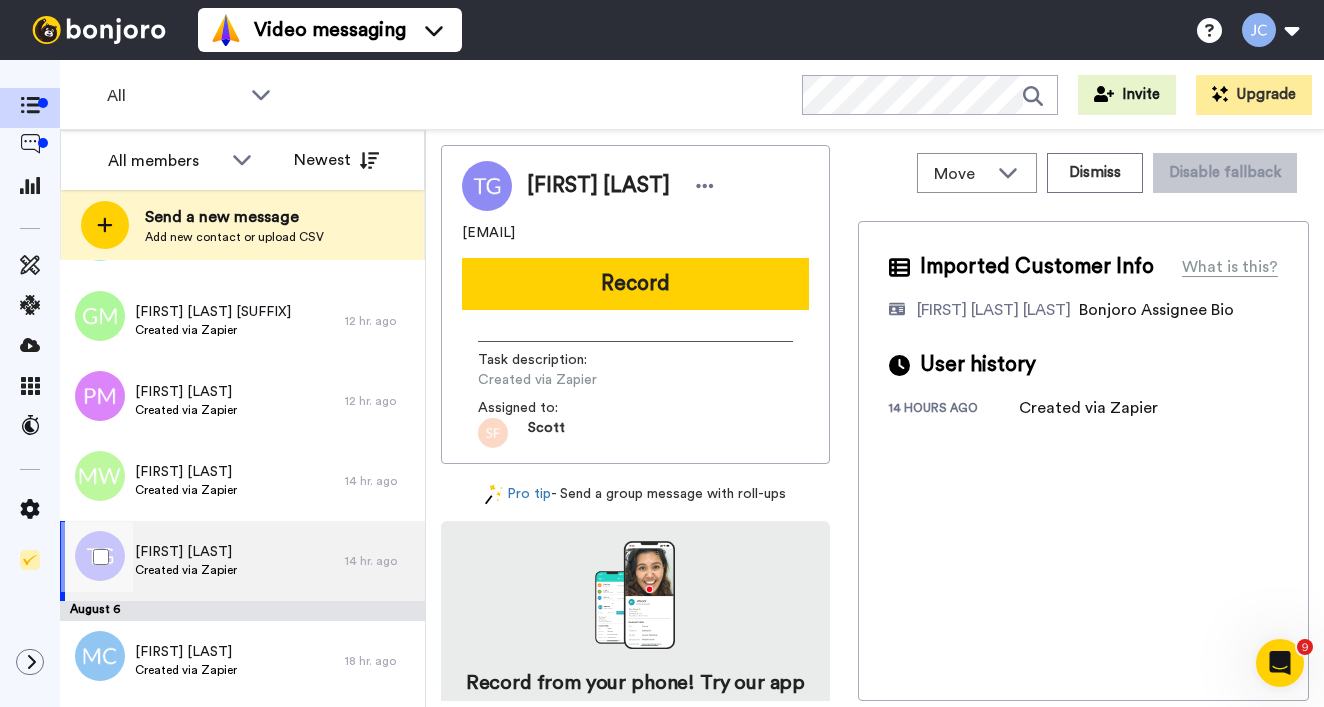 scroll, scrollTop: 921, scrollLeft: 0, axis: vertical 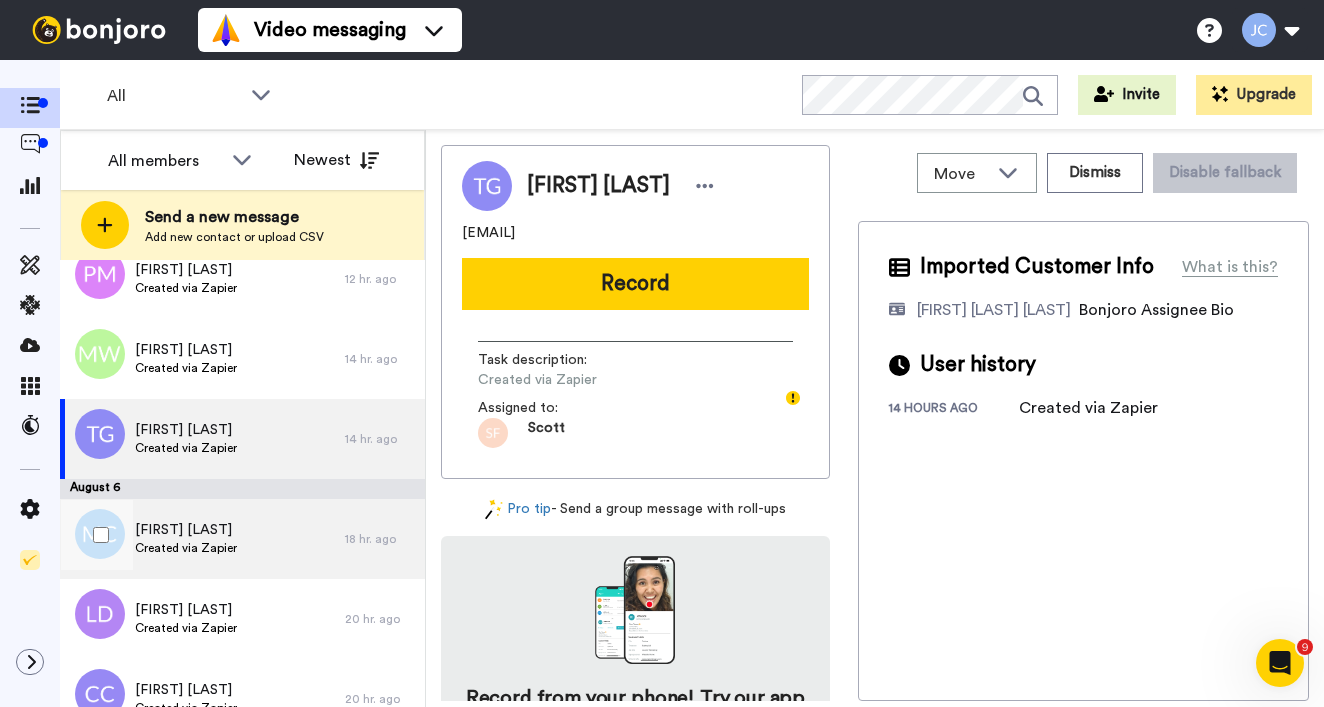 click on "Created via Zapier" at bounding box center (186, 548) 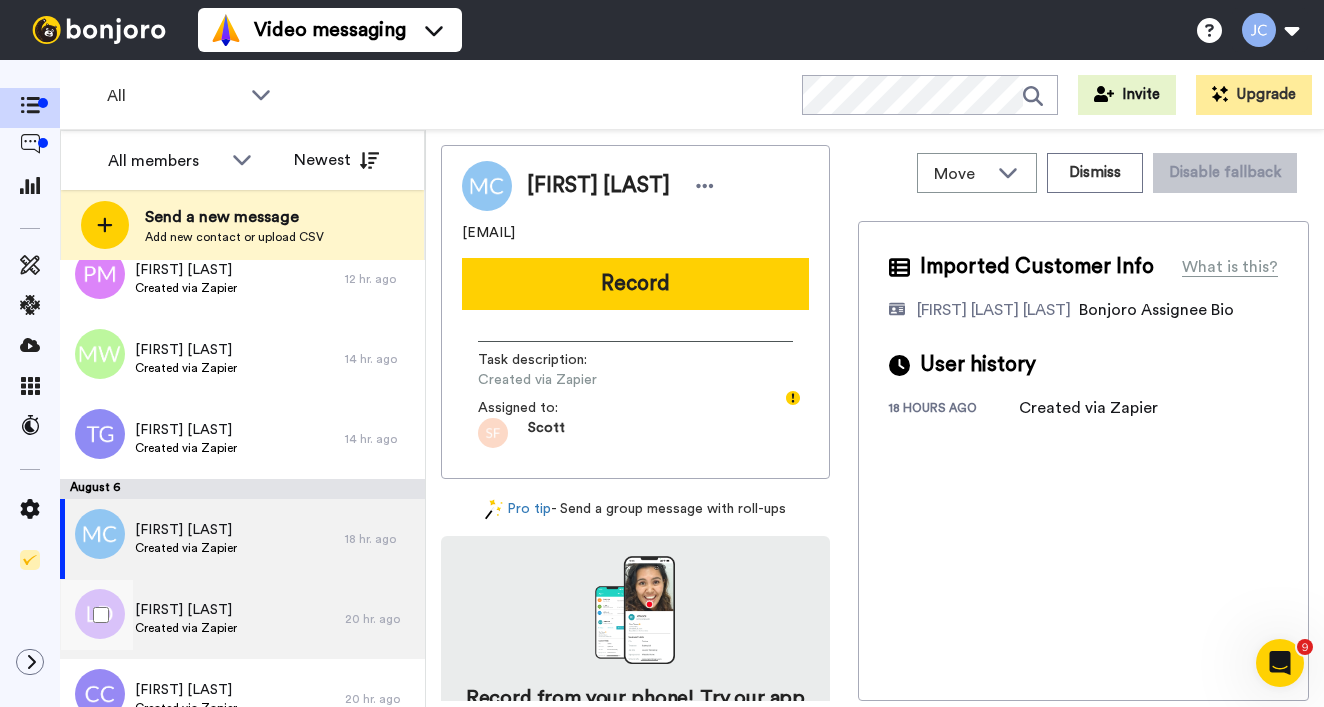 click on "[FIRST] [LAST]" at bounding box center [186, 610] 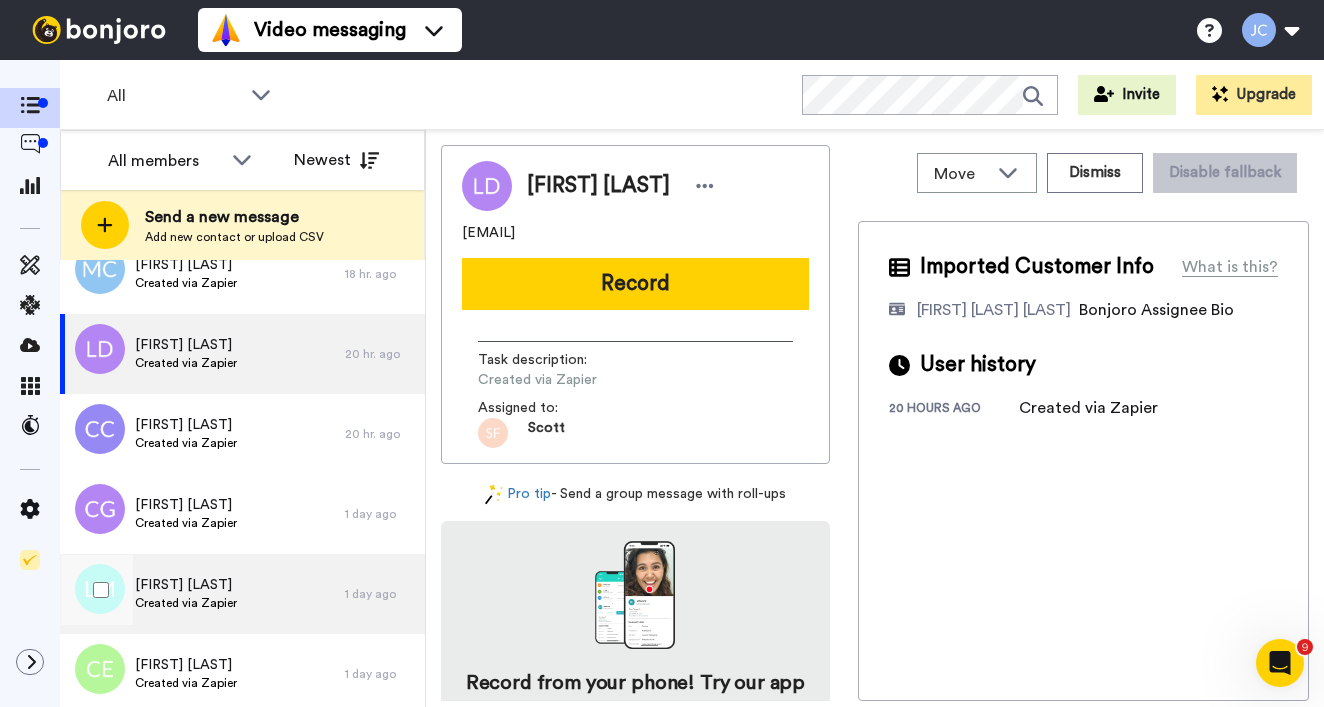 scroll, scrollTop: 1224, scrollLeft: 0, axis: vertical 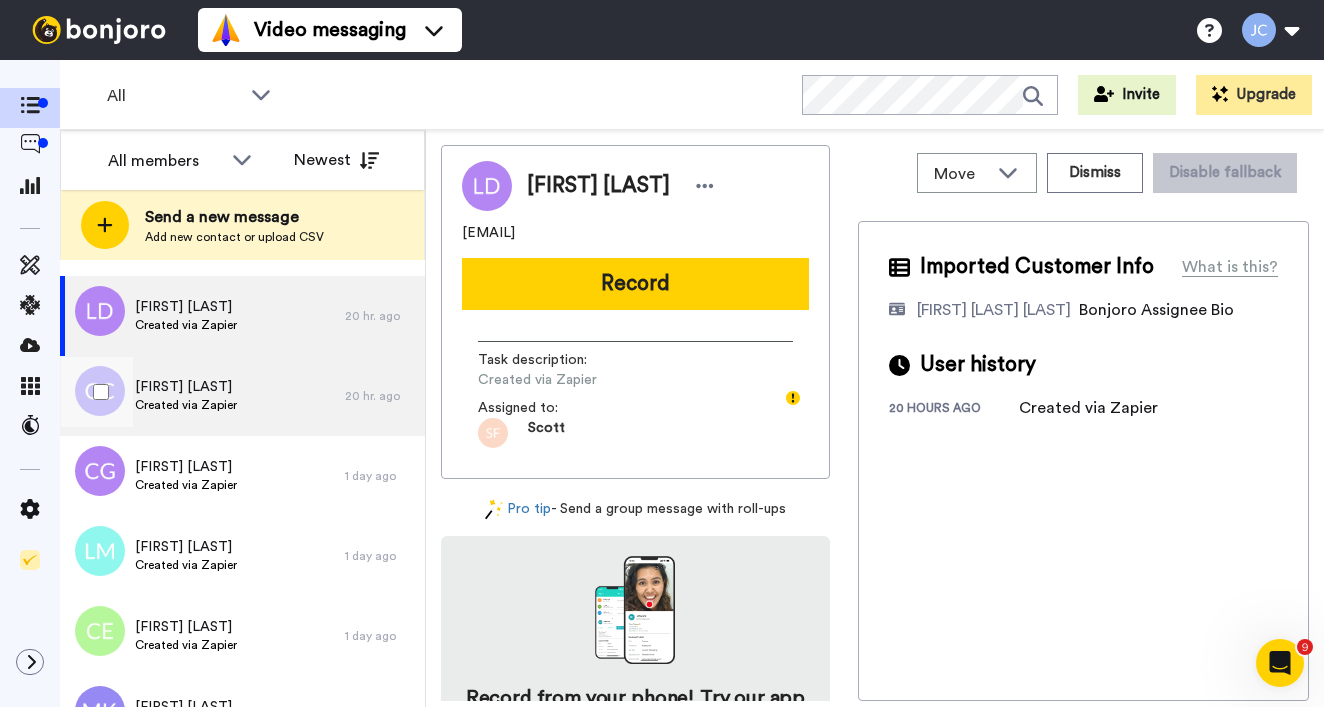 click on "Clara Denise Cobb Created via Zapier" at bounding box center [202, 396] 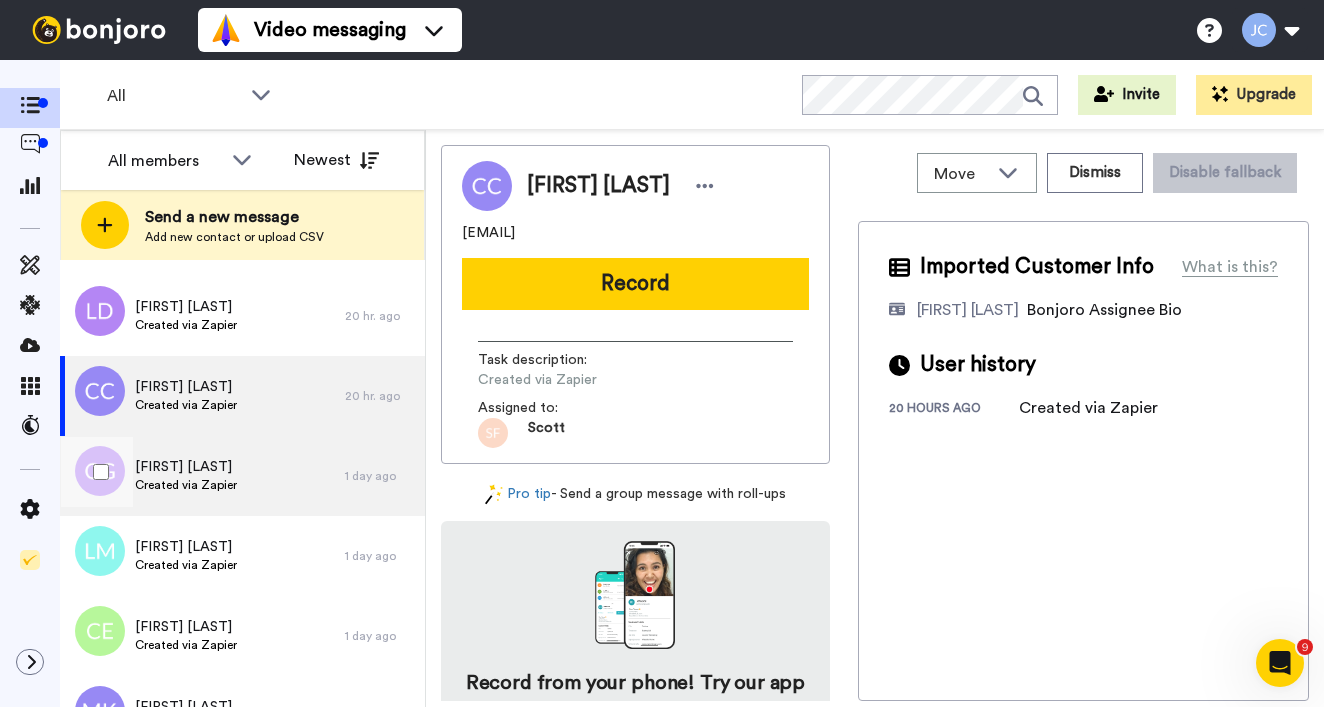 click on "Connie Griffin Created via Zapier" at bounding box center (202, 476) 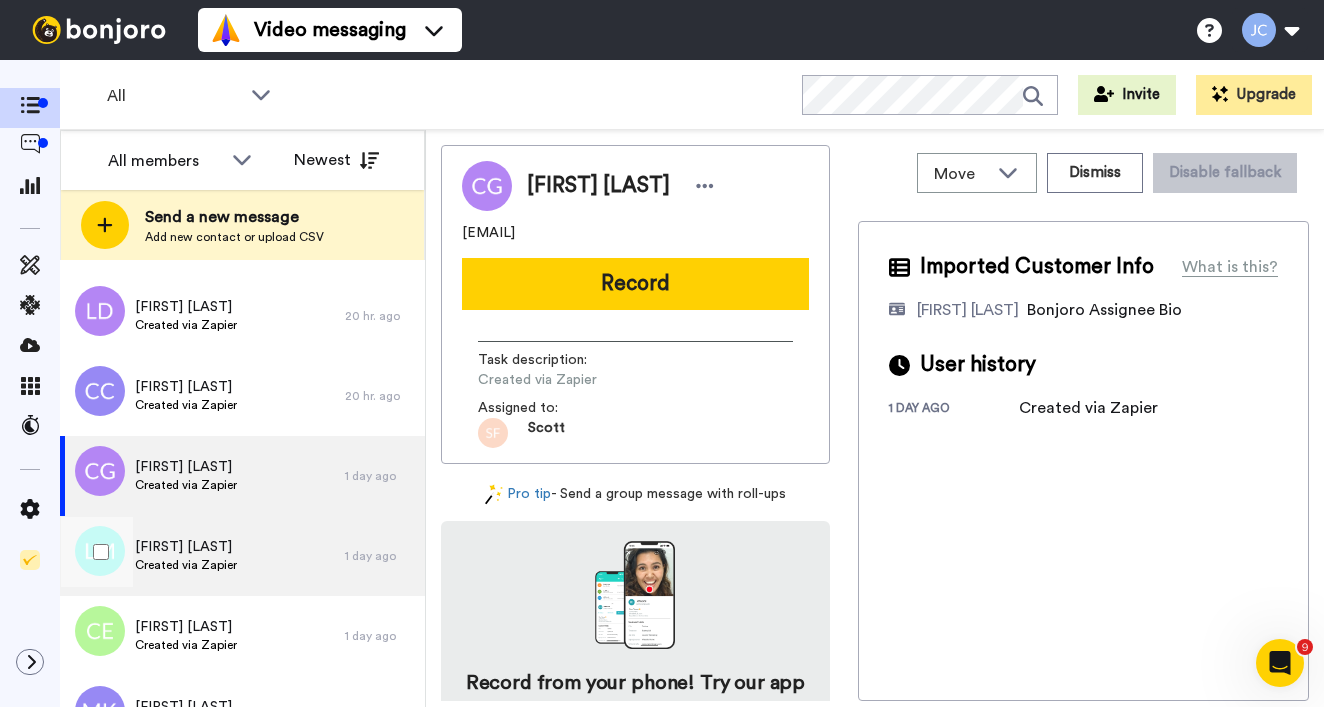 click on "[FIRST] [LAST]" at bounding box center (186, 547) 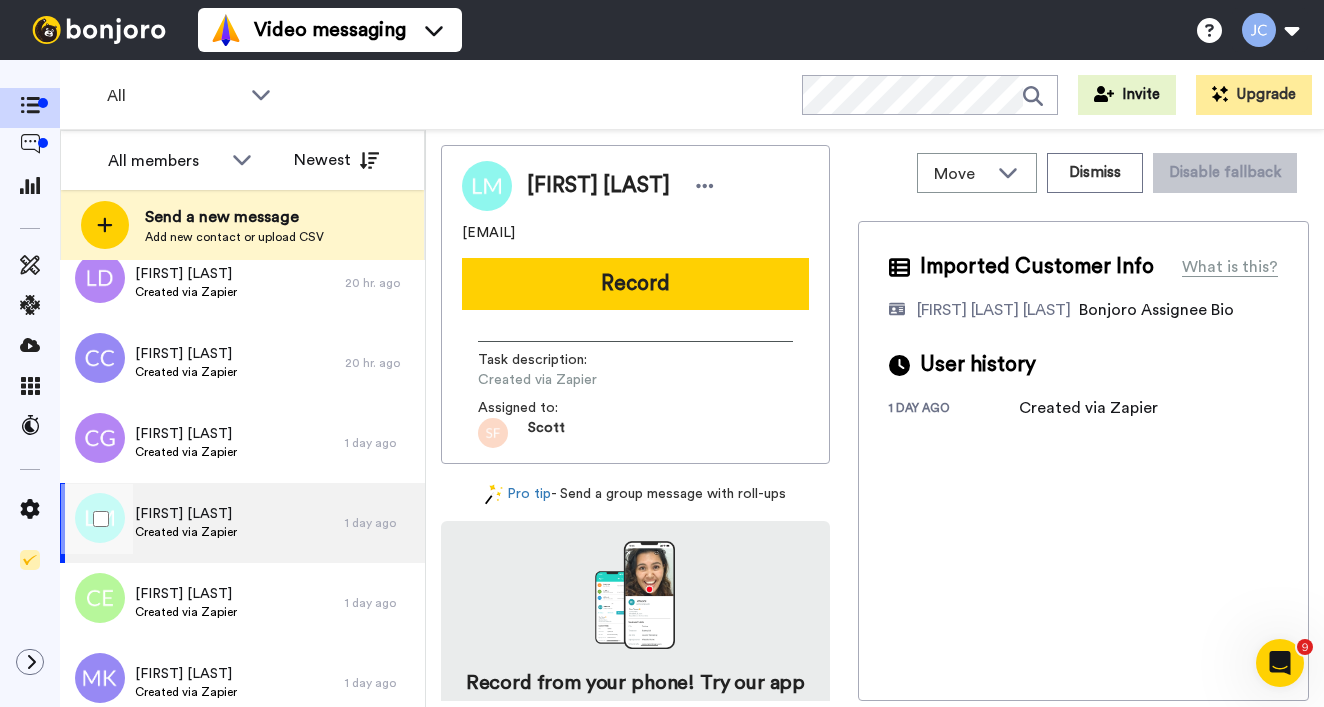 scroll, scrollTop: 1299, scrollLeft: 0, axis: vertical 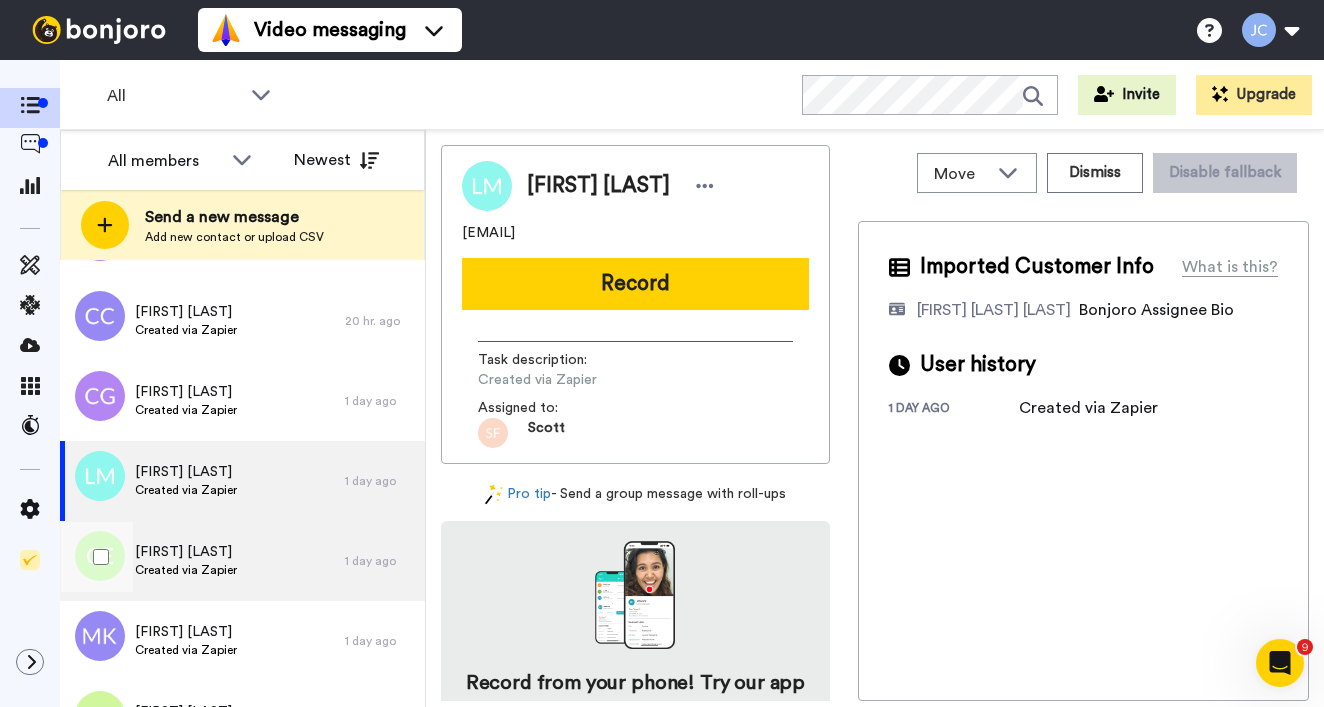 click on "[FIRST] [LAST]" at bounding box center [186, 552] 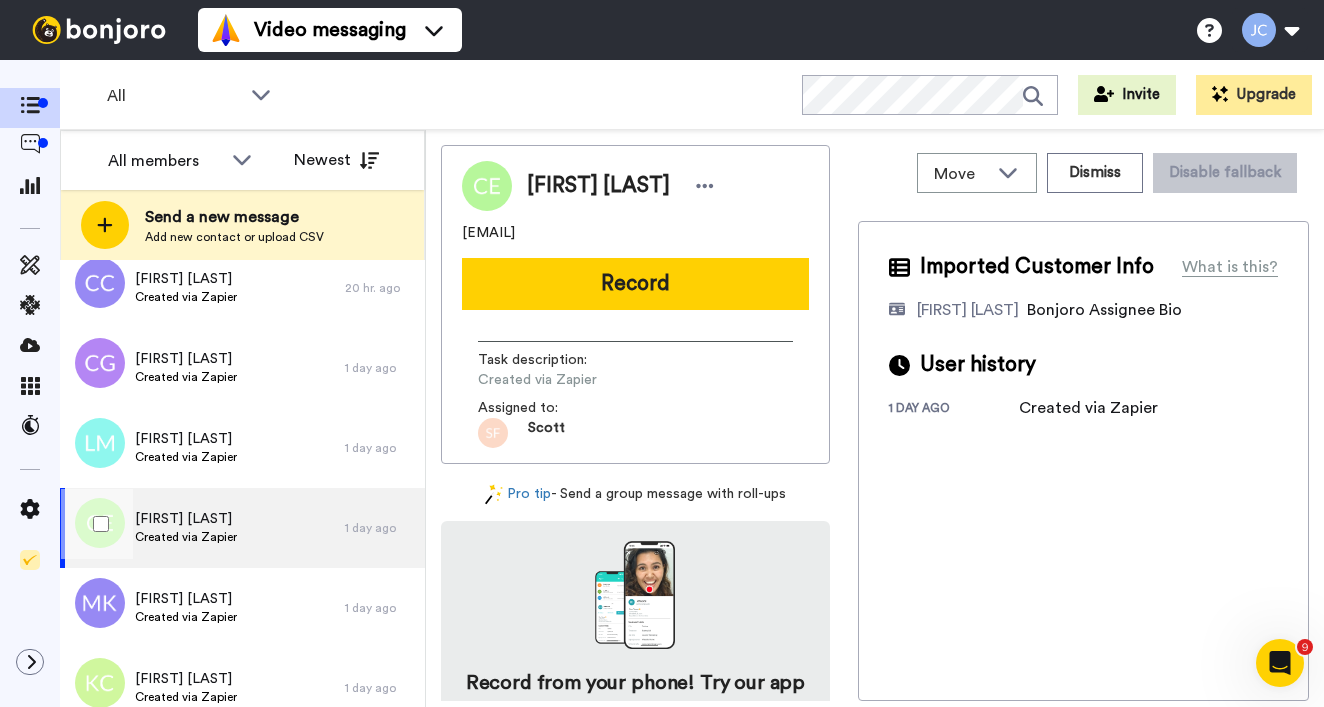 scroll, scrollTop: 1395, scrollLeft: 0, axis: vertical 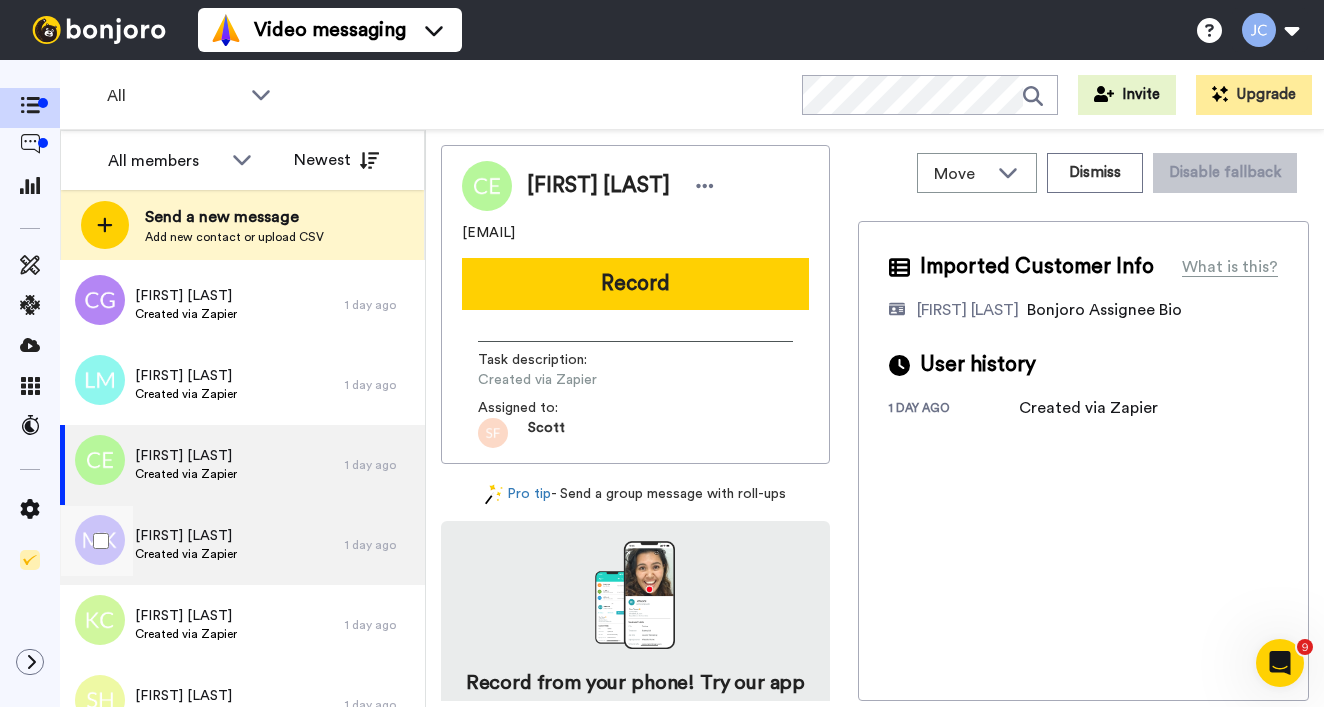 click on "Created via Zapier" at bounding box center [186, 554] 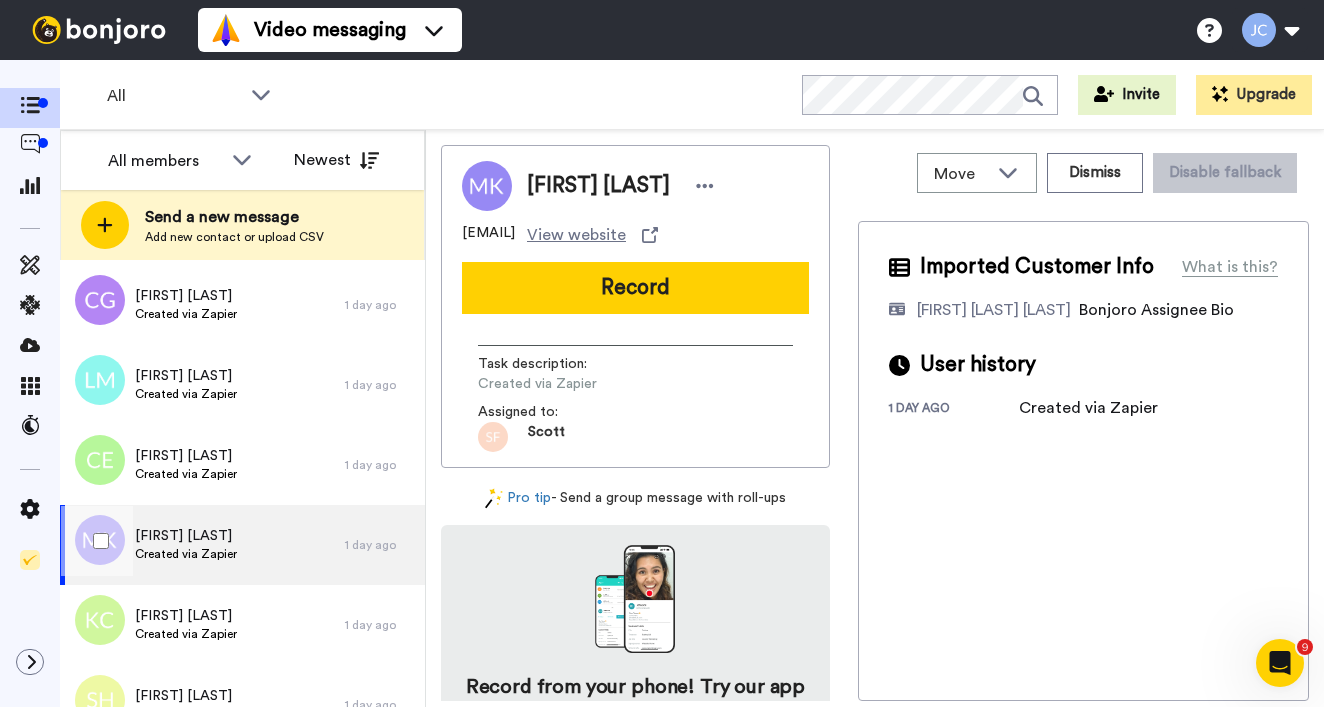 scroll, scrollTop: 1465, scrollLeft: 0, axis: vertical 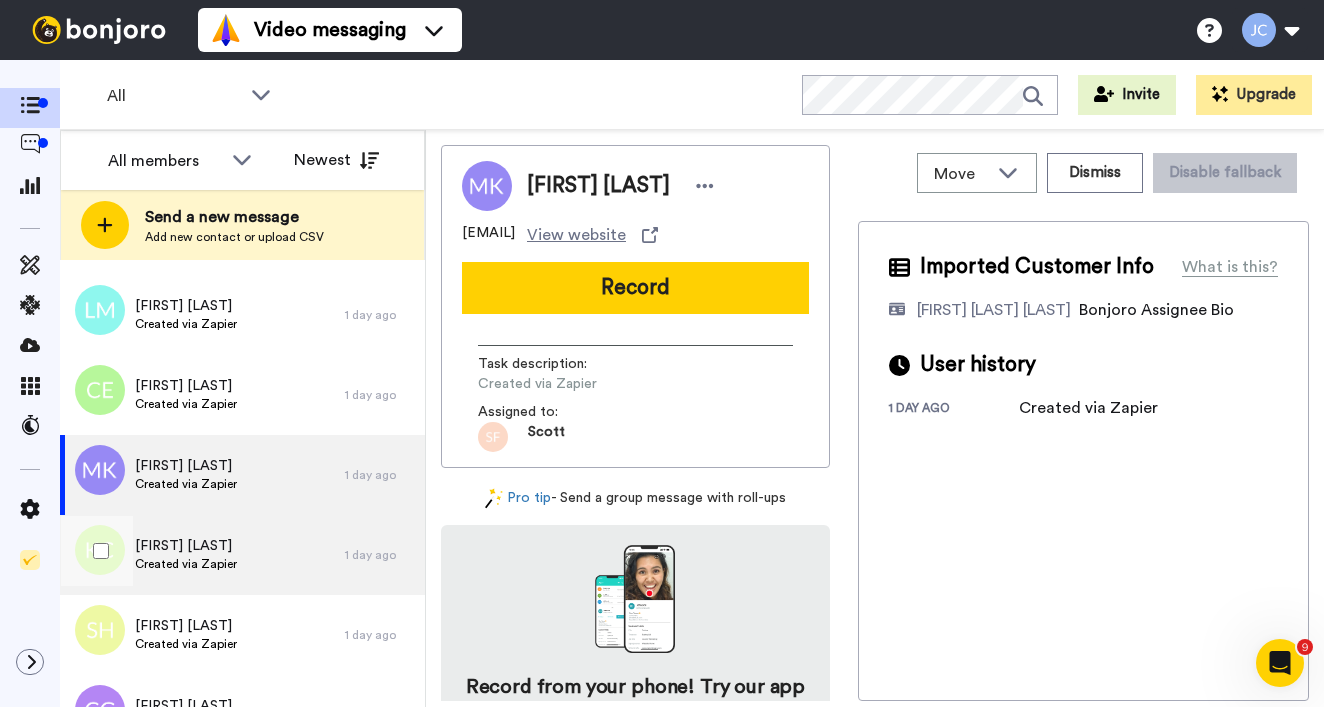 click on "Created via Zapier" at bounding box center [186, 564] 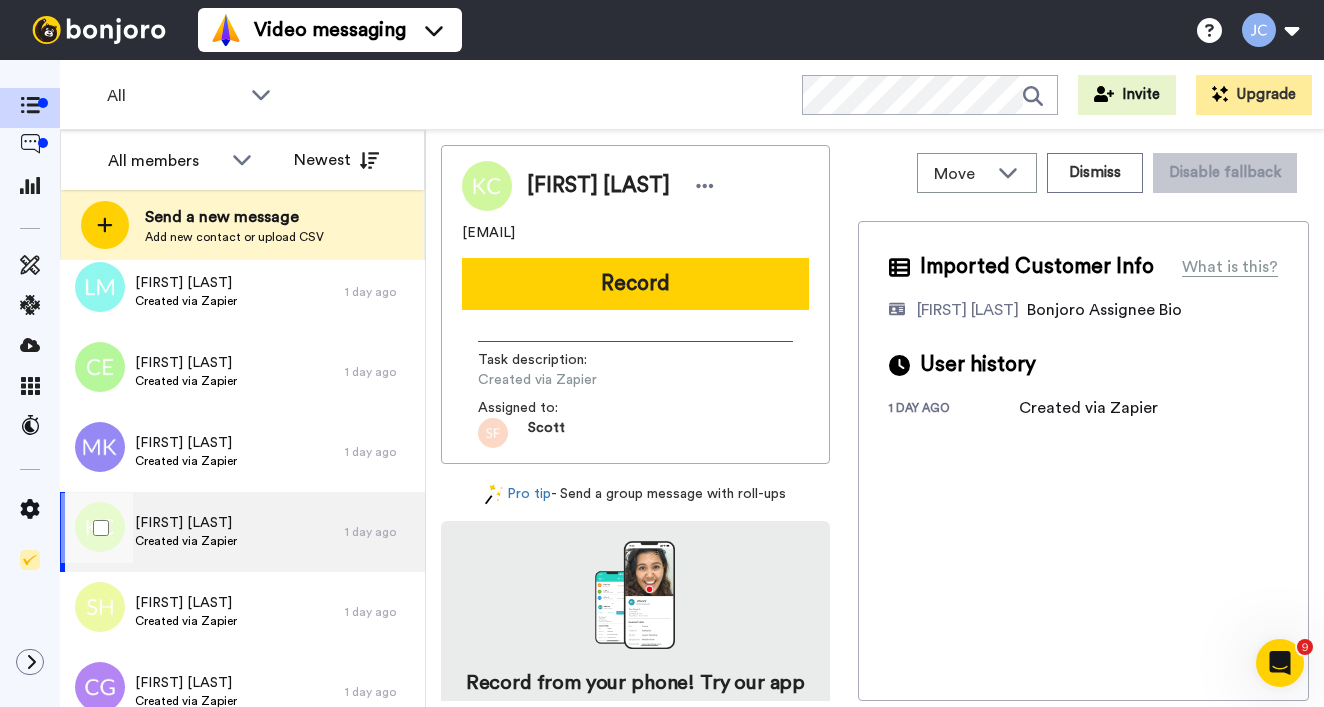 scroll, scrollTop: 1524, scrollLeft: 0, axis: vertical 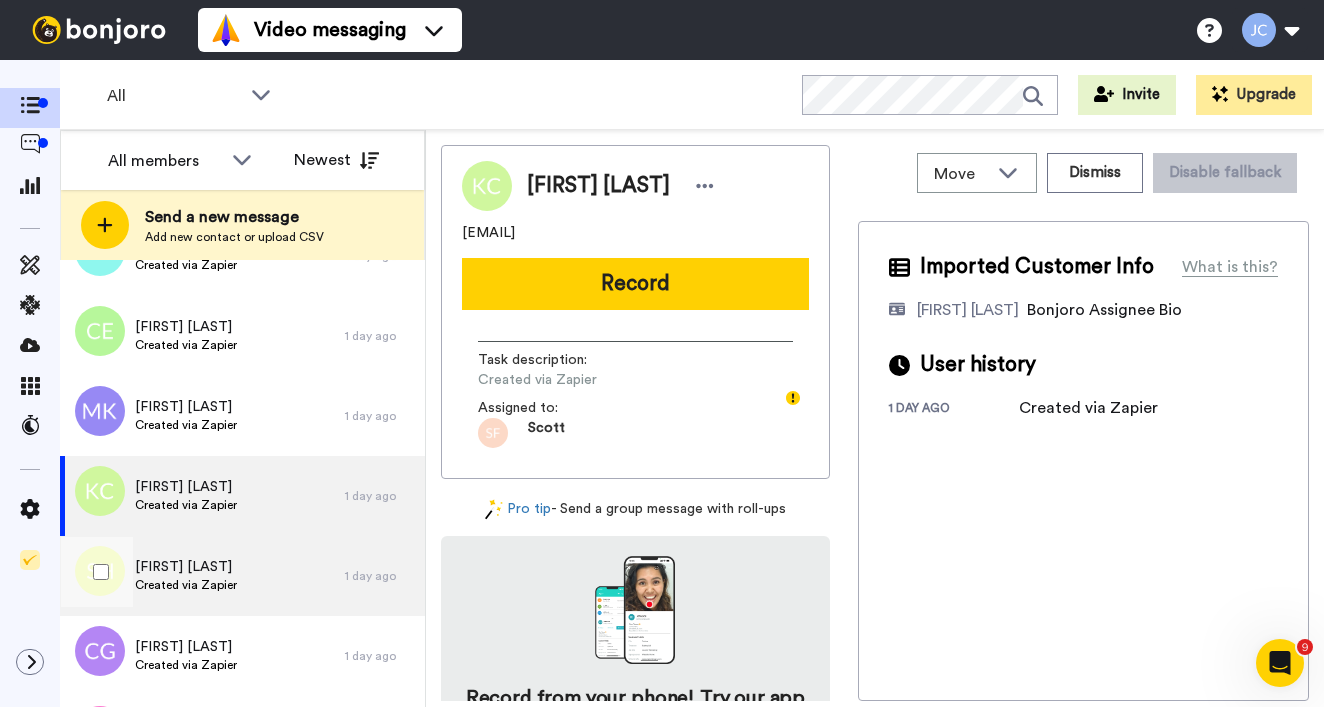 click on "Stephanie Hartas" at bounding box center [186, 567] 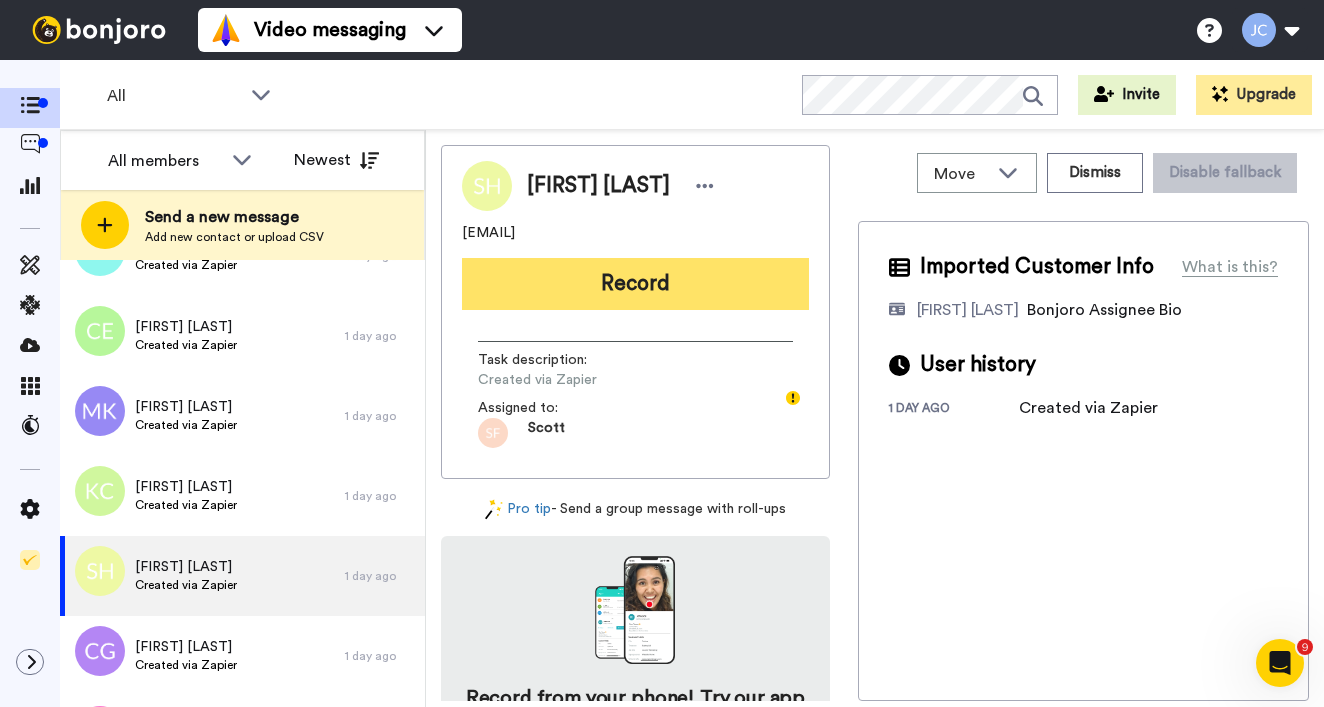 click on "Record" at bounding box center [635, 284] 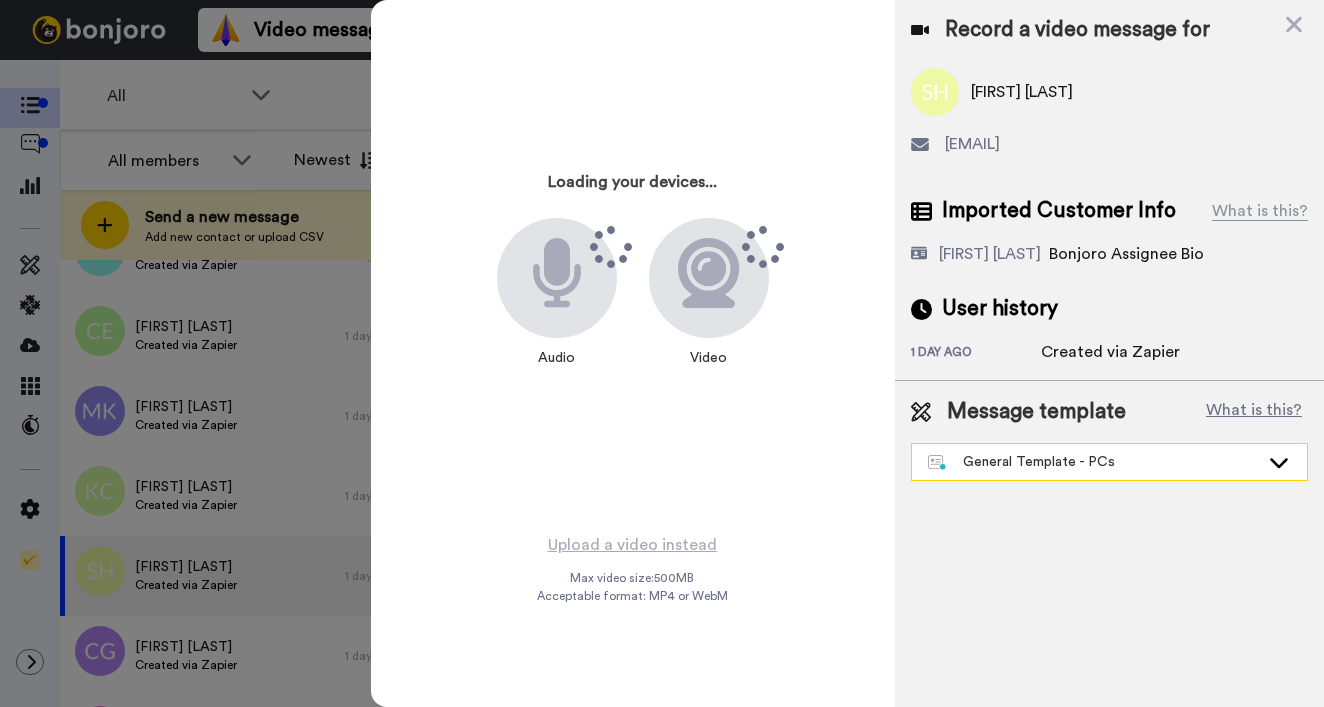 click on "General Template - PCs" at bounding box center [1109, 462] 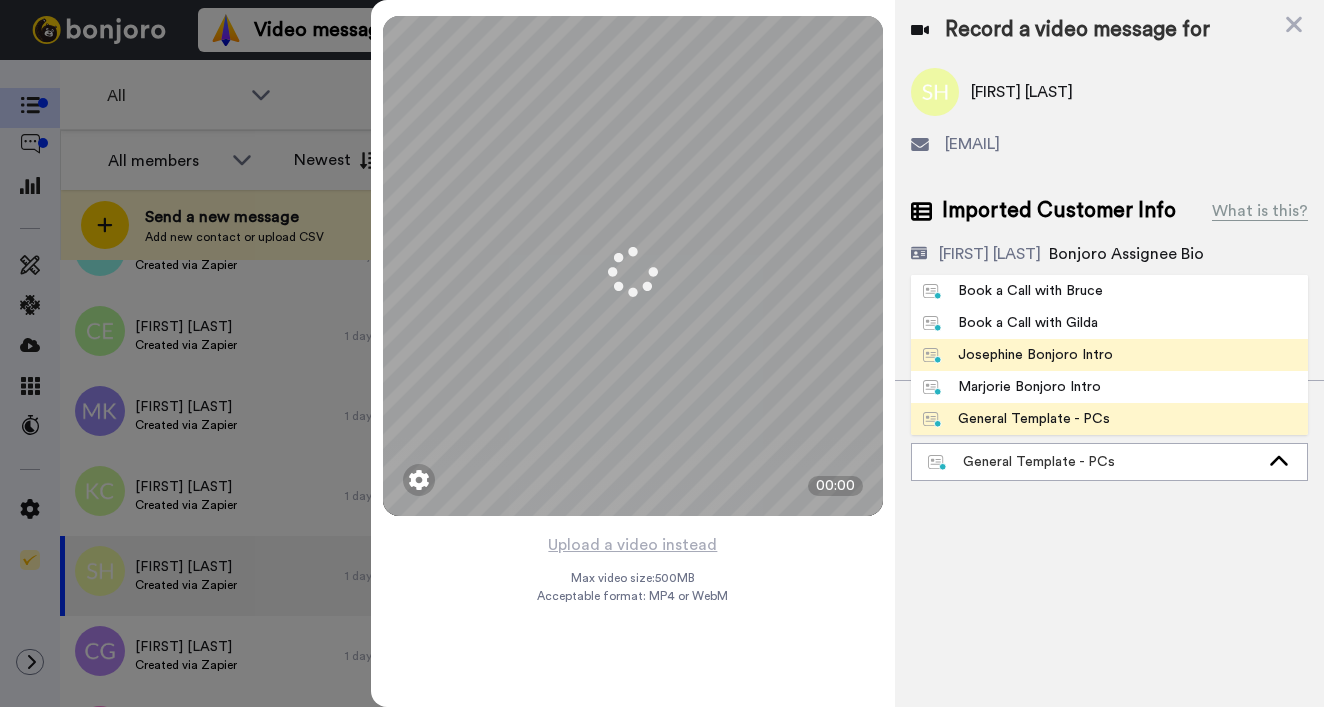 click on "Josephine Bonjoro Intro" at bounding box center (1018, 355) 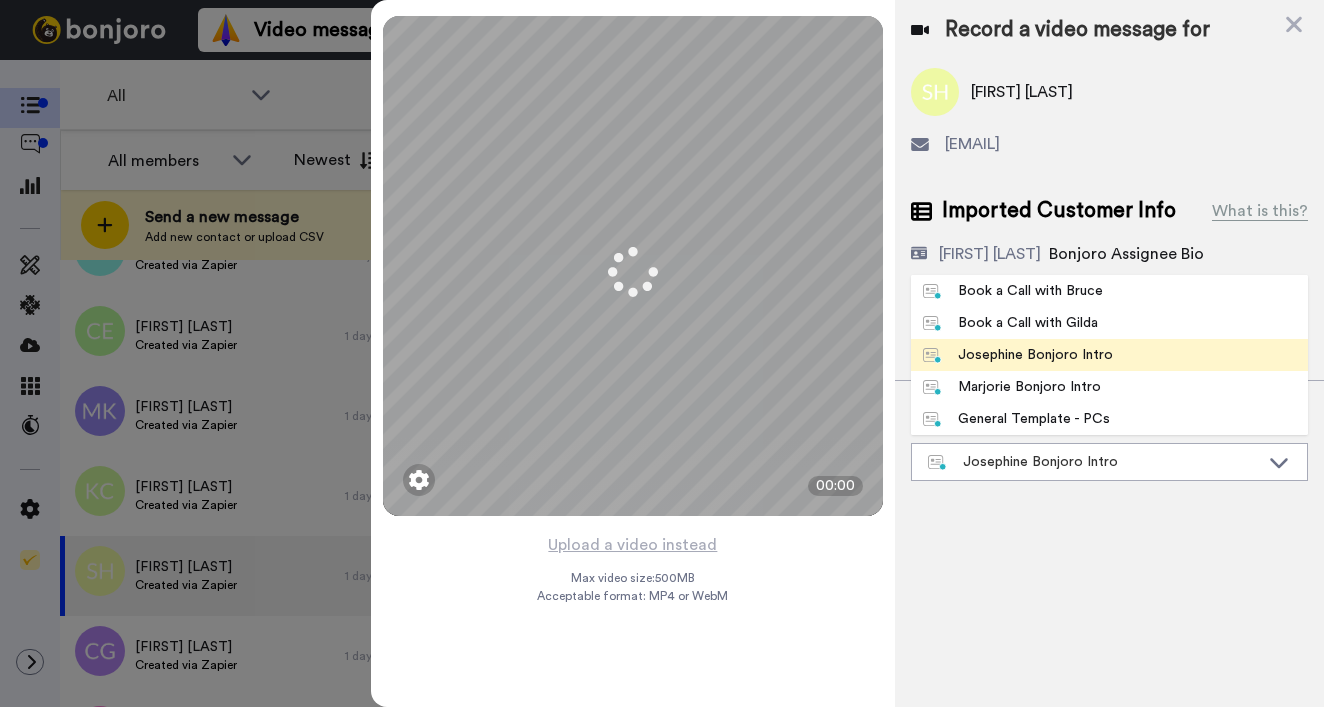 click on "Josephine Bonjoro Intro" at bounding box center [1018, 355] 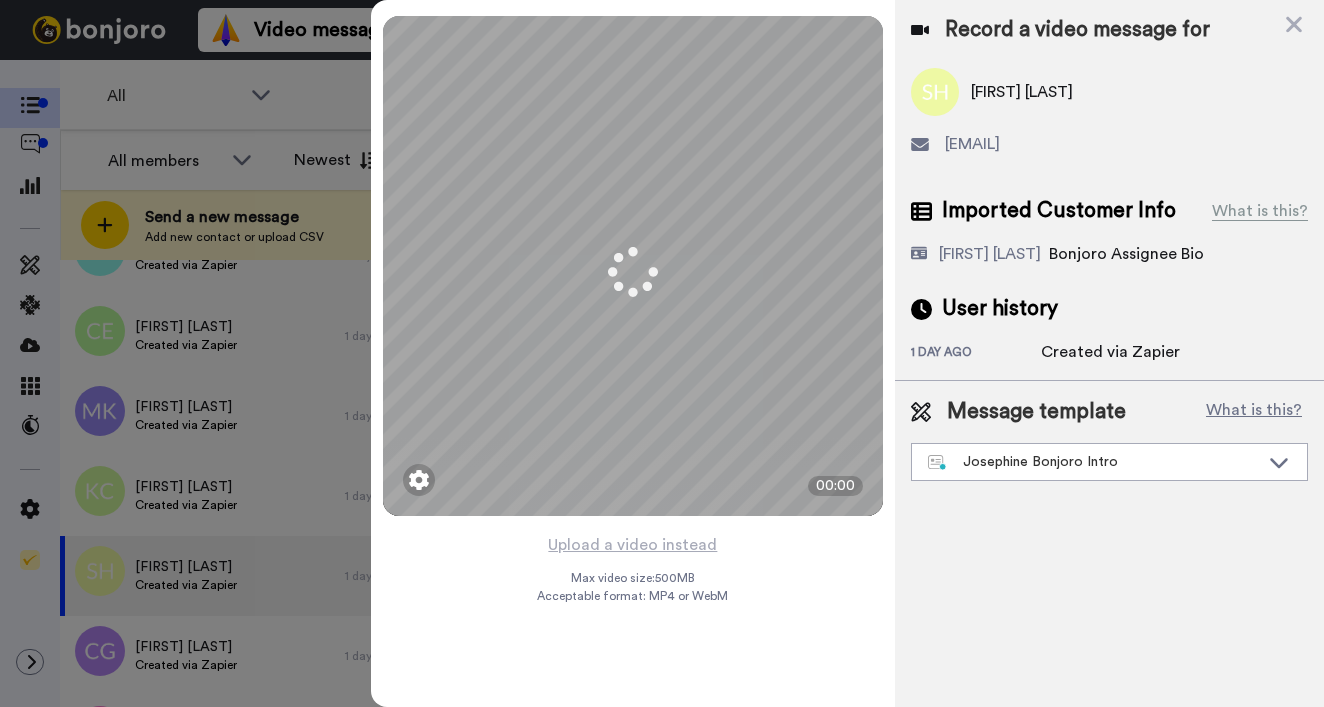 click on "1 day ago" at bounding box center (976, 354) 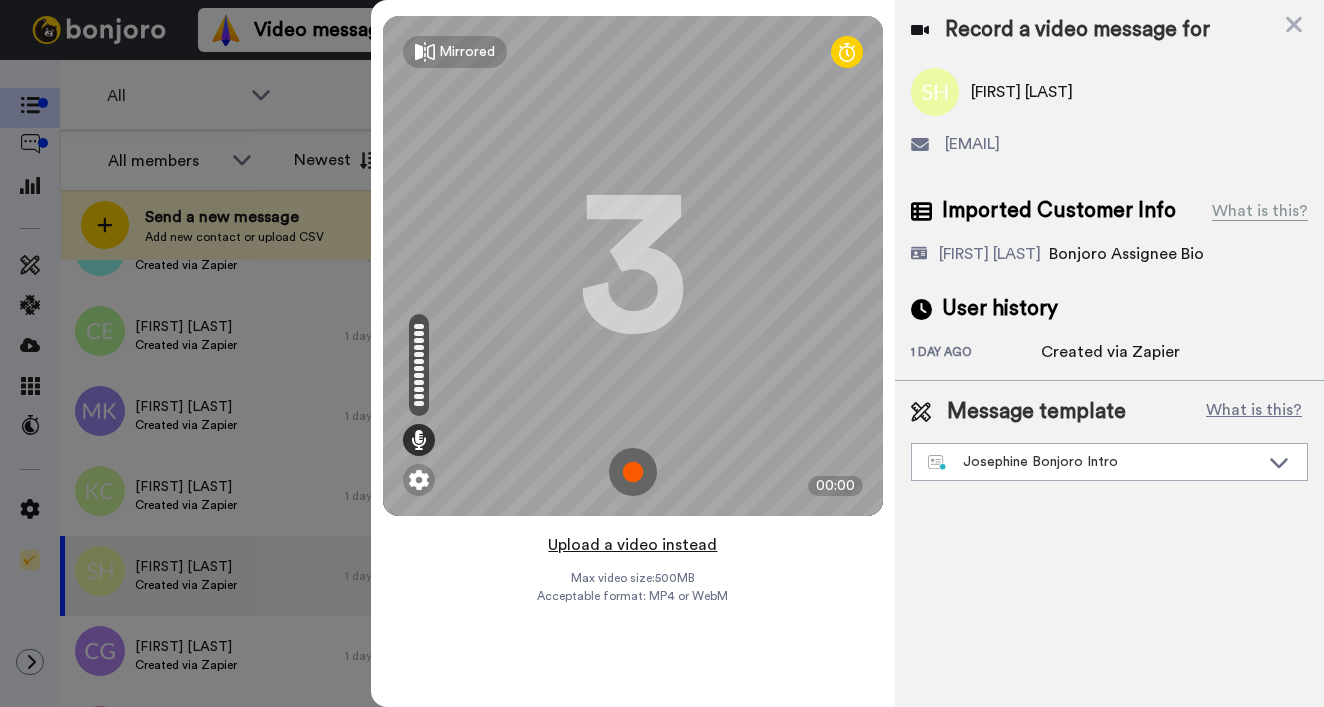 click on "Upload a video instead" at bounding box center [632, 545] 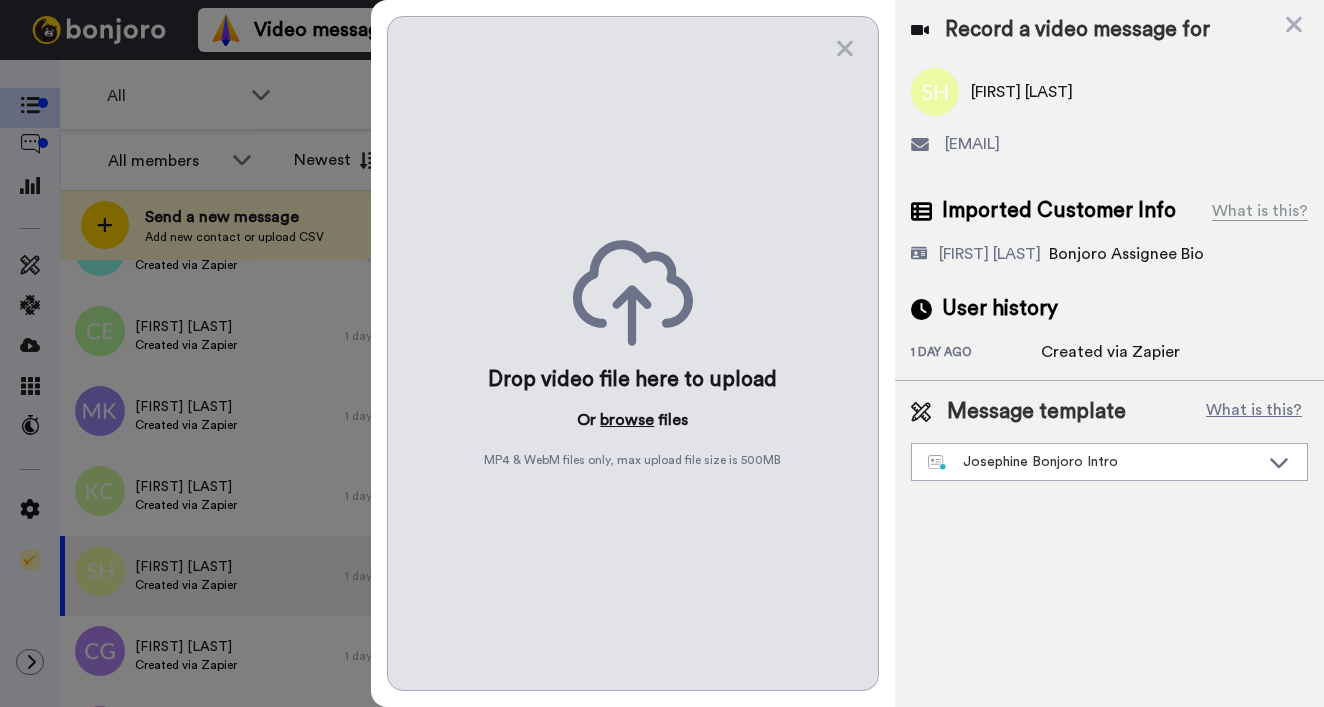 click on "browse" at bounding box center (627, 420) 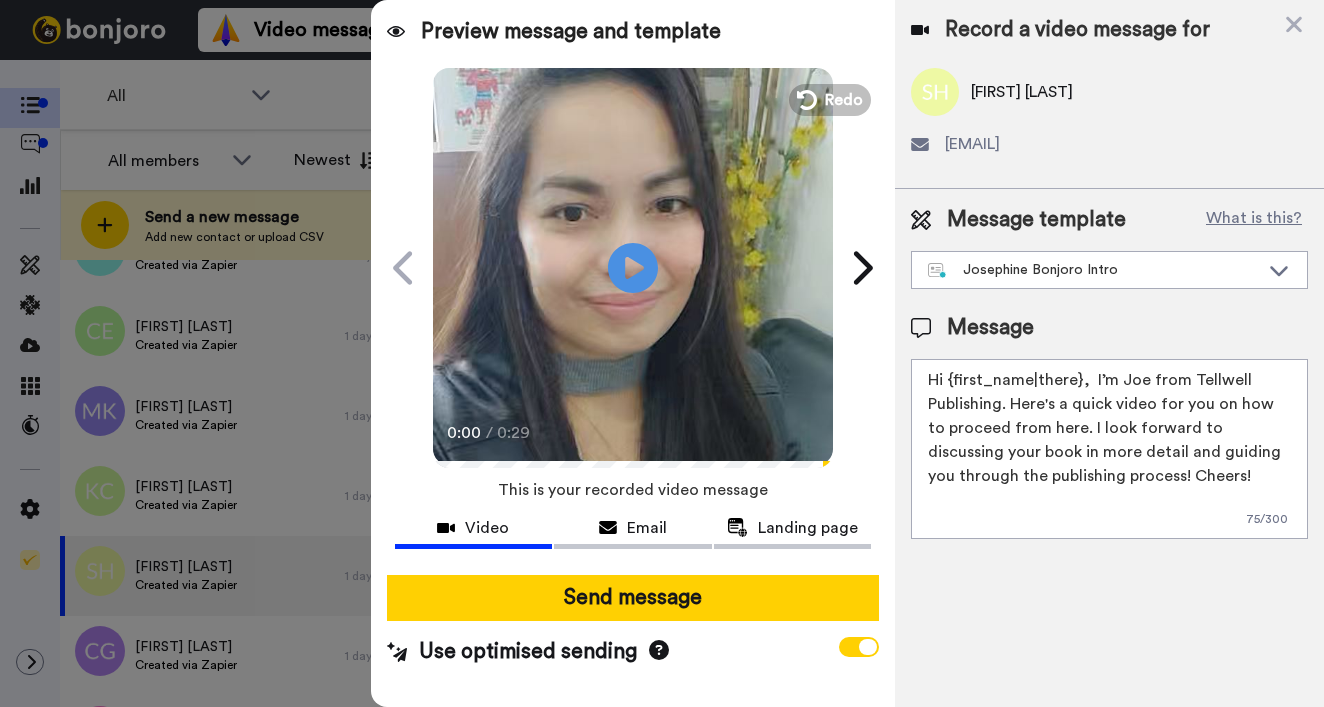 drag, startPoint x: 947, startPoint y: 378, endPoint x: 1081, endPoint y: 381, distance: 134.03358 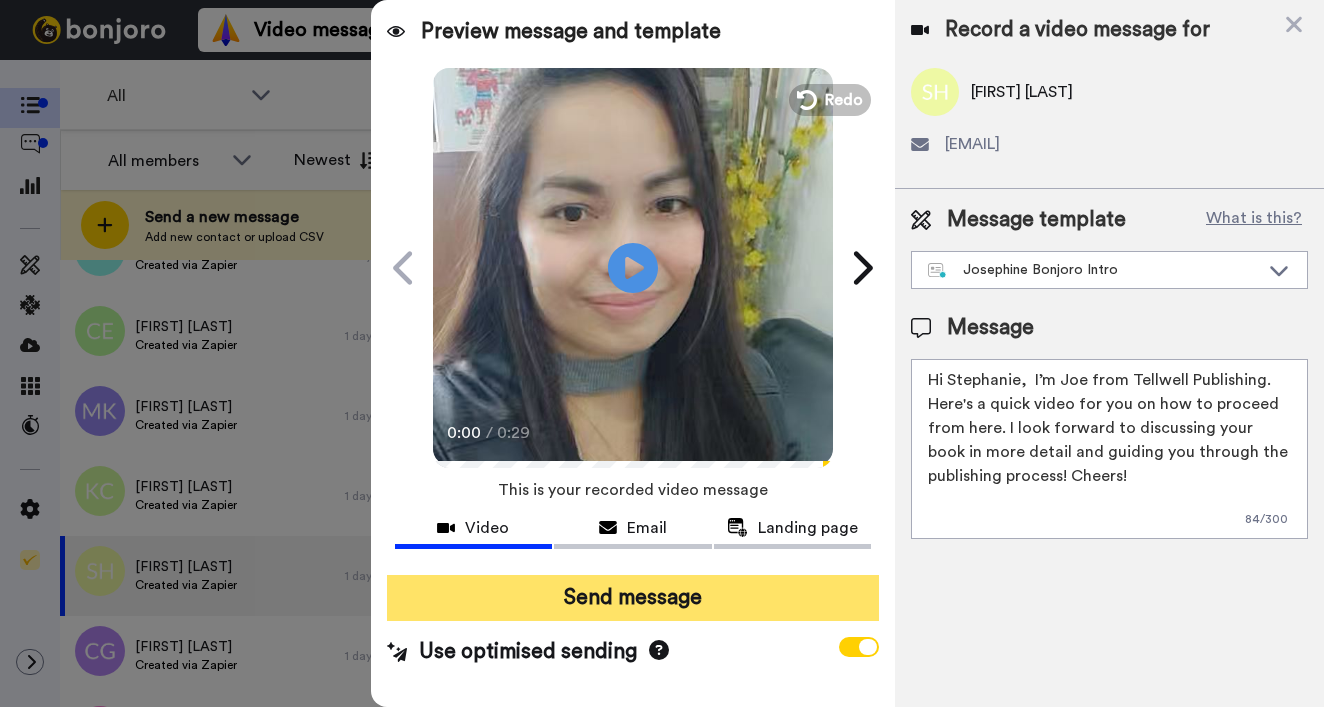type on "Hi Stephanie,  I’m Joe from Tellwell Publishing. Here's a quick video for you on how to proceed from here. I look forward to discussing your book in more detail and guiding you through the publishing process! Cheers!" 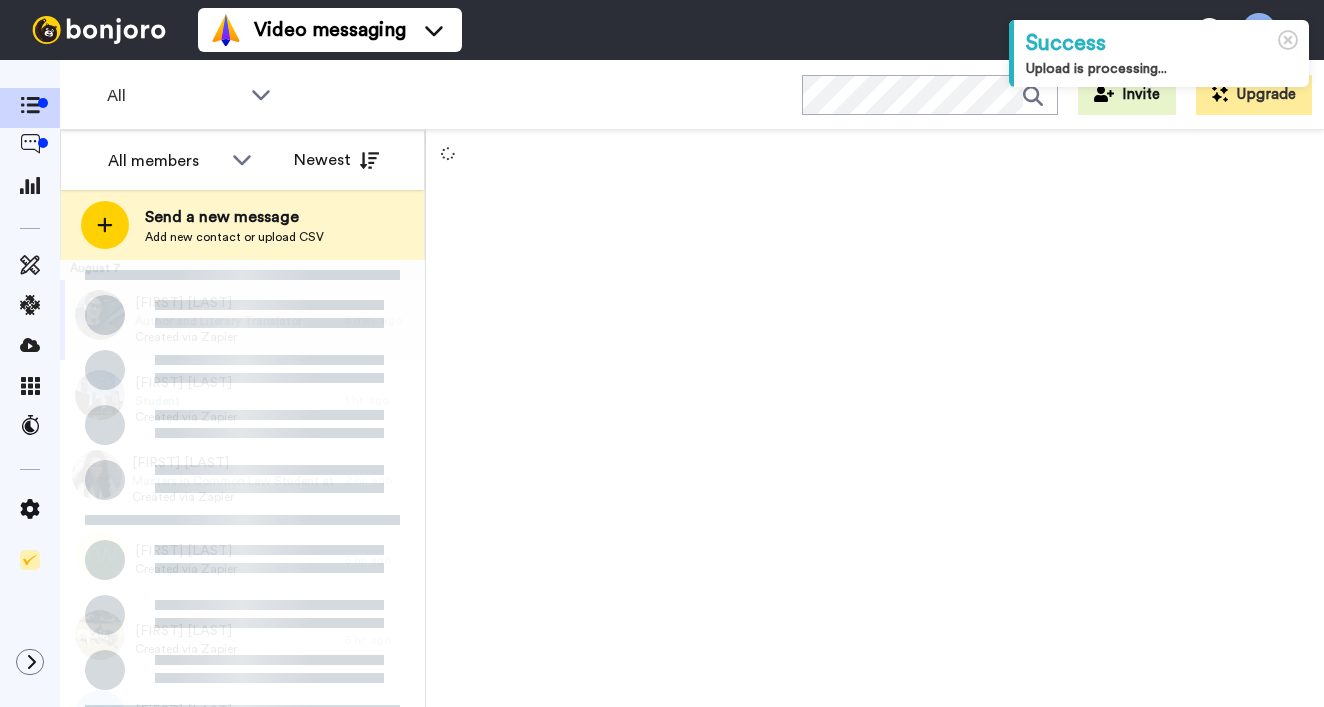 scroll, scrollTop: 0, scrollLeft: 0, axis: both 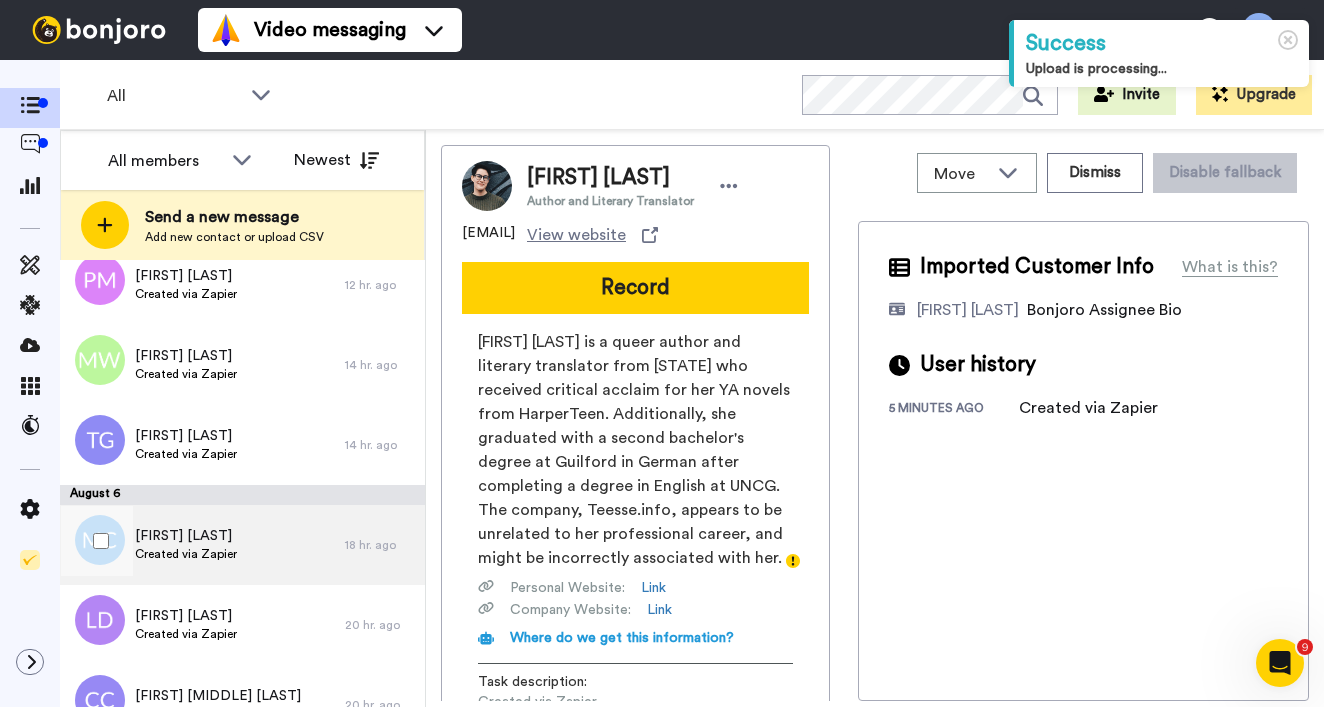 drag, startPoint x: 213, startPoint y: 524, endPoint x: 215, endPoint y: 534, distance: 10.198039 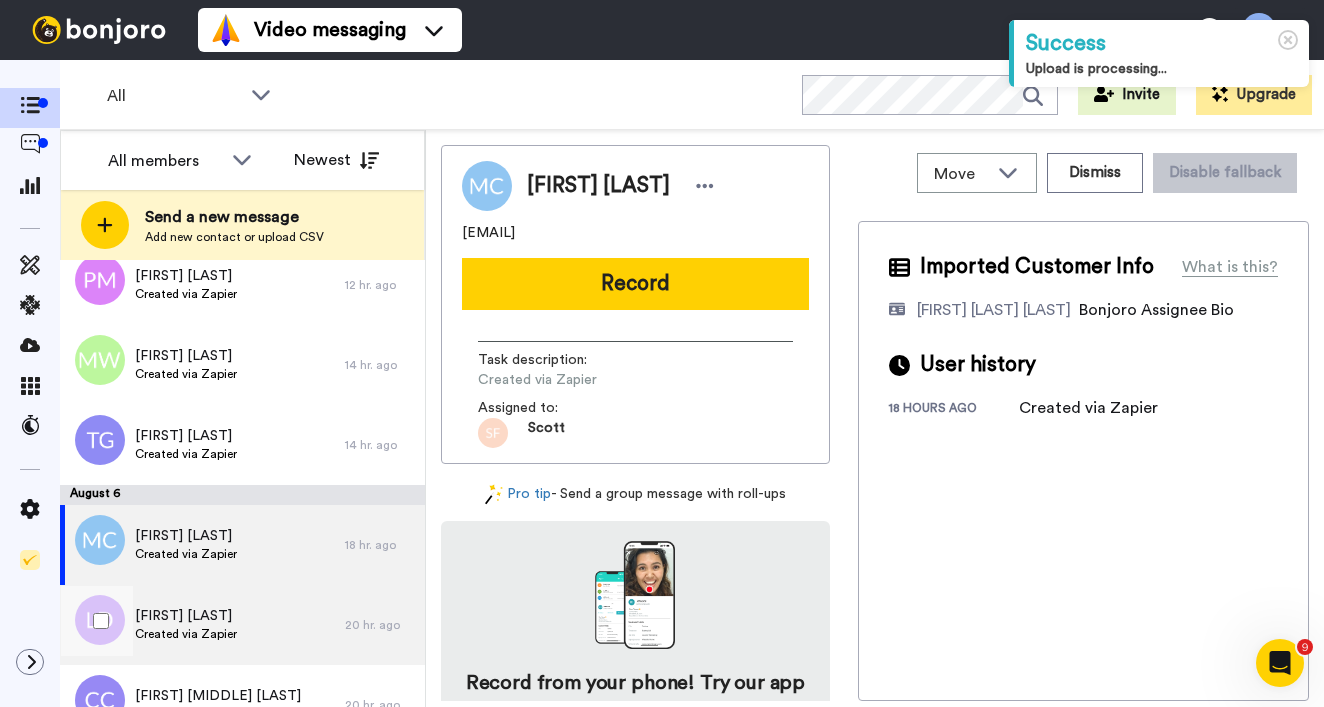 click on "[FIRST] [LAST]" at bounding box center (186, 616) 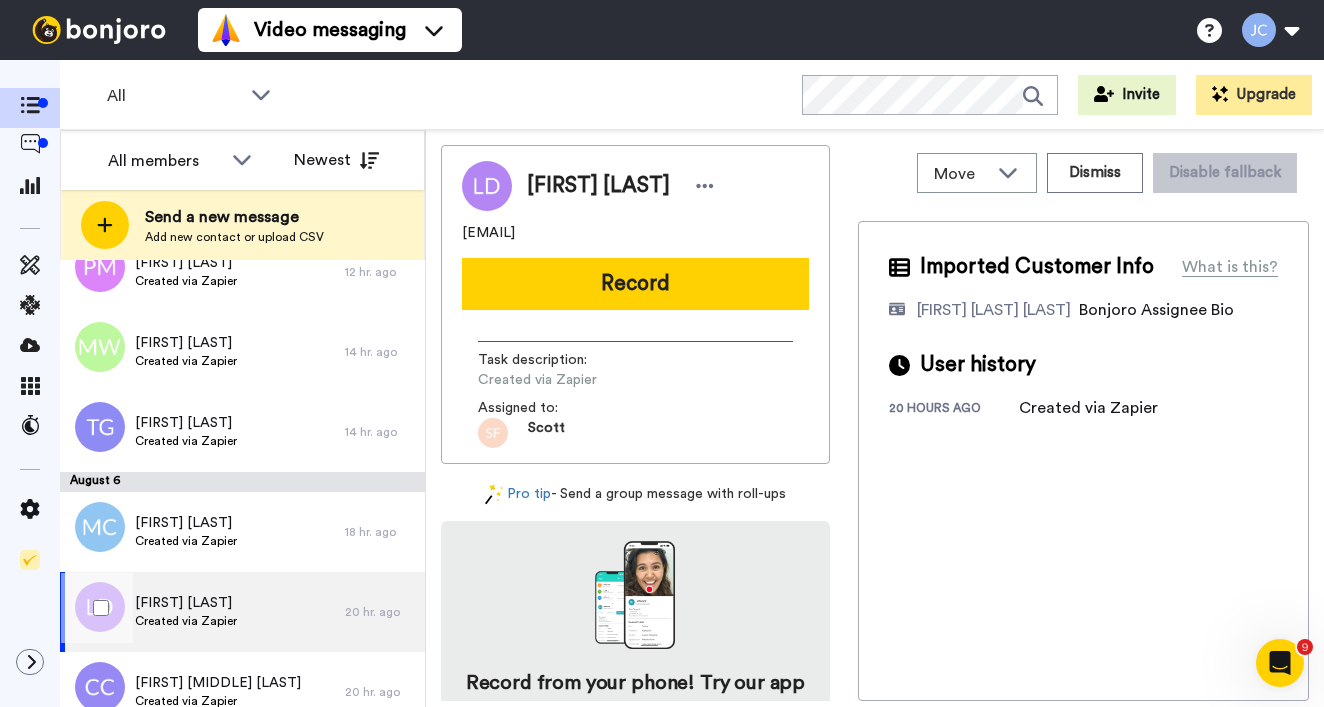 scroll, scrollTop: 1027, scrollLeft: 0, axis: vertical 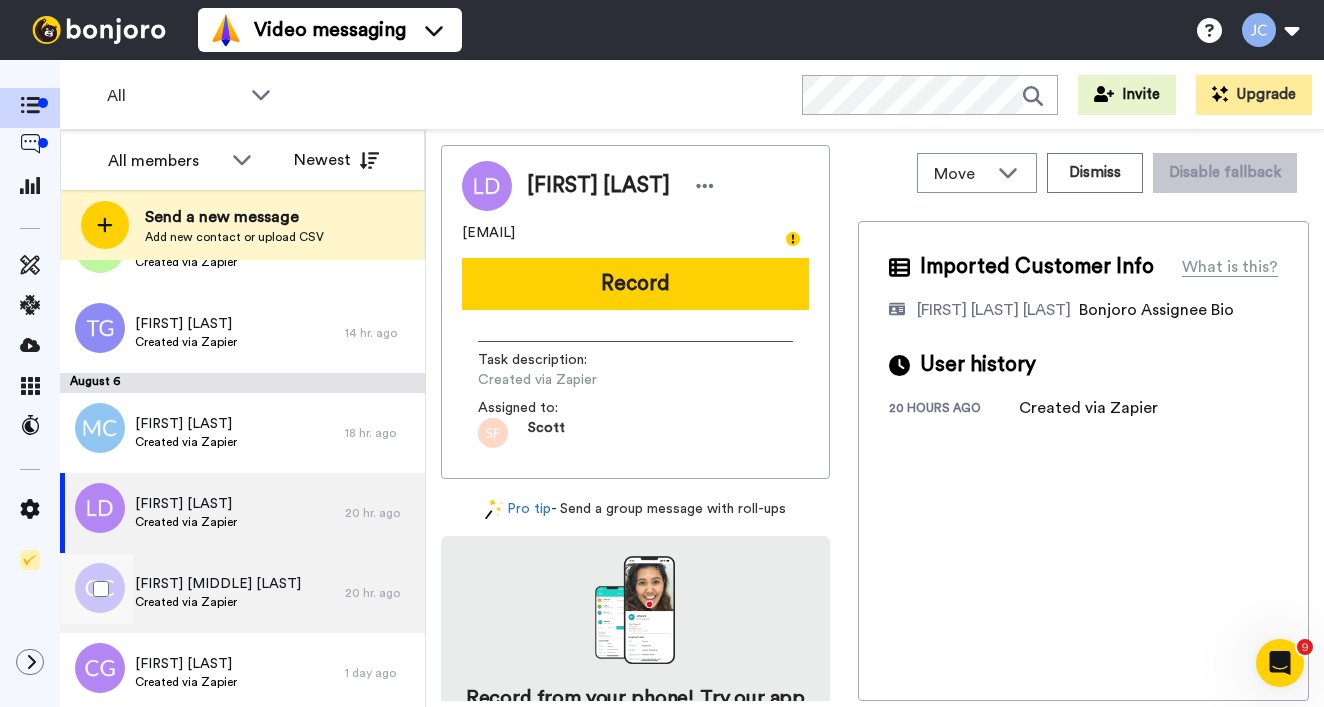 click on "Created via Zapier" at bounding box center [218, 602] 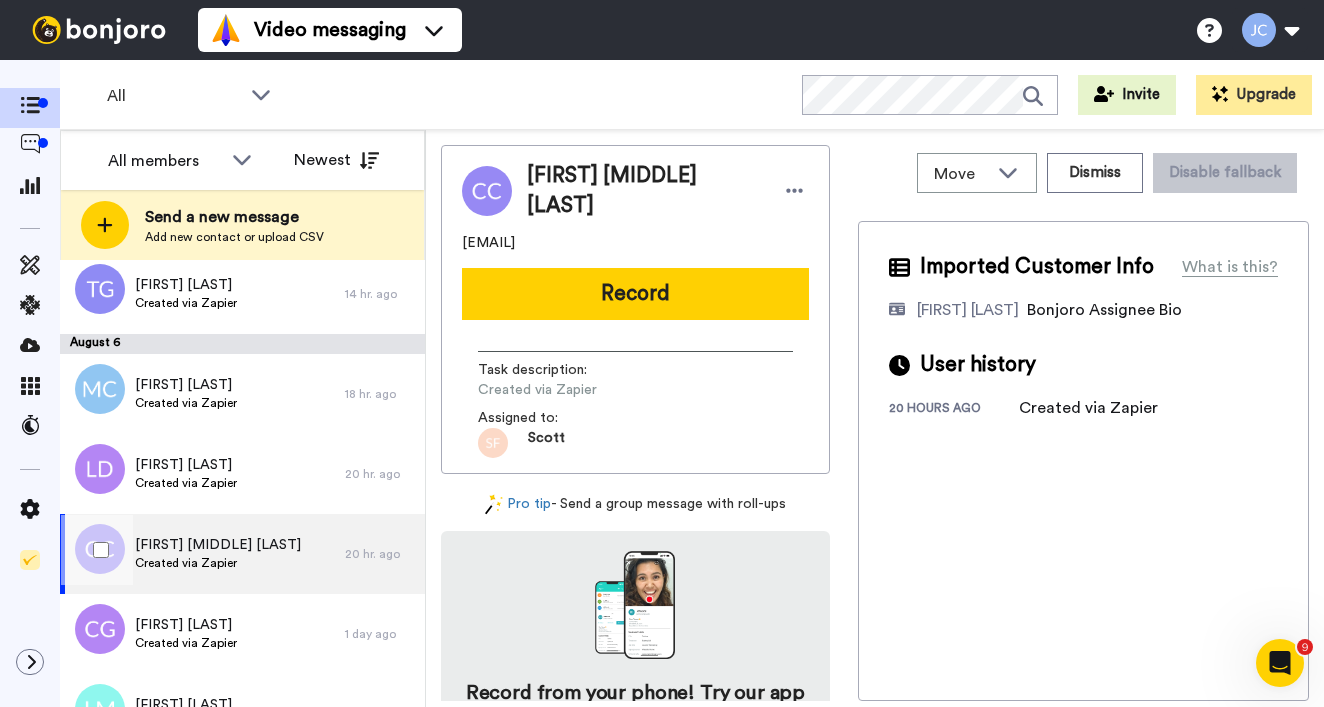 scroll, scrollTop: 1070, scrollLeft: 0, axis: vertical 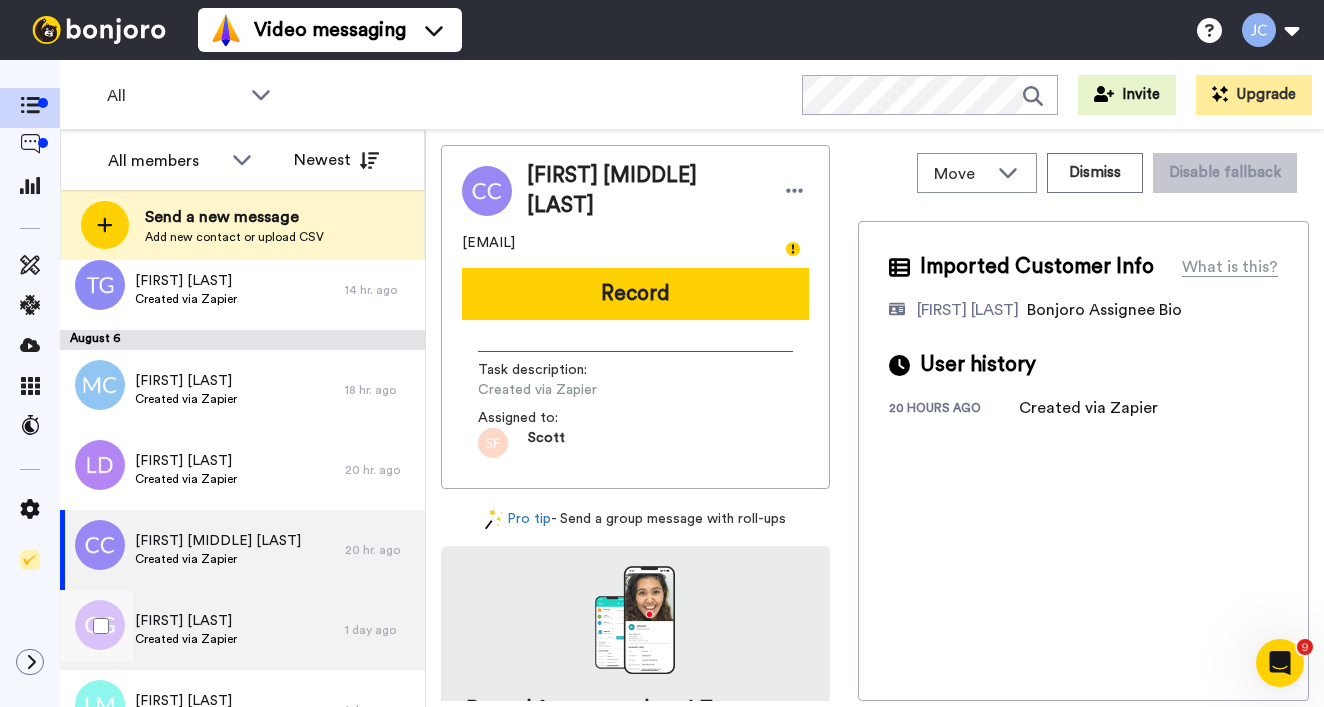 click on "[FIRST] [LAST]" at bounding box center (186, 621) 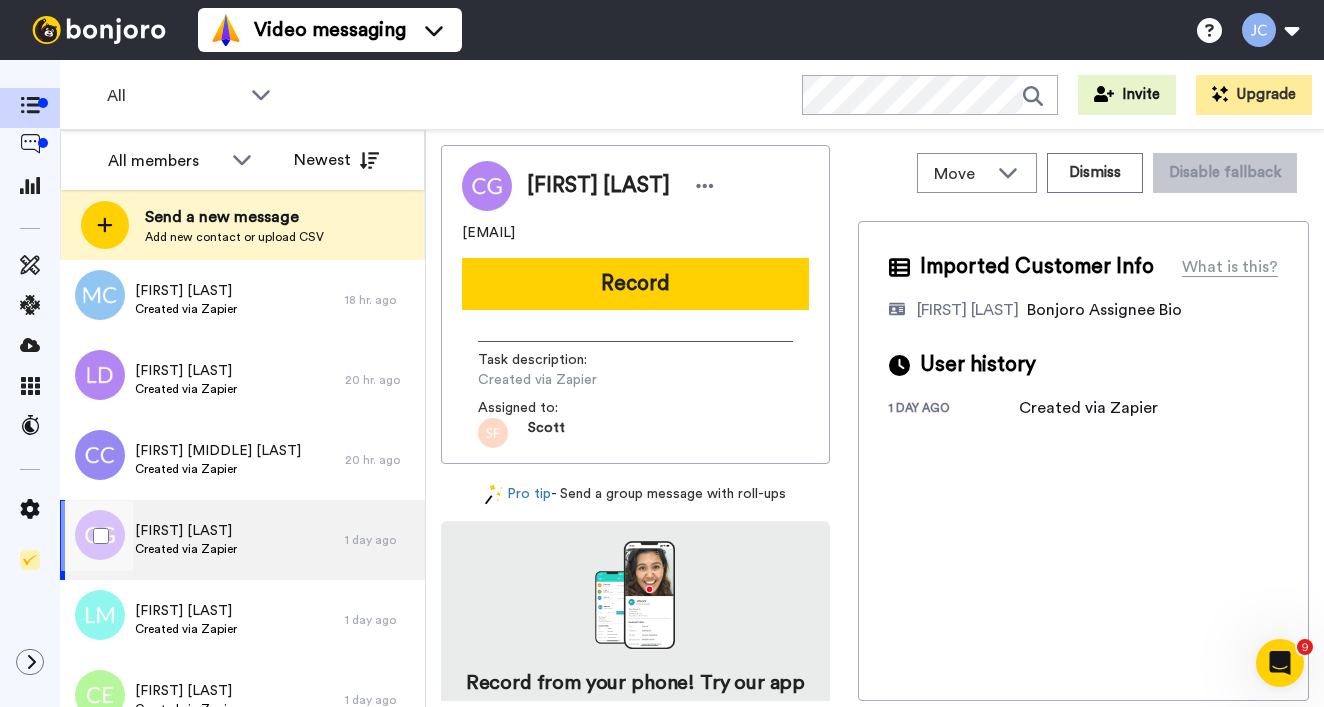 scroll, scrollTop: 1164, scrollLeft: 0, axis: vertical 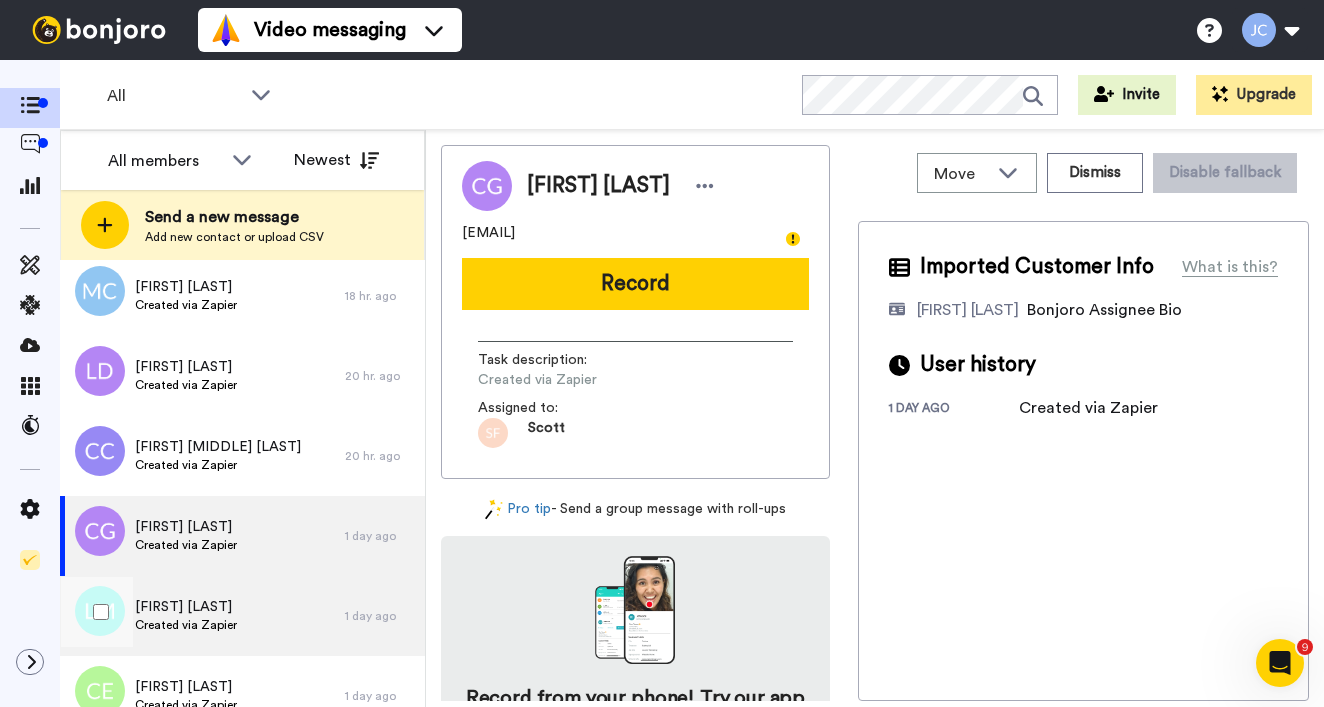 click on "[FIRST] [LAST]" at bounding box center [186, 607] 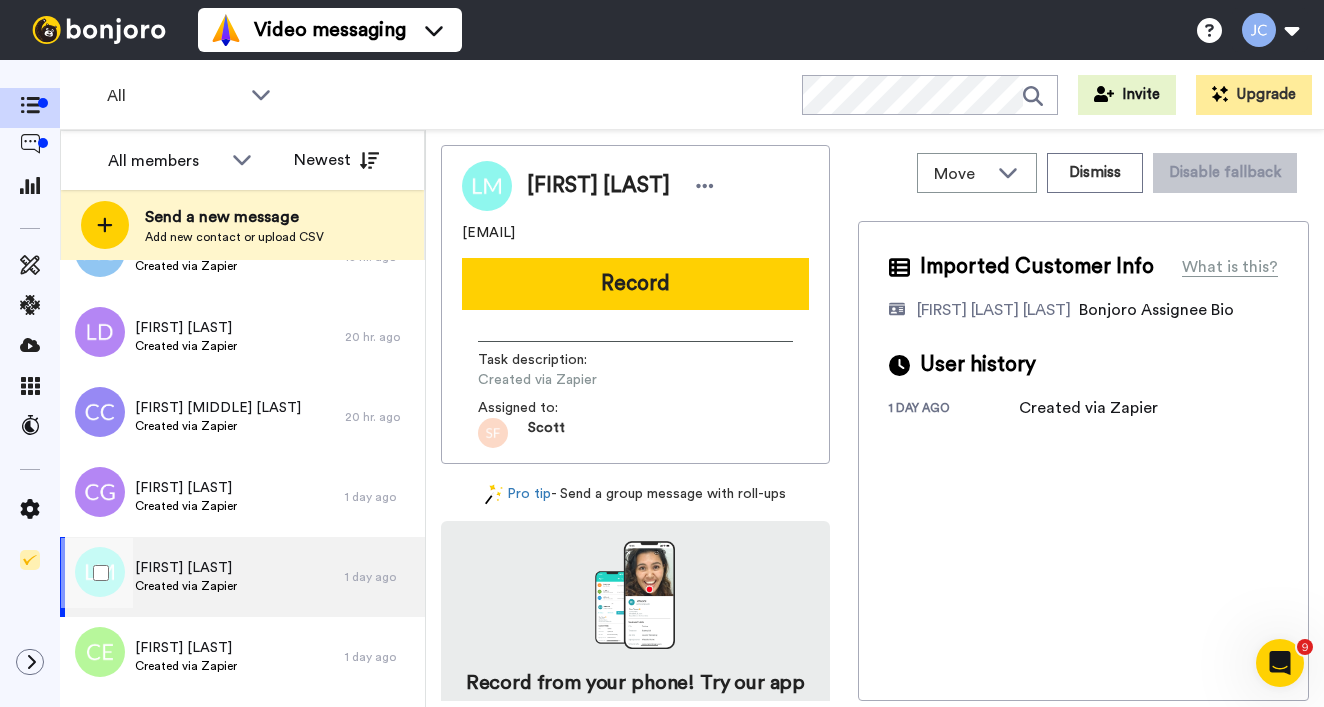 scroll, scrollTop: 1255, scrollLeft: 0, axis: vertical 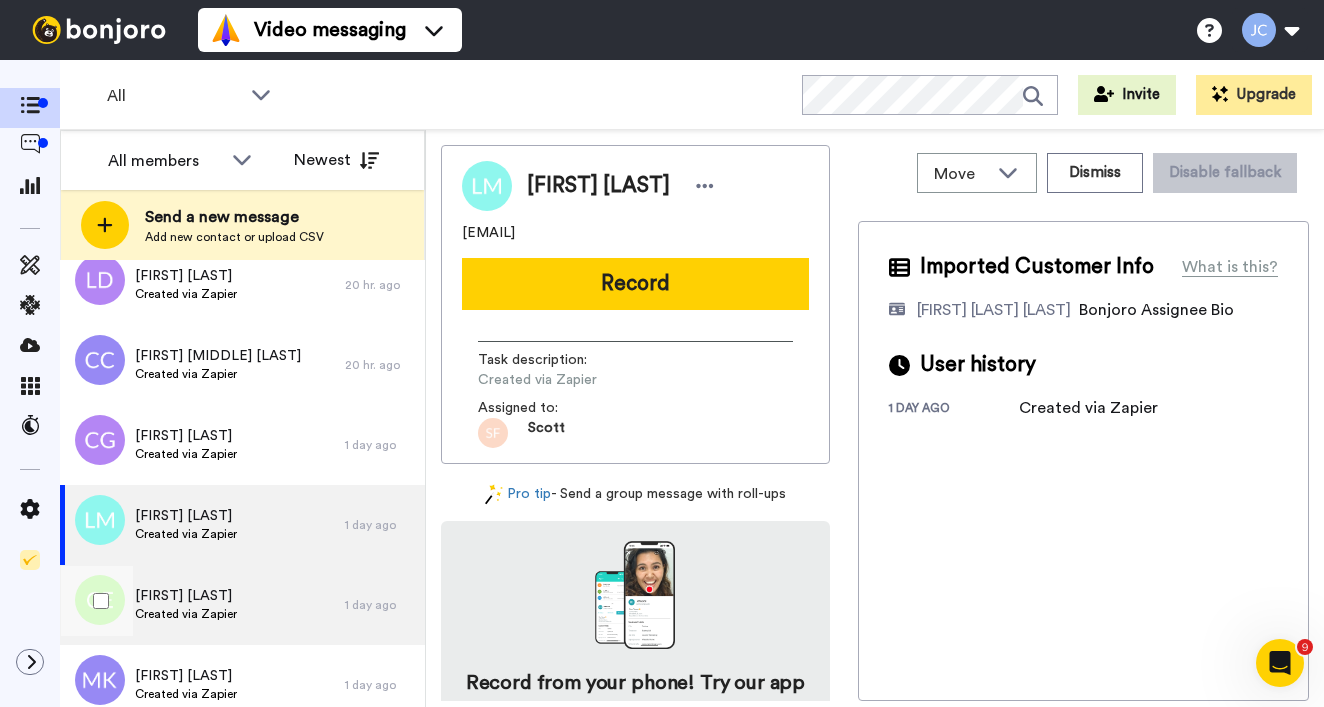 click on "Created via Zapier" at bounding box center [186, 614] 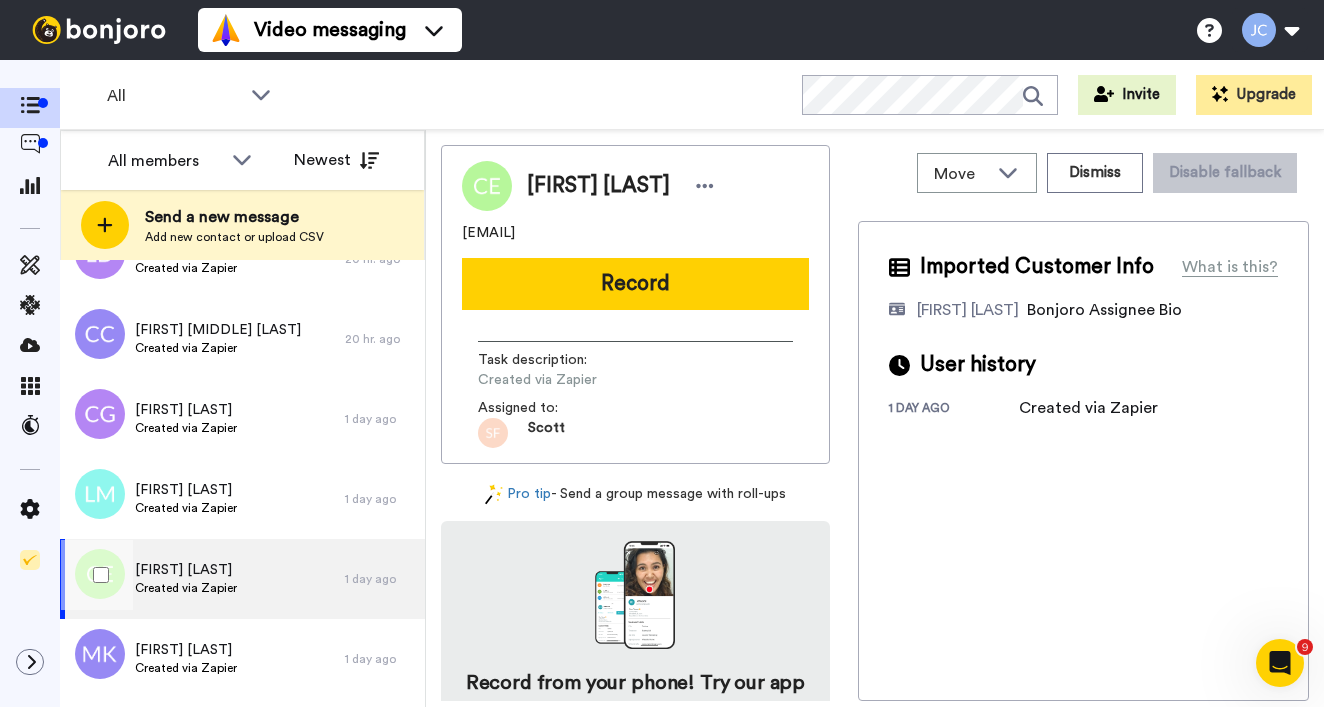 scroll, scrollTop: 1307, scrollLeft: 0, axis: vertical 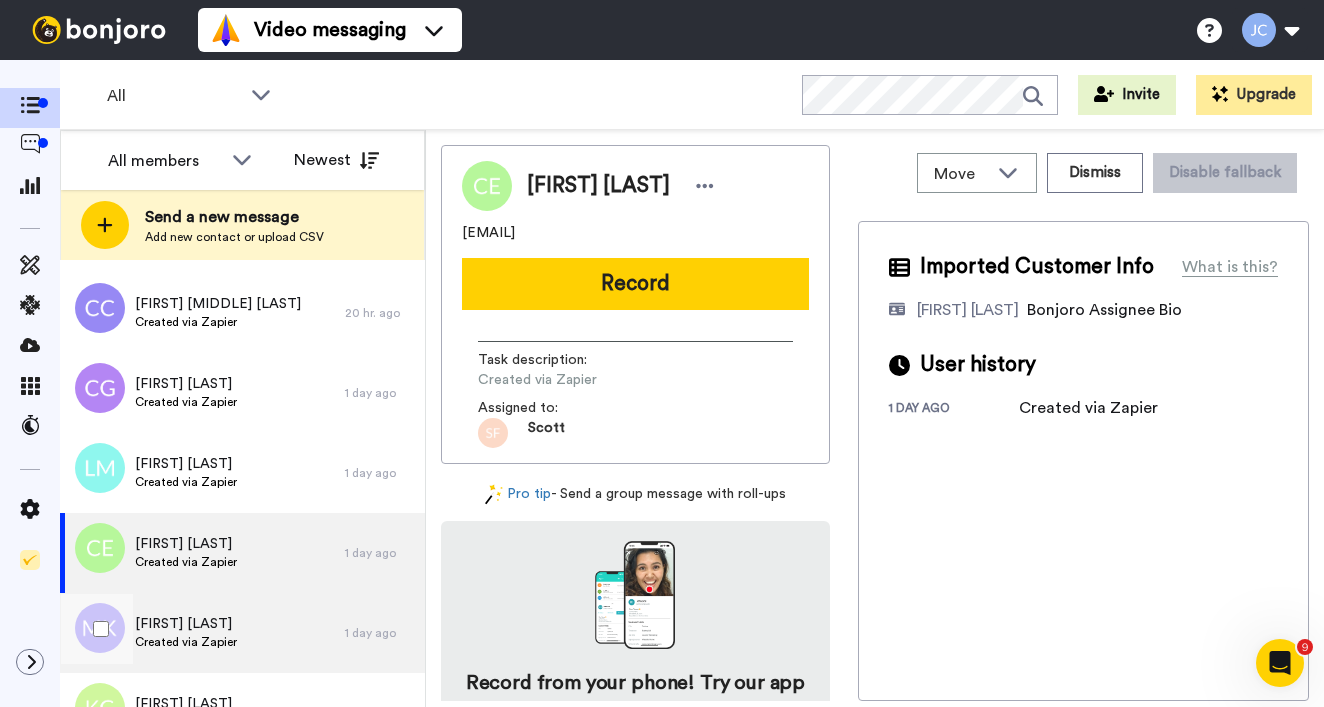 click on "[FIRST] [LAST]" at bounding box center [186, 624] 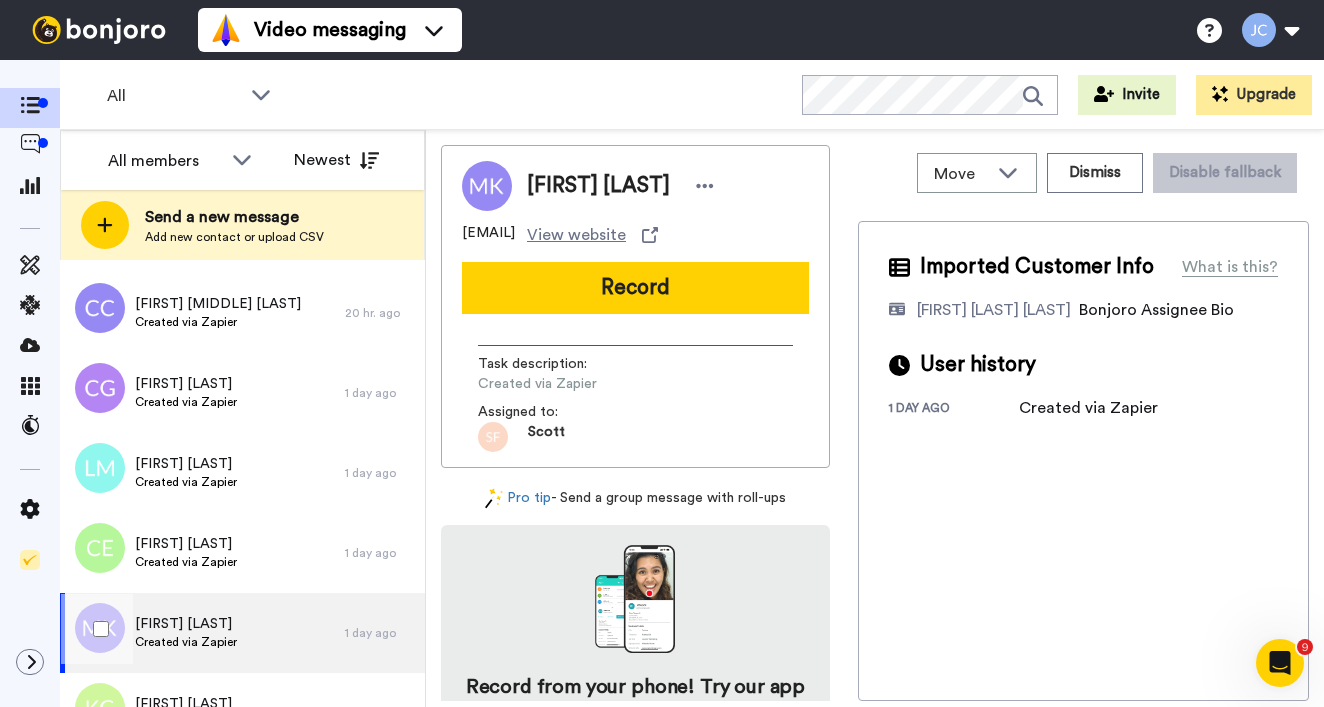scroll, scrollTop: 1342, scrollLeft: 0, axis: vertical 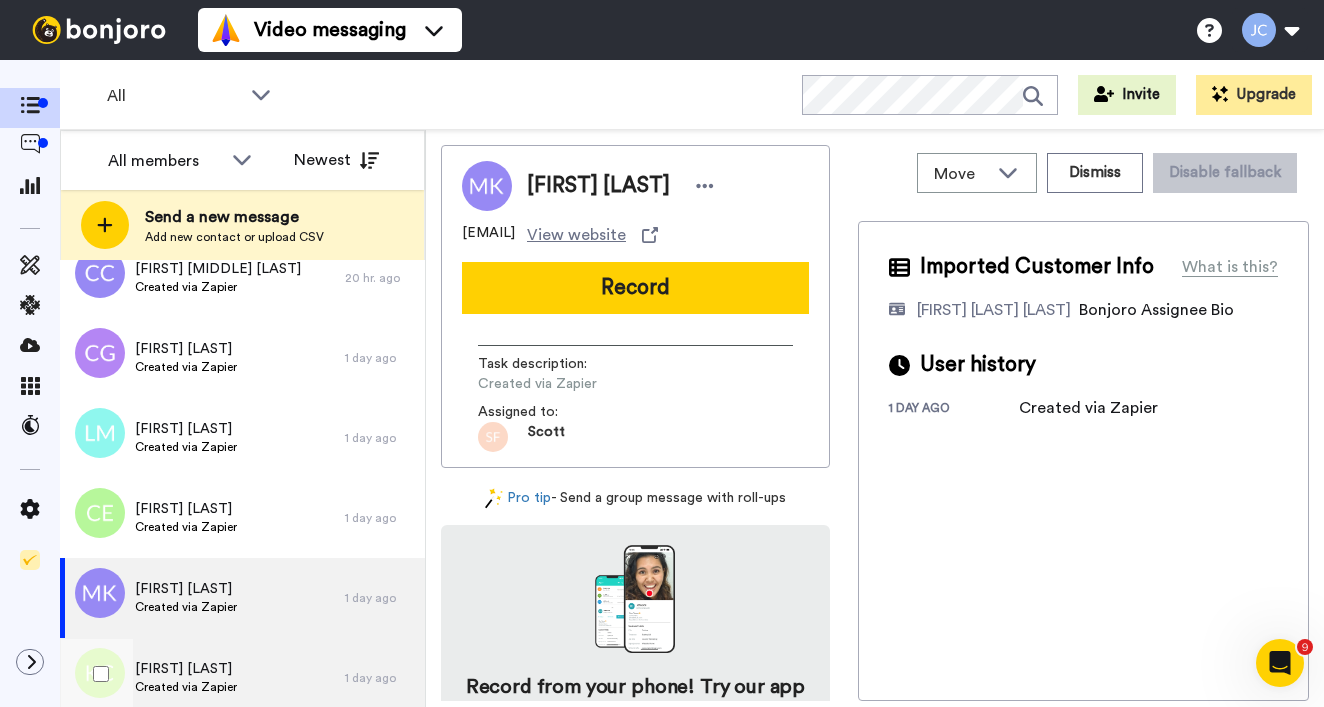 click on "[FIRST] [LAST]" at bounding box center (186, 669) 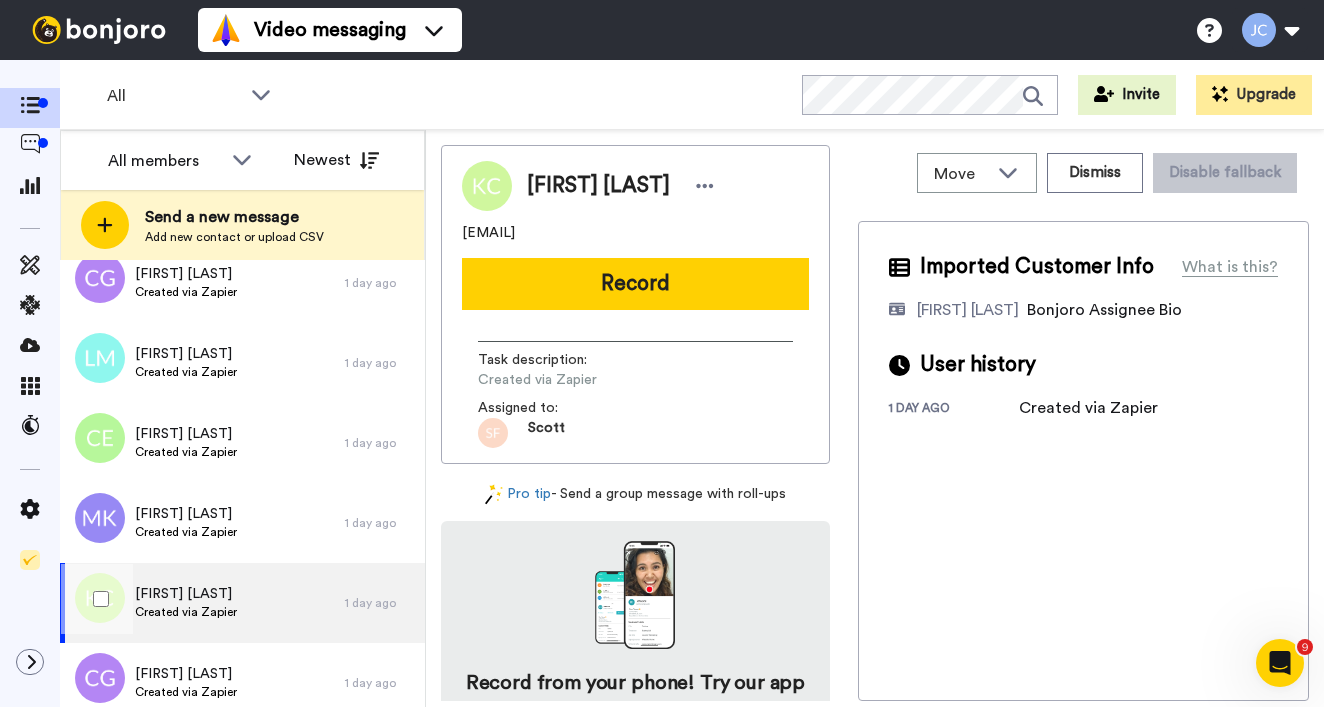 scroll, scrollTop: 1521, scrollLeft: 0, axis: vertical 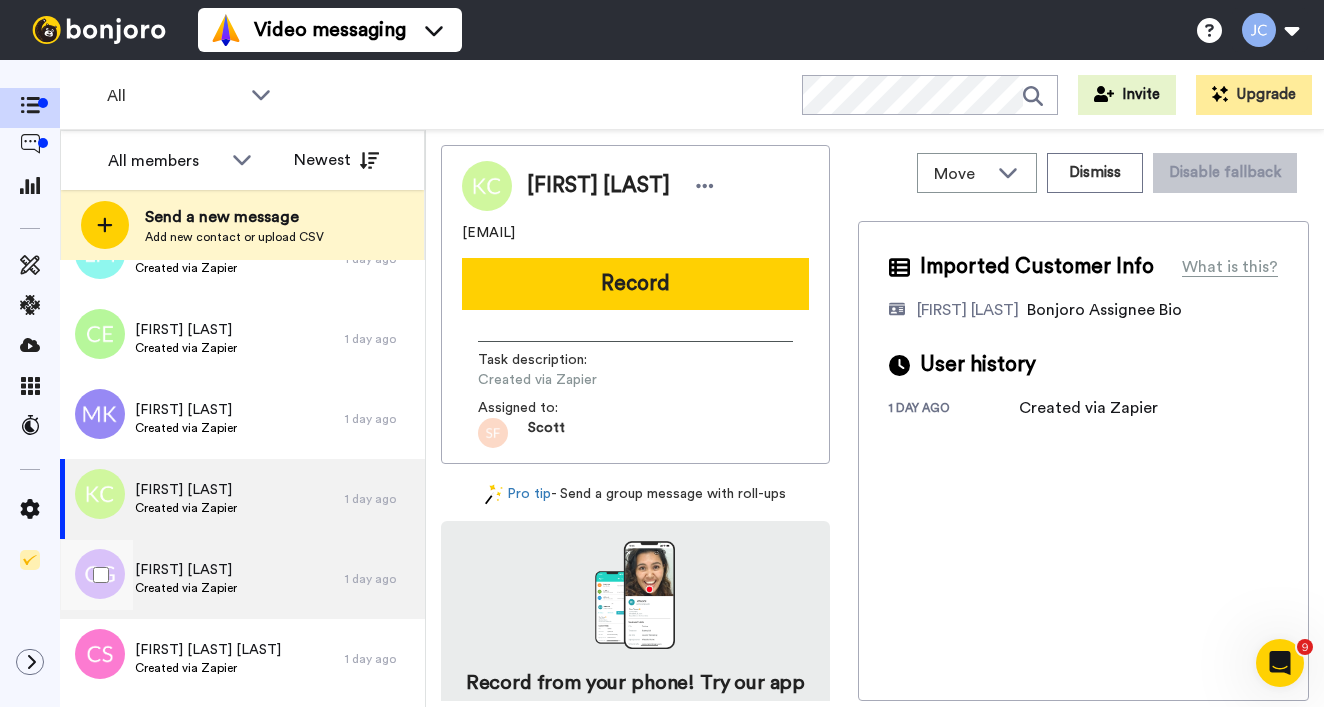 click on "Created via Zapier" at bounding box center [186, 588] 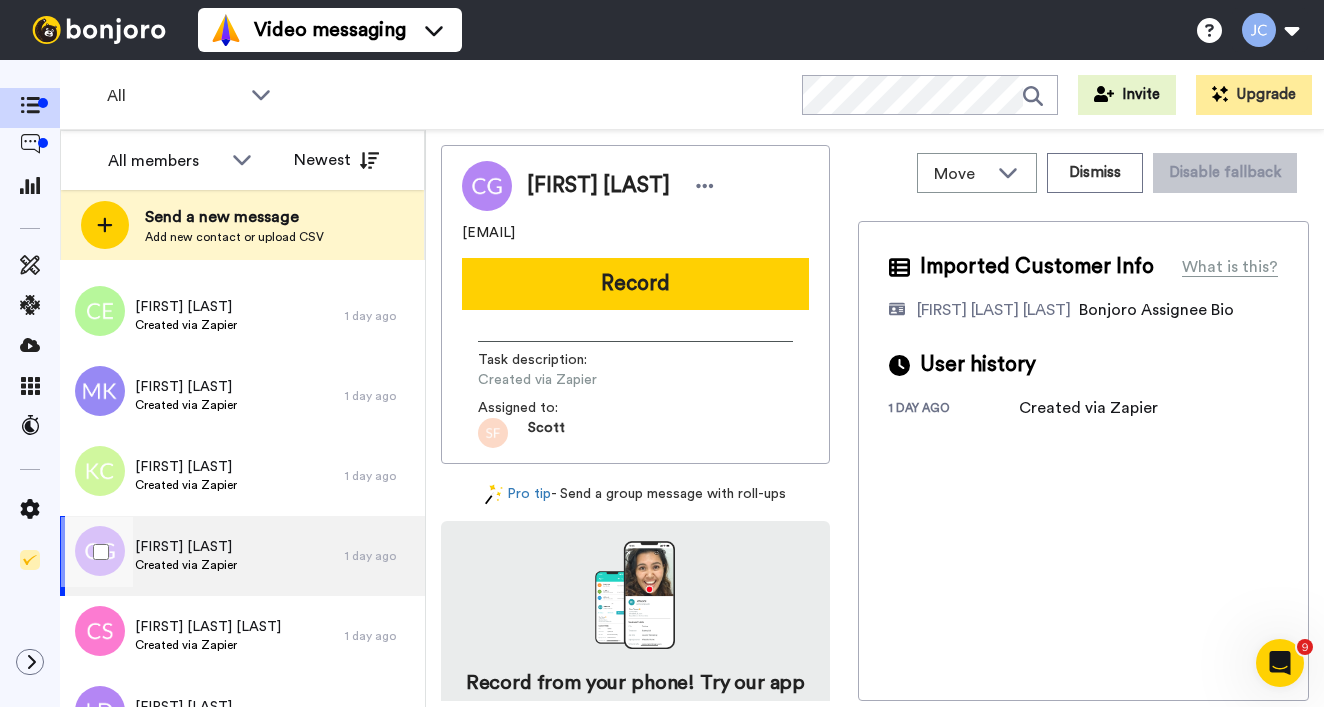 scroll, scrollTop: 1626, scrollLeft: 0, axis: vertical 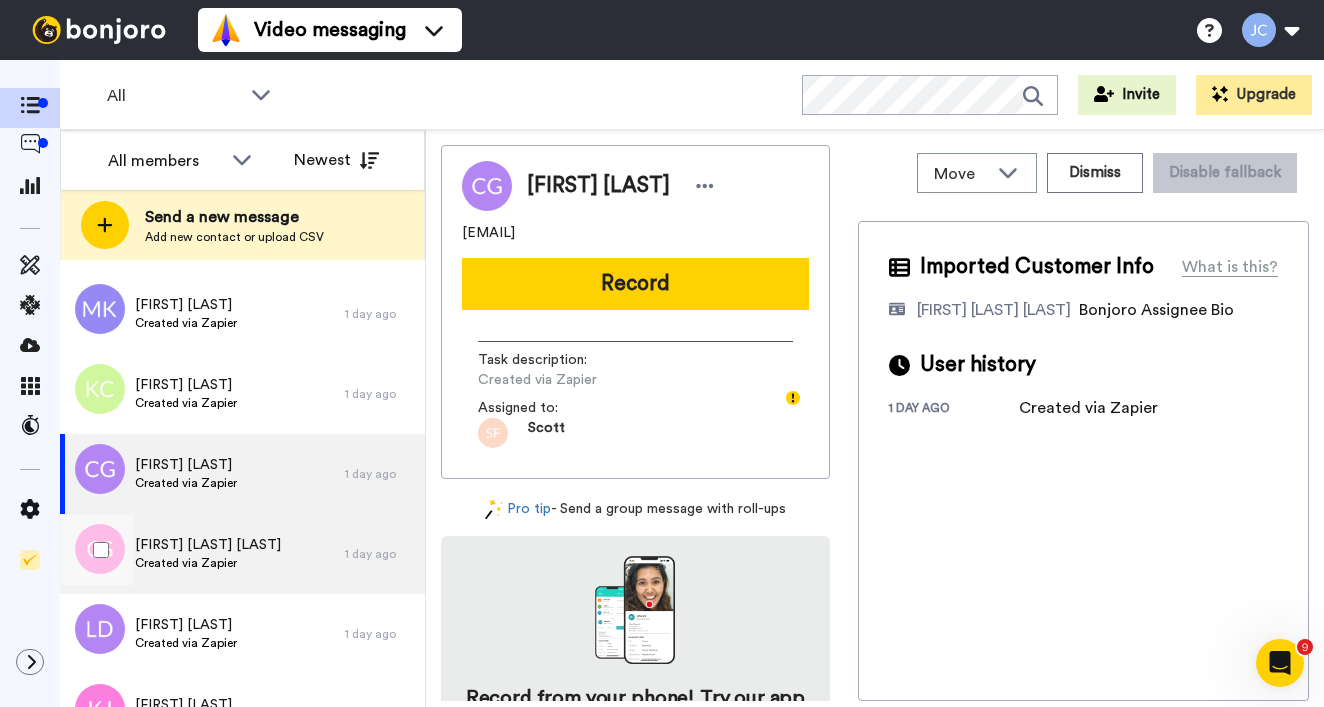 click on "Created via Zapier" at bounding box center (208, 563) 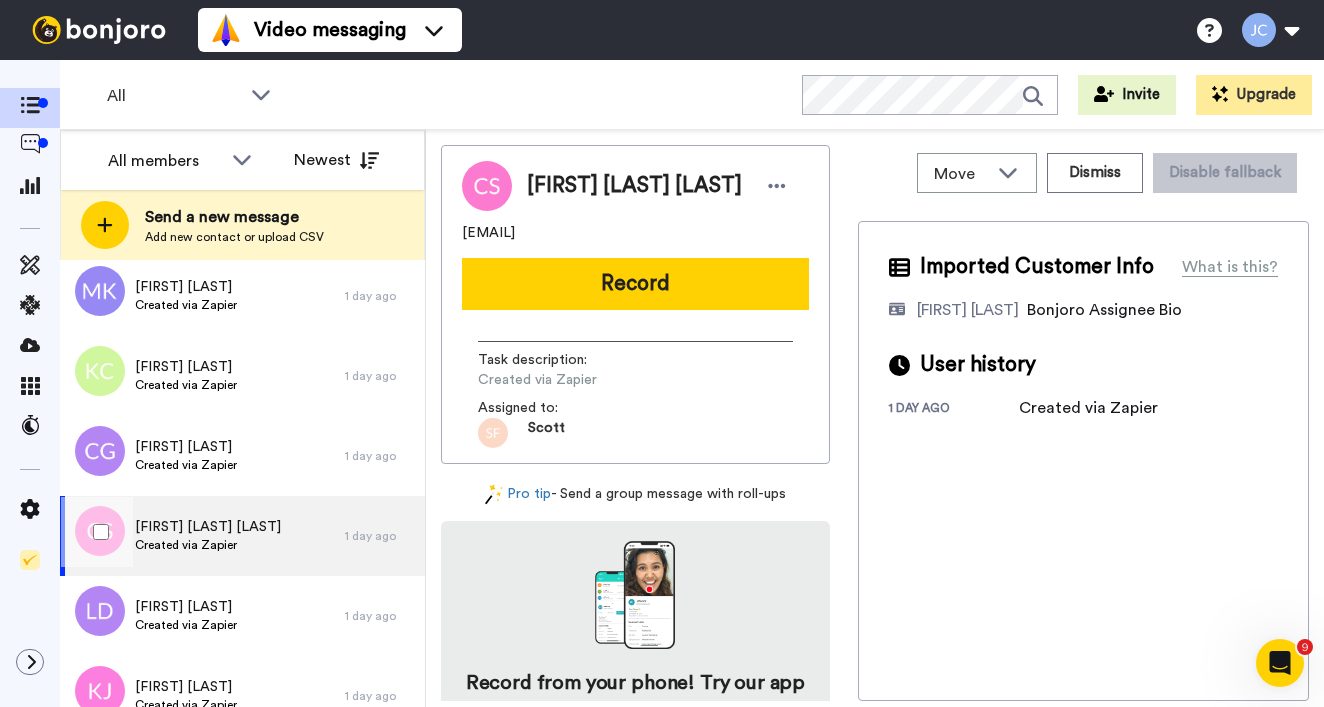 scroll, scrollTop: 1714, scrollLeft: 0, axis: vertical 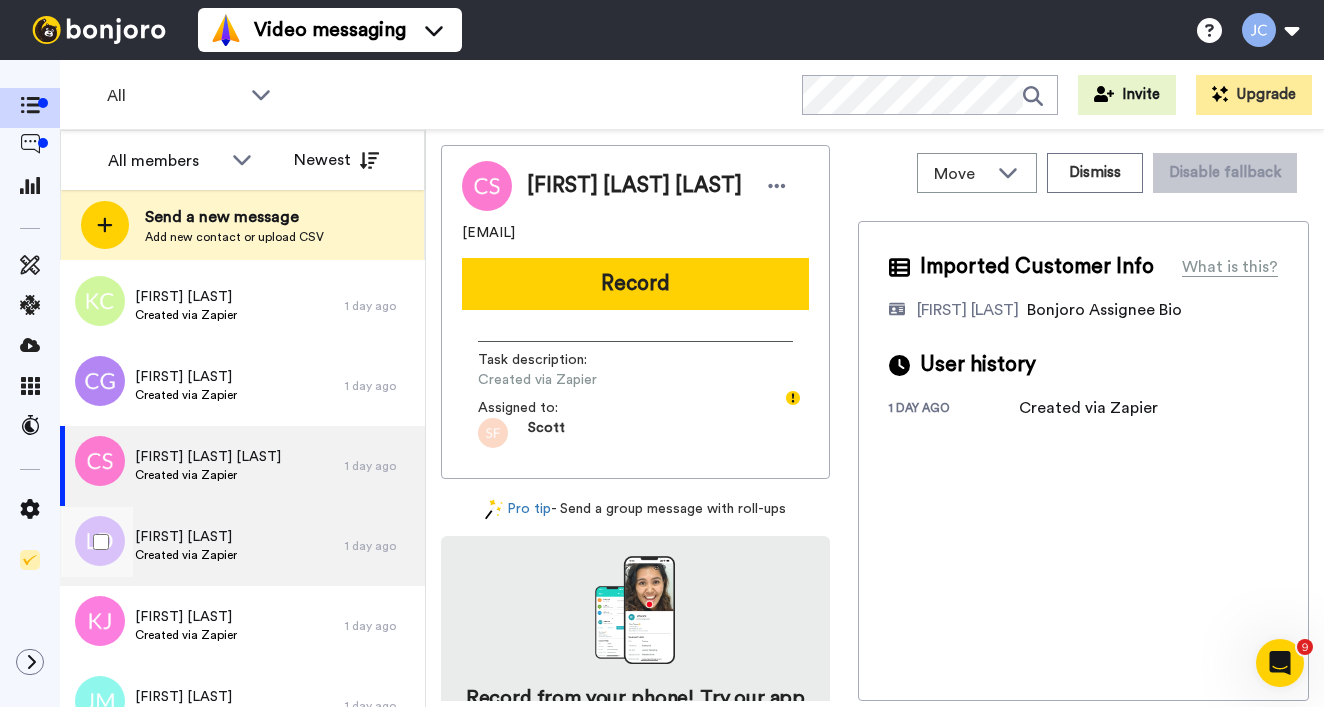 click on "Created via Zapier" at bounding box center (186, 555) 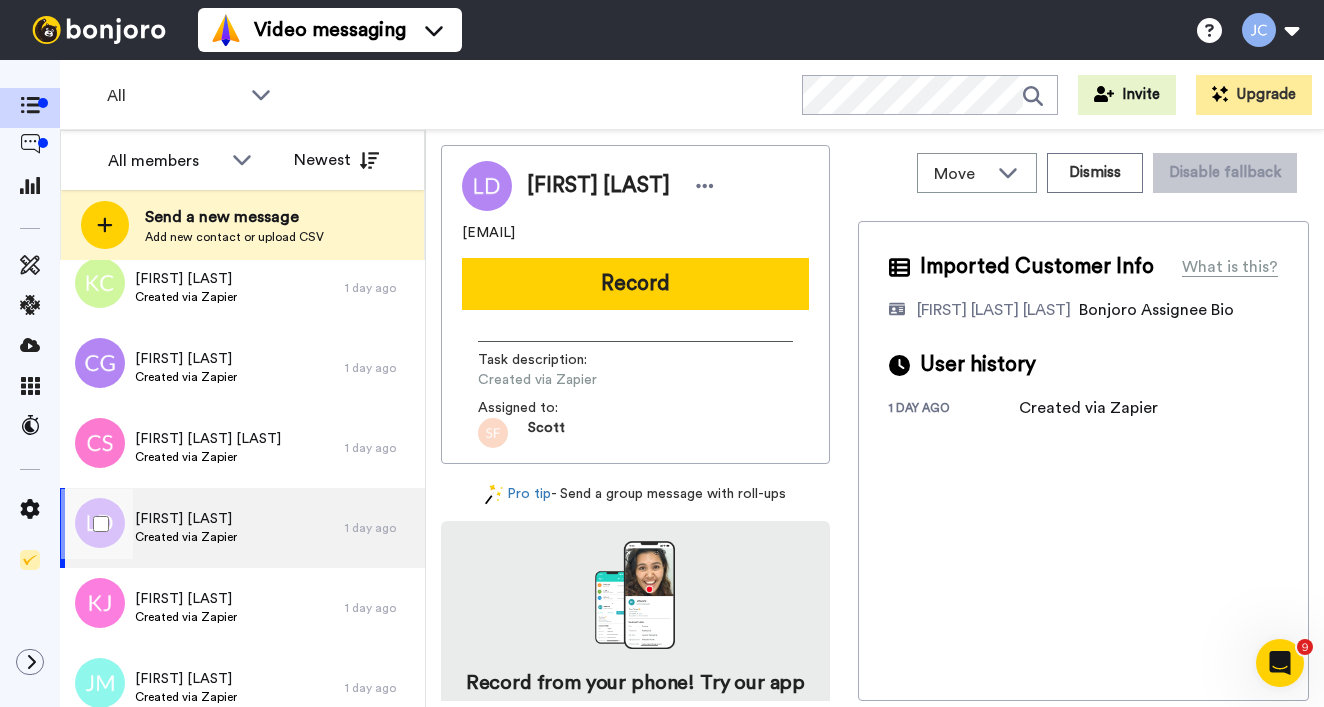 scroll, scrollTop: 1807, scrollLeft: 0, axis: vertical 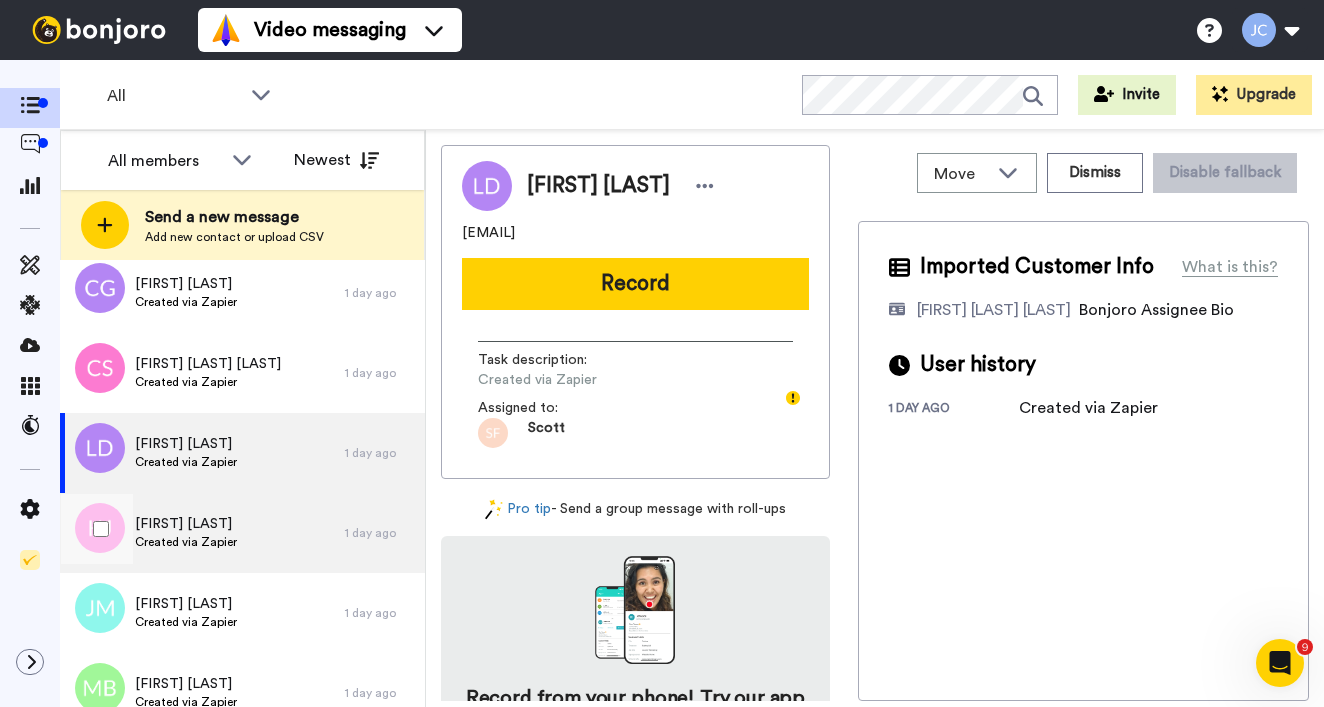 click on "Created via Zapier" at bounding box center (186, 542) 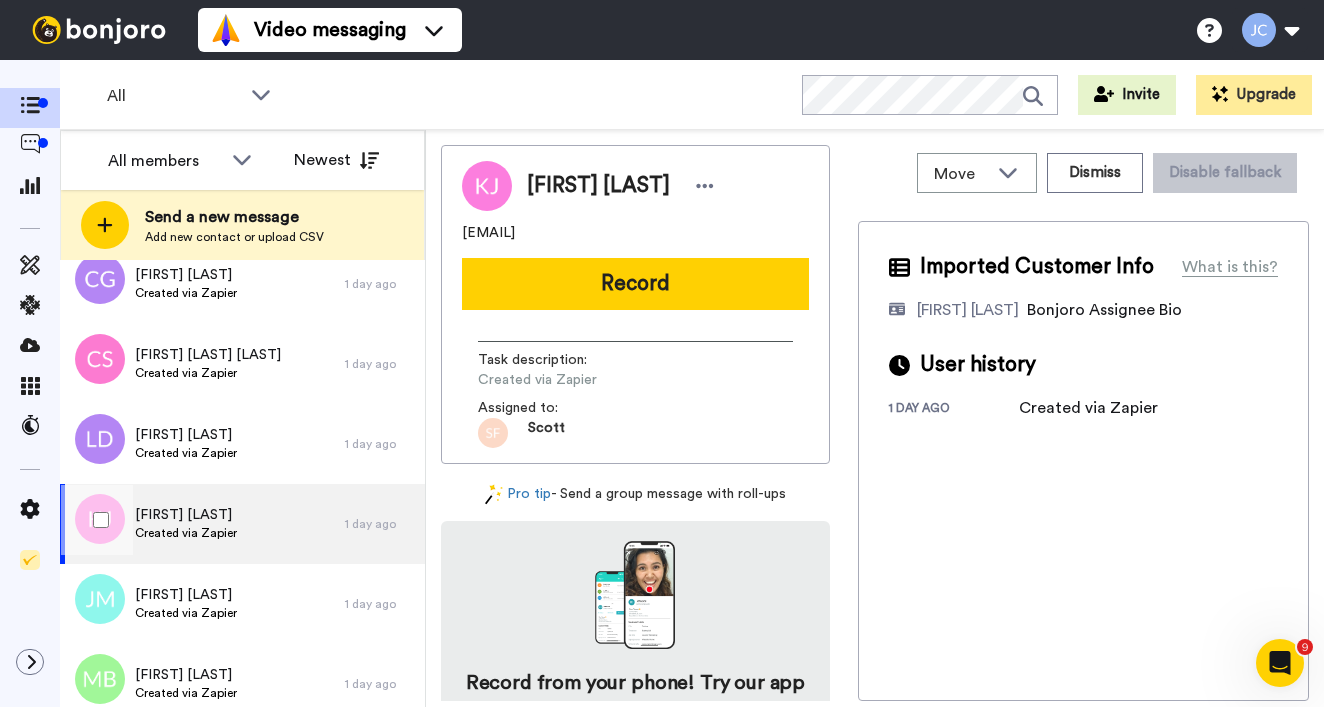 scroll, scrollTop: 1887, scrollLeft: 0, axis: vertical 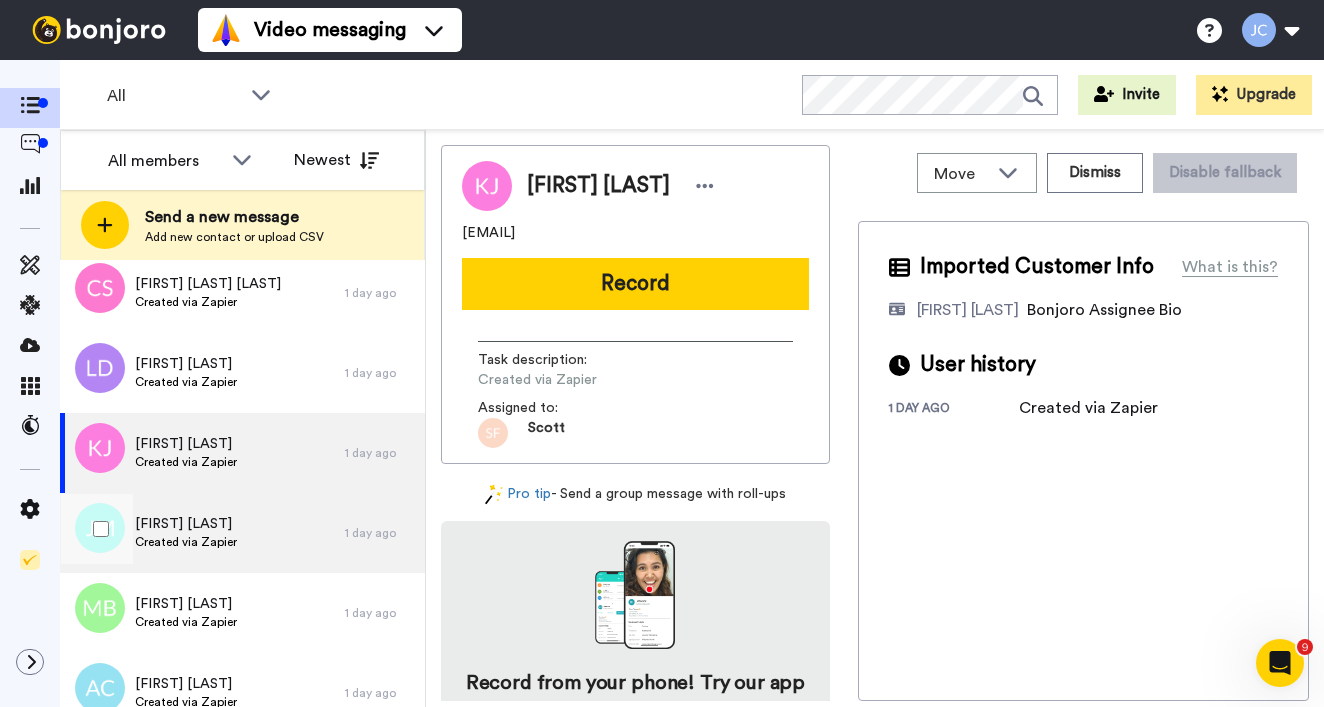 click on "Created via Zapier" at bounding box center [186, 542] 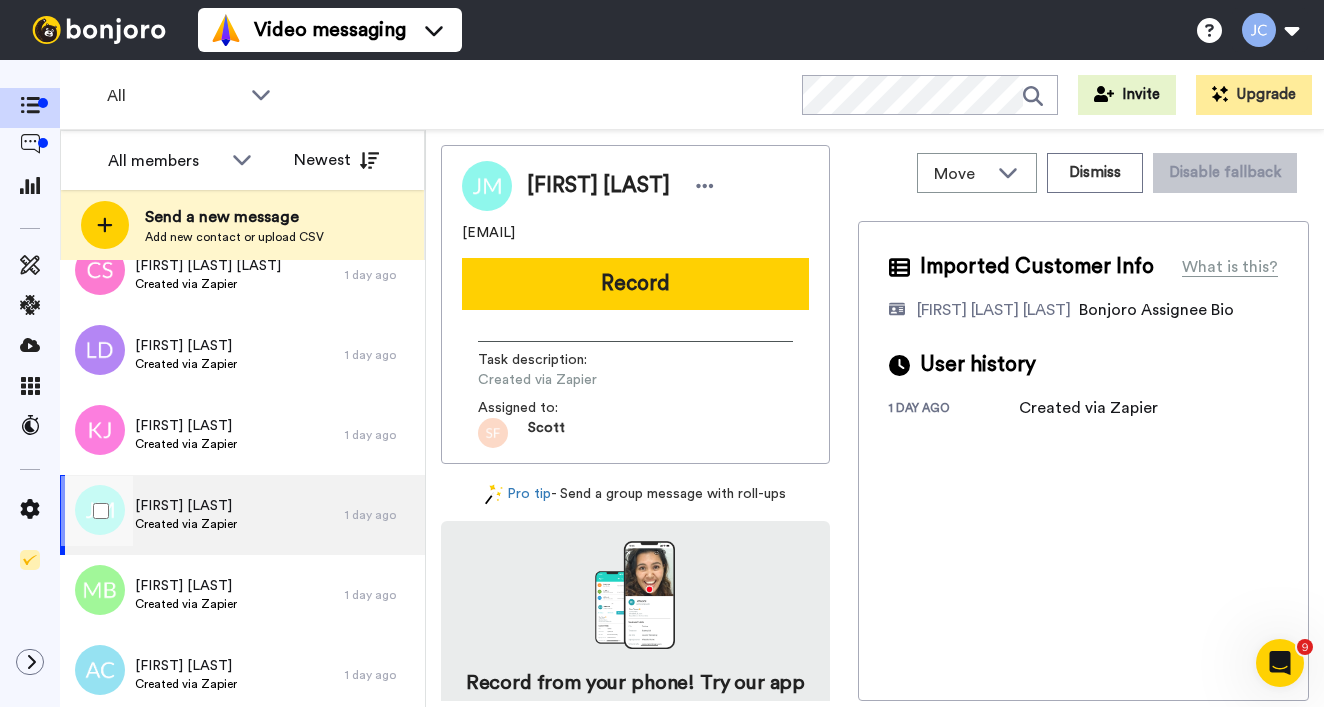 scroll, scrollTop: 1959, scrollLeft: 0, axis: vertical 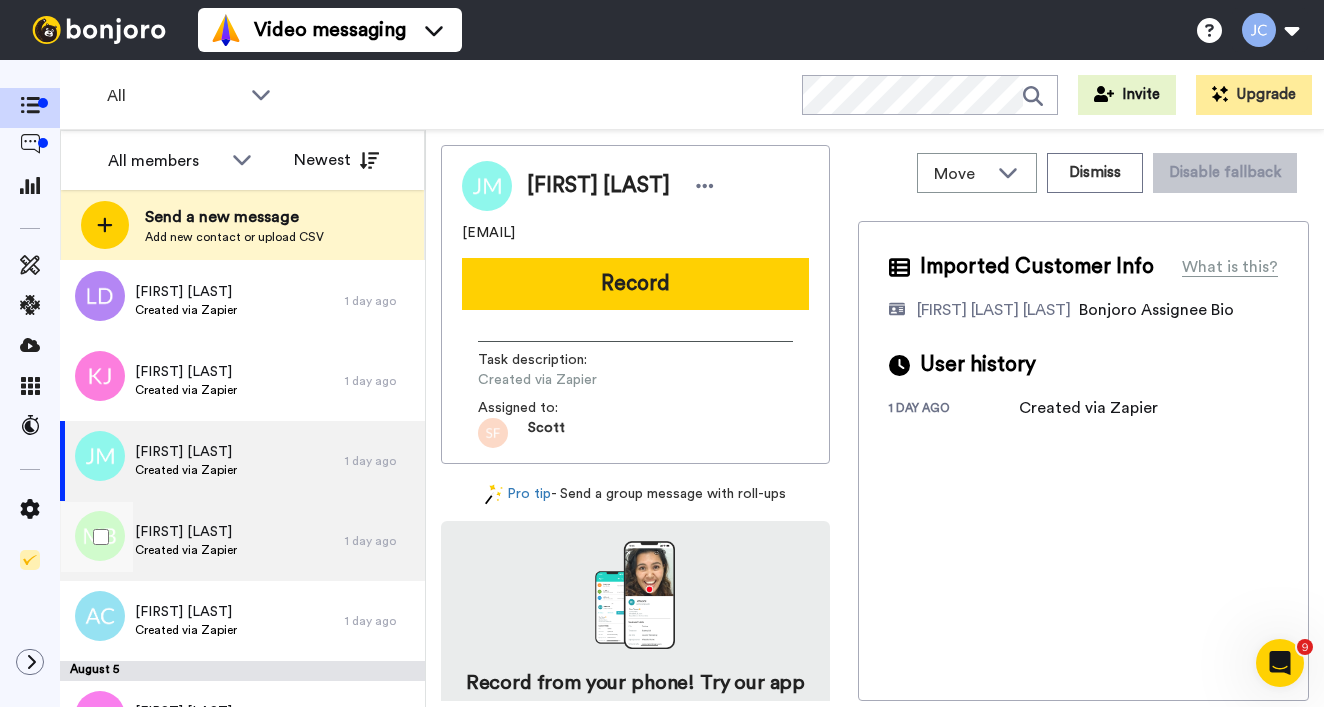 click on "Created via Zapier" at bounding box center (186, 550) 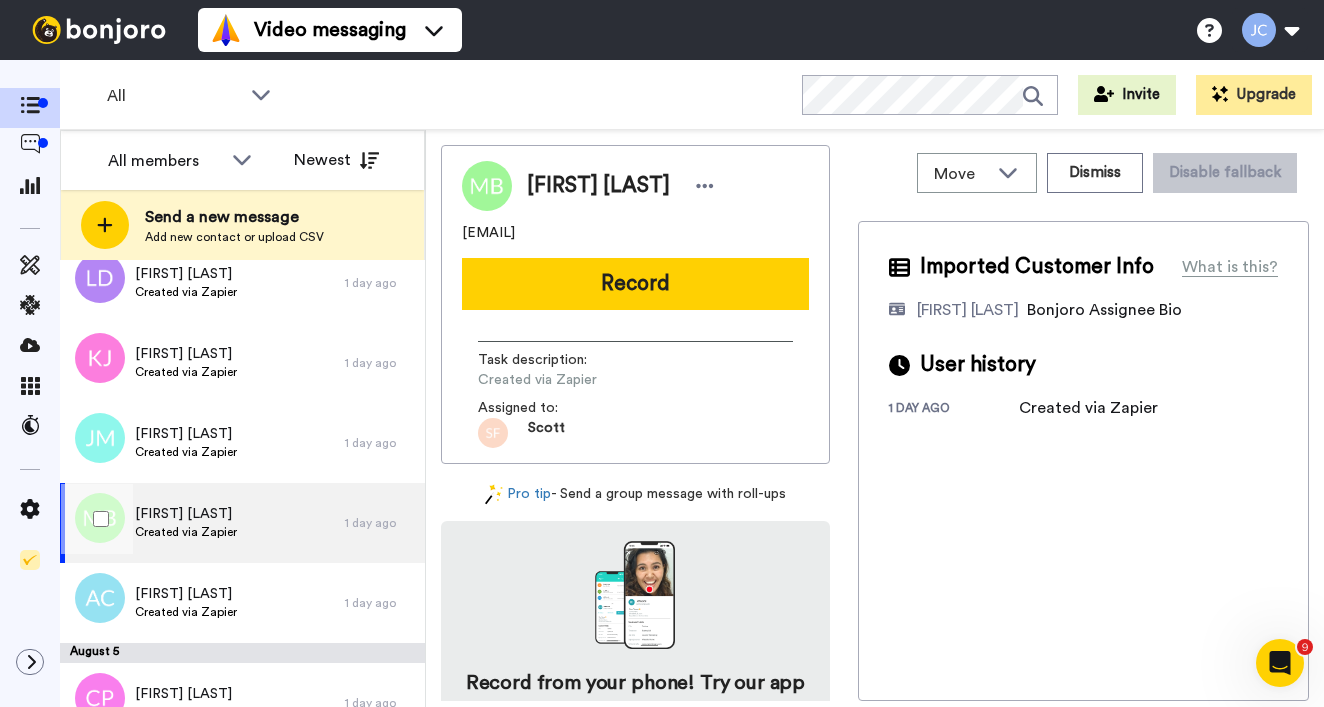 scroll, scrollTop: 2060, scrollLeft: 0, axis: vertical 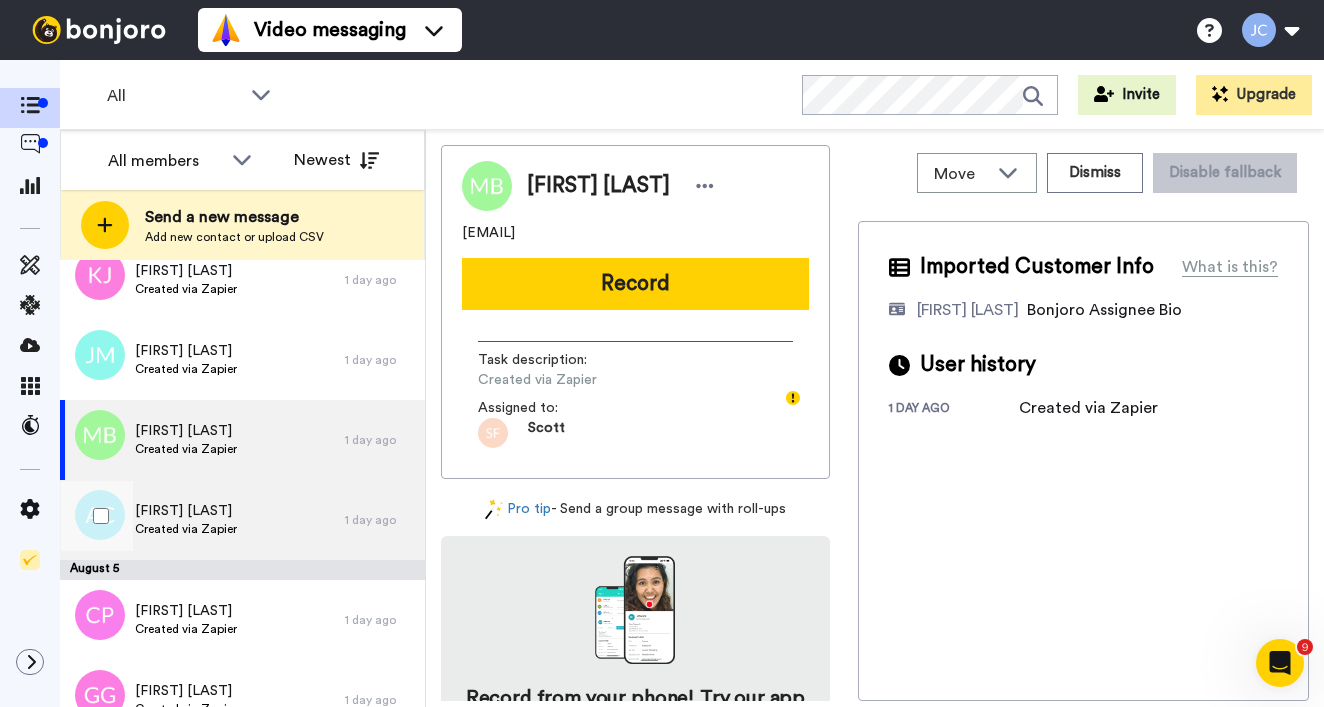click on "[FIRST] [LAST] Created via Zapier" at bounding box center (186, 520) 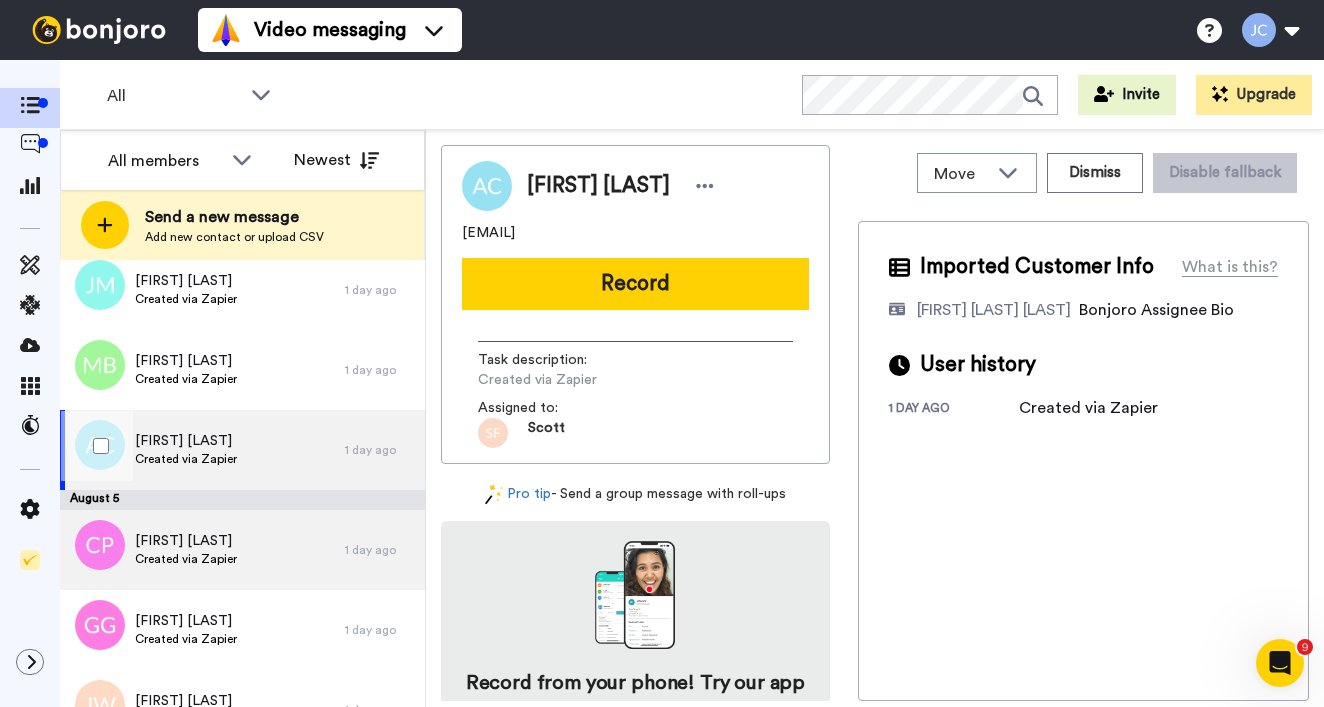 scroll, scrollTop: 2186, scrollLeft: 0, axis: vertical 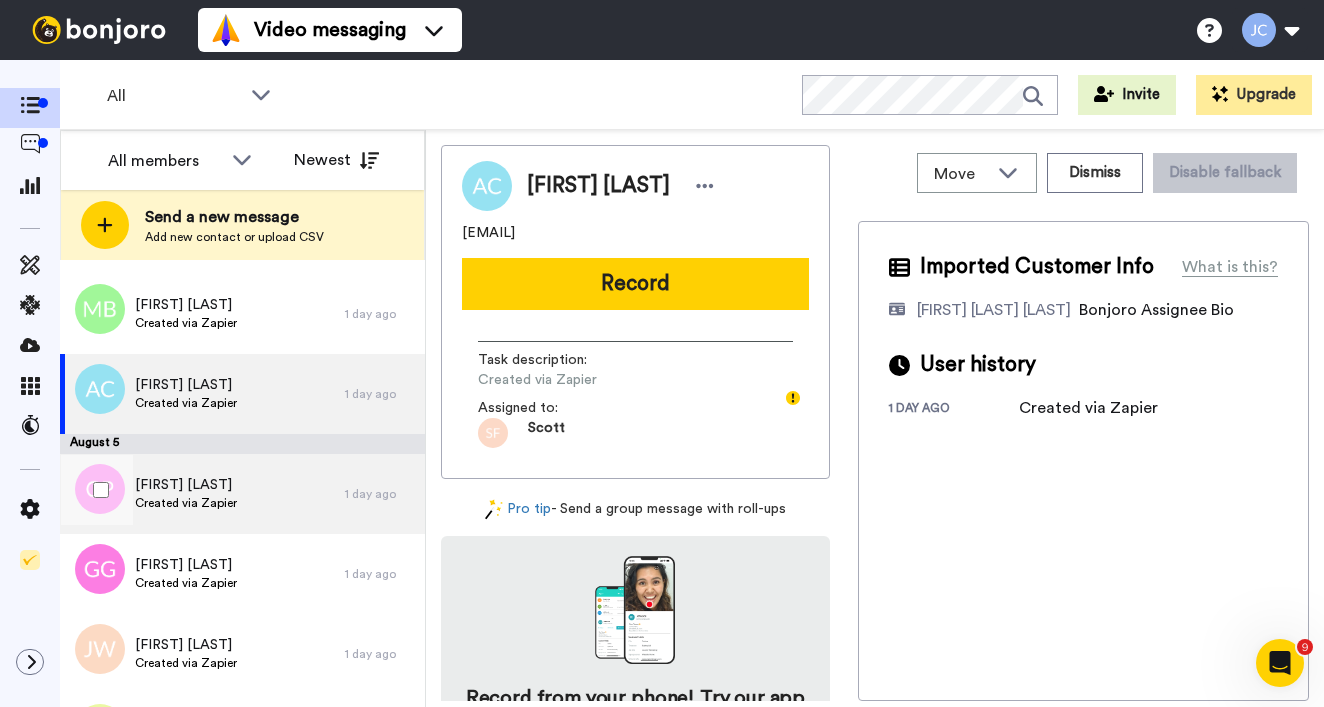 click on "Created via Zapier" at bounding box center [186, 503] 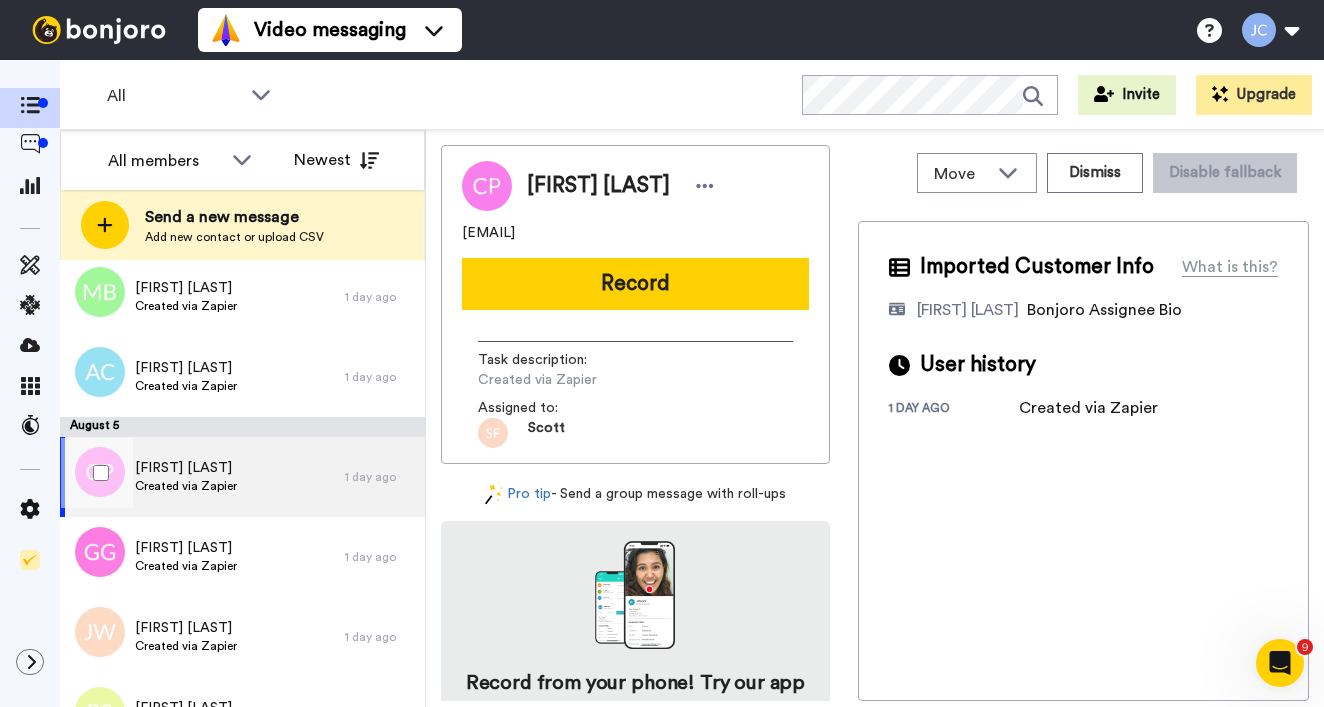 scroll, scrollTop: 2223, scrollLeft: 0, axis: vertical 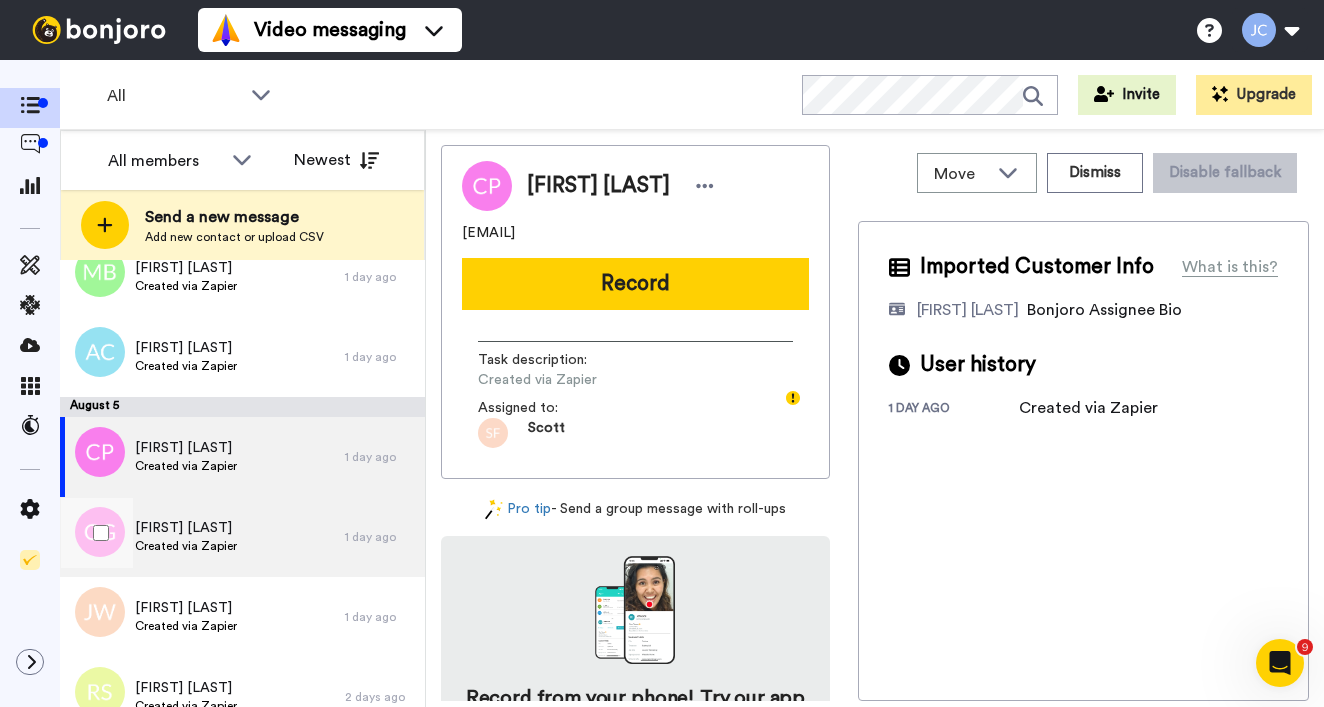 click on "[FIRST] [LAST]" at bounding box center [186, 528] 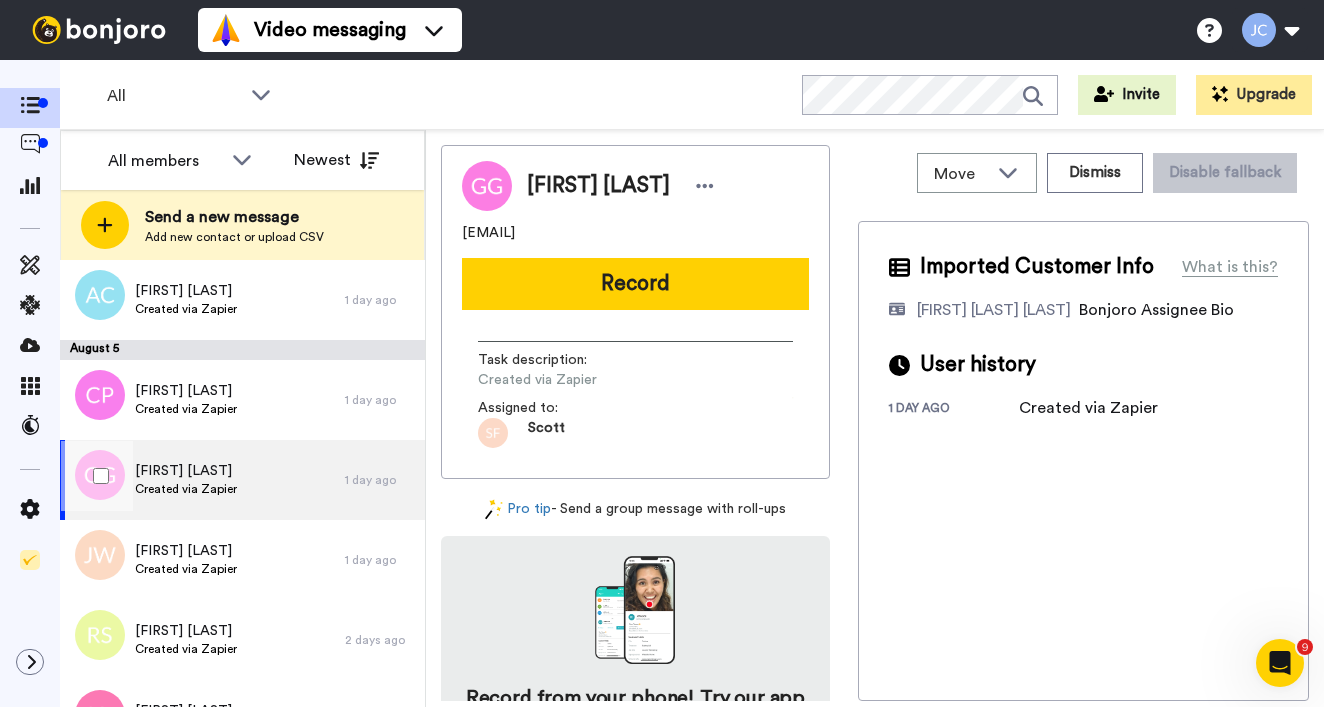 scroll, scrollTop: 2330, scrollLeft: 0, axis: vertical 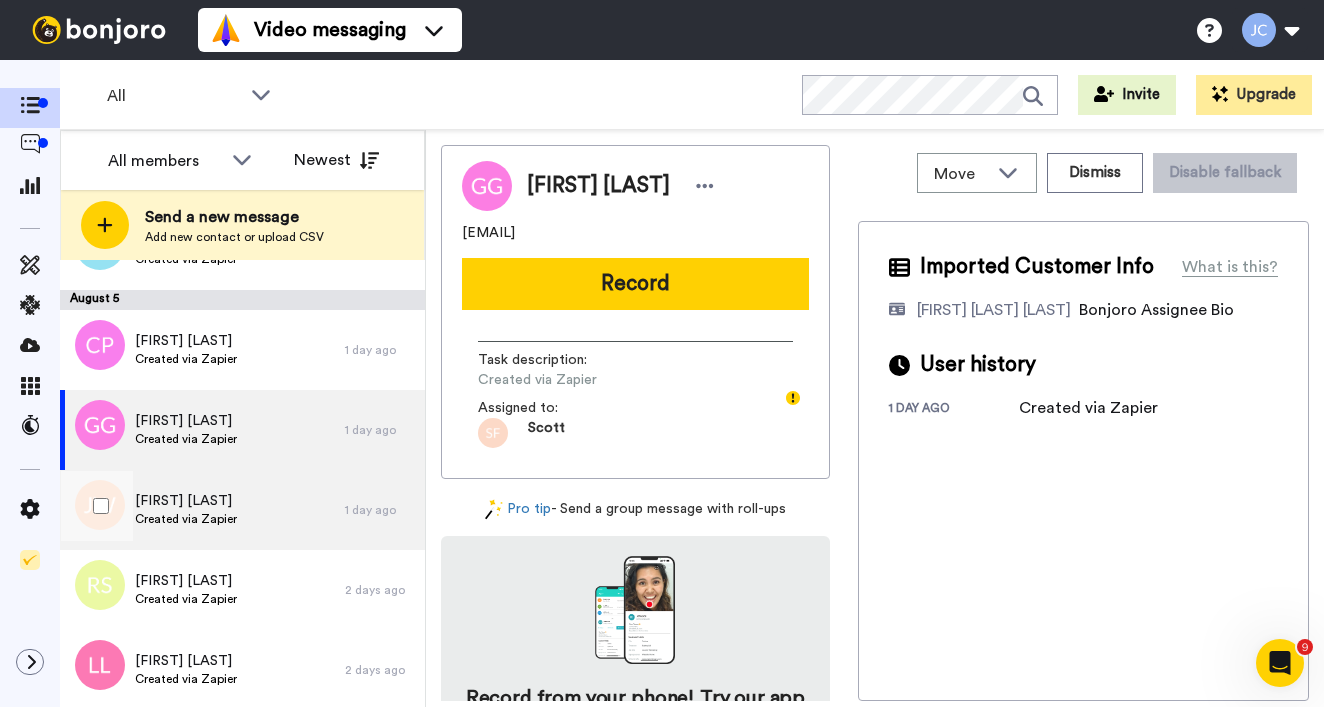 click on "Created via Zapier" at bounding box center (186, 519) 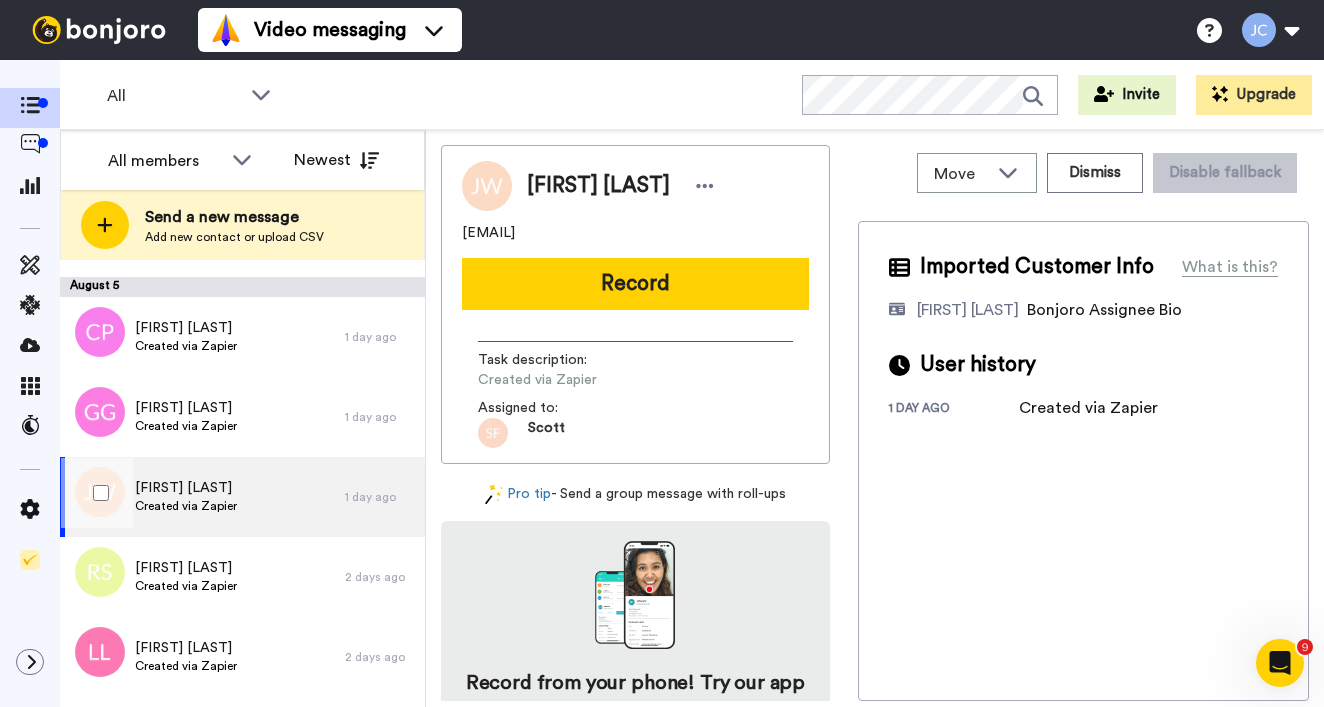 scroll, scrollTop: 2347, scrollLeft: 0, axis: vertical 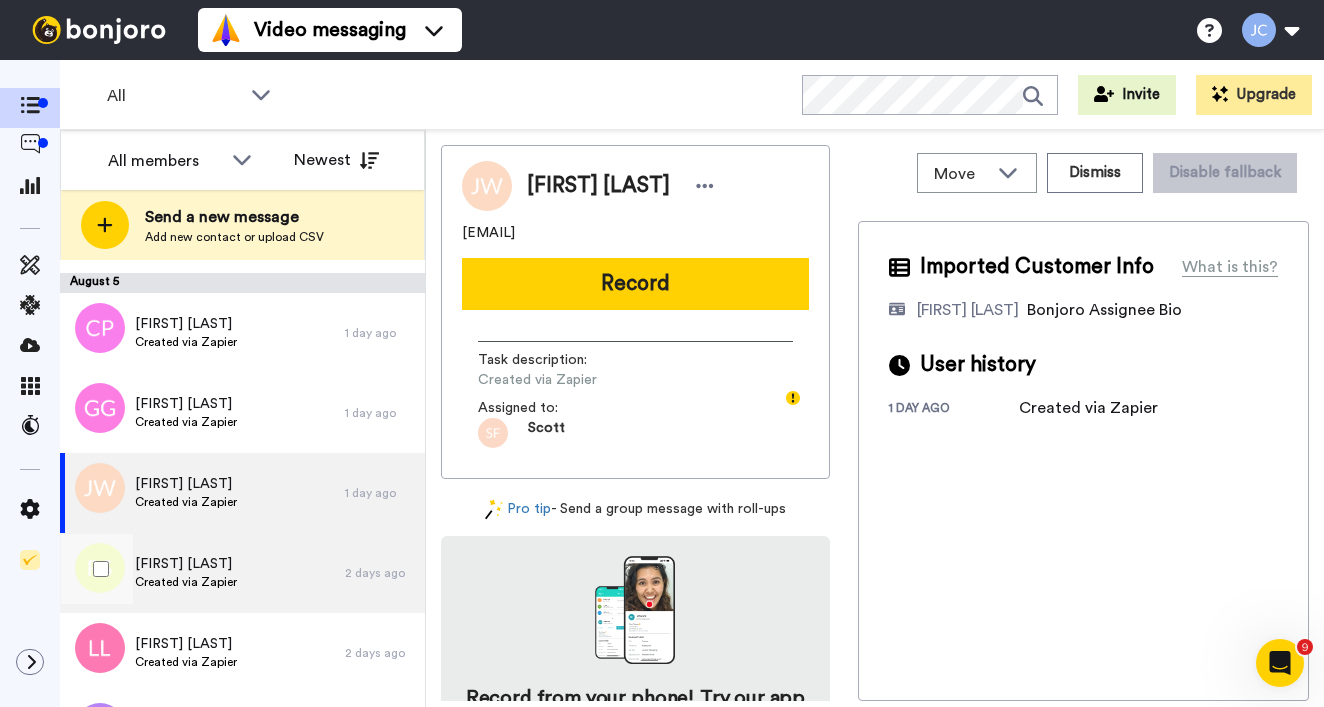 click on "Created via Zapier" at bounding box center (186, 582) 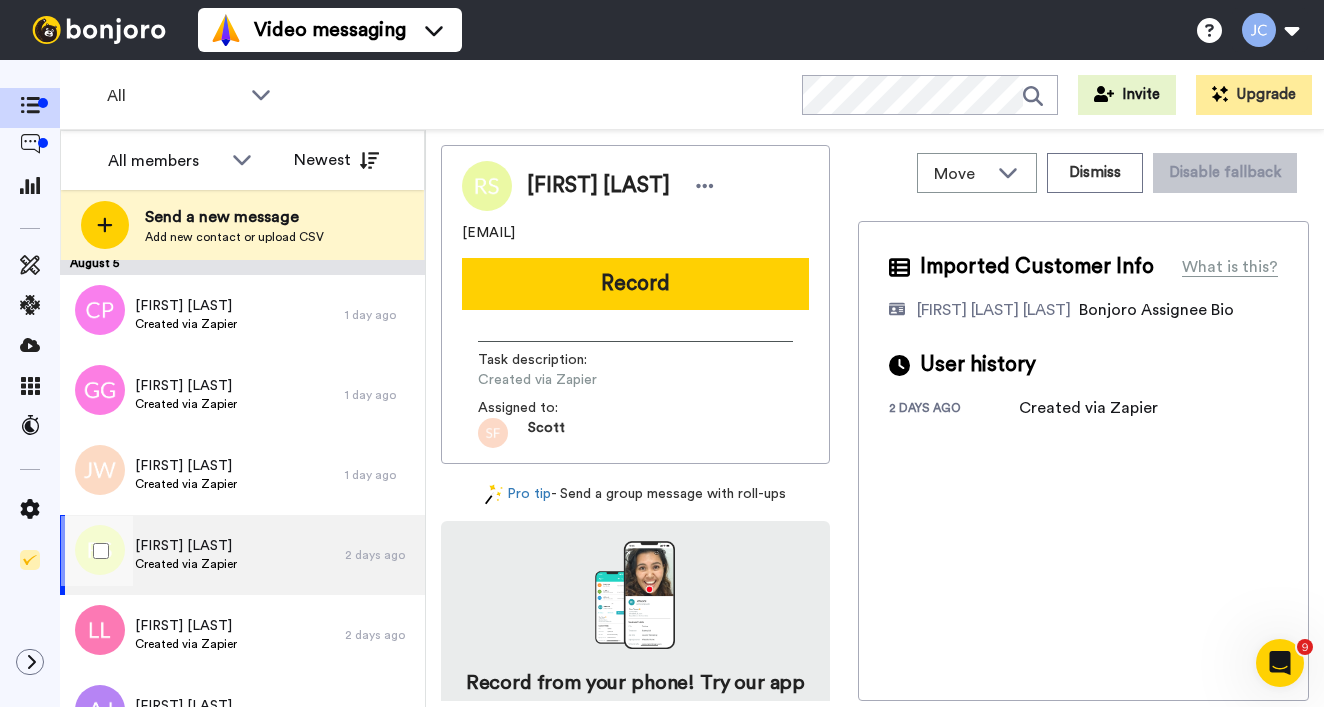 scroll, scrollTop: 2471, scrollLeft: 0, axis: vertical 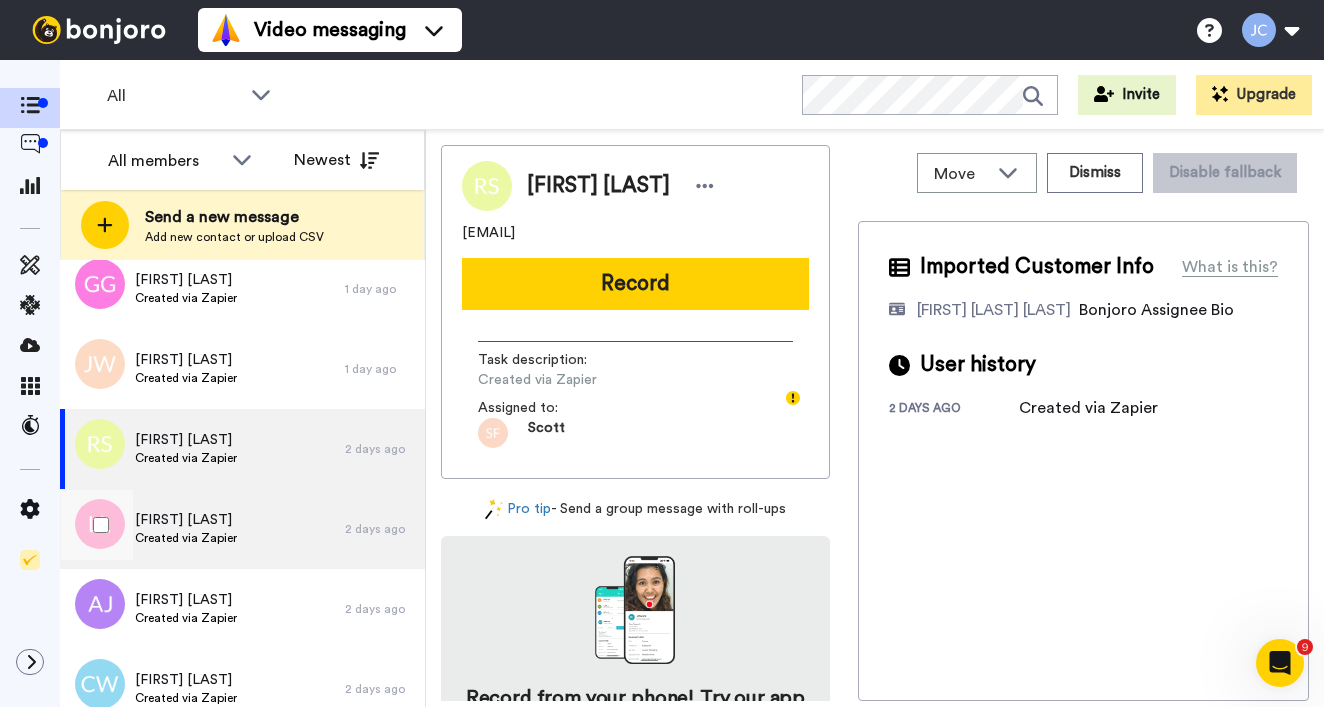 click on "Created via Zapier" at bounding box center (186, 538) 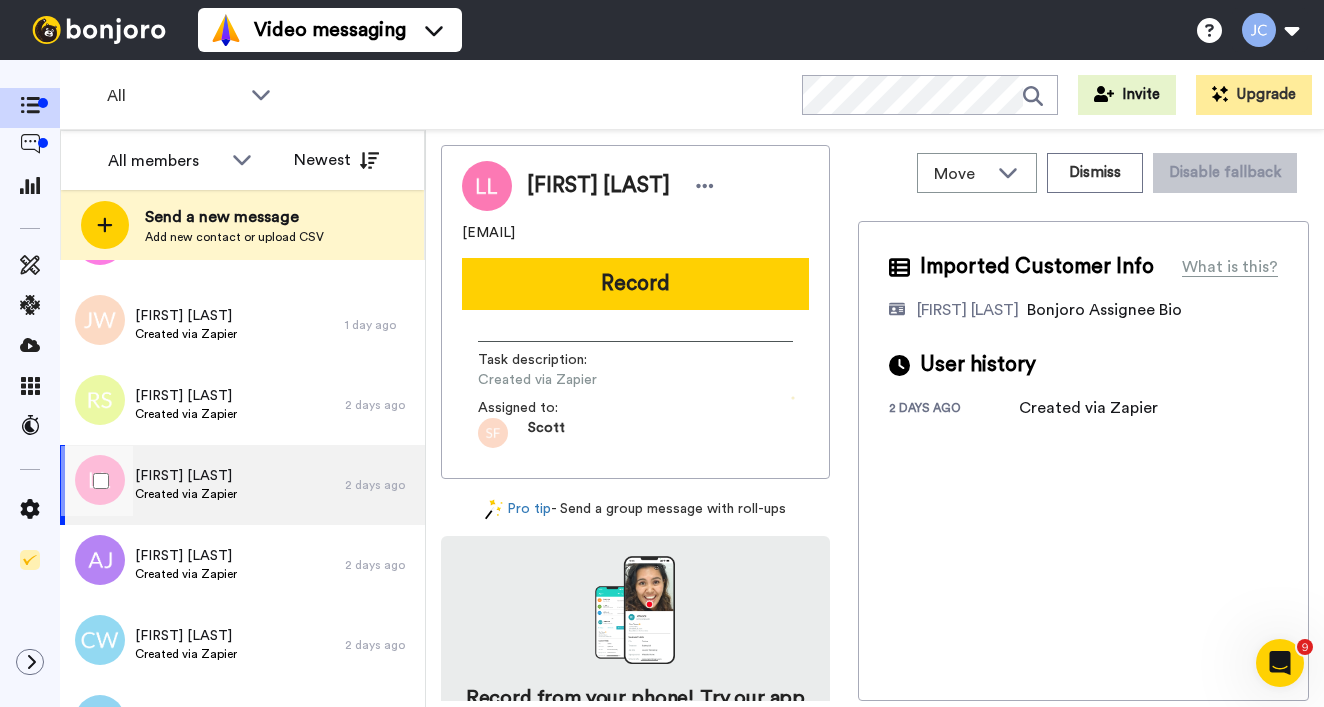 scroll, scrollTop: 2519, scrollLeft: 0, axis: vertical 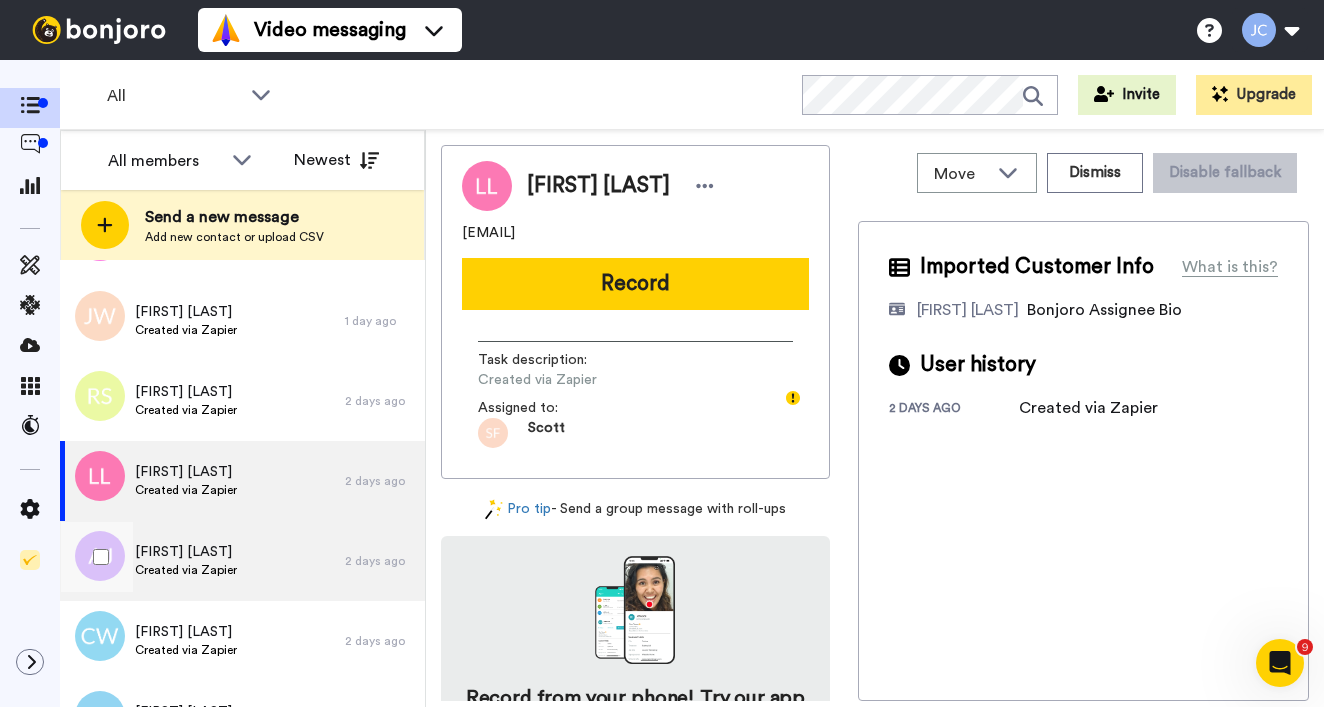 click on "Amanda Jones" at bounding box center (186, 552) 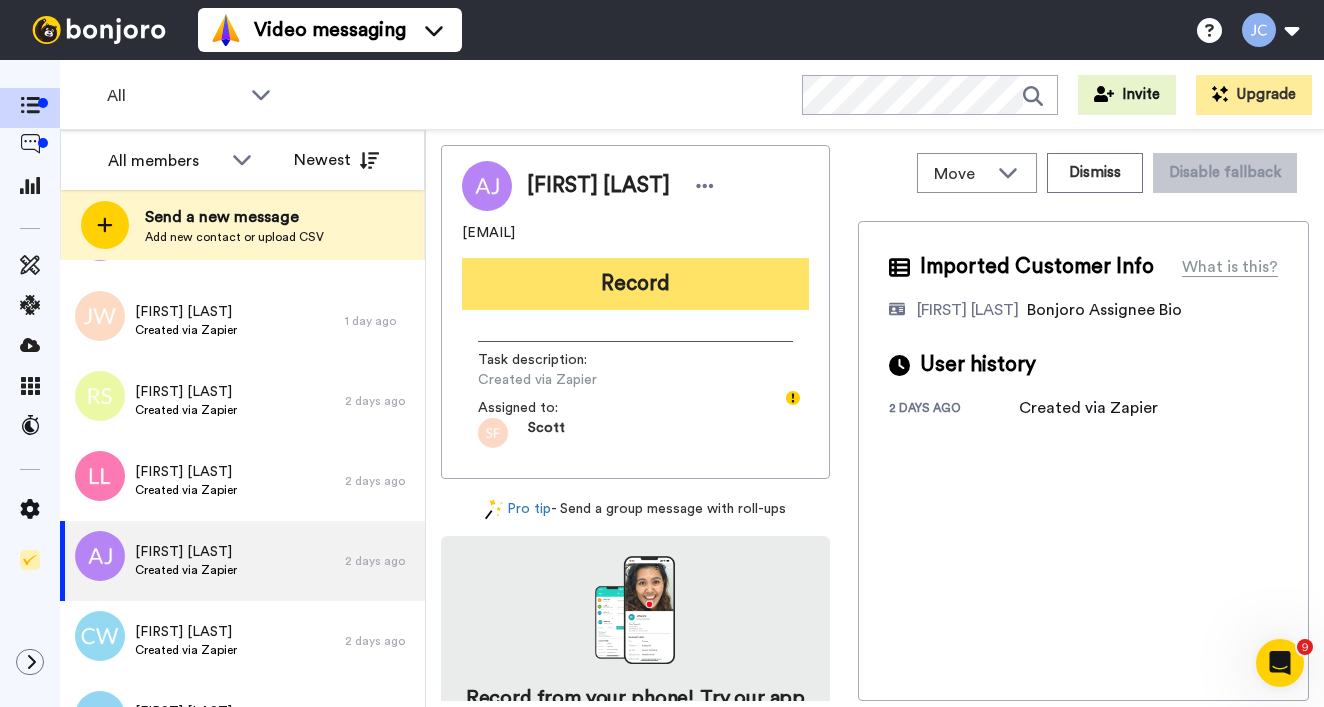 click on "Record" at bounding box center [635, 284] 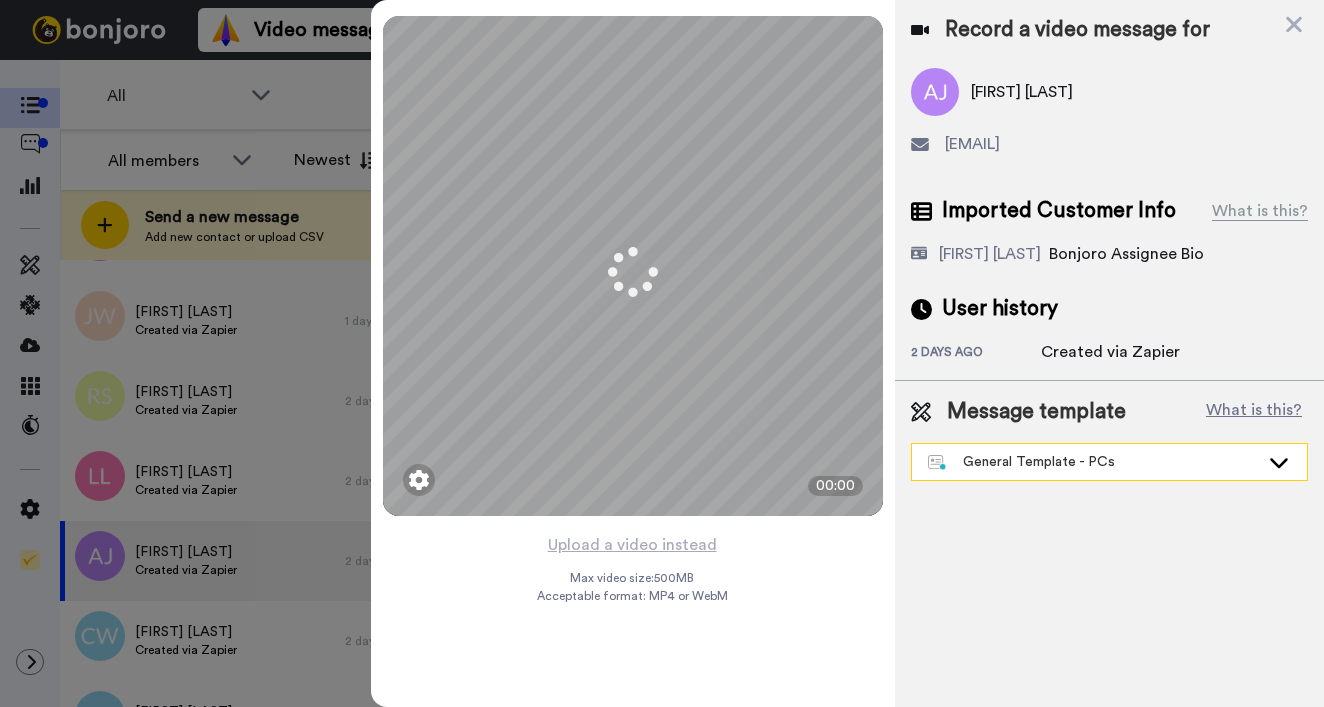 click on "General Template - PCs" at bounding box center [1093, 462] 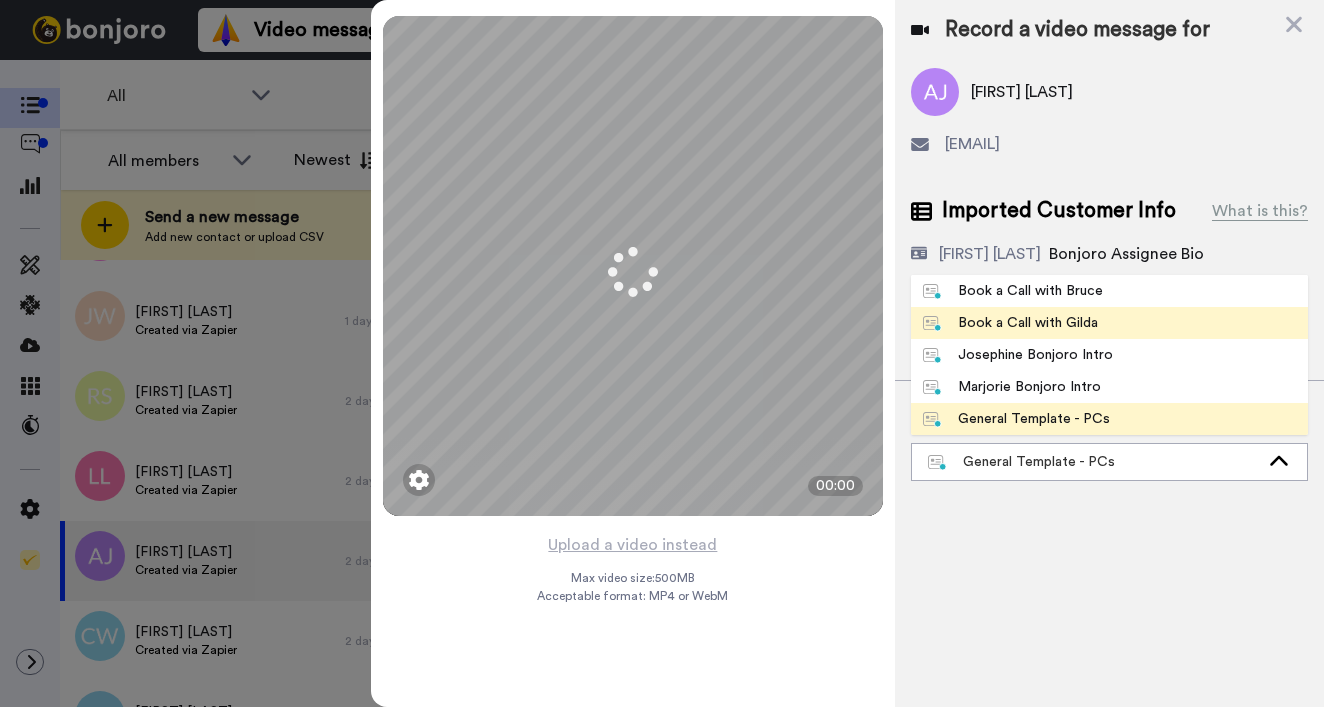 click on "Book a Call with Gilda" at bounding box center (1109, 323) 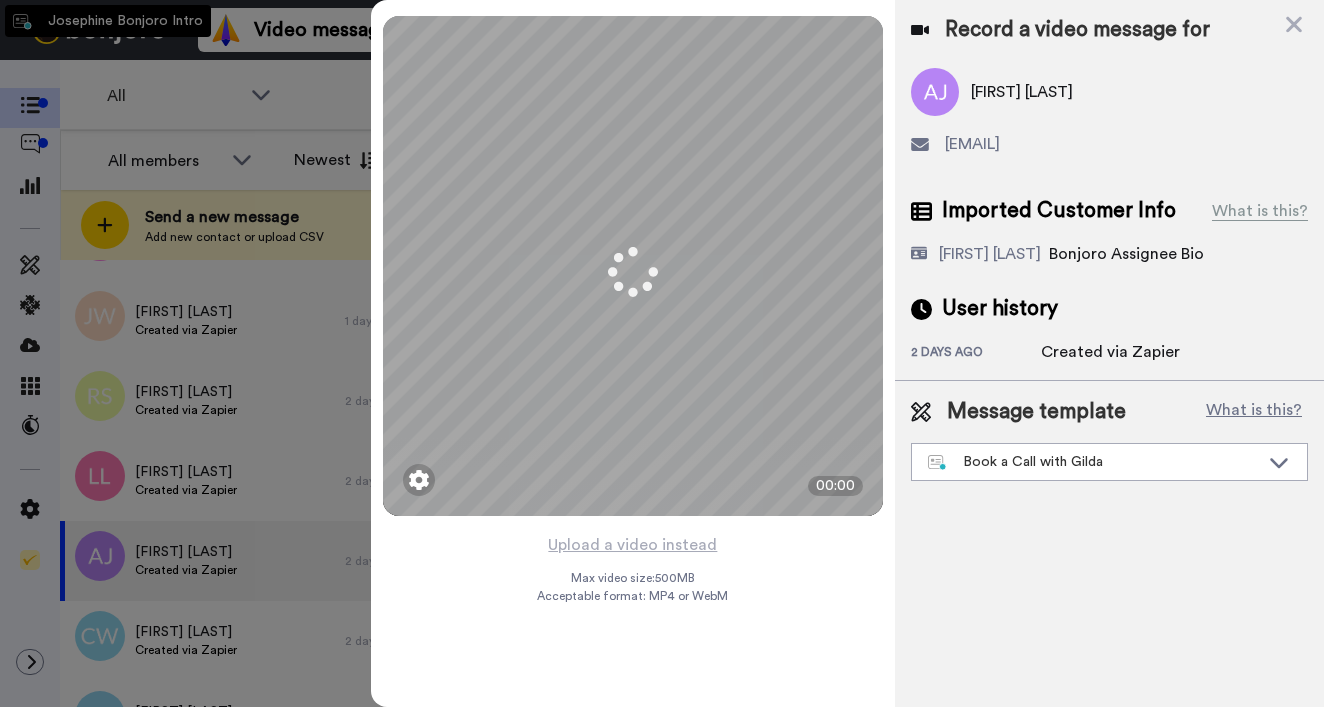 click on "2 days ago" at bounding box center [976, 354] 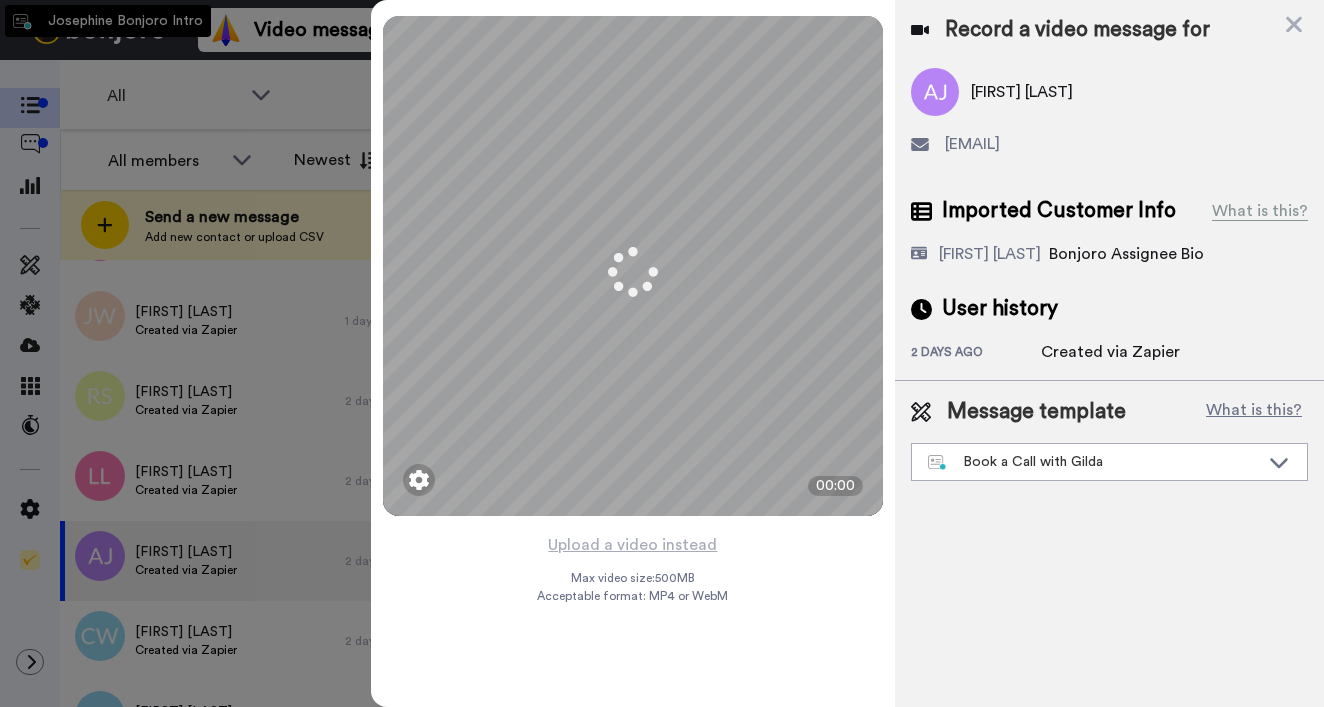 click on "2 days ago" at bounding box center (976, 354) 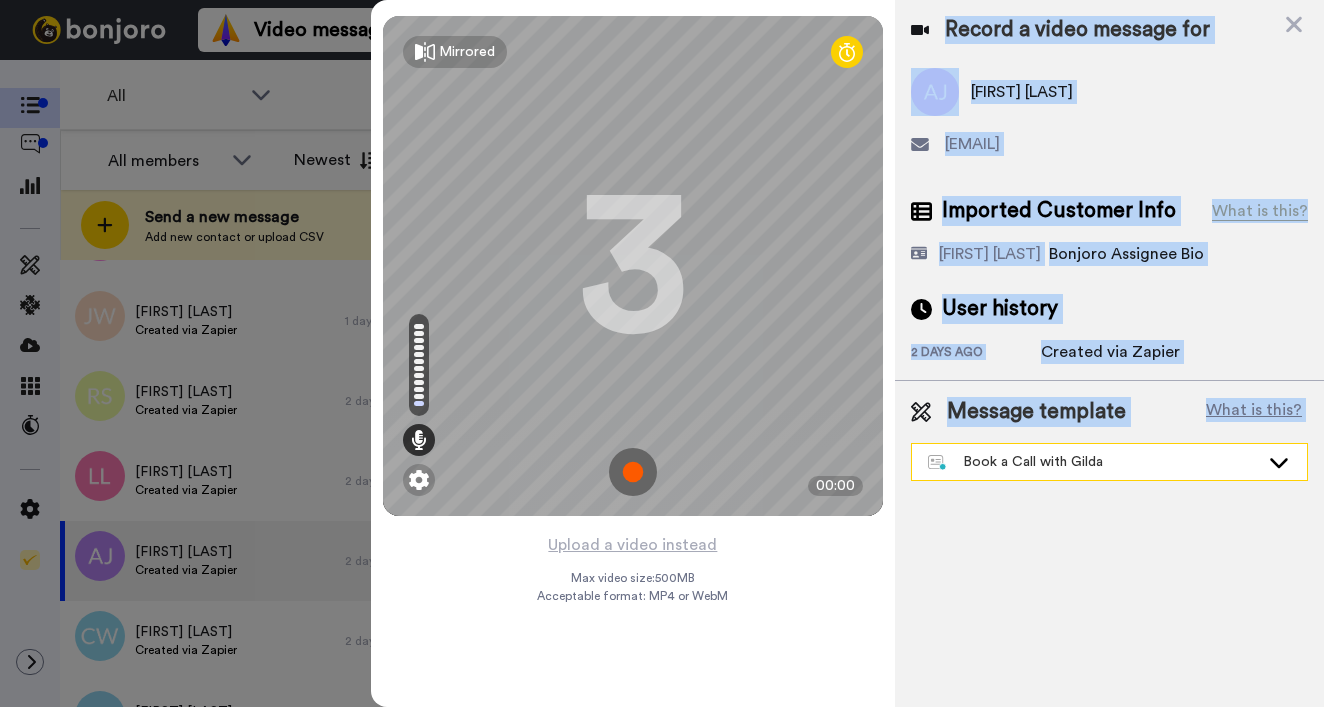 click on "Book a Call with Gilda" at bounding box center (1093, 462) 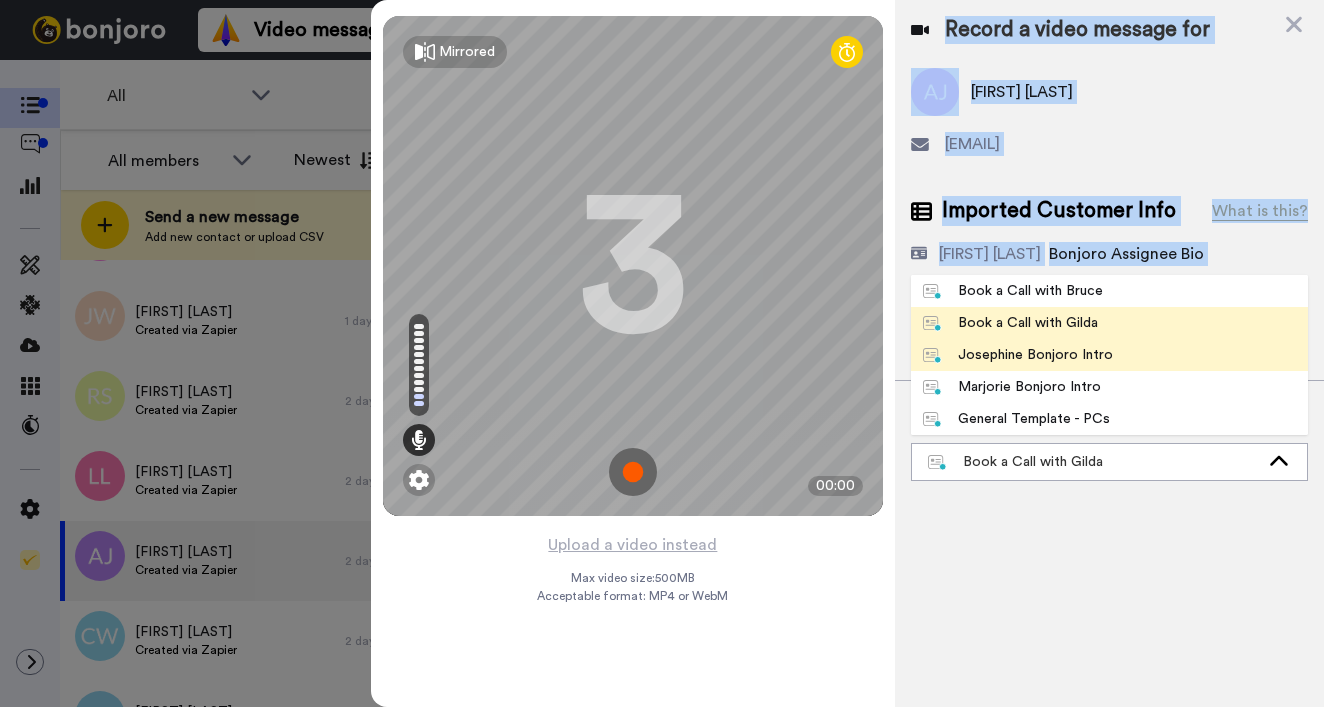click on "Josephine Bonjoro Intro" at bounding box center [1018, 355] 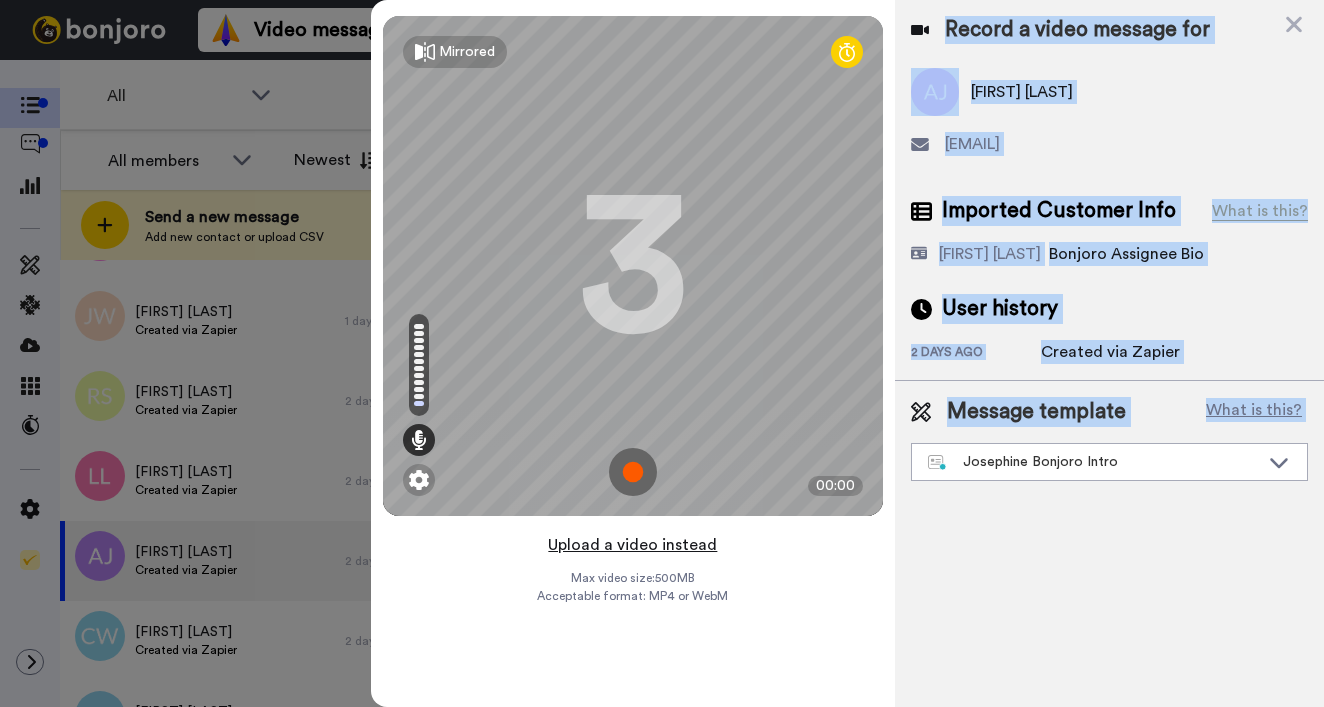 click on "Upload a video instead" at bounding box center (632, 545) 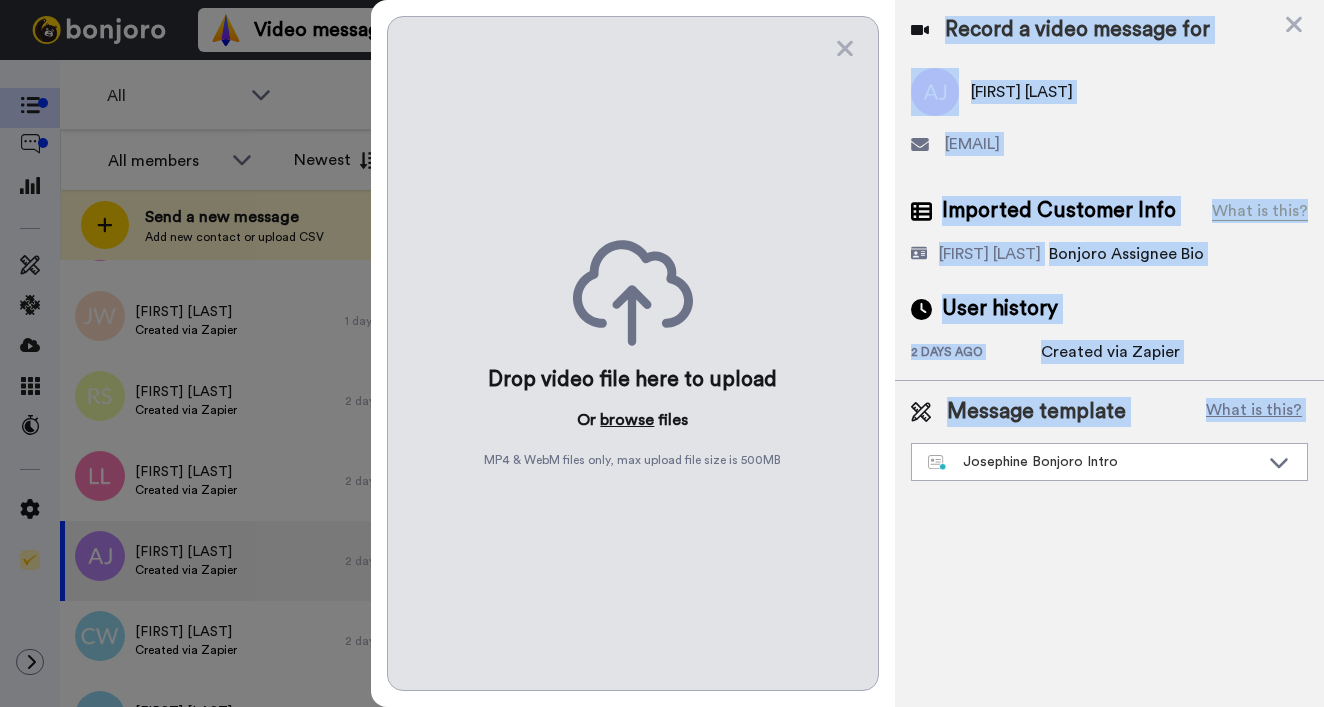 click on "browse" at bounding box center (627, 420) 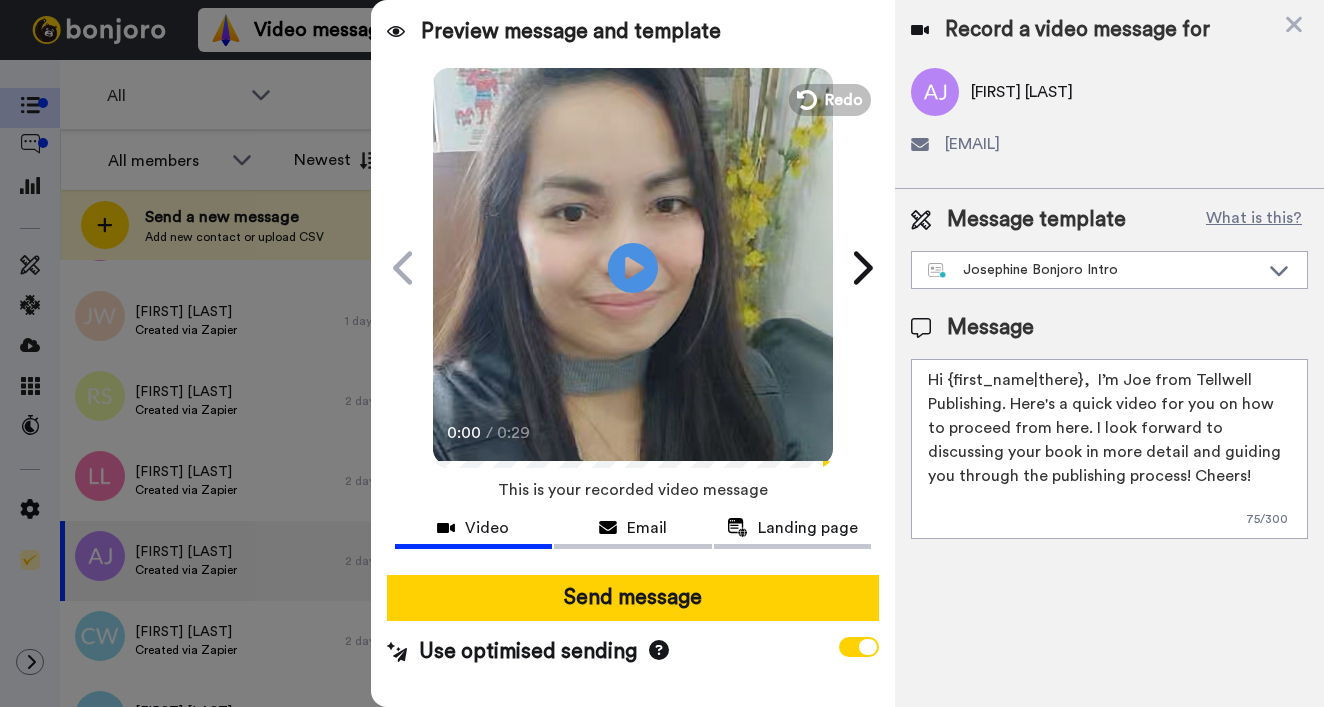 drag, startPoint x: 947, startPoint y: 385, endPoint x: 1078, endPoint y: 380, distance: 131.09538 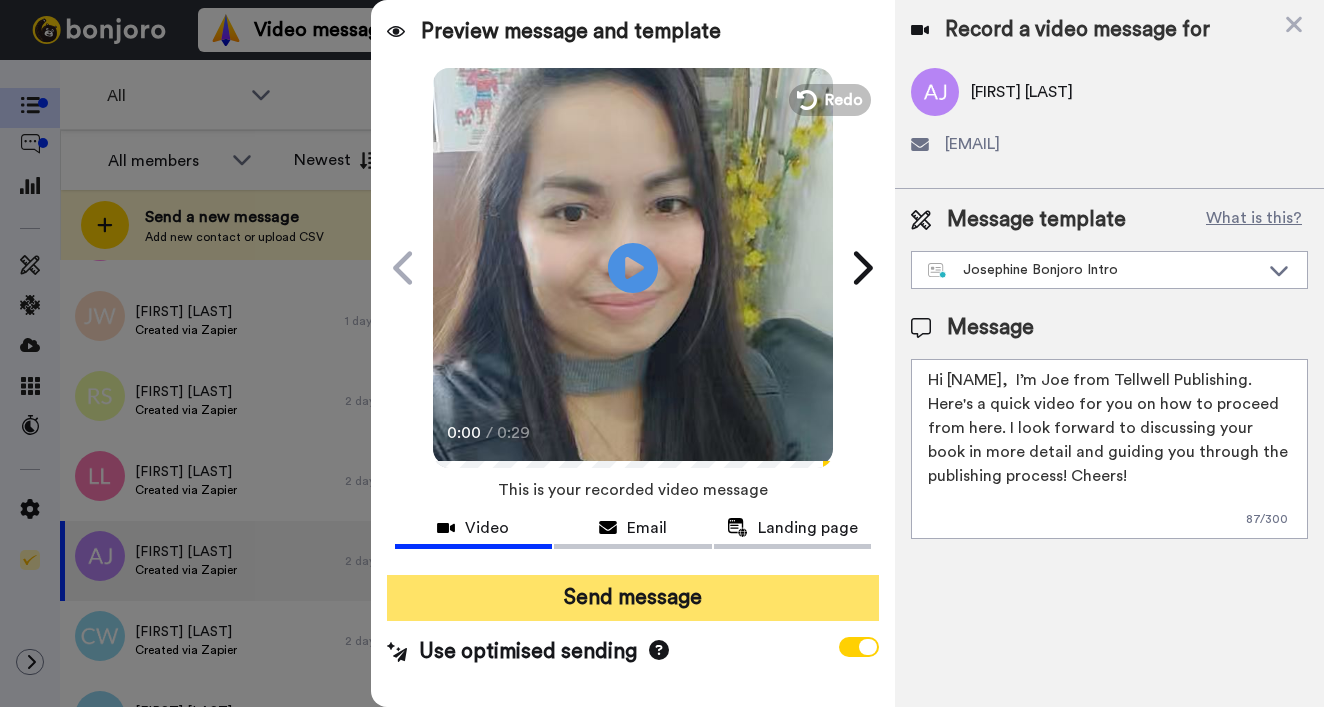 type on "Hi Amanda,  I’m Joe from Tellwell Publishing. Here's a quick video for you on how to proceed from here. I look forward to discussing your book in more detail and guiding you through the publishing process! Cheers!" 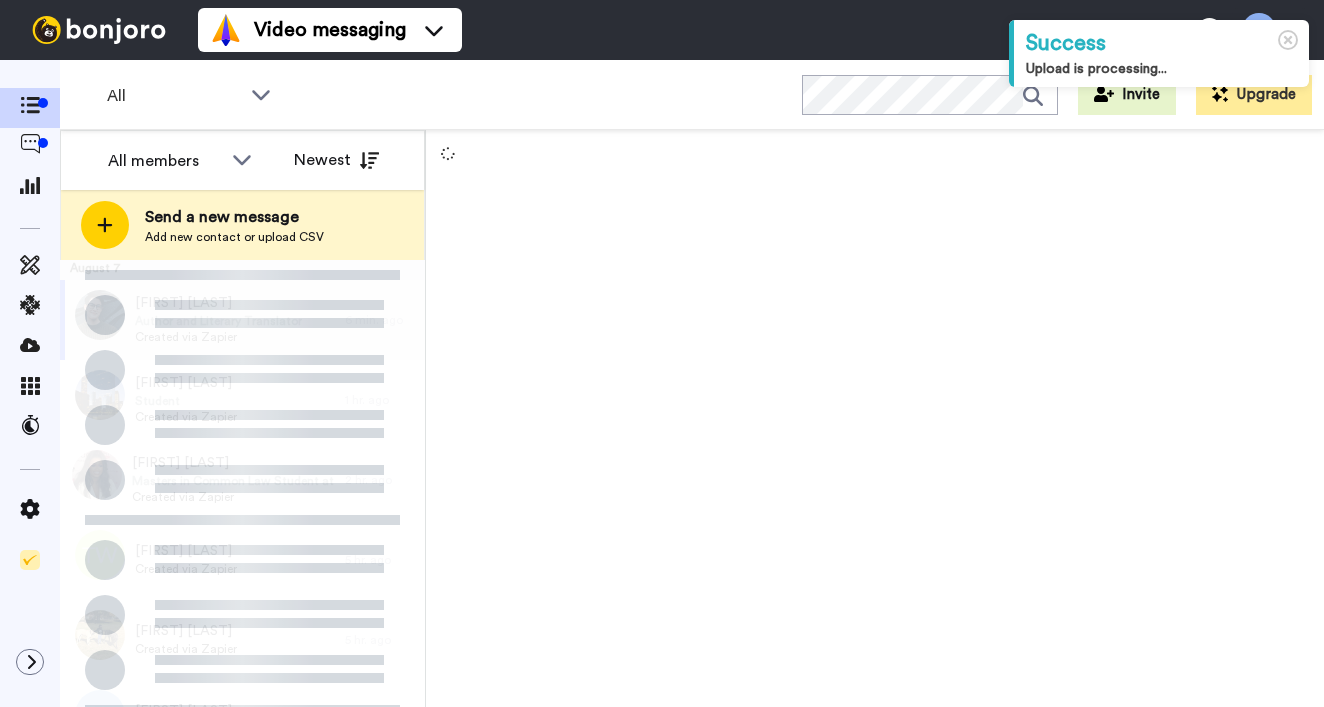 scroll, scrollTop: 0, scrollLeft: 0, axis: both 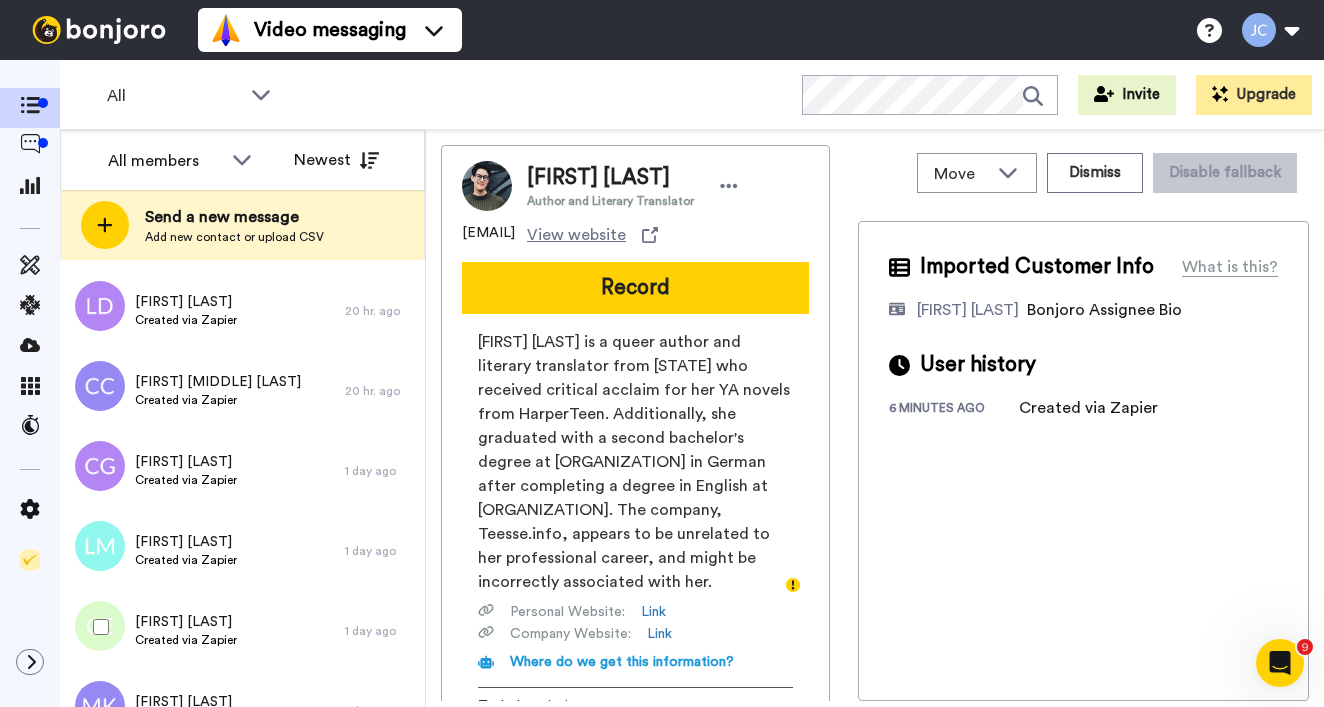 click on "Created via Zapier" at bounding box center (186, 640) 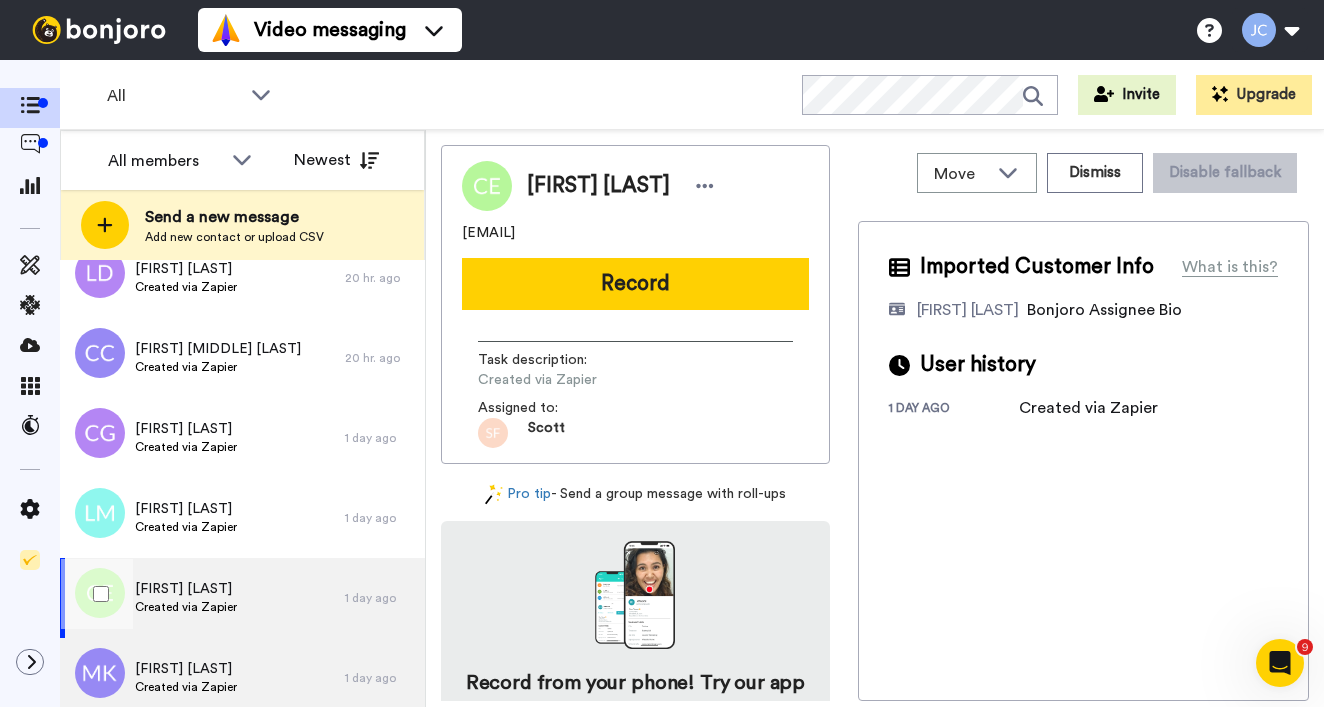 scroll, scrollTop: 1352, scrollLeft: 0, axis: vertical 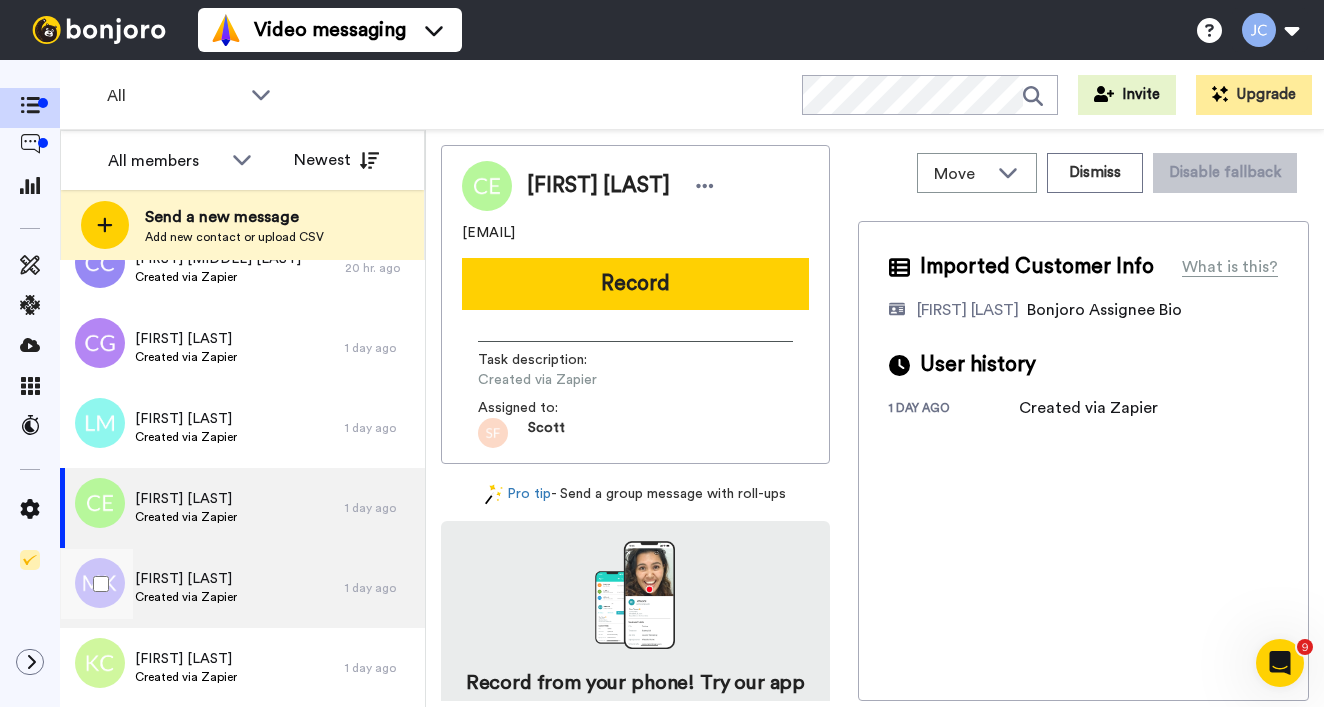 click on "Created via Zapier" at bounding box center (186, 597) 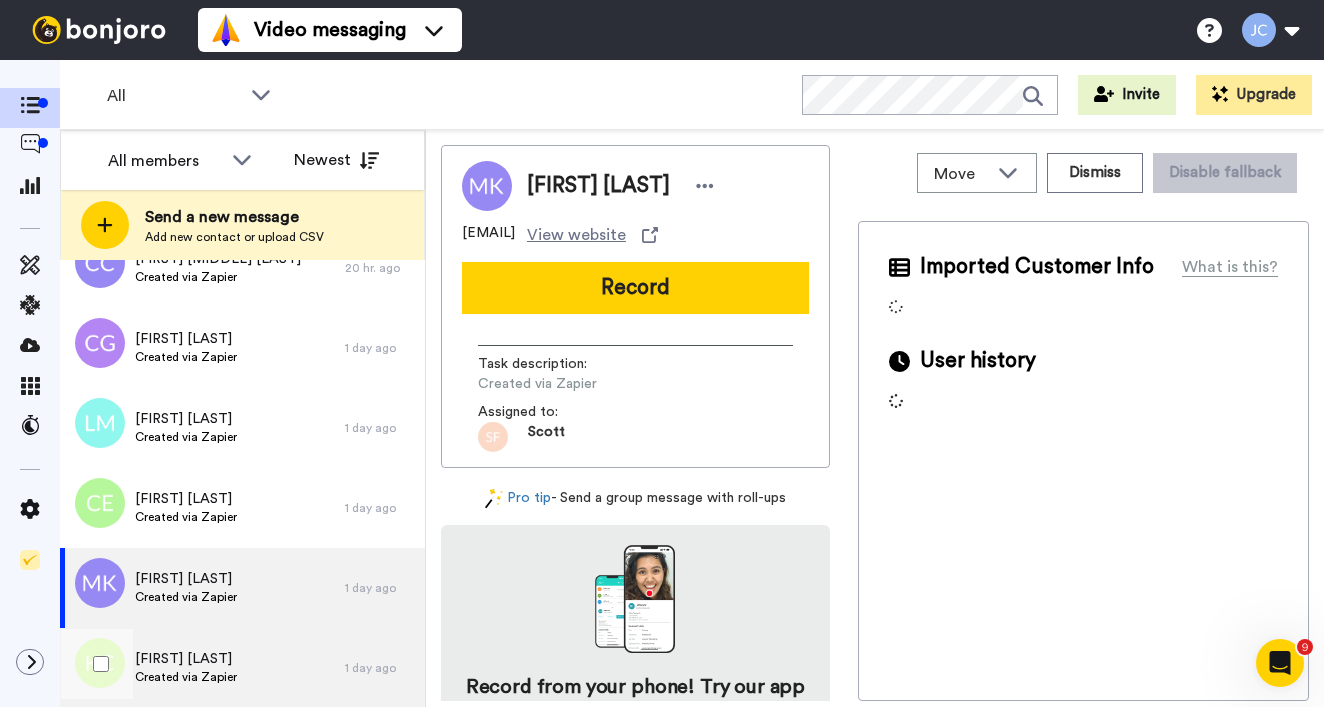 click on "[FIRST] [LAST]" at bounding box center (186, 659) 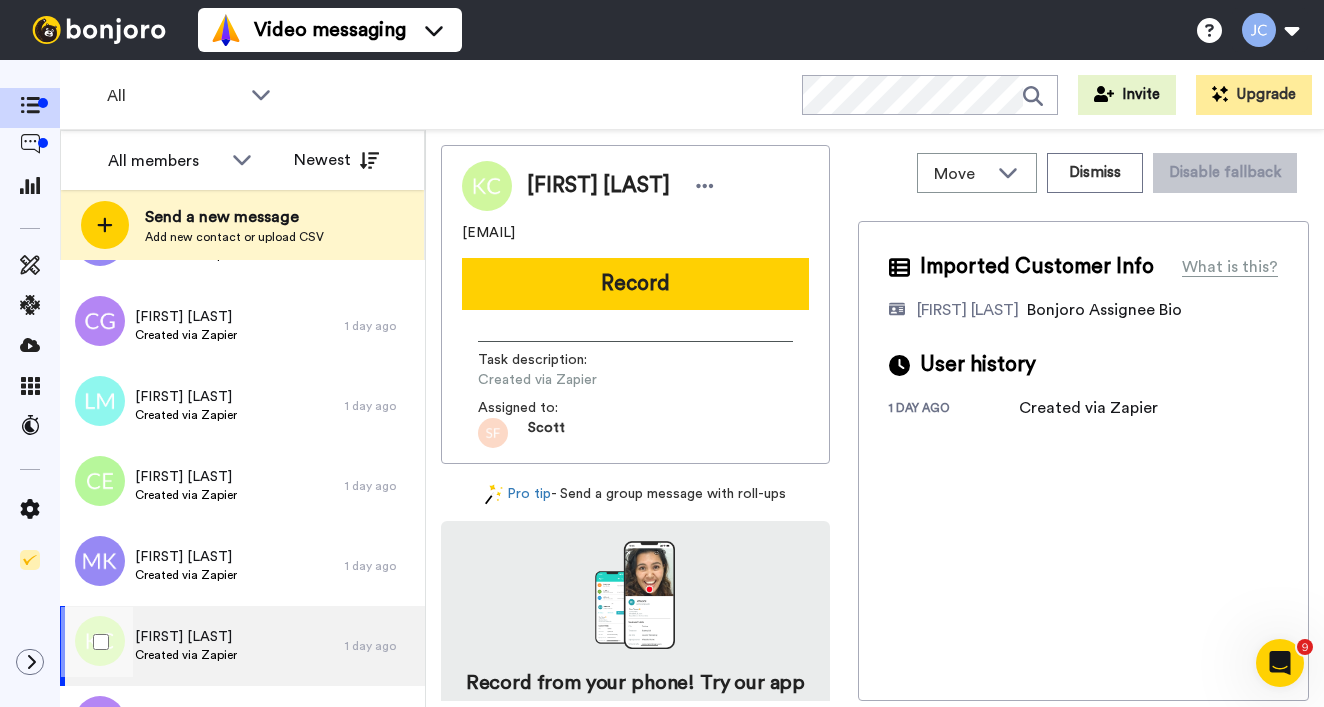 scroll, scrollTop: 1474, scrollLeft: 0, axis: vertical 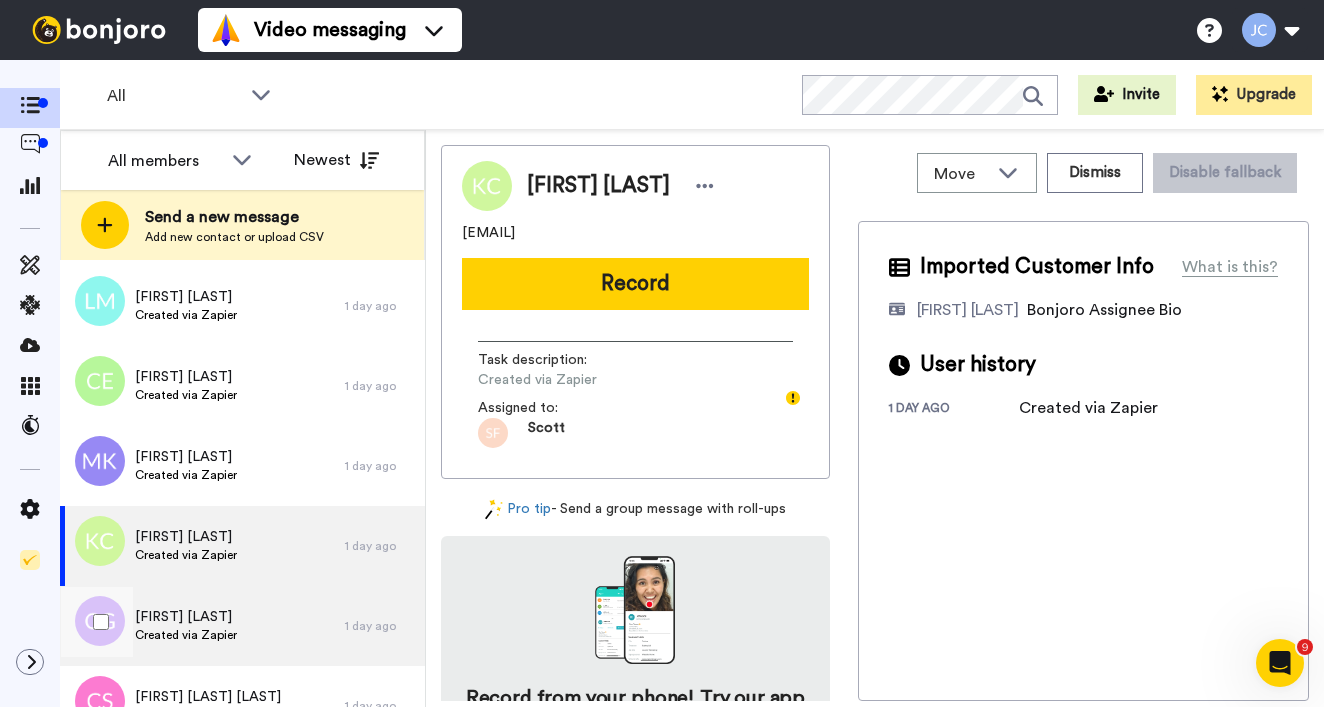 click on "Created via Zapier" at bounding box center (186, 635) 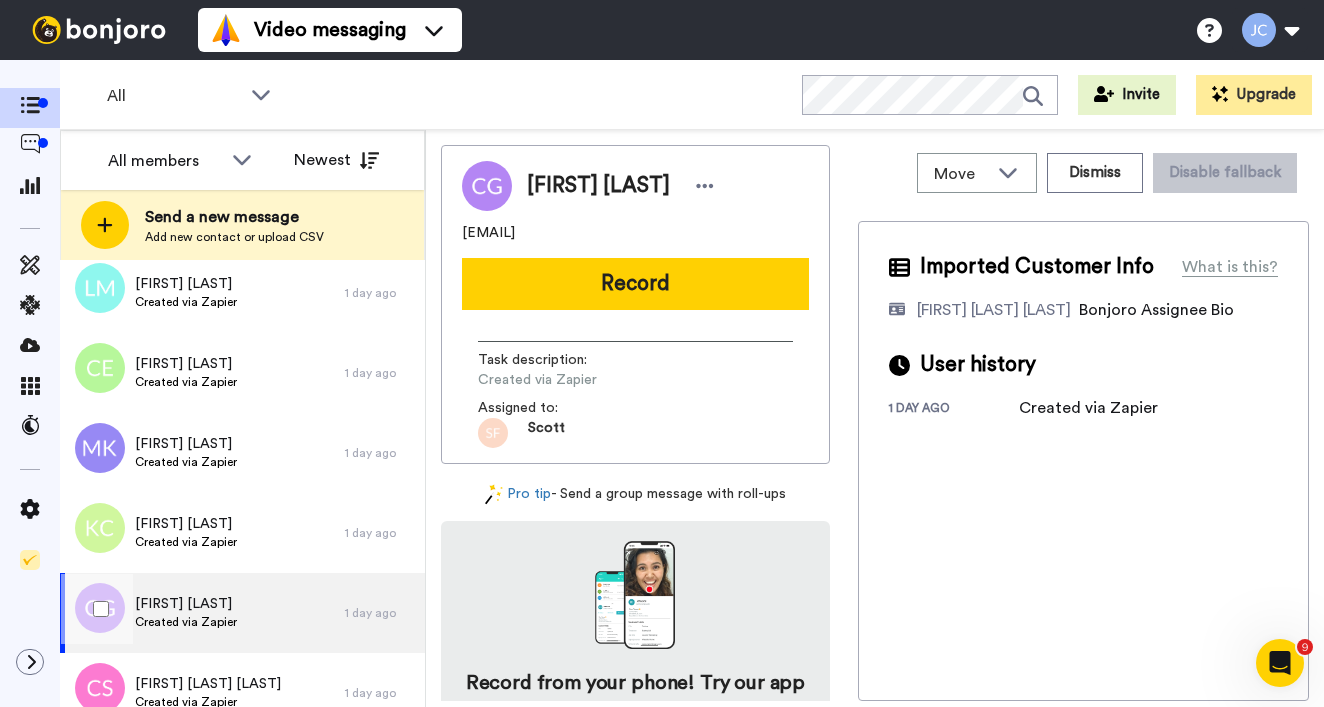 scroll, scrollTop: 1552, scrollLeft: 0, axis: vertical 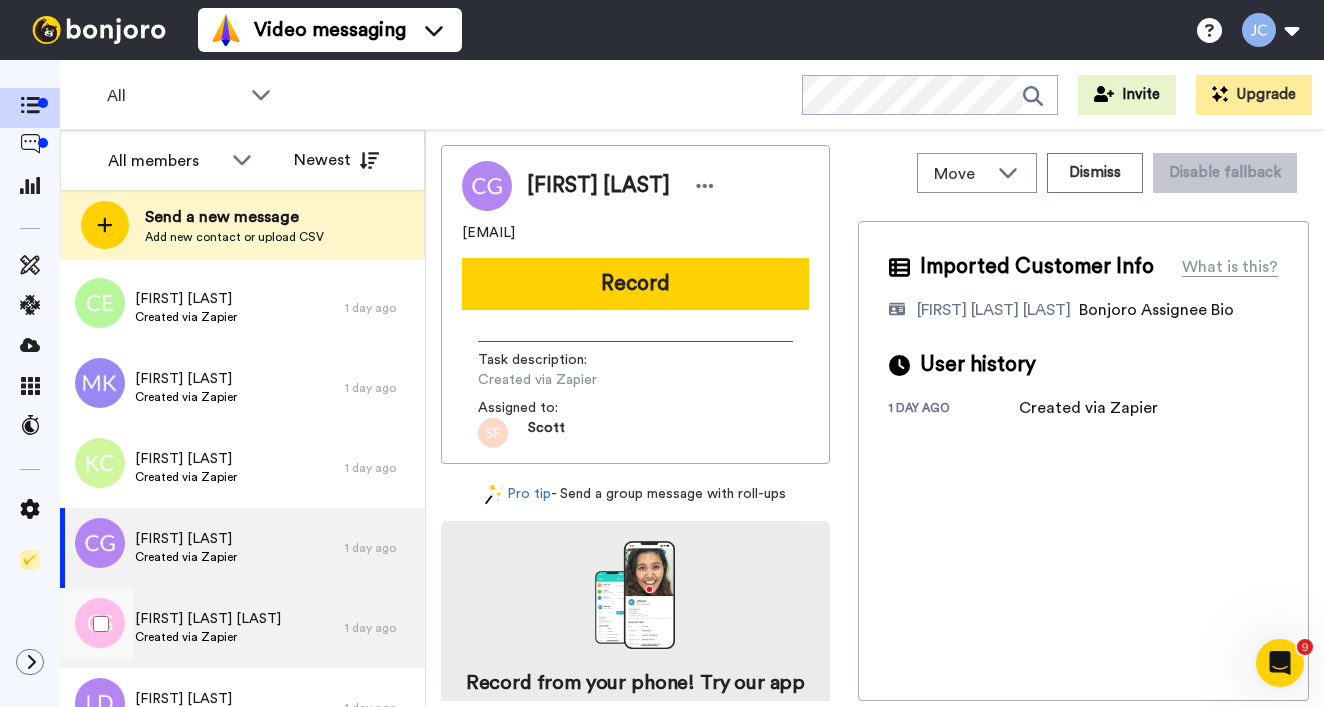click on "Created via Zapier" at bounding box center (208, 637) 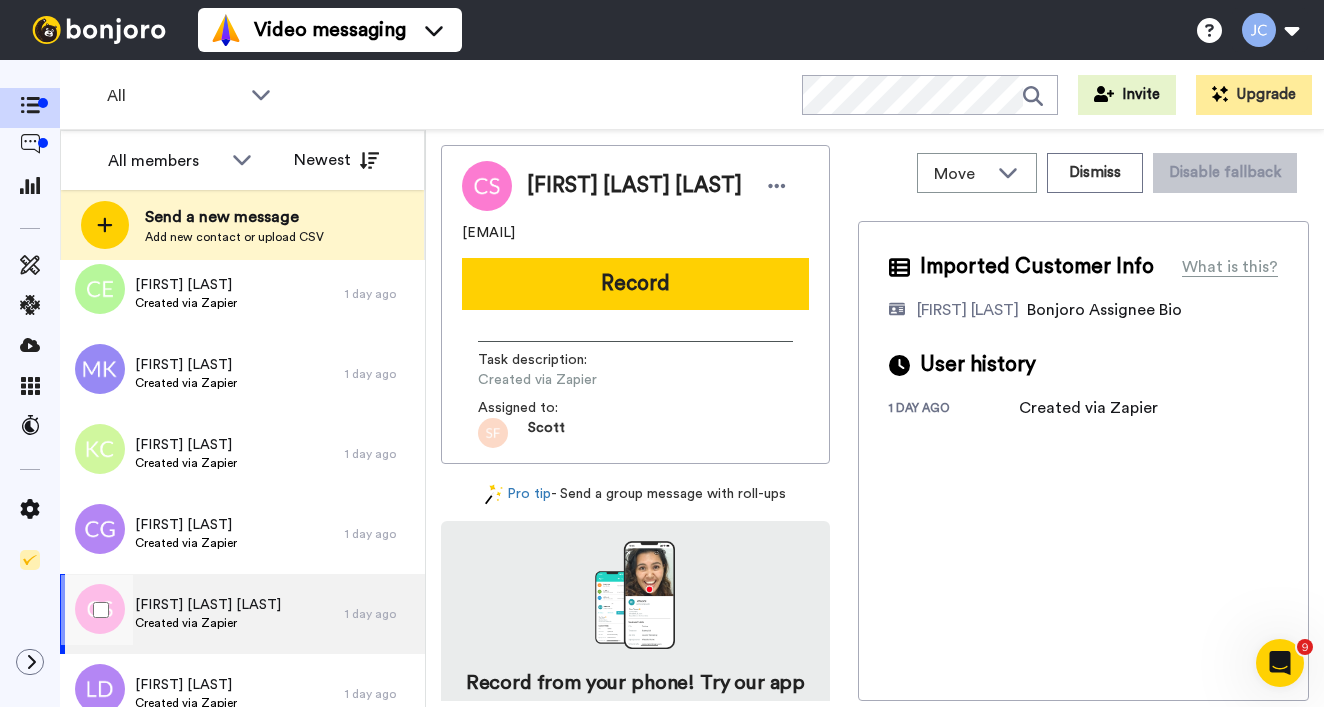 scroll, scrollTop: 1691, scrollLeft: 0, axis: vertical 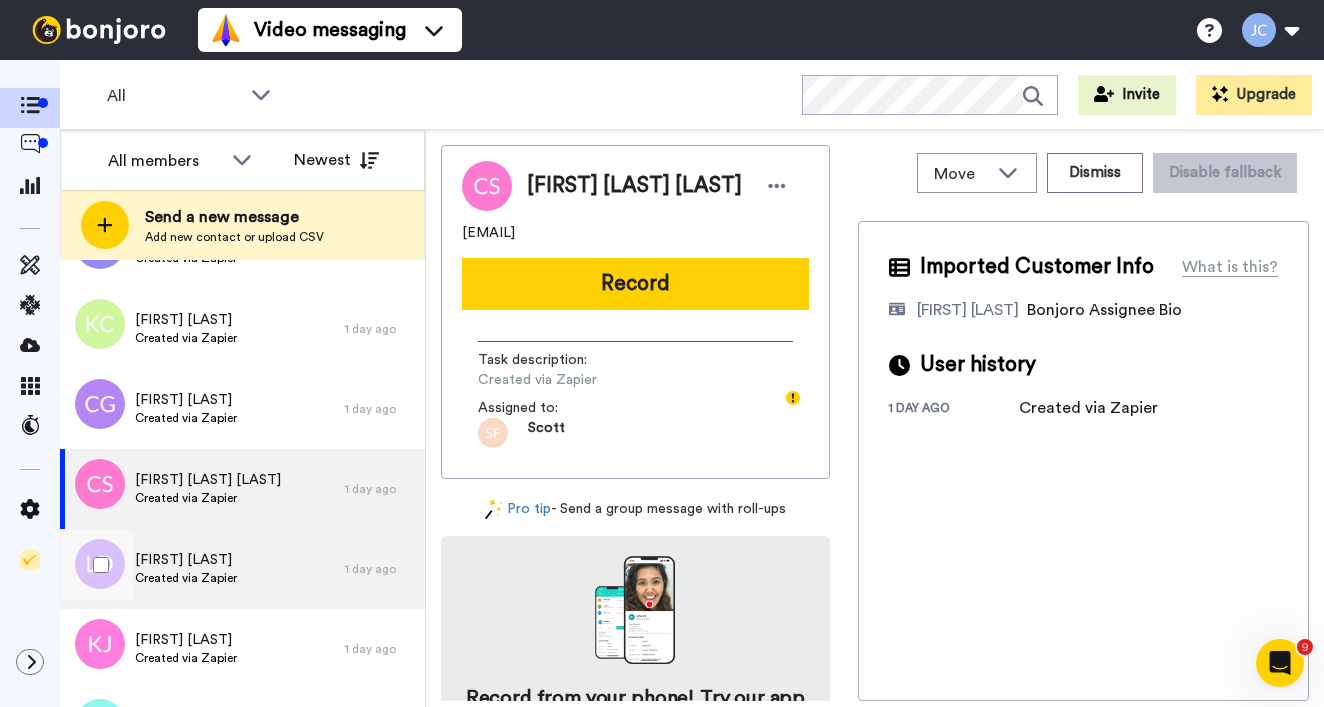 click on "[FIRST] [LAST] Created via Zapier" at bounding box center (202, 569) 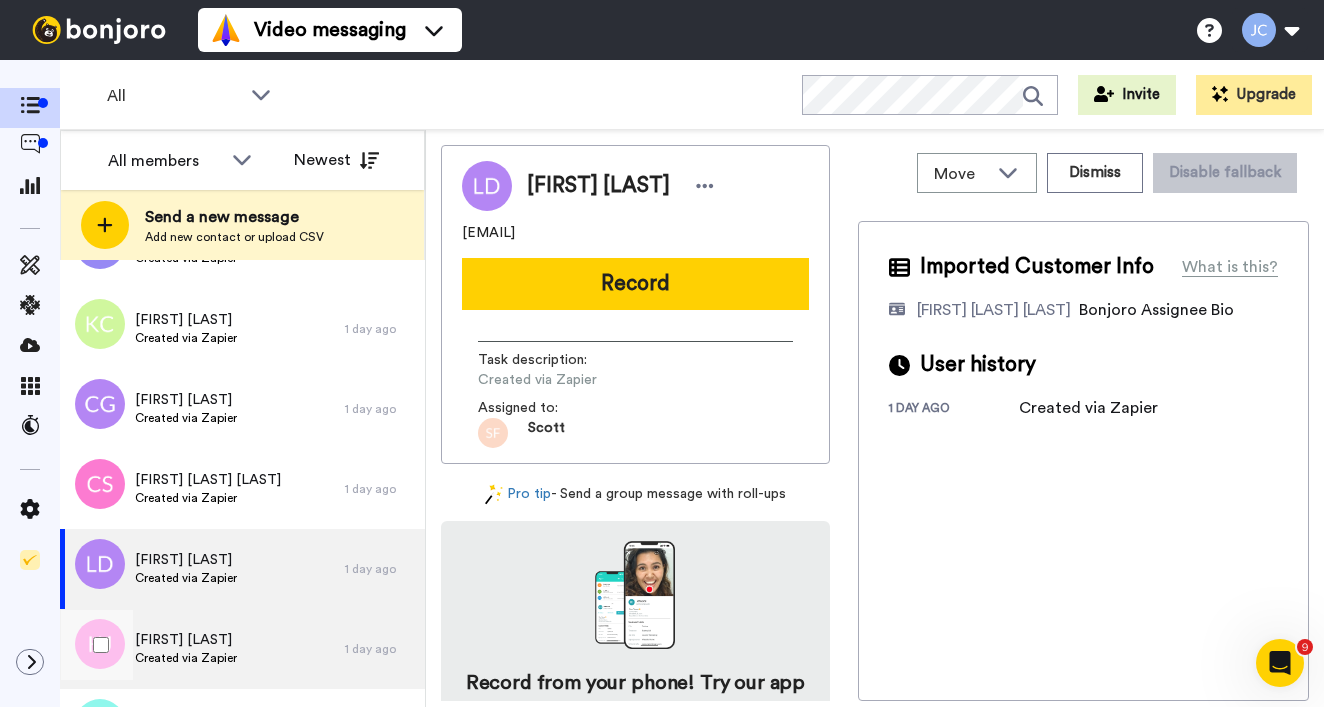 click on "[FIRST] [LAST]" at bounding box center [186, 640] 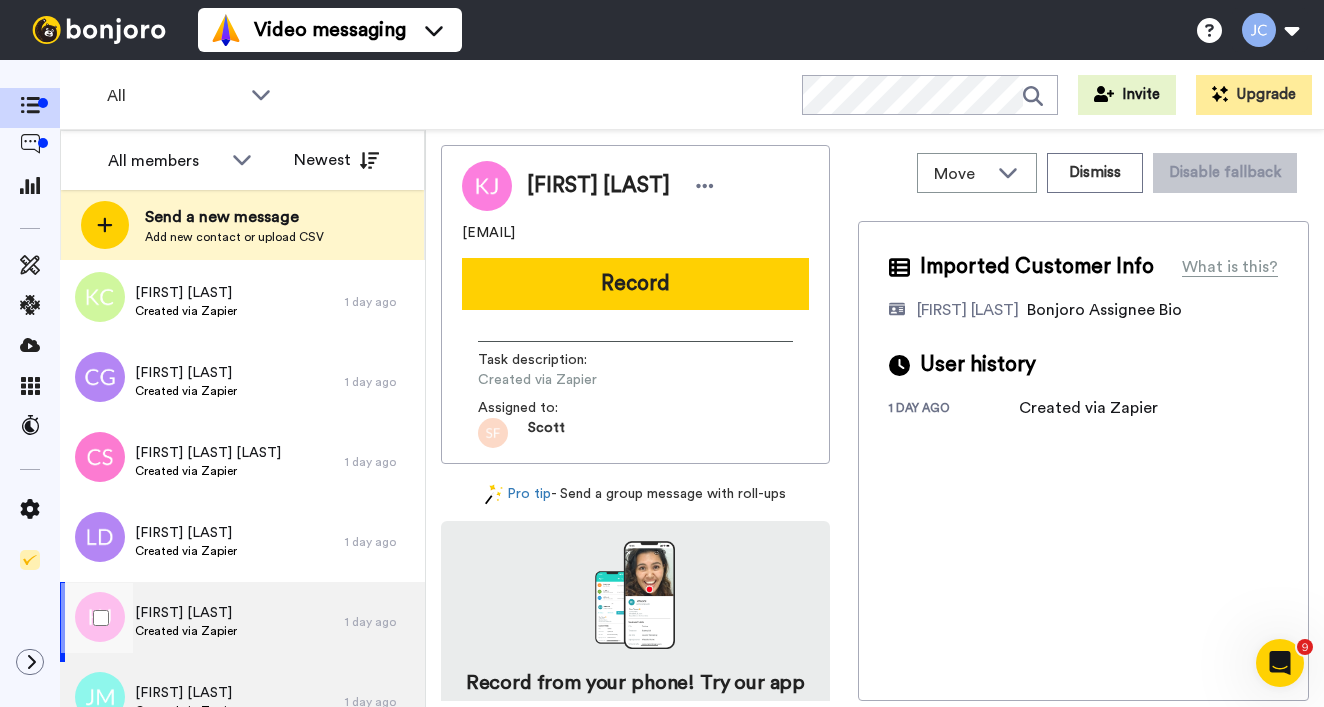 scroll, scrollTop: 1782, scrollLeft: 0, axis: vertical 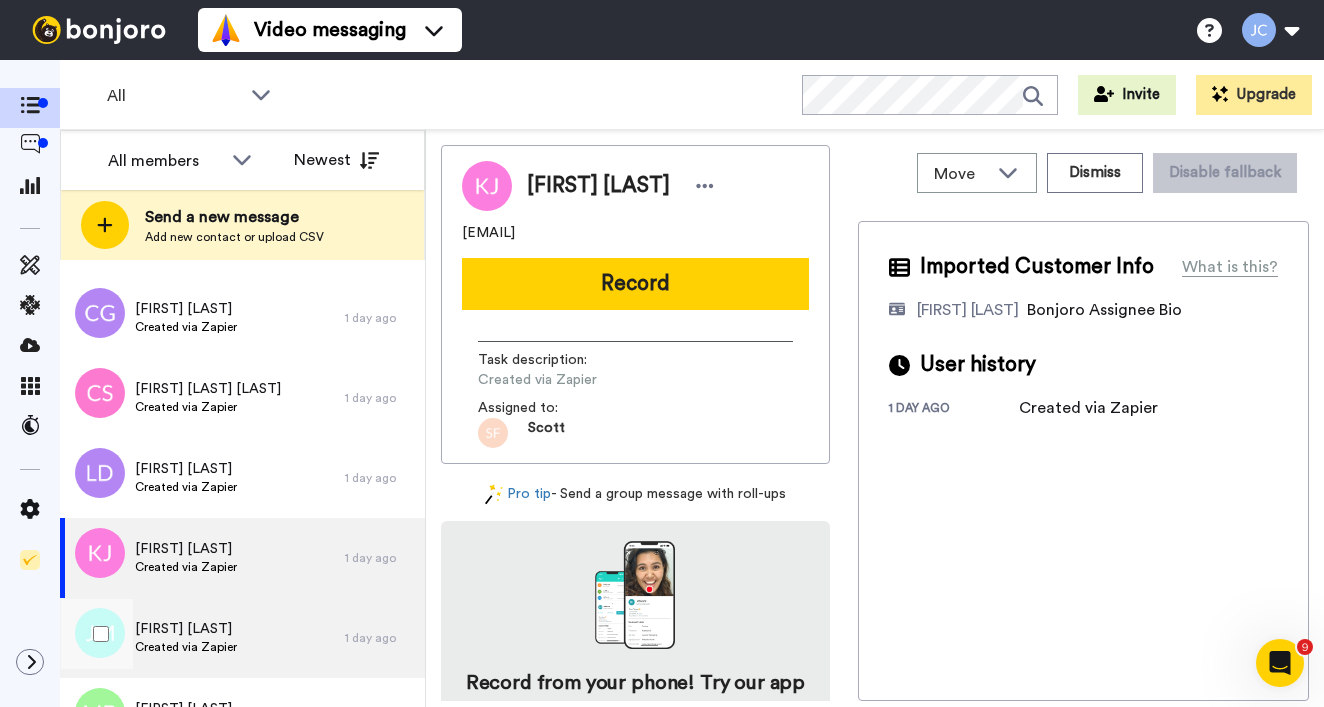 click on "Created via Zapier" at bounding box center (186, 647) 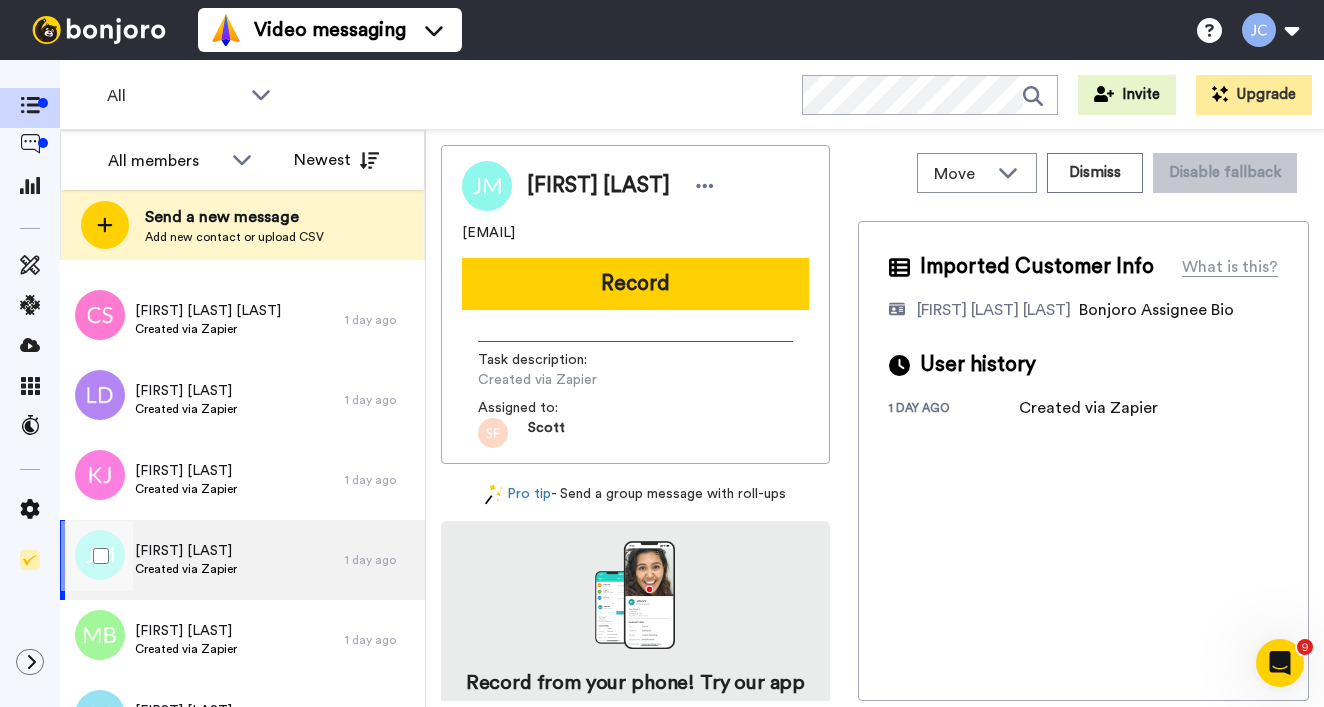 scroll, scrollTop: 1915, scrollLeft: 0, axis: vertical 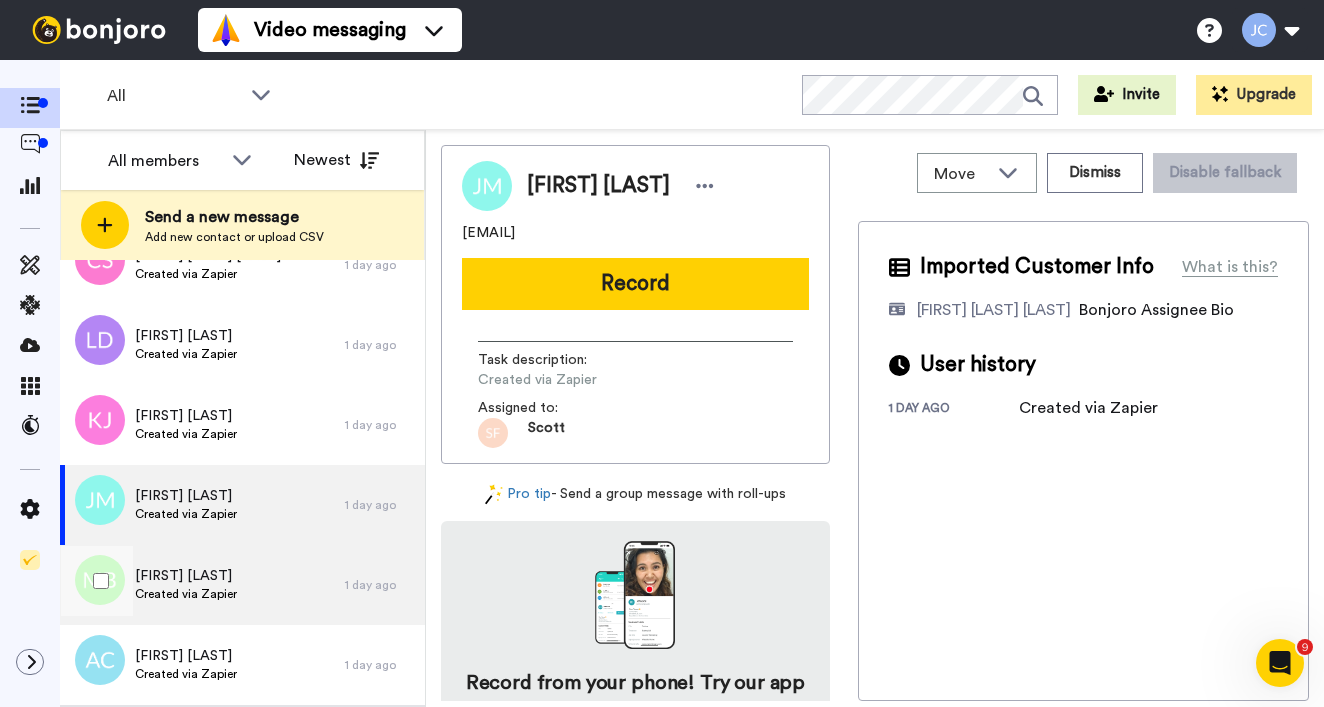 click on "Created via Zapier" at bounding box center (186, 594) 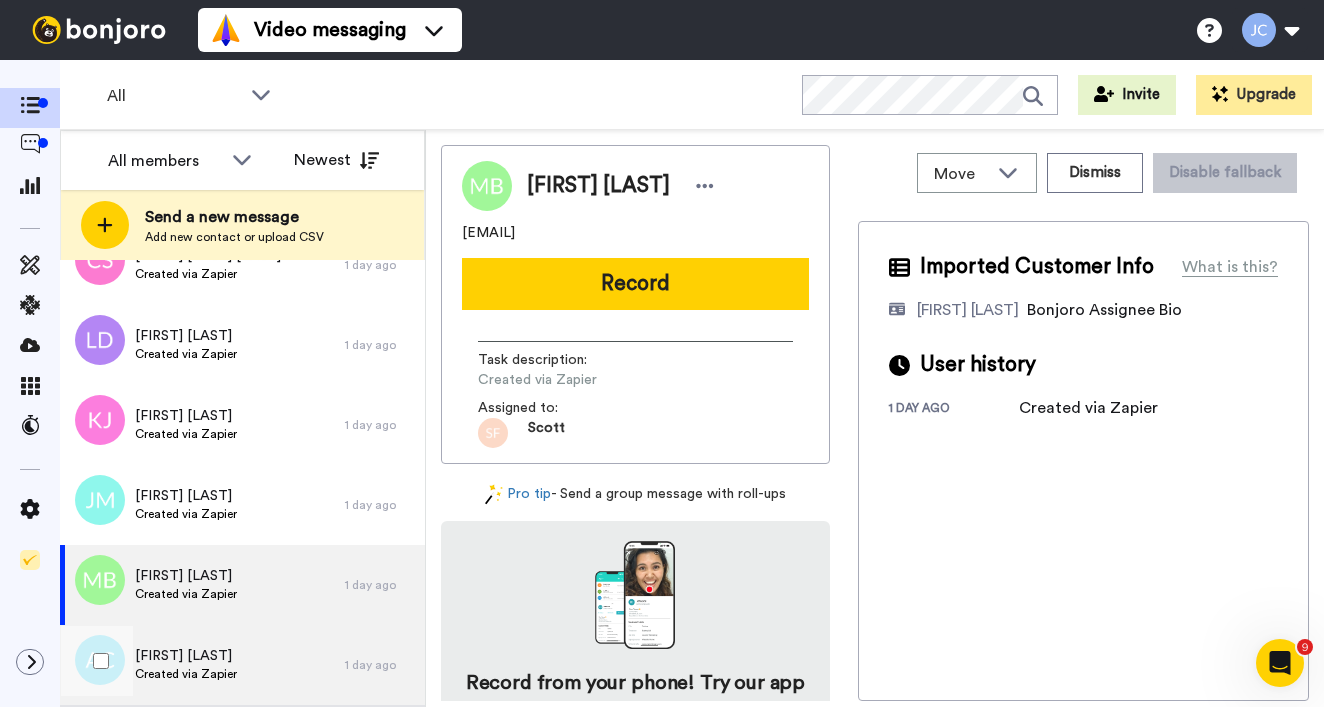 click on "[FIRST] [LAST]" at bounding box center (186, 656) 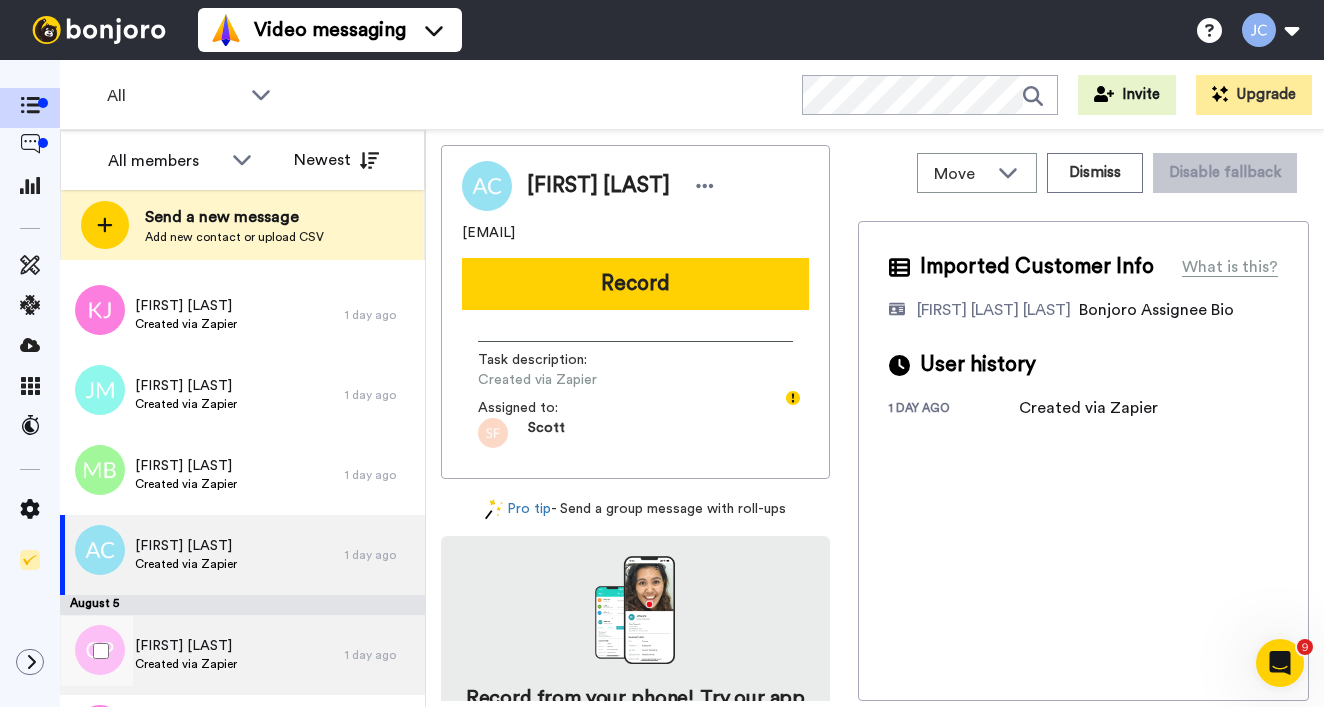 scroll, scrollTop: 2040, scrollLeft: 0, axis: vertical 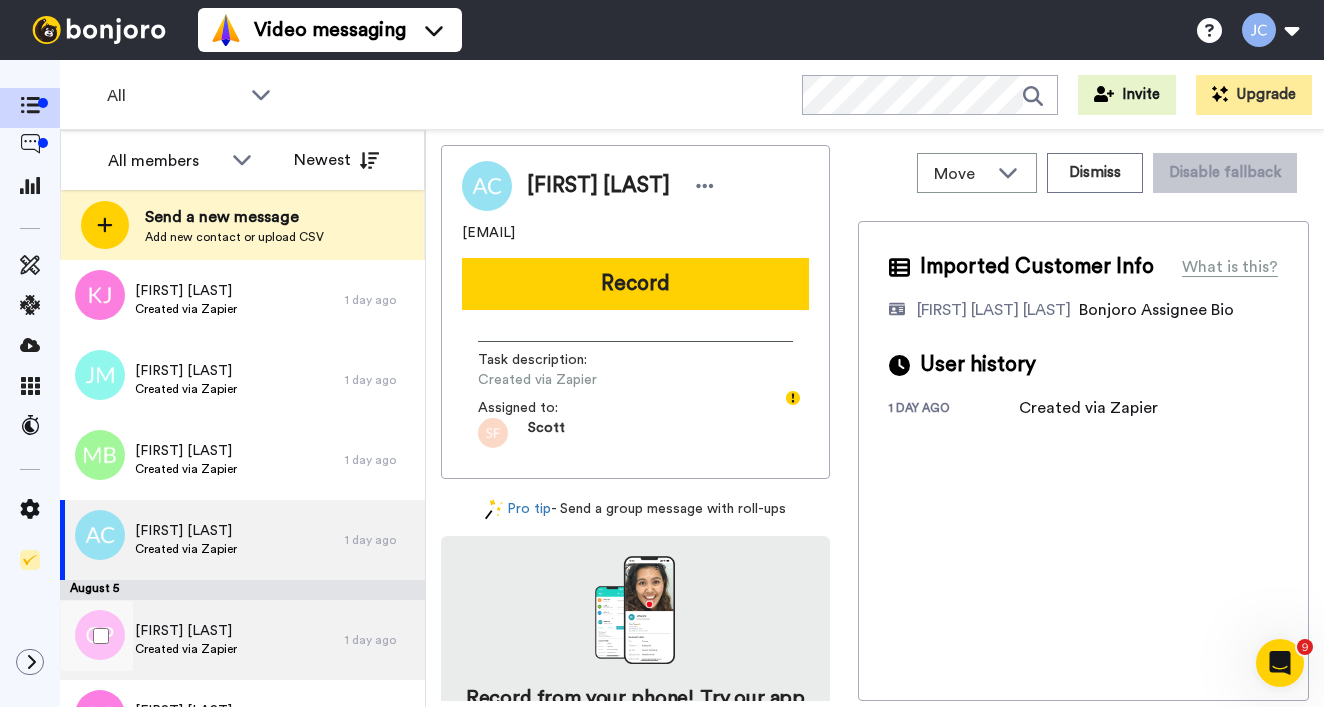 click on "Created via Zapier" at bounding box center (186, 649) 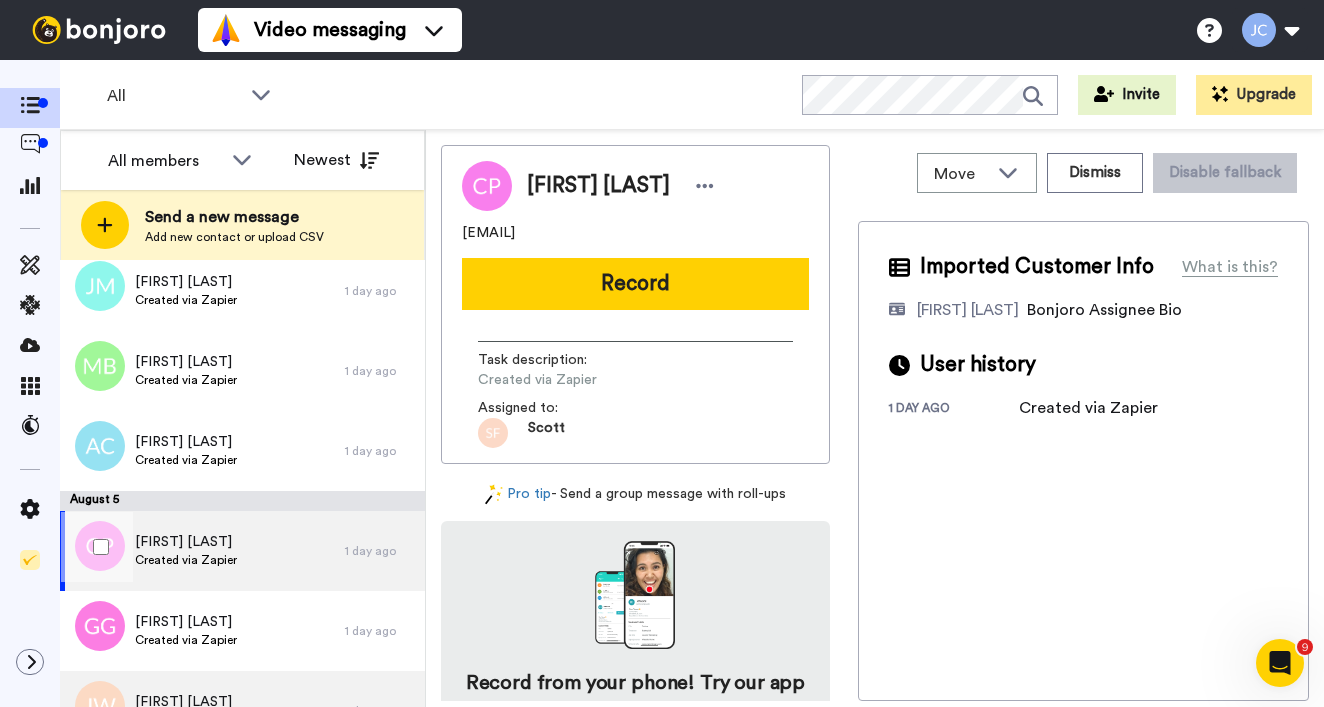 scroll, scrollTop: 2194, scrollLeft: 0, axis: vertical 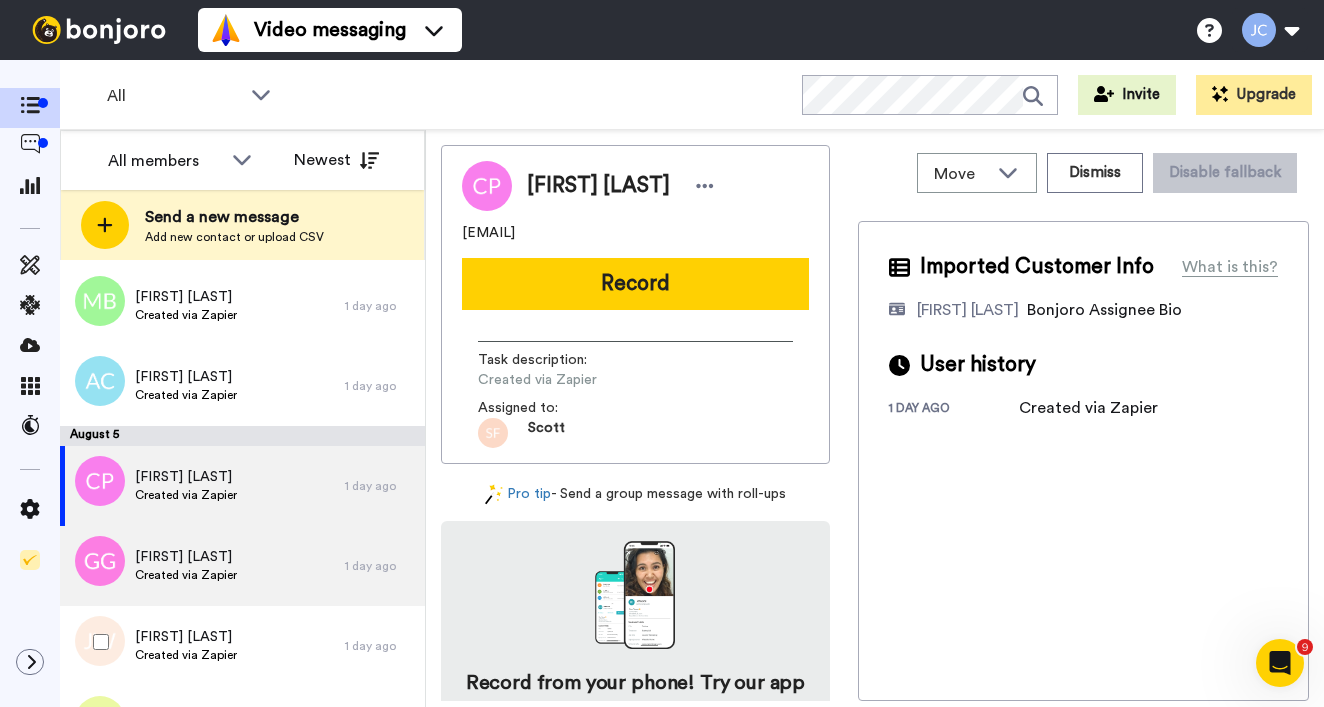 click on "Created via Zapier" at bounding box center [186, 575] 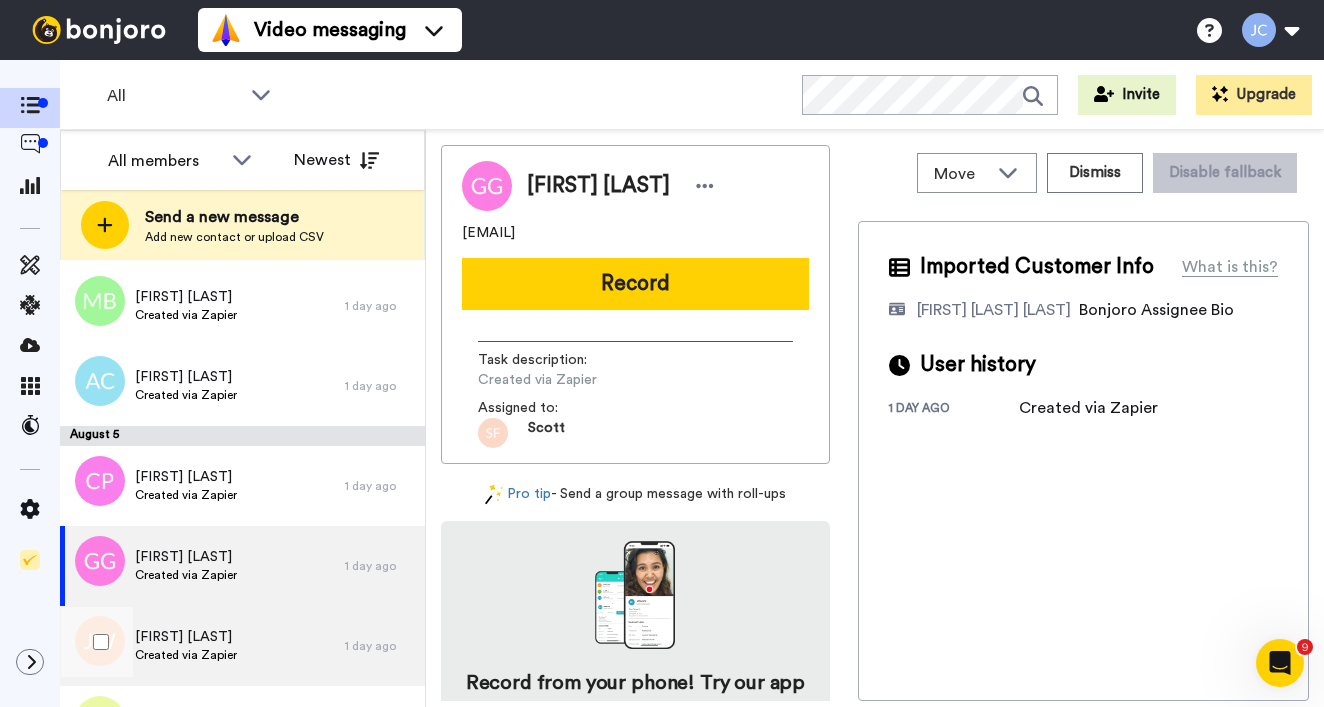 click on "Created via Zapier" at bounding box center [186, 655] 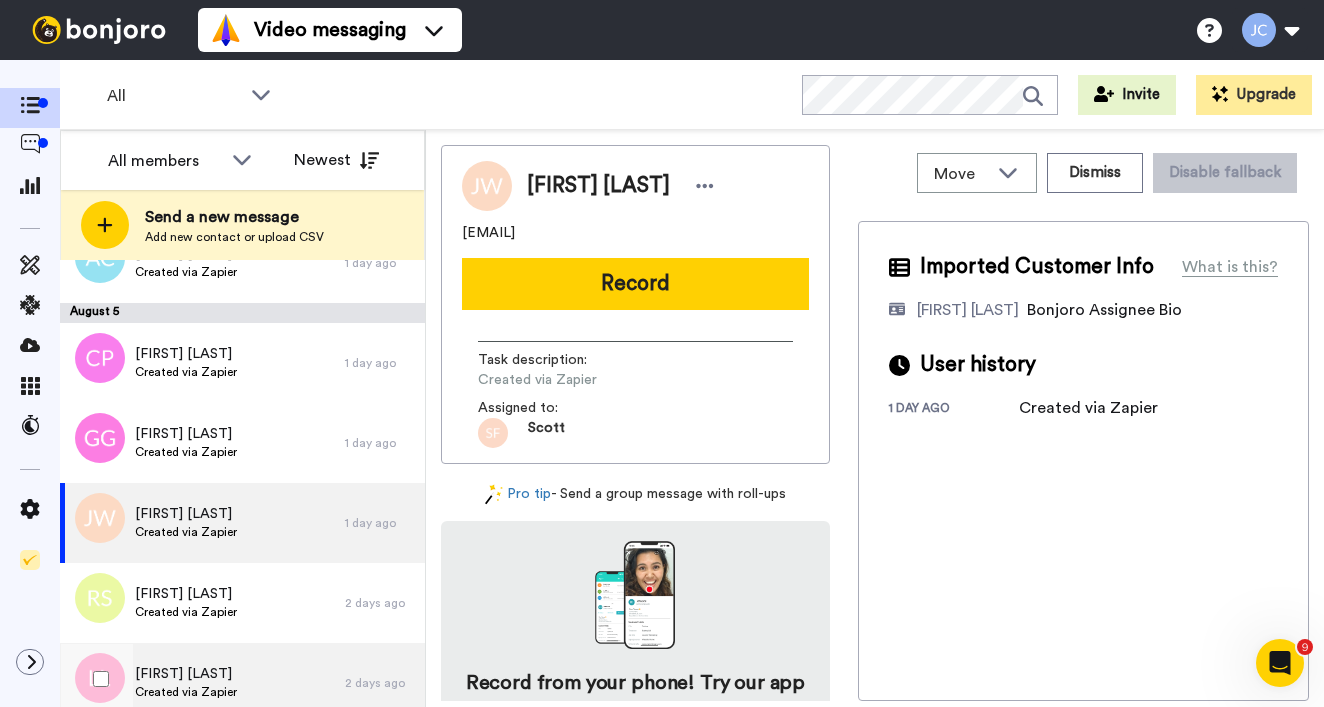 scroll, scrollTop: 2382, scrollLeft: 0, axis: vertical 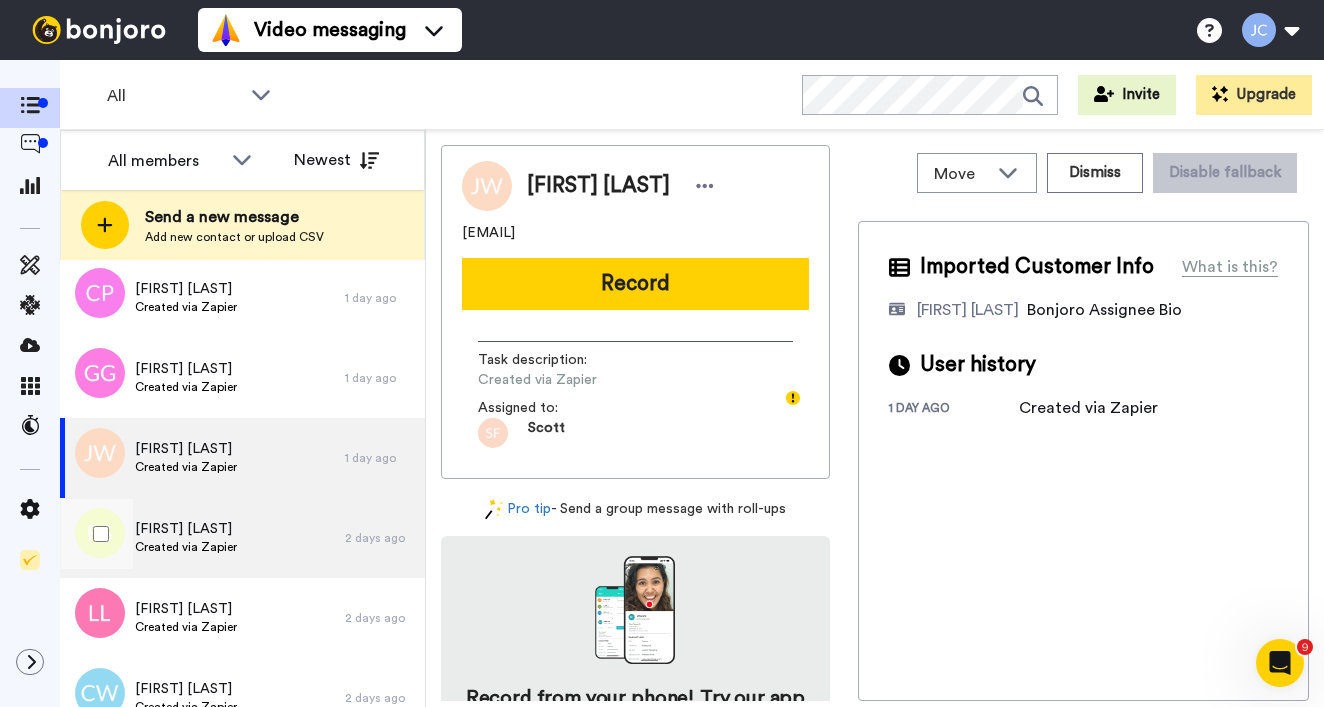 click on "Created via Zapier" at bounding box center (186, 547) 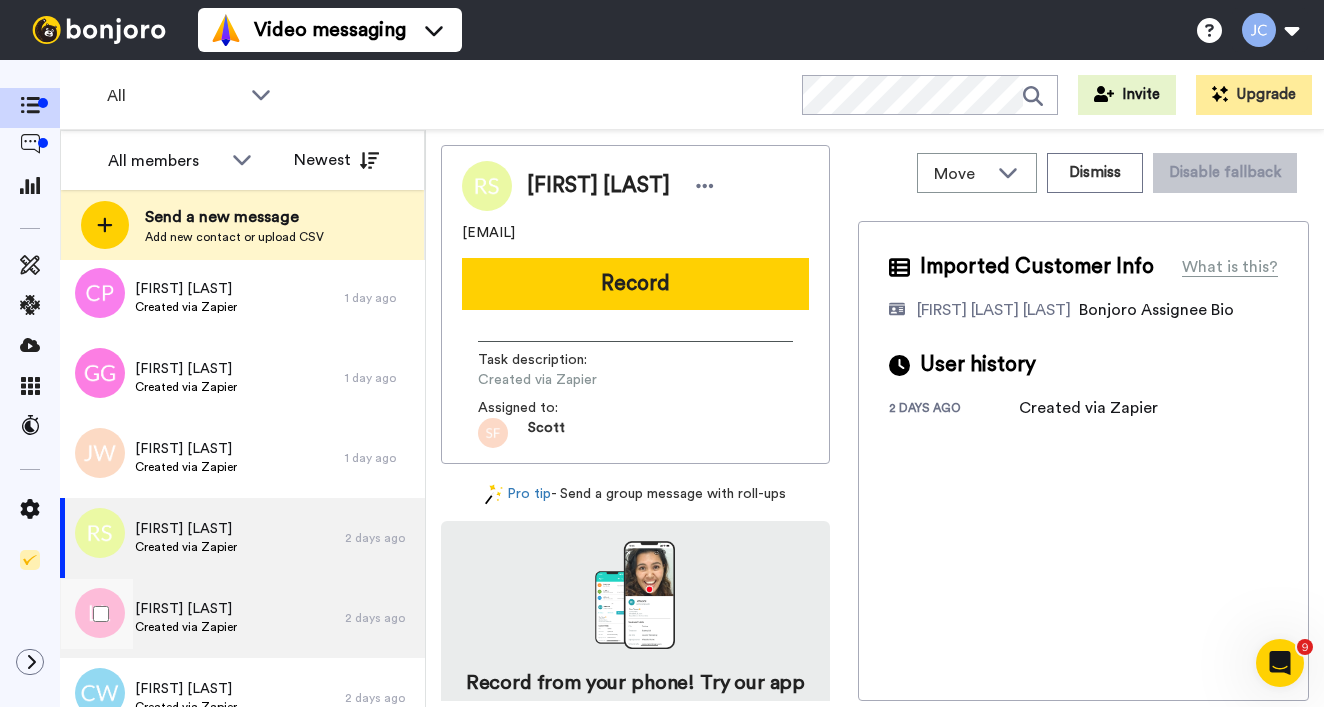 click on "[FIRST] [LAST]" at bounding box center (186, 609) 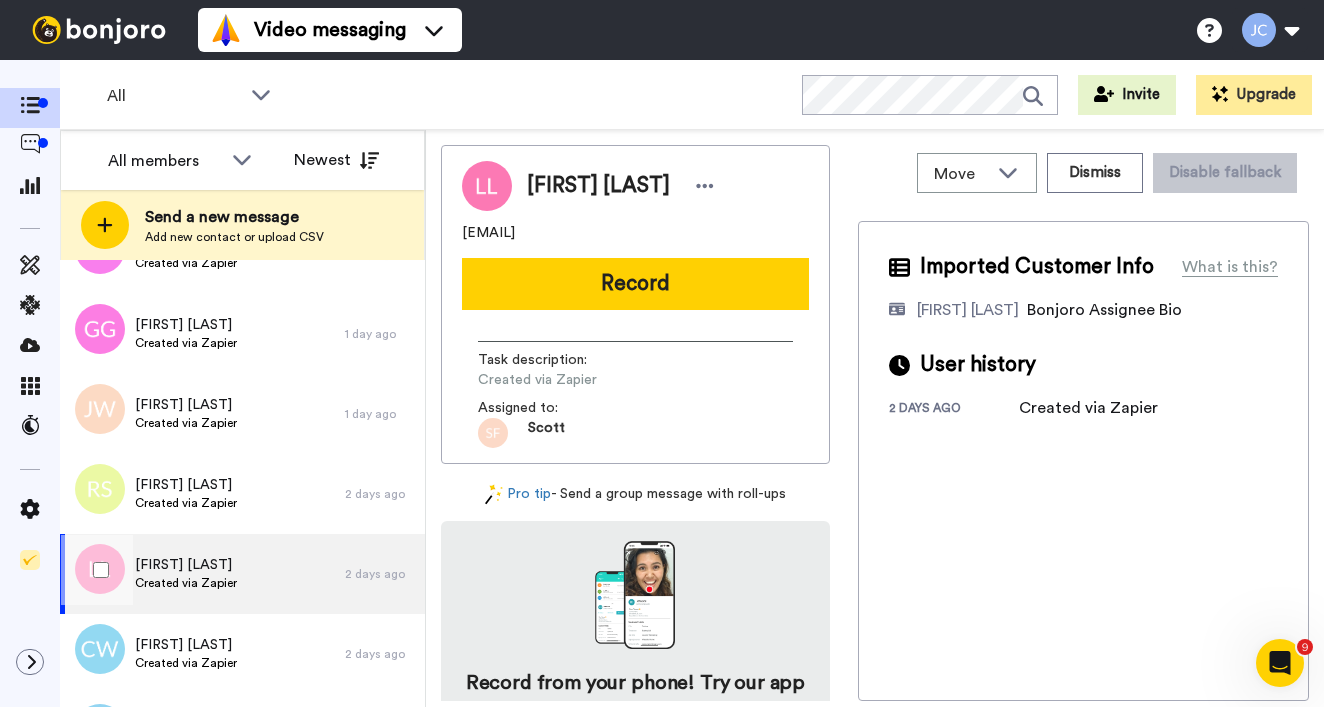scroll, scrollTop: 2471, scrollLeft: 0, axis: vertical 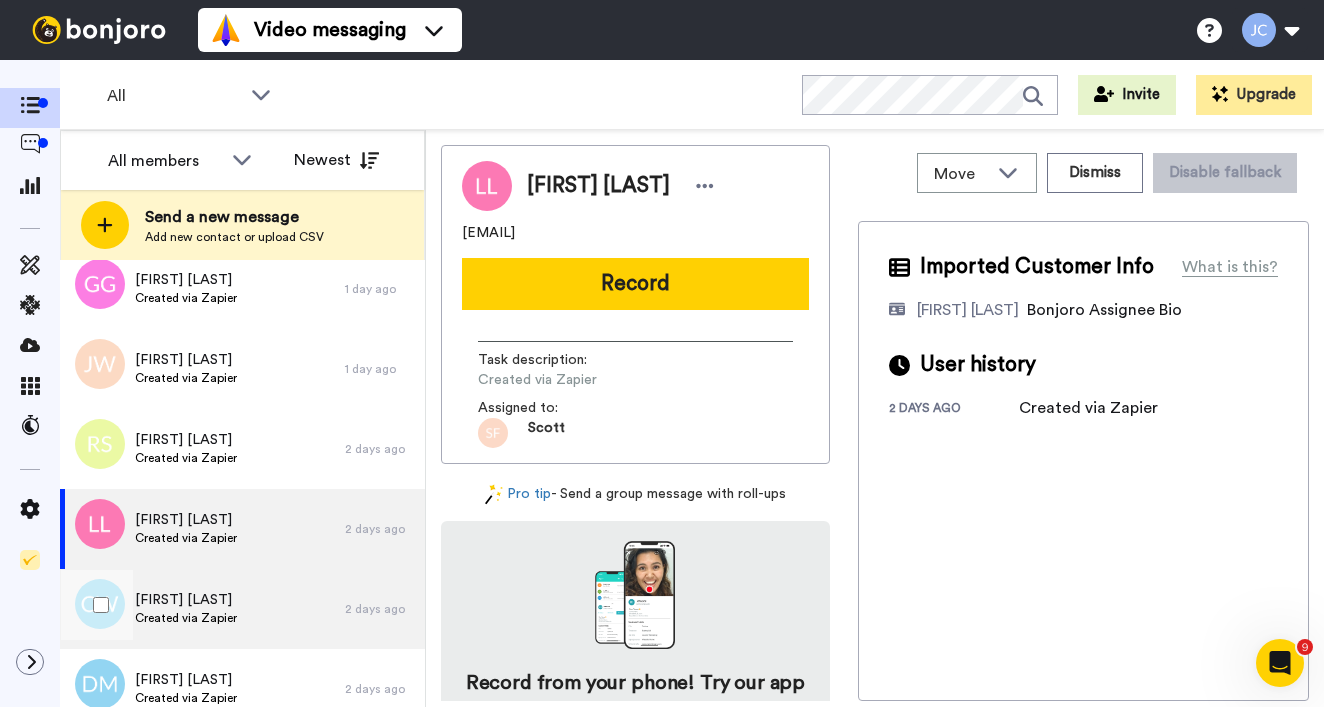 click on "[FIRST] [LAST]" at bounding box center (186, 600) 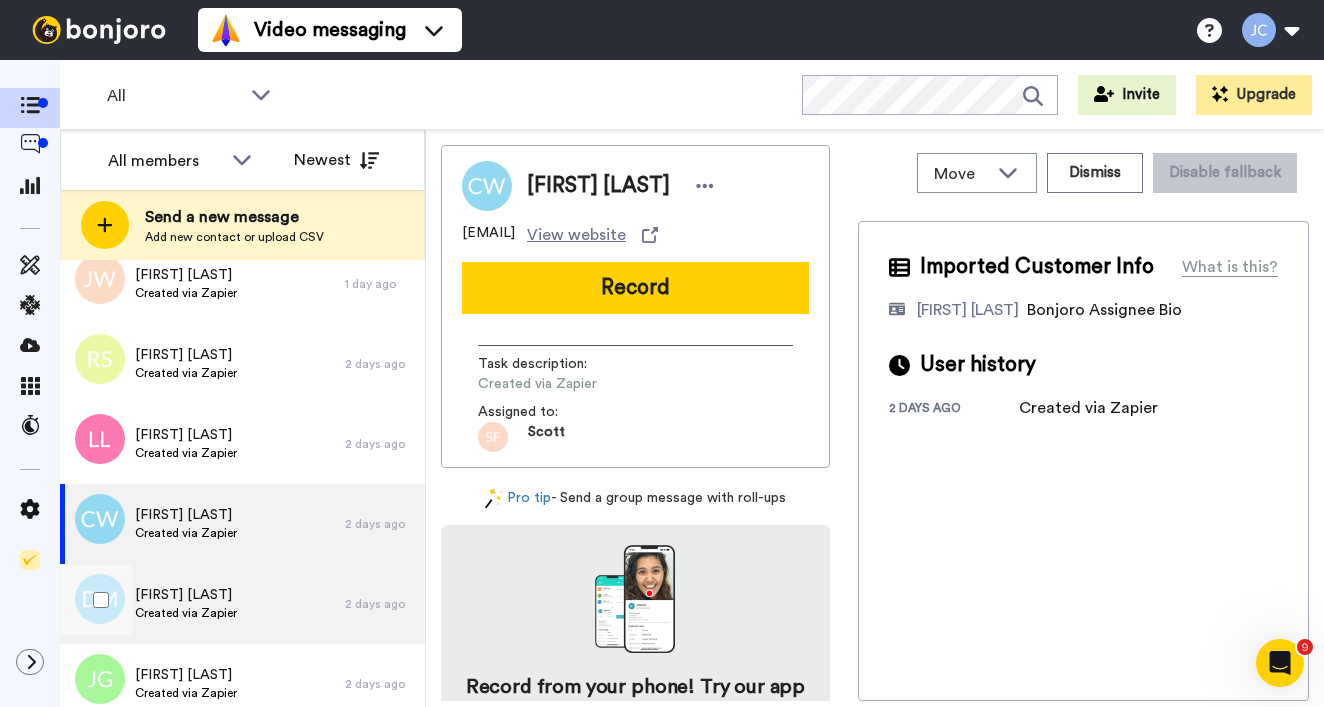 scroll, scrollTop: 2609, scrollLeft: 0, axis: vertical 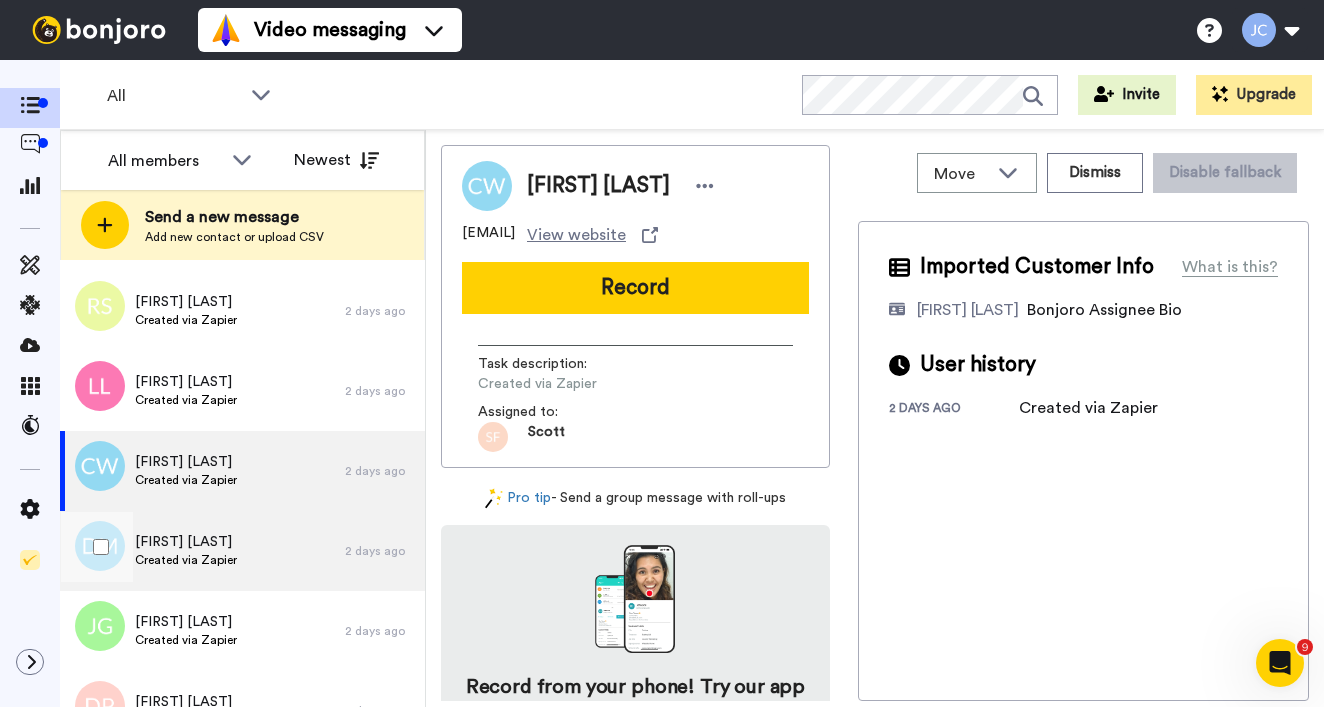 click on "Created via Zapier" at bounding box center (186, 560) 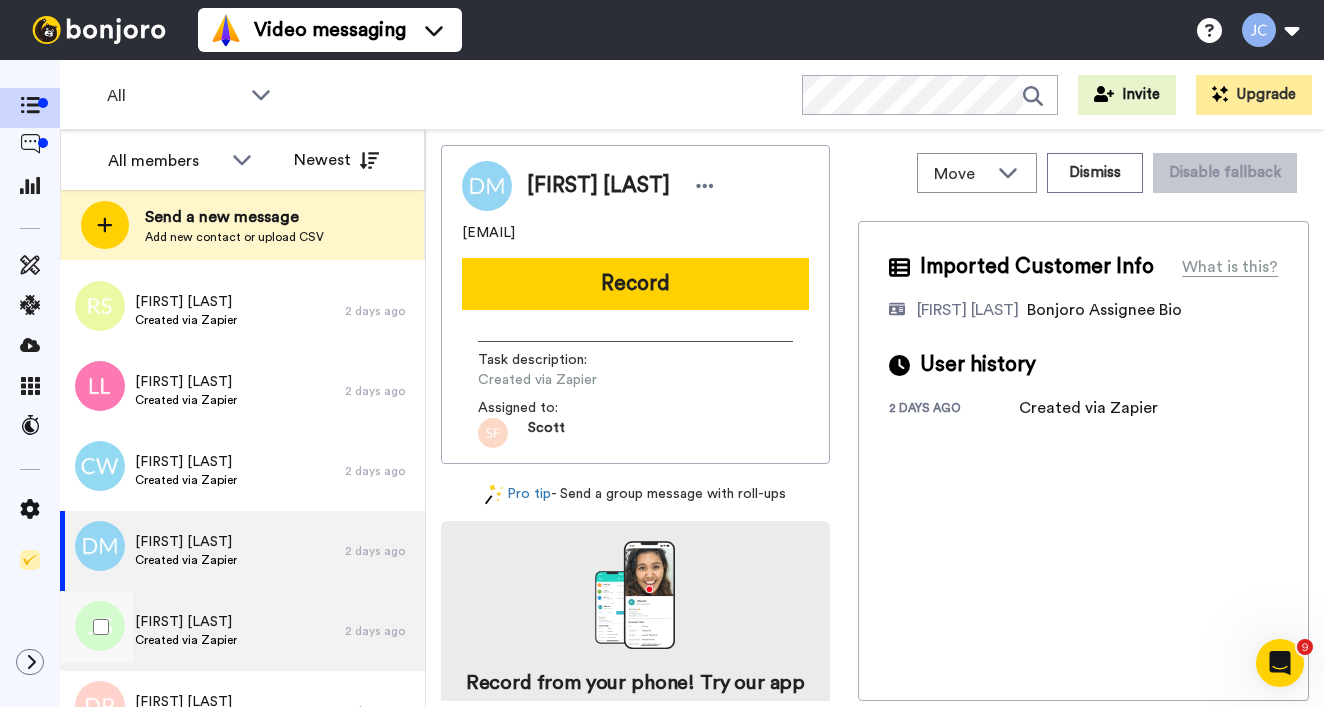 click on "[FIRST] [LAST]" at bounding box center [186, 622] 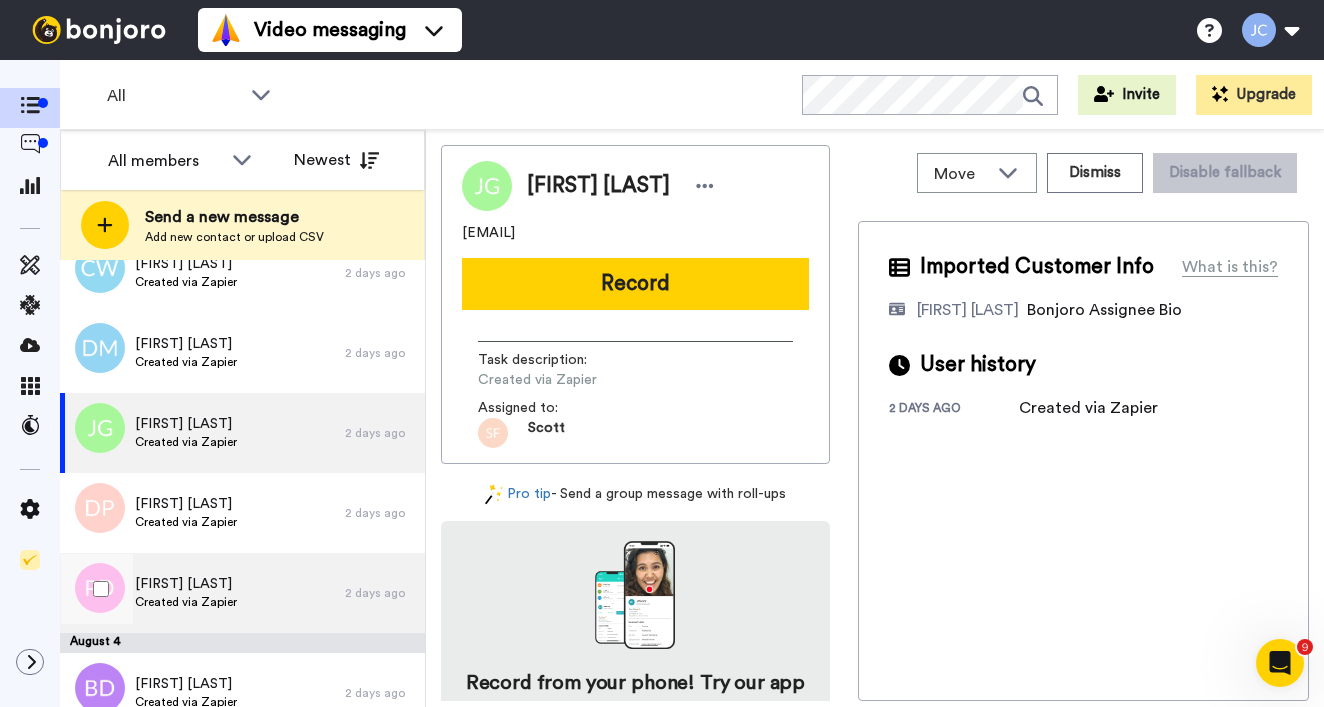 scroll, scrollTop: 2873, scrollLeft: 0, axis: vertical 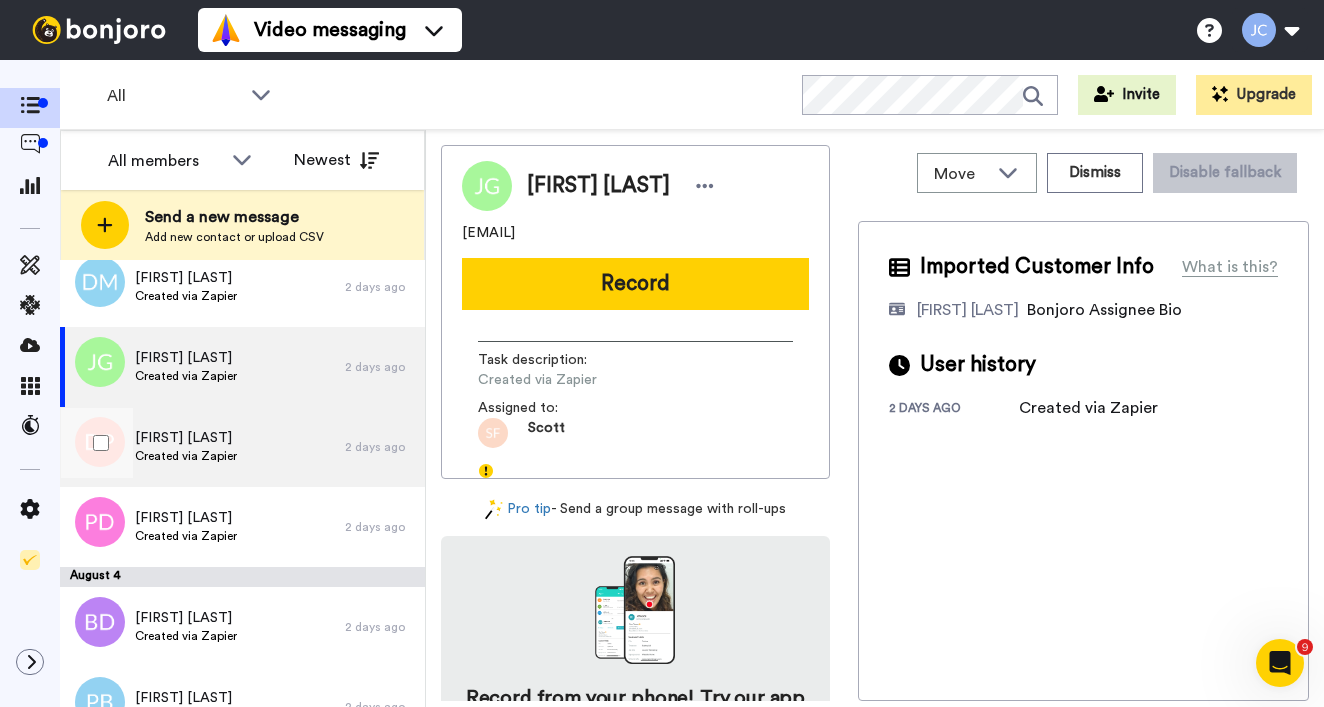 click on "[FIRST] [LAST] Created via Zapier" at bounding box center (202, 447) 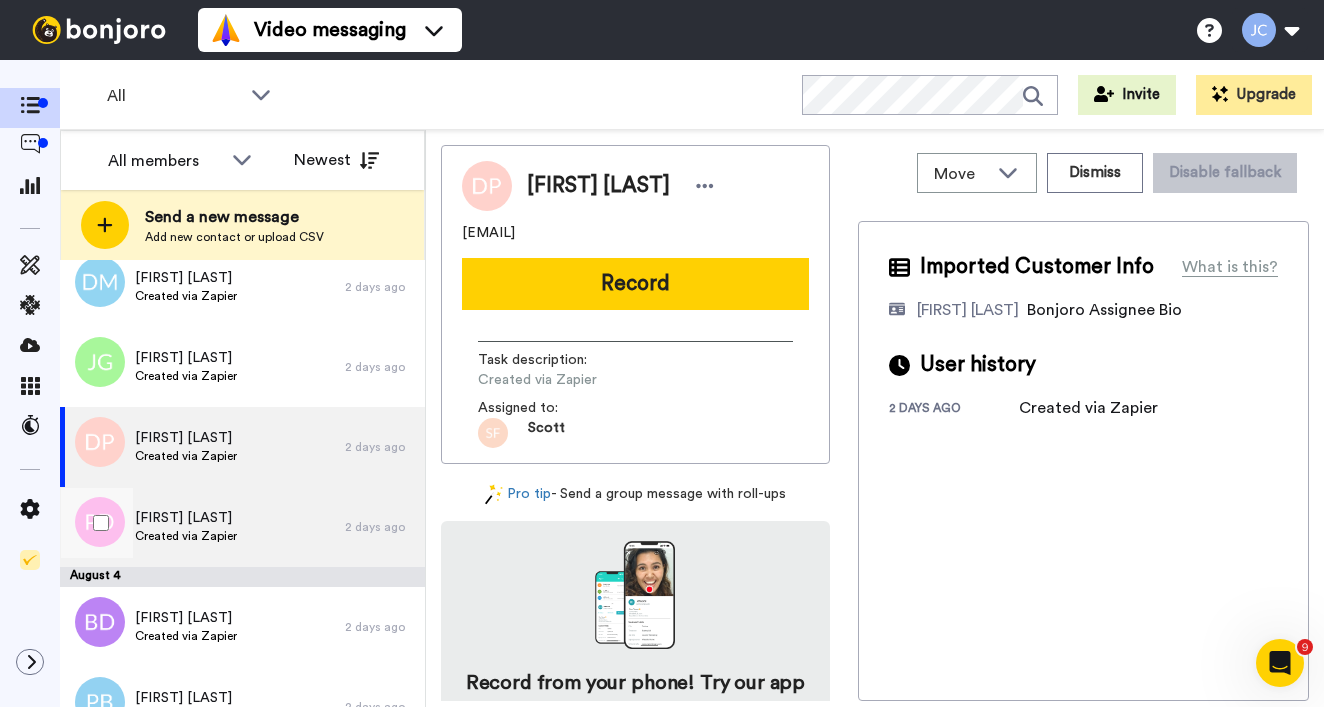 click on "[FIRST] [LAST]" at bounding box center (186, 518) 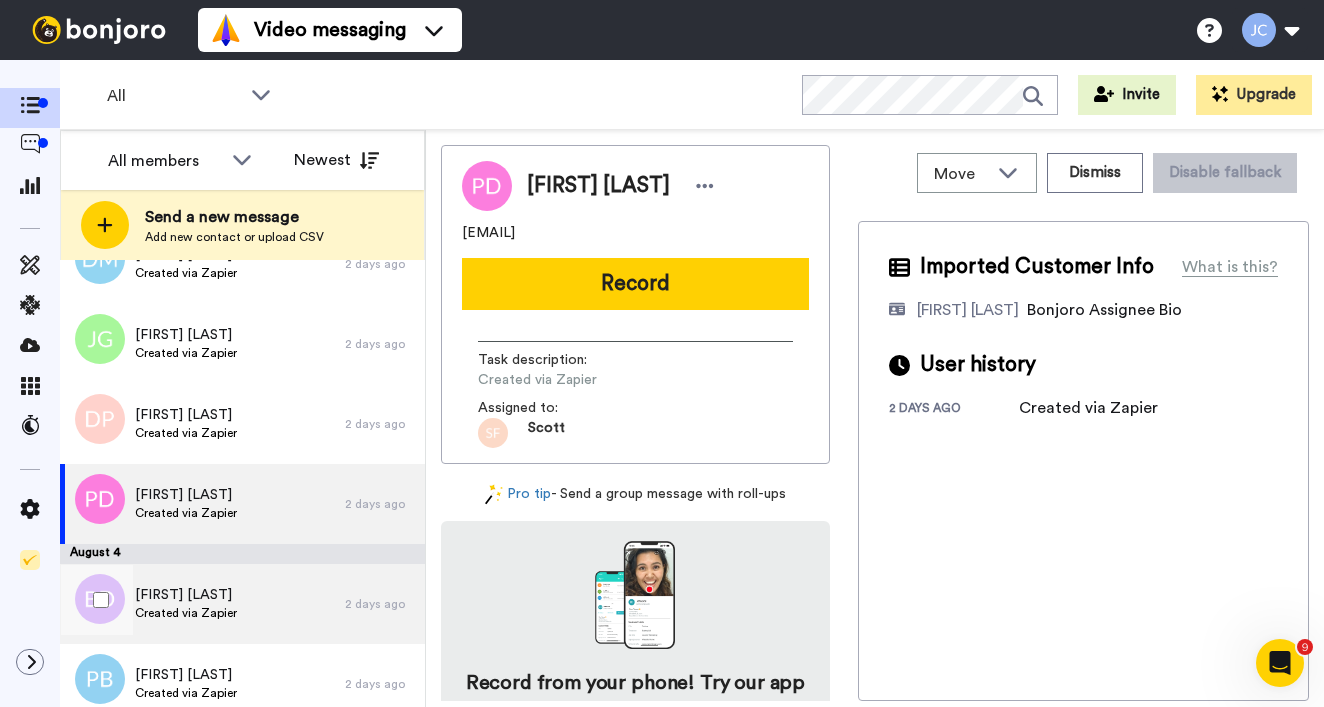 scroll, scrollTop: 3013, scrollLeft: 0, axis: vertical 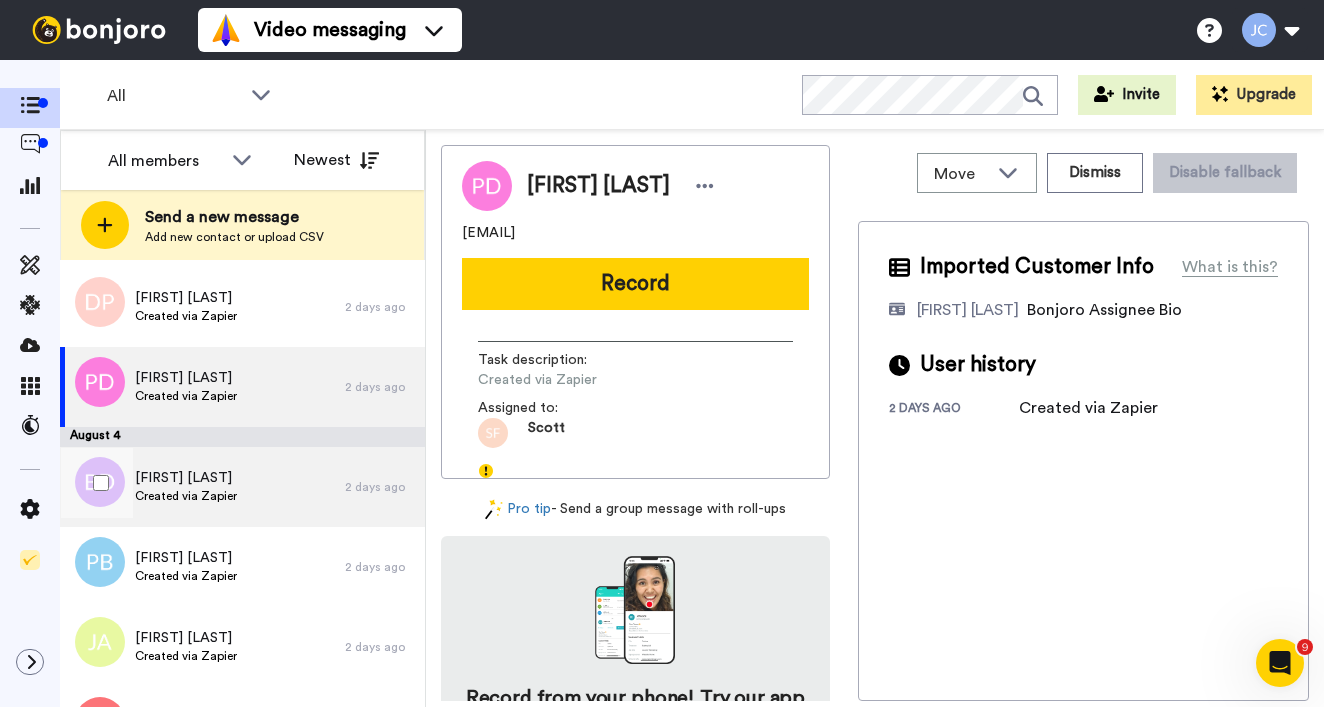 click on "[FIRST] [LAST] Created via Zapier" at bounding box center [202, 487] 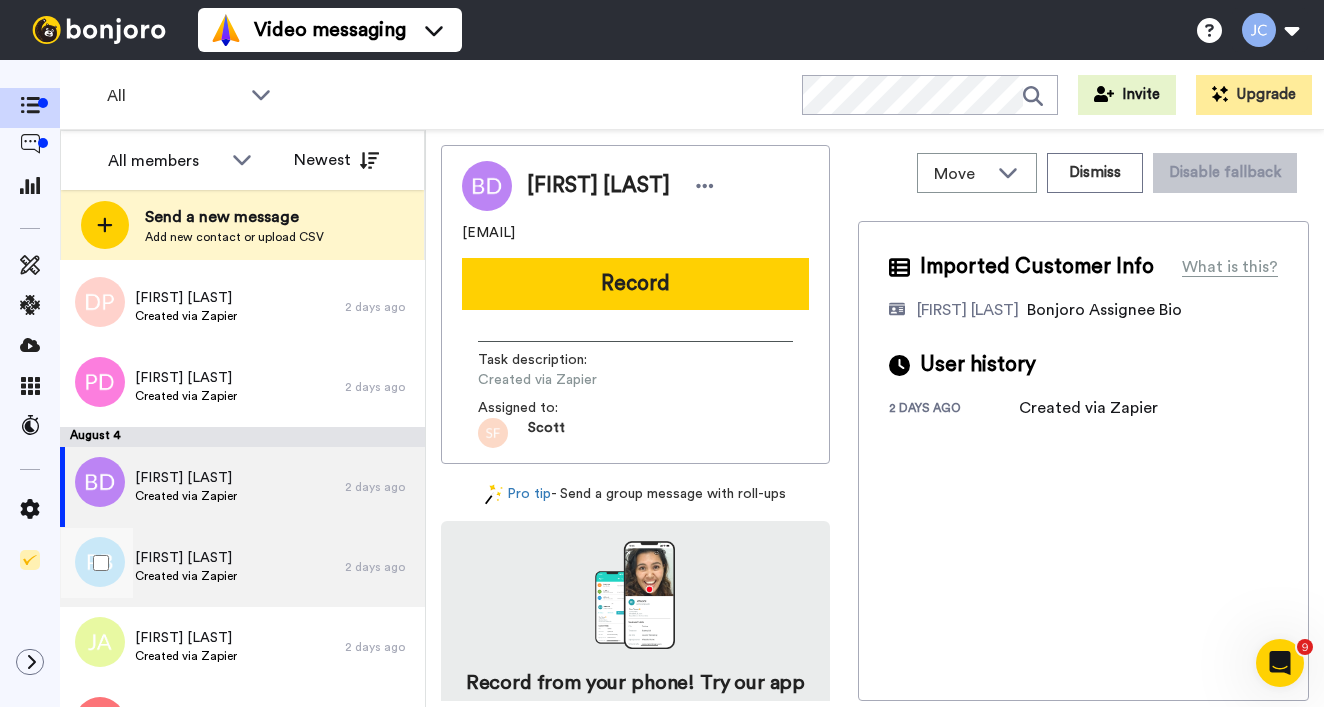 click on "[FIRST] [LAST]" at bounding box center (186, 558) 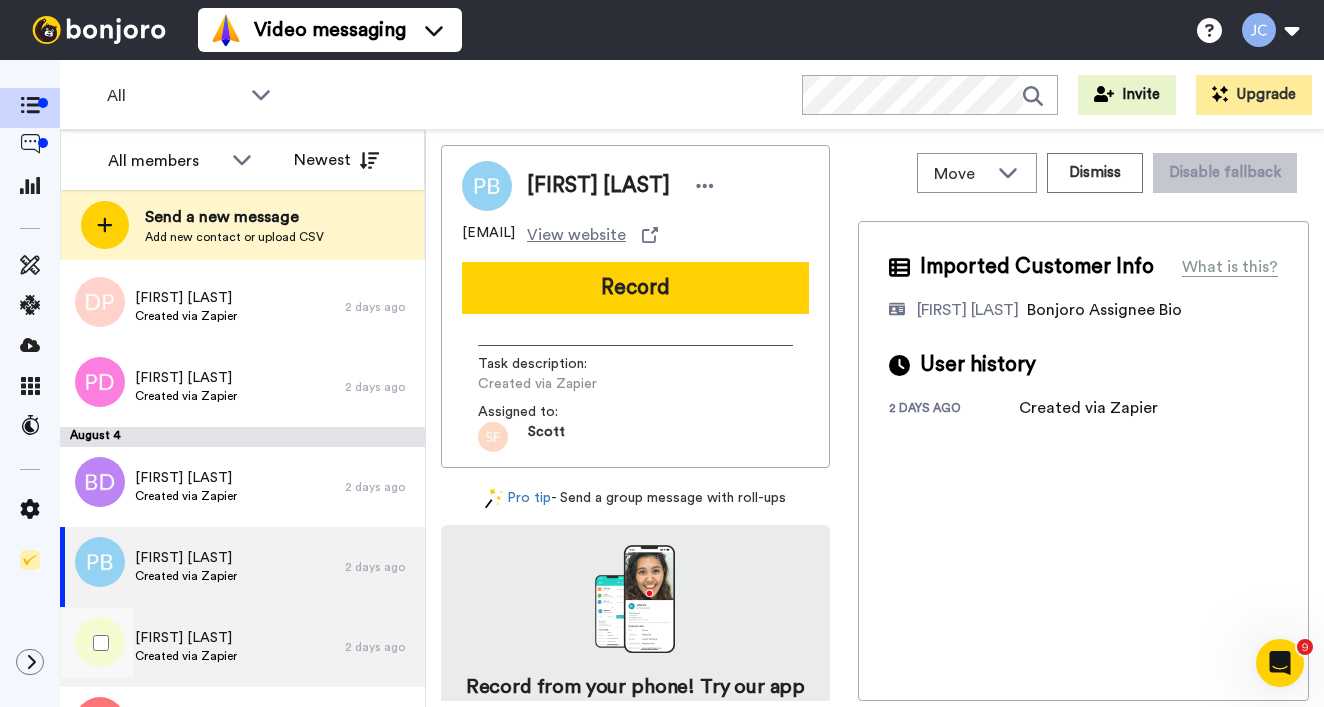 click on "[FIRST] [LAST]" at bounding box center (186, 638) 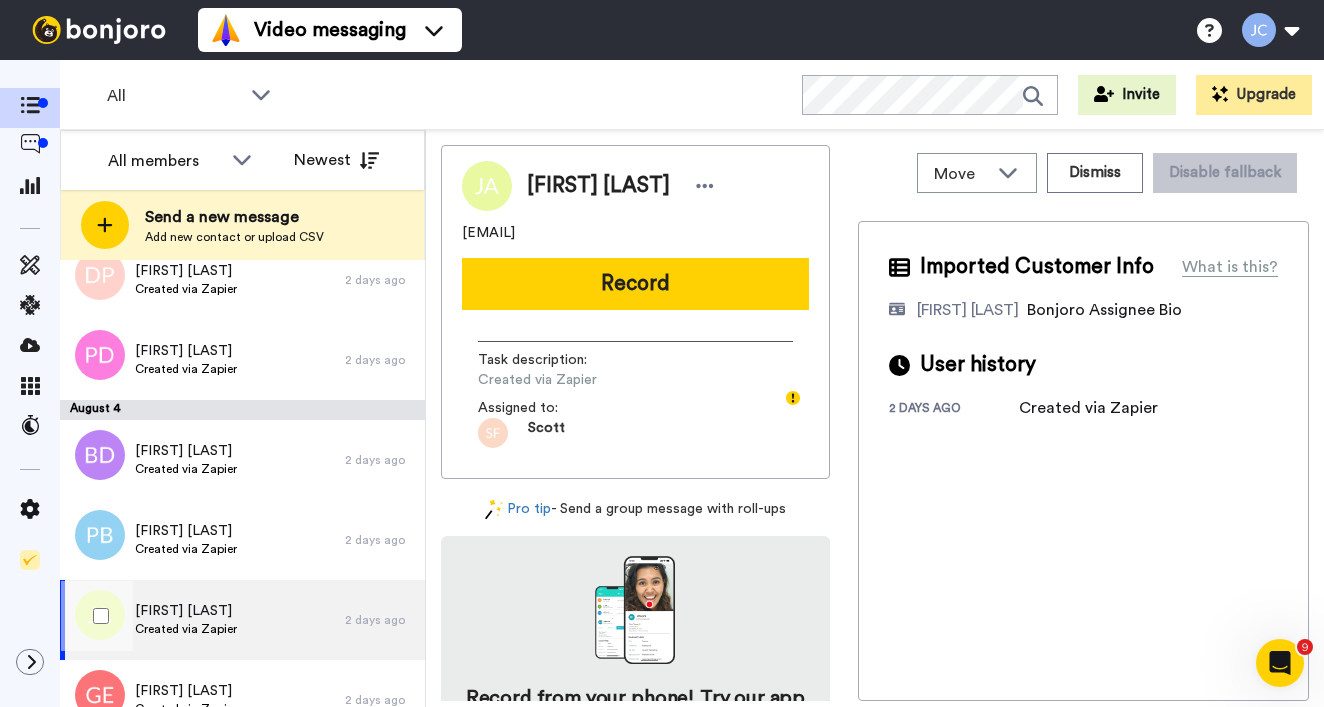 scroll, scrollTop: 3117, scrollLeft: 0, axis: vertical 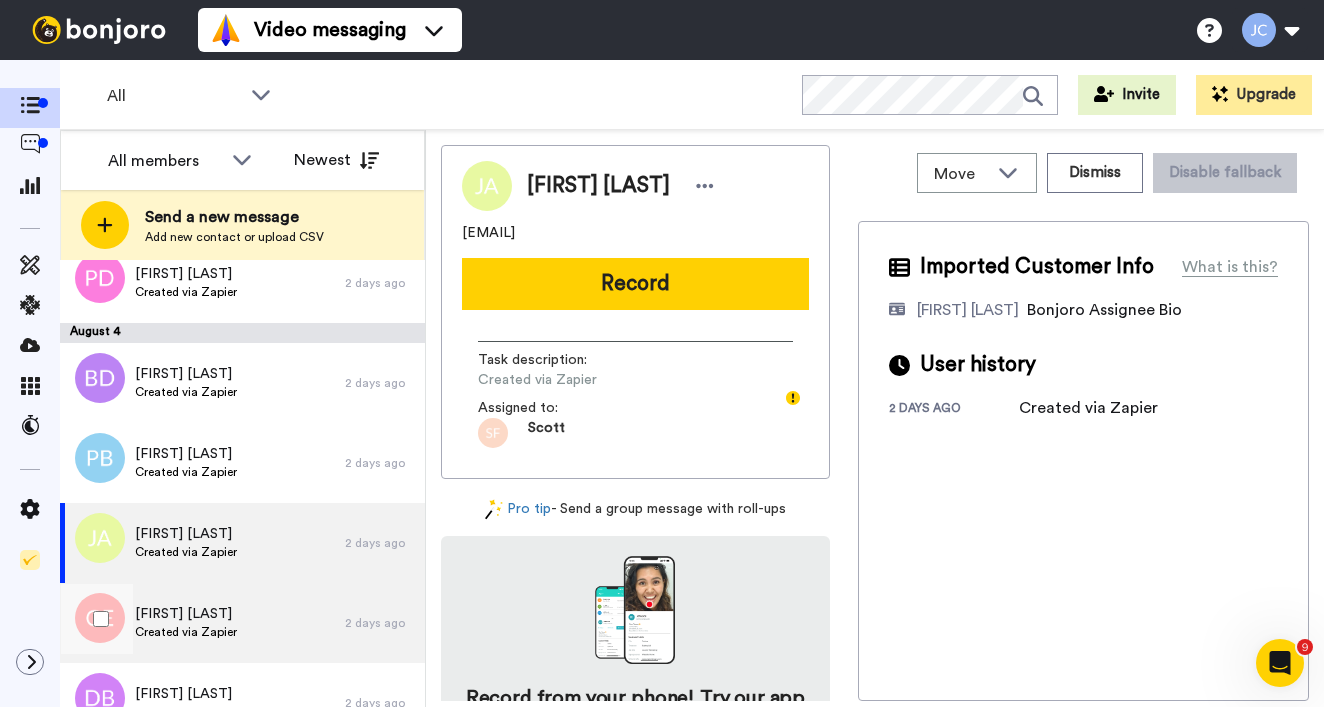 click on "[FIRST] [LAST]" at bounding box center (186, 614) 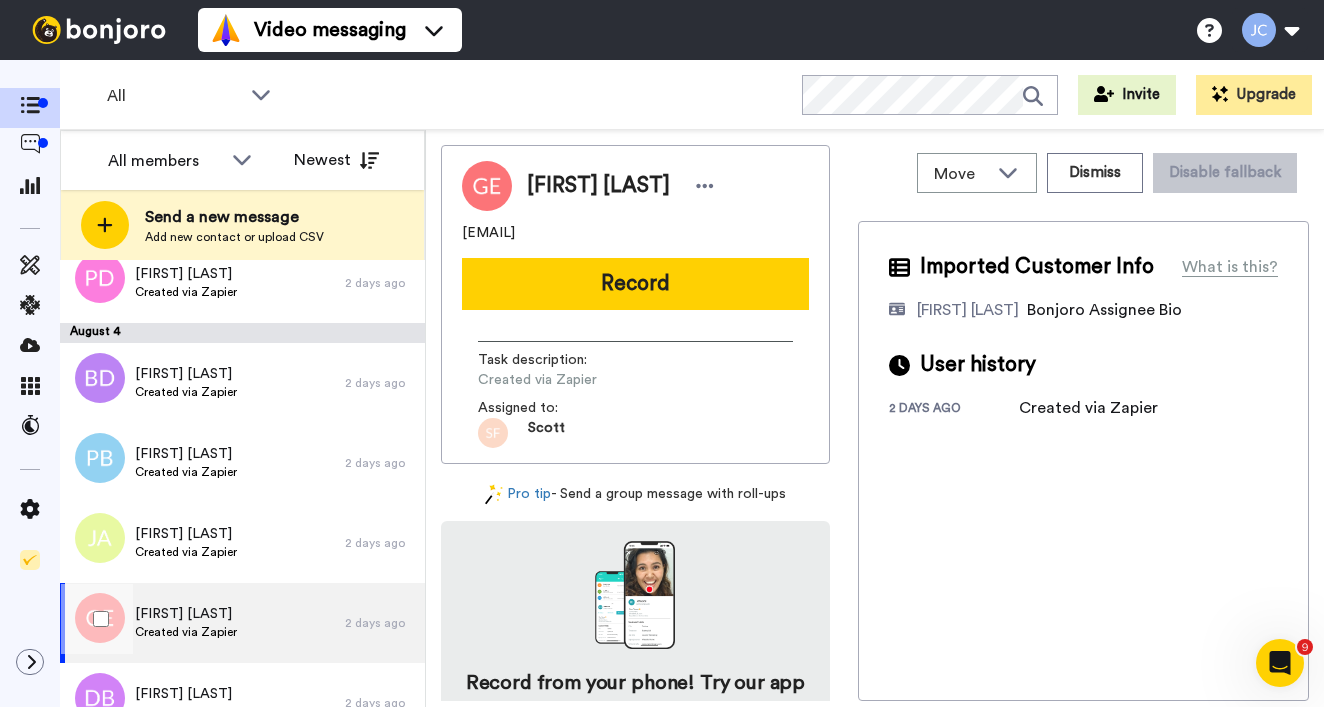 scroll, scrollTop: 3221, scrollLeft: 0, axis: vertical 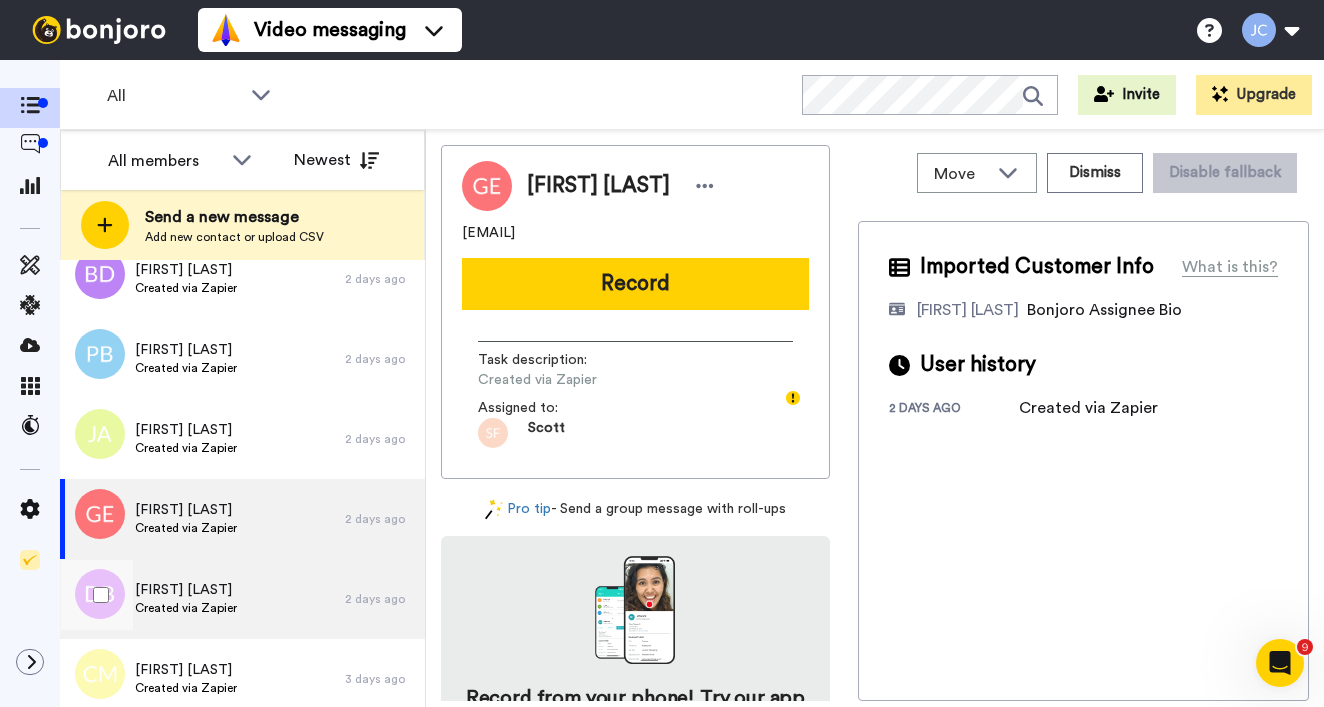 click on "Created via Zapier" at bounding box center [186, 608] 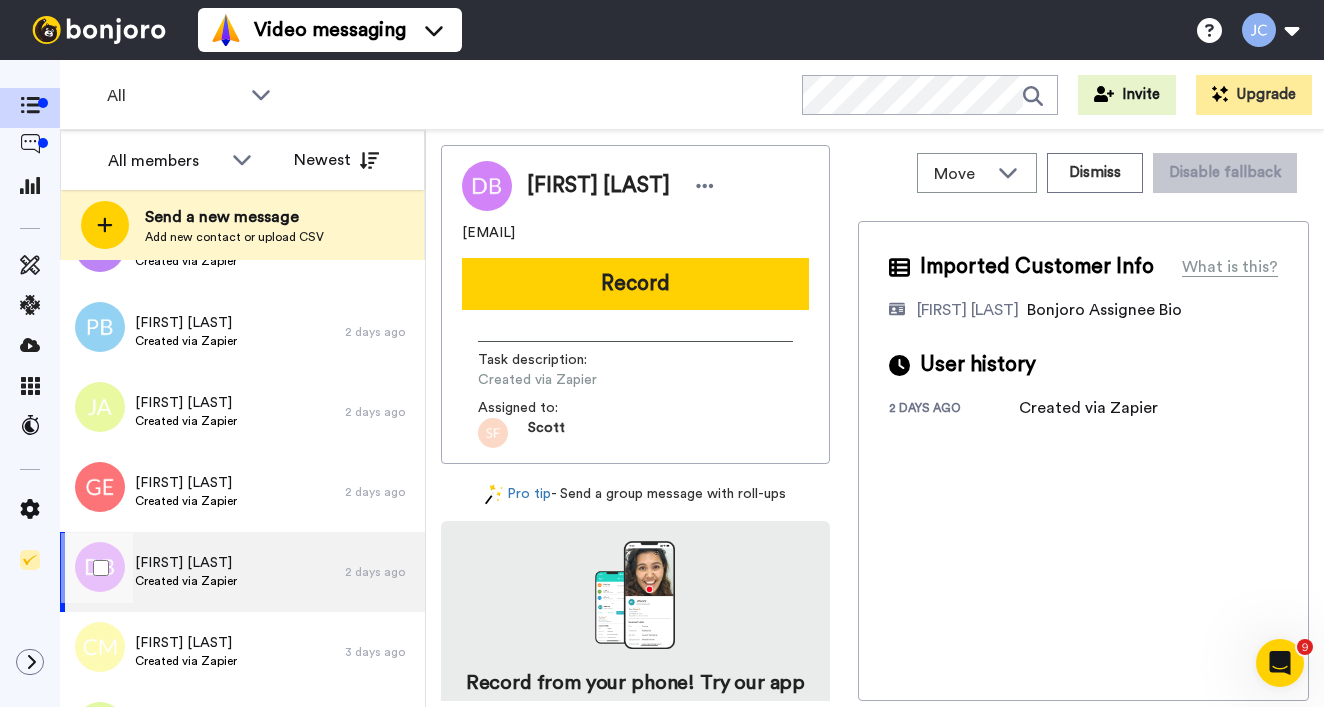 scroll, scrollTop: 3299, scrollLeft: 0, axis: vertical 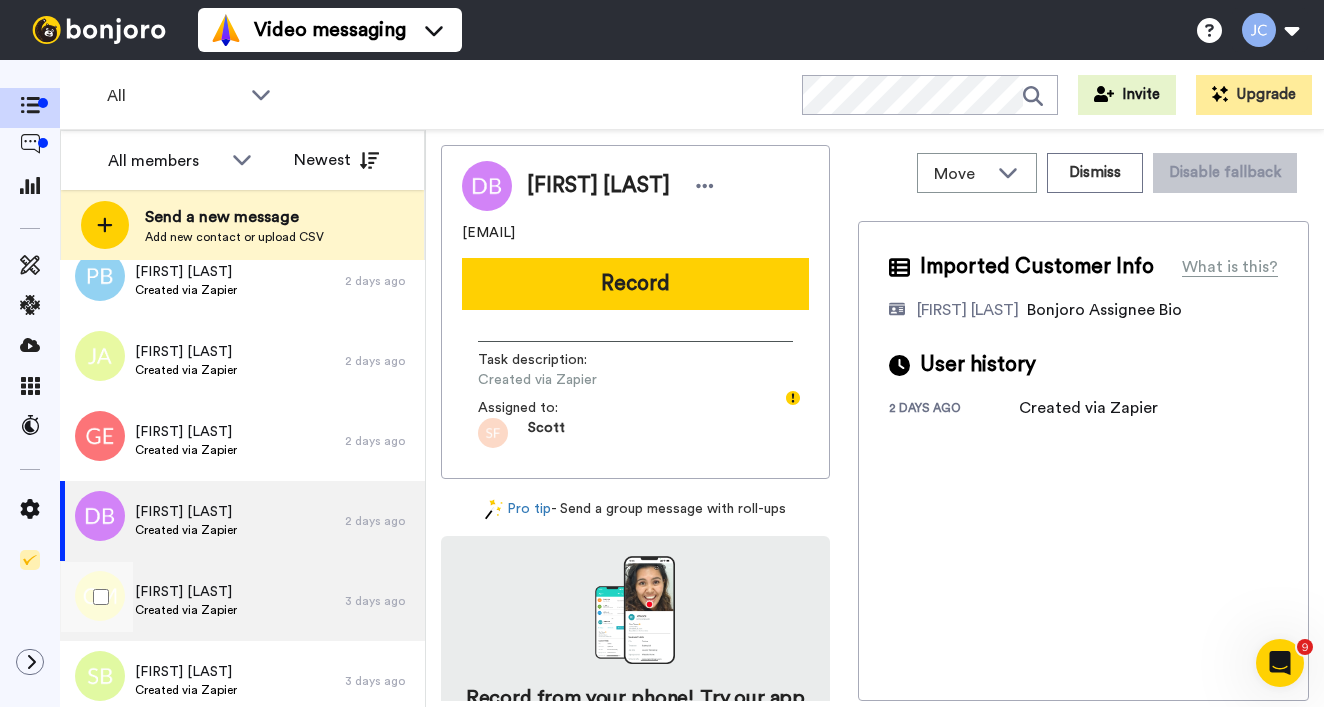 click on "Created via Zapier" at bounding box center [186, 610] 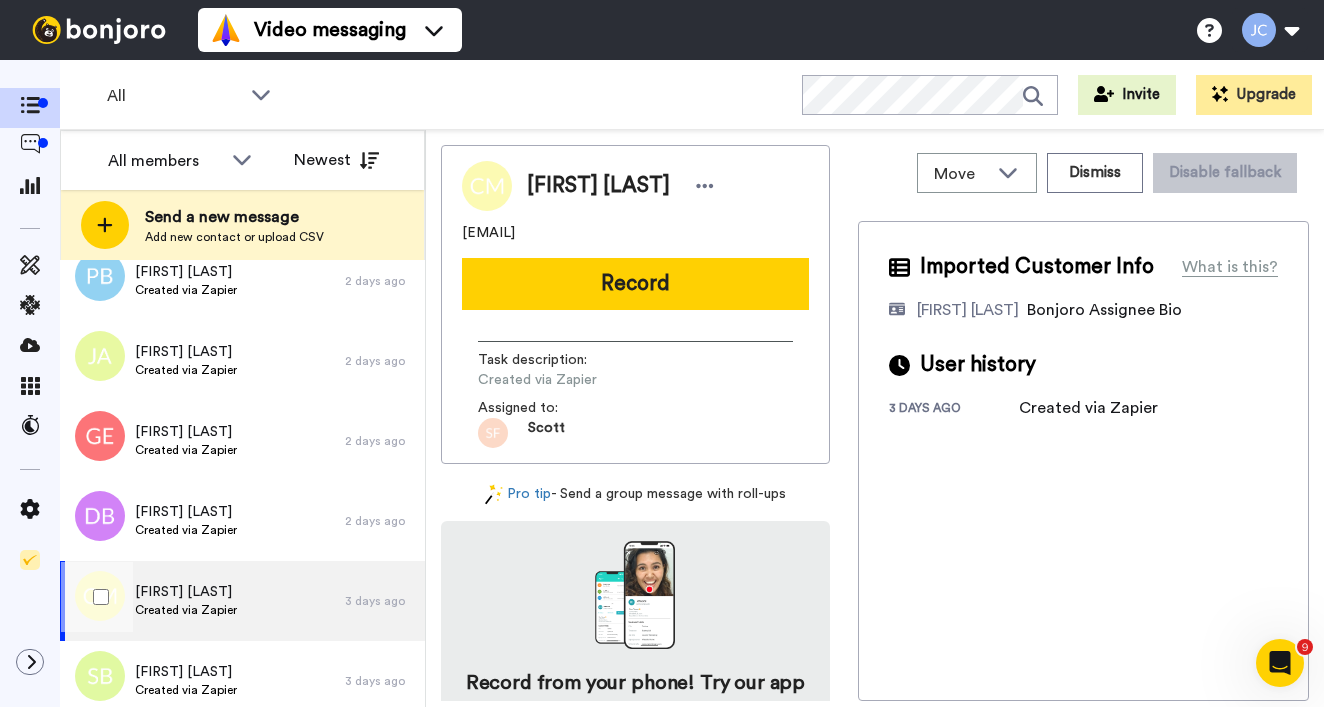 scroll, scrollTop: 3421, scrollLeft: 0, axis: vertical 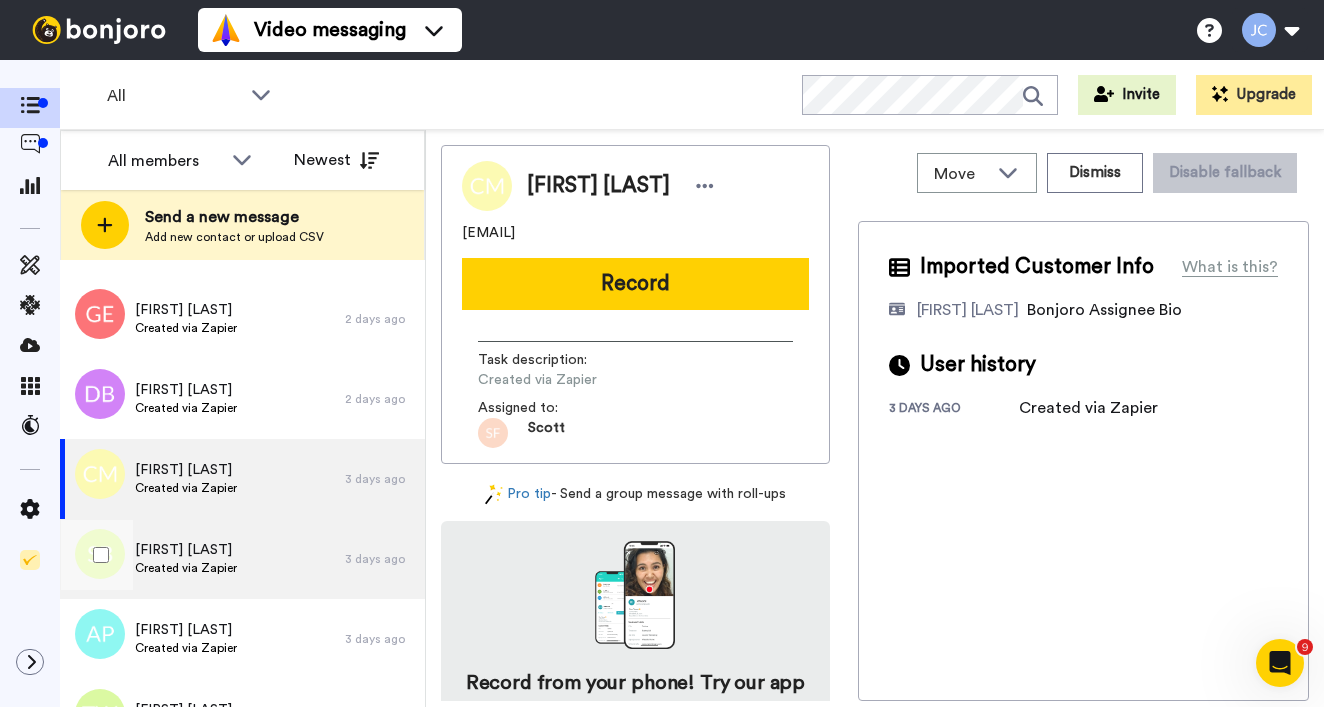 click on "Created via Zapier" at bounding box center [186, 568] 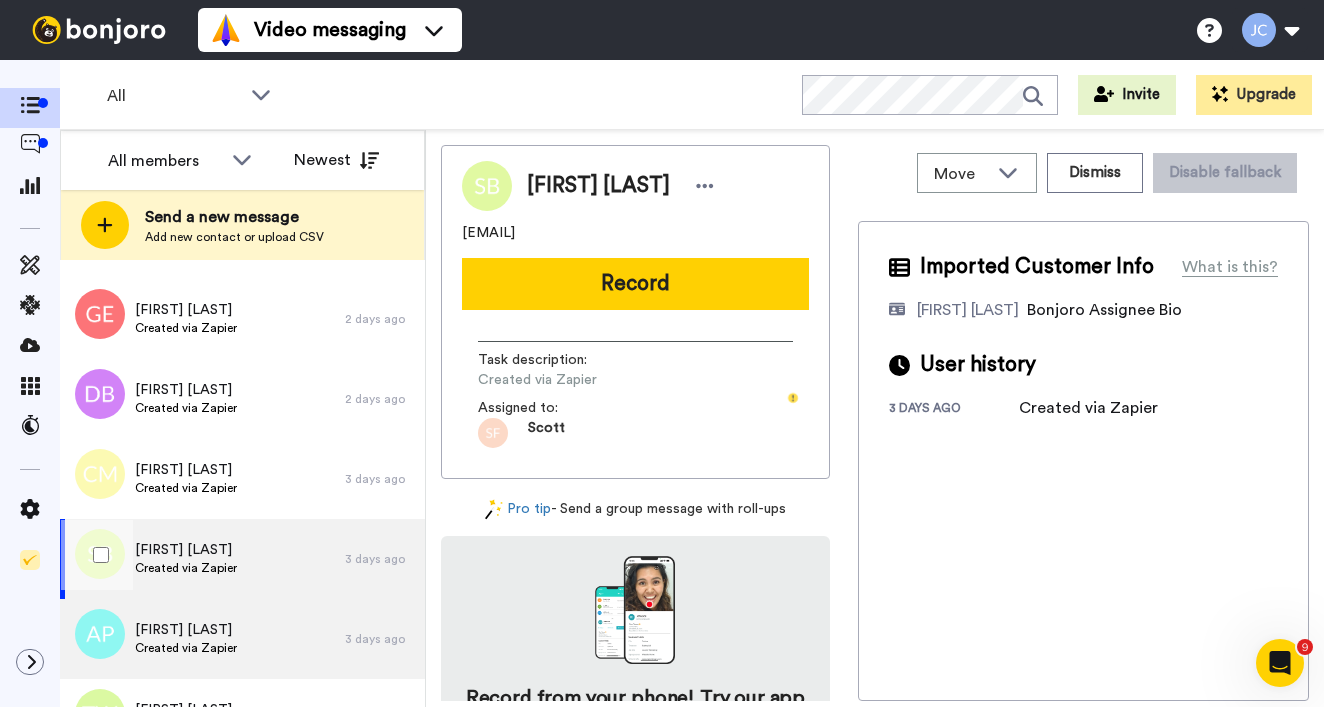 click on "[FIRST] [LAST]" at bounding box center (186, 630) 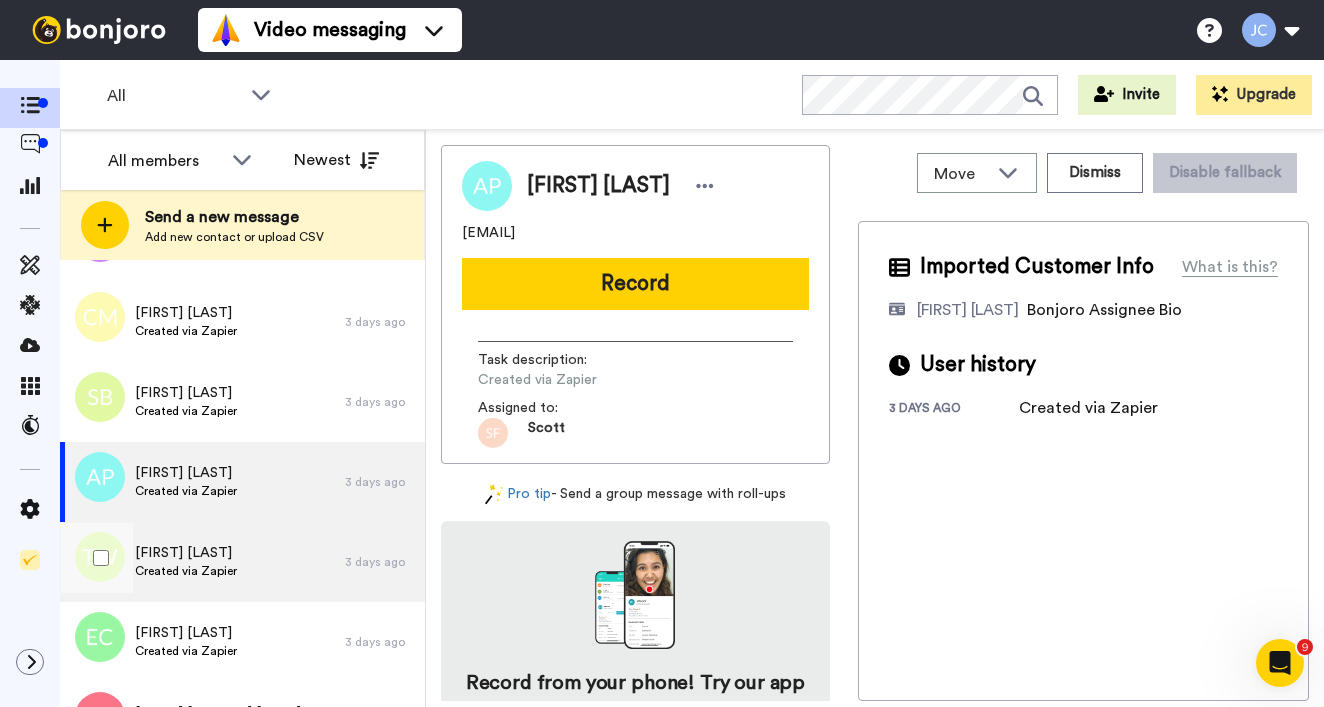 scroll, scrollTop: 3651, scrollLeft: 0, axis: vertical 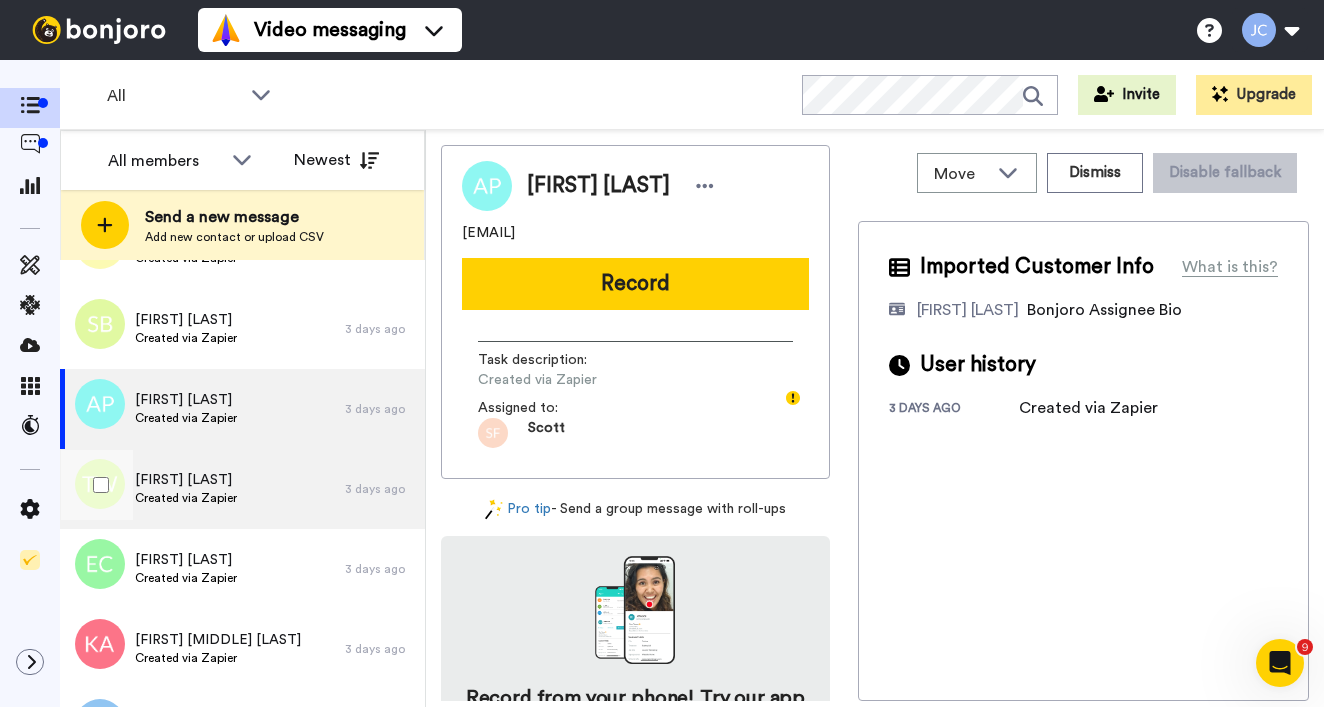click on "[FIRST] [LAST] Created via Zapier" at bounding box center [202, 489] 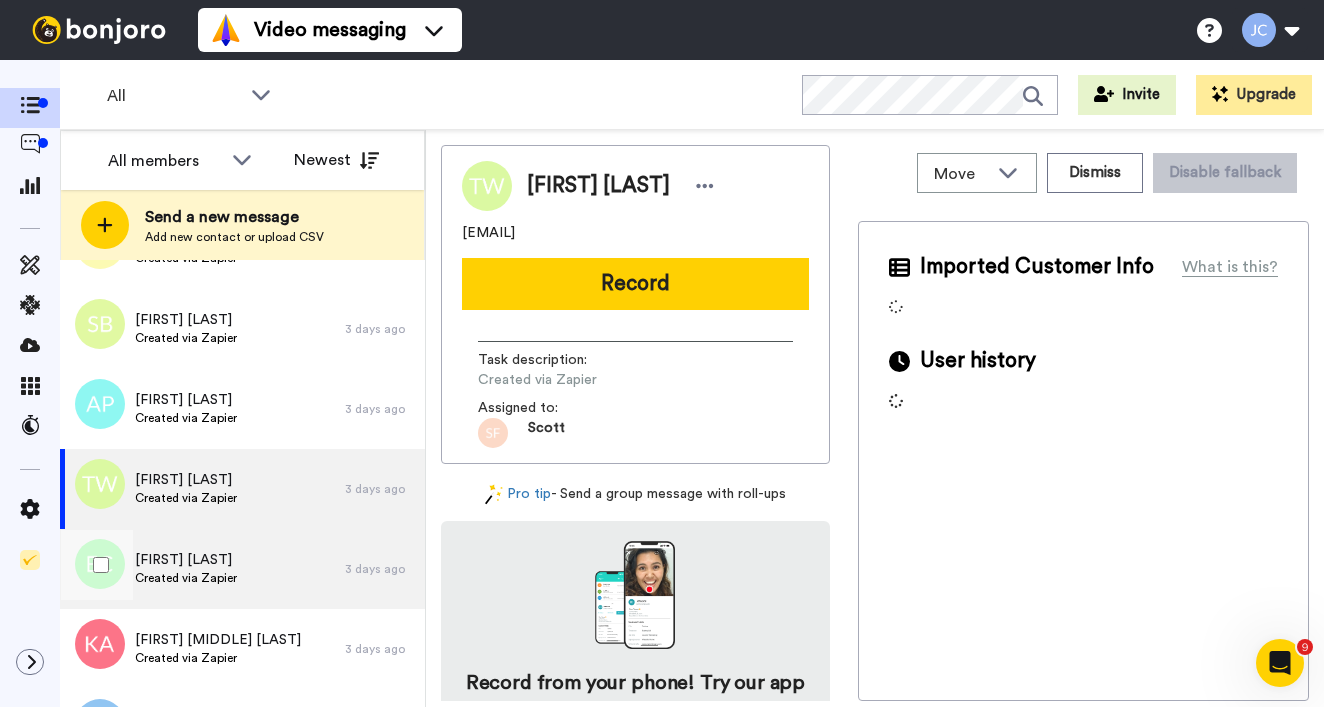 click on "[FIRST] [LAST]" at bounding box center (186, 560) 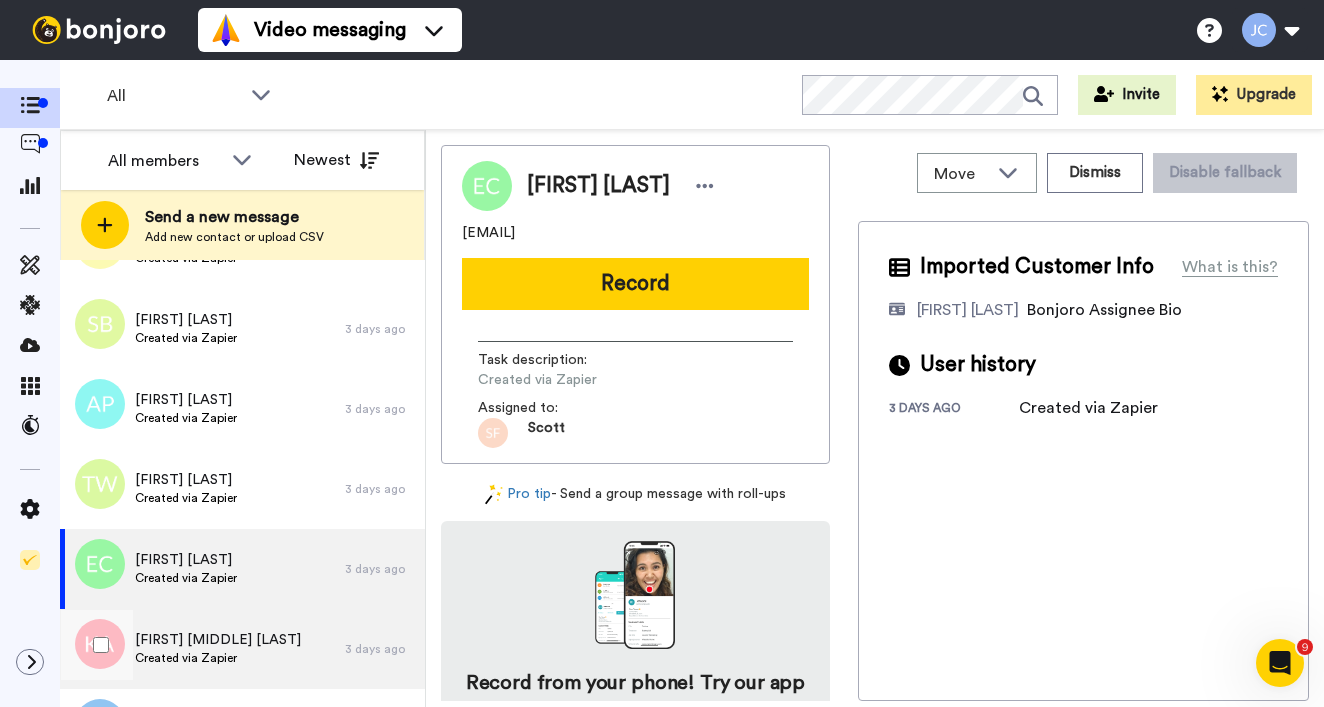 click on "[FIRST] [MIDDLE] [LAST]" at bounding box center [218, 640] 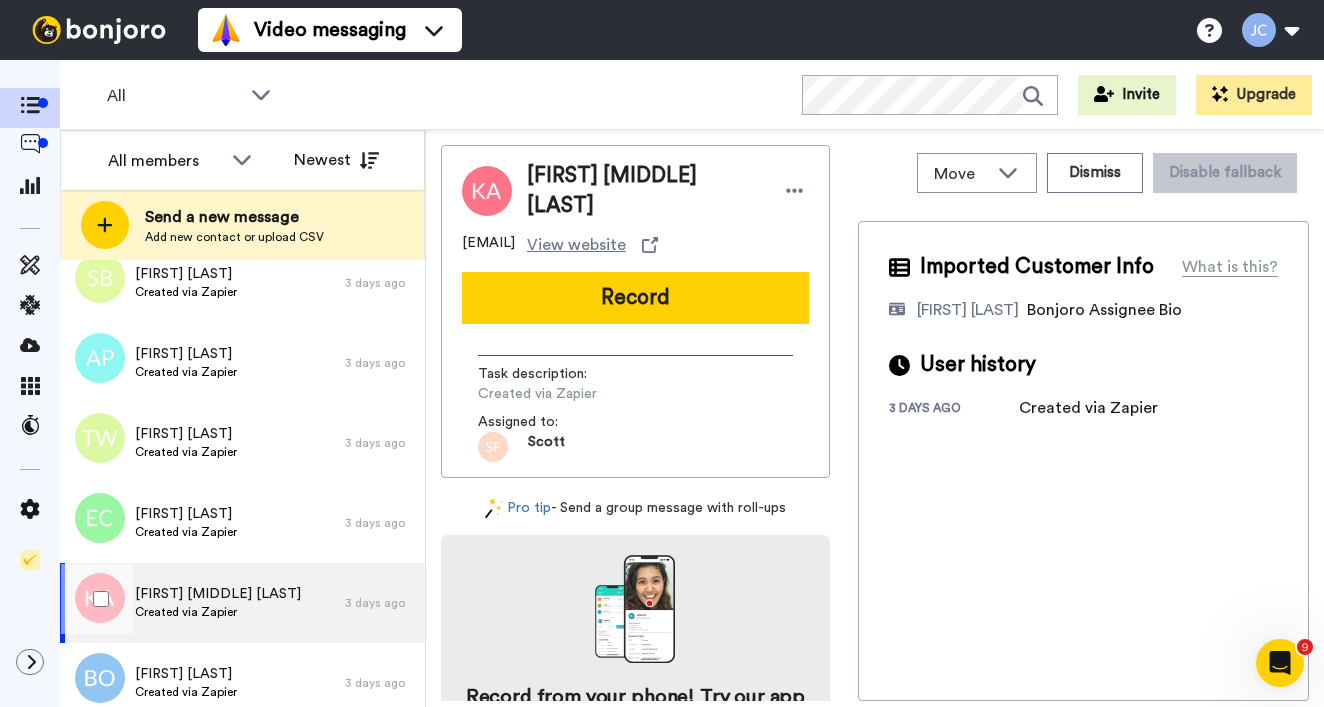 scroll, scrollTop: 3785, scrollLeft: 0, axis: vertical 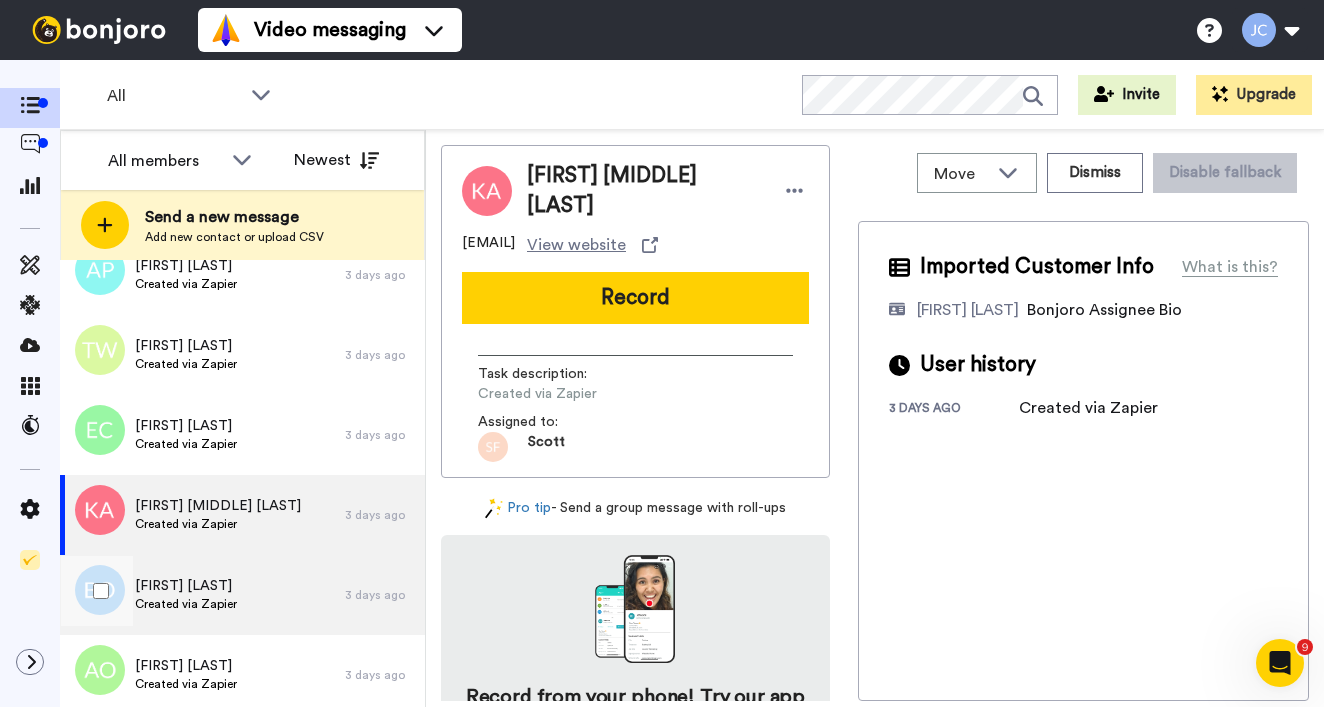 click on "[FIRST] [LAST]" at bounding box center (186, 586) 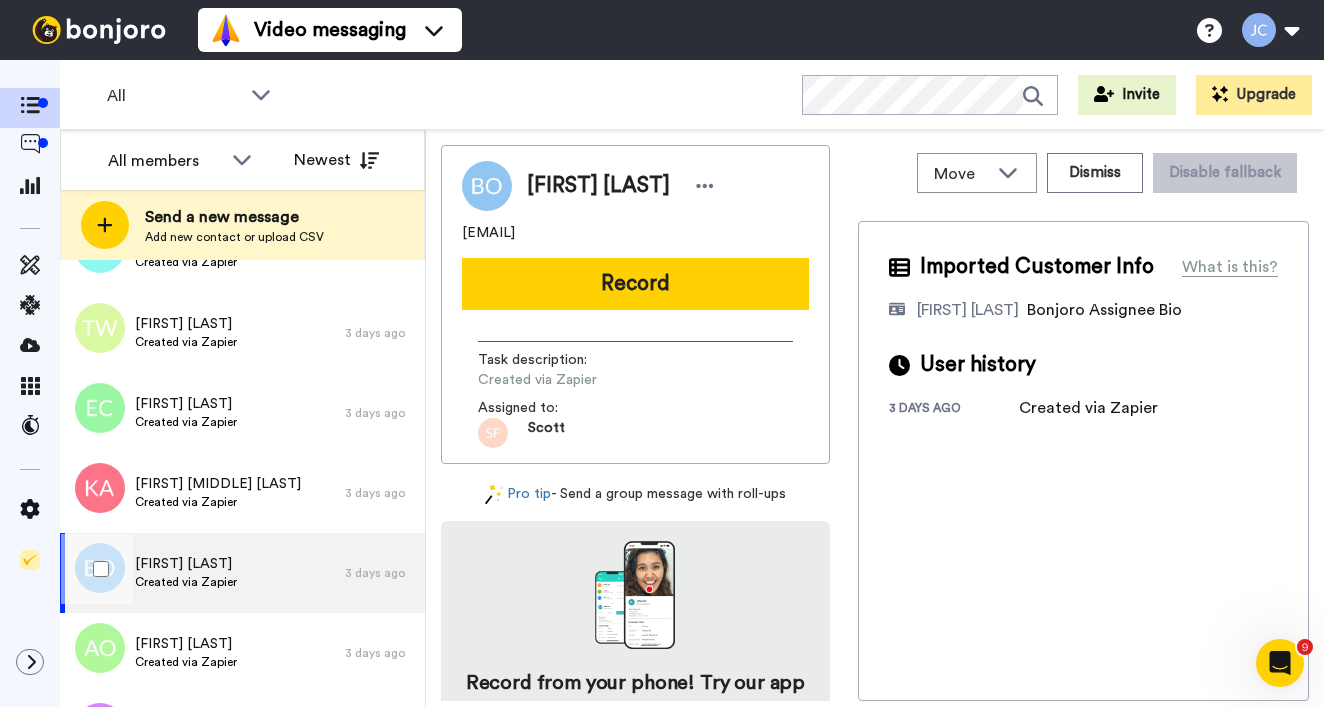 scroll, scrollTop: 3870, scrollLeft: 0, axis: vertical 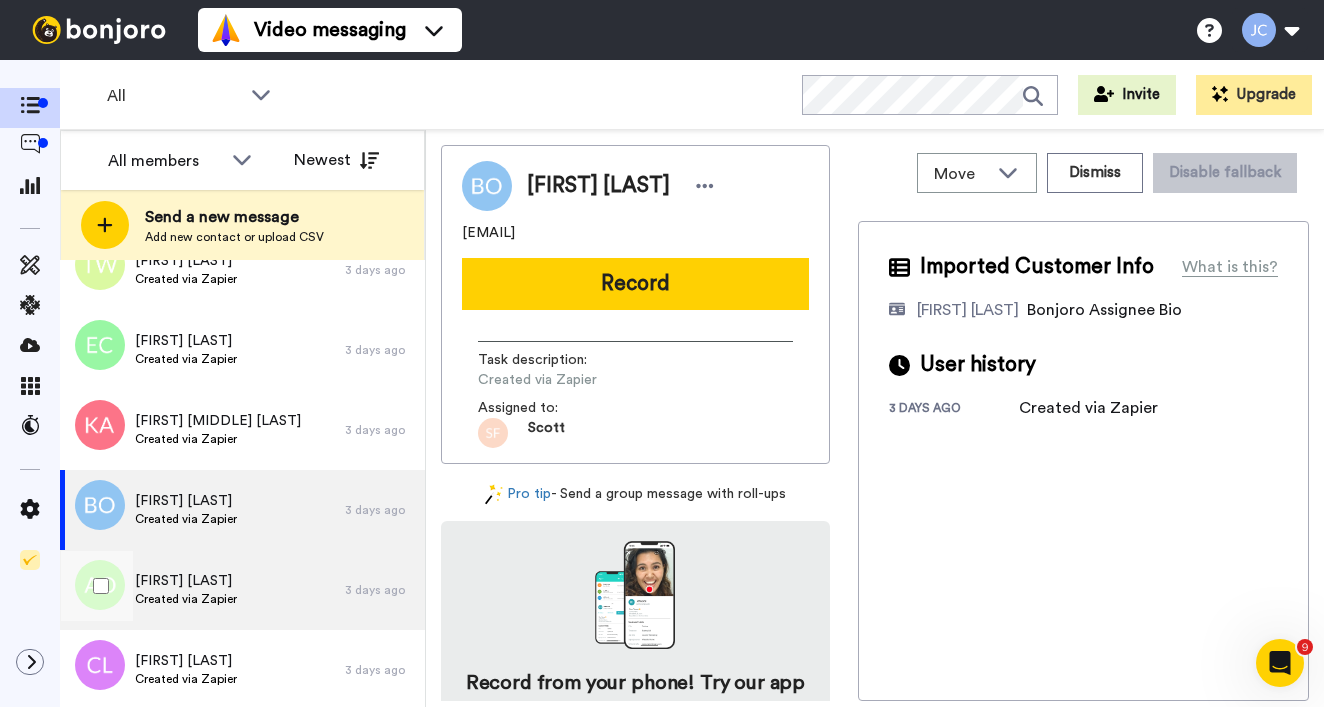 click on "Created via Zapier" at bounding box center (186, 599) 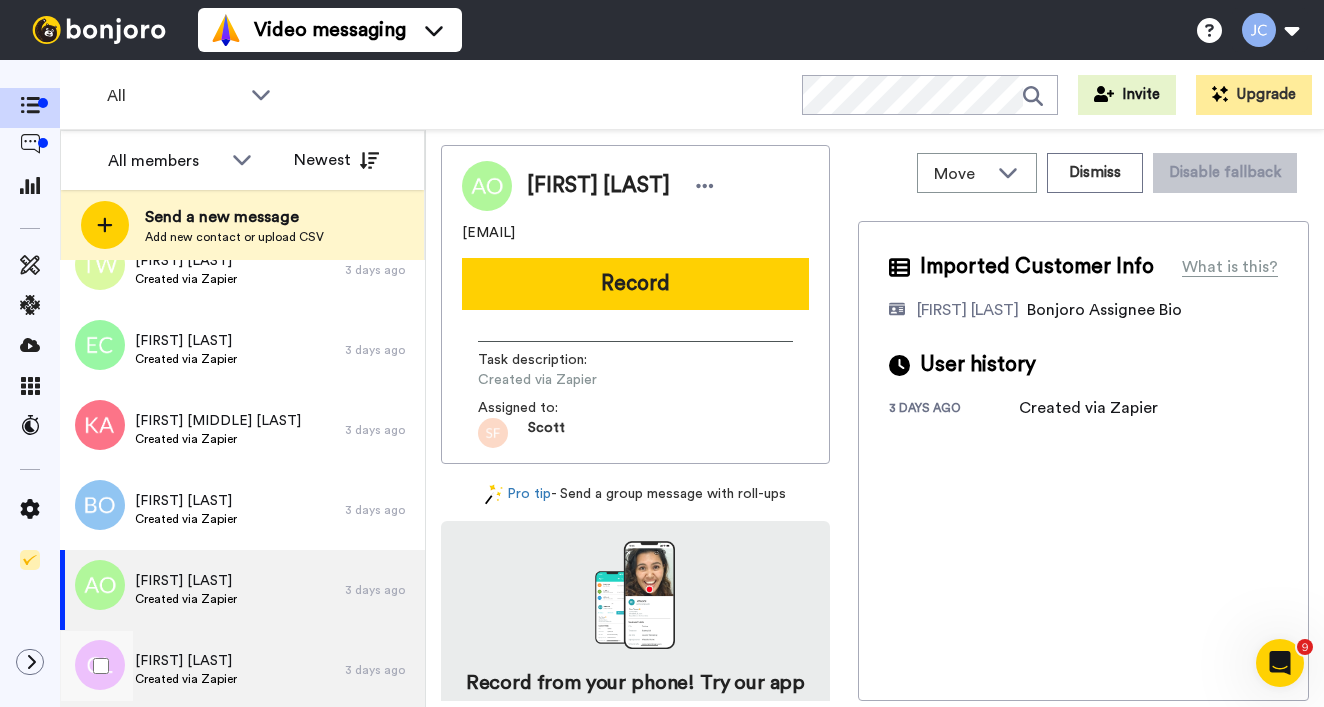 click on "[FIRST] [LAST]" at bounding box center [186, 661] 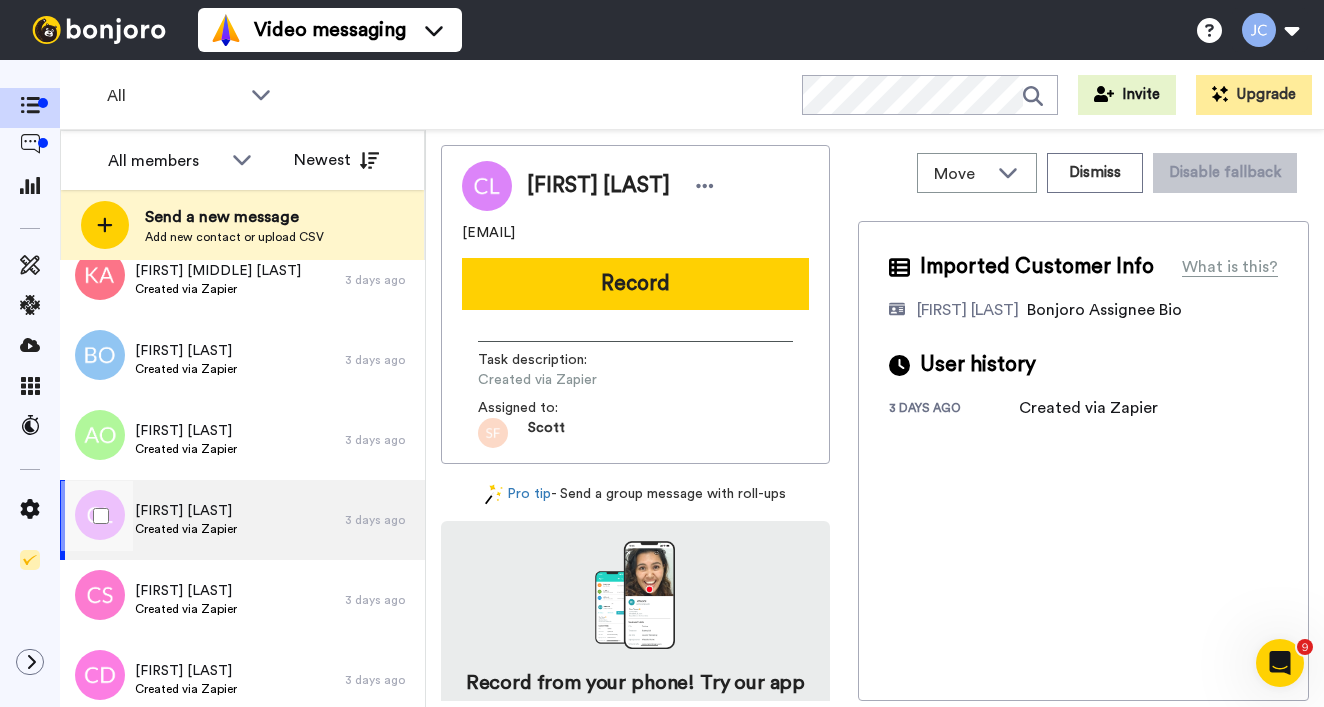 scroll, scrollTop: 4175, scrollLeft: 0, axis: vertical 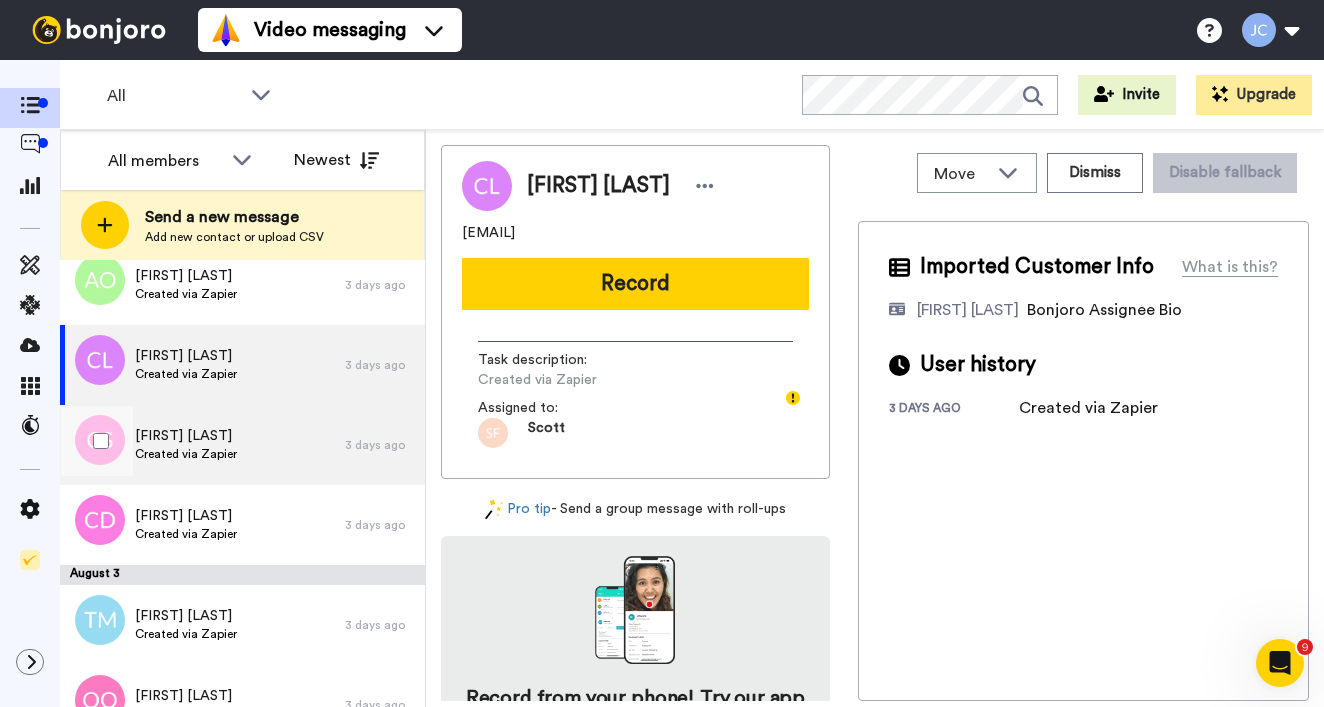 click on "Created via Zapier" at bounding box center [186, 454] 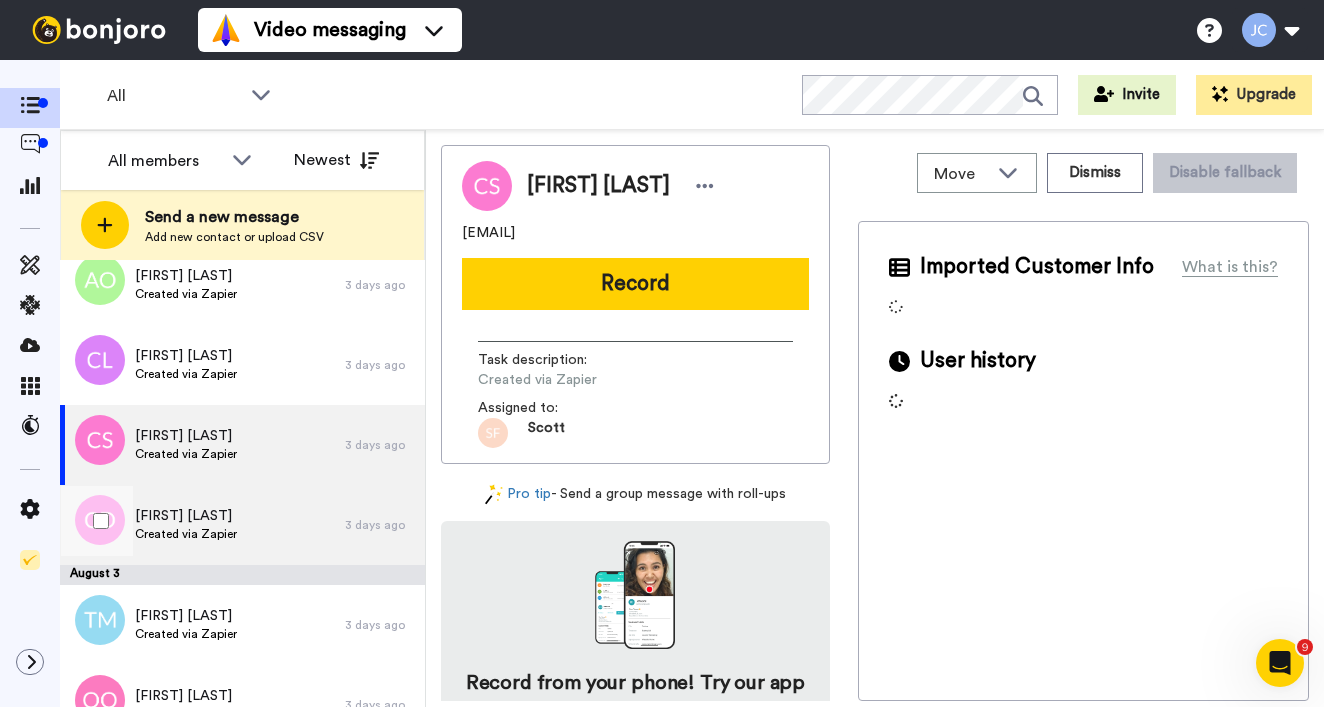 click on "Created via Zapier" at bounding box center [186, 534] 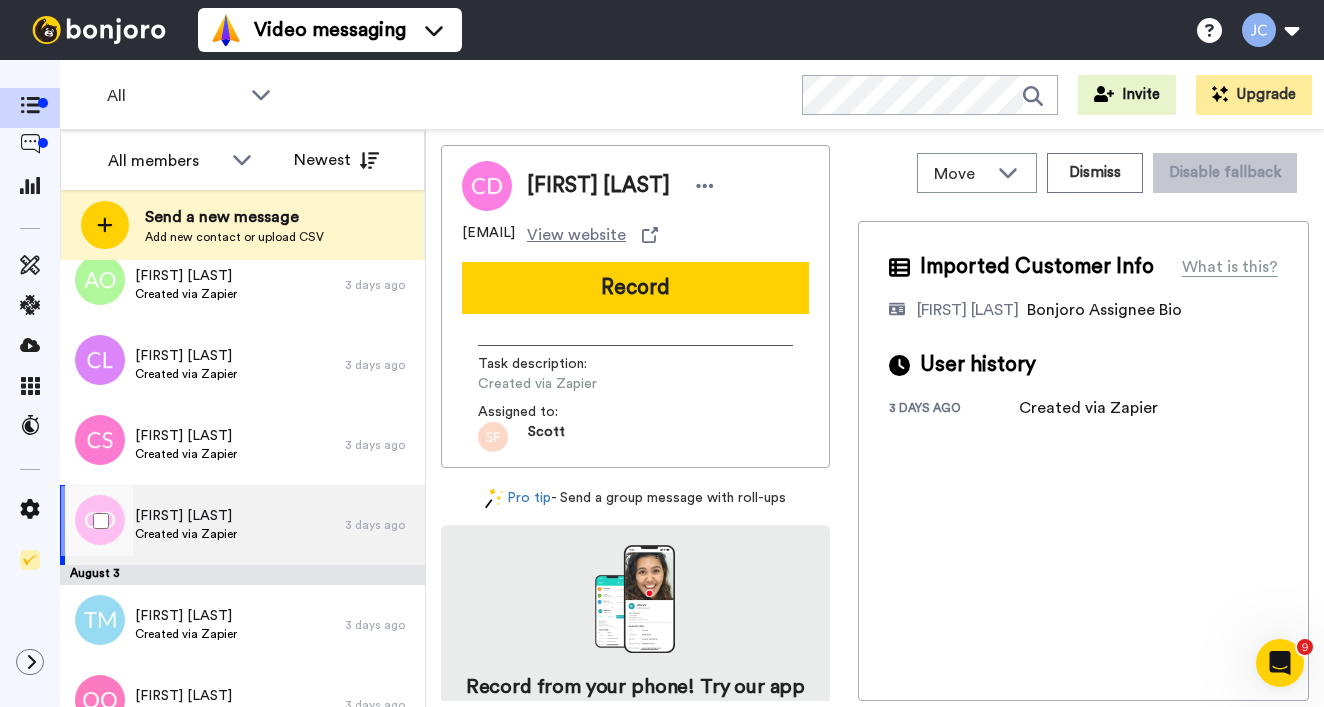 scroll, scrollTop: 3565, scrollLeft: 0, axis: vertical 